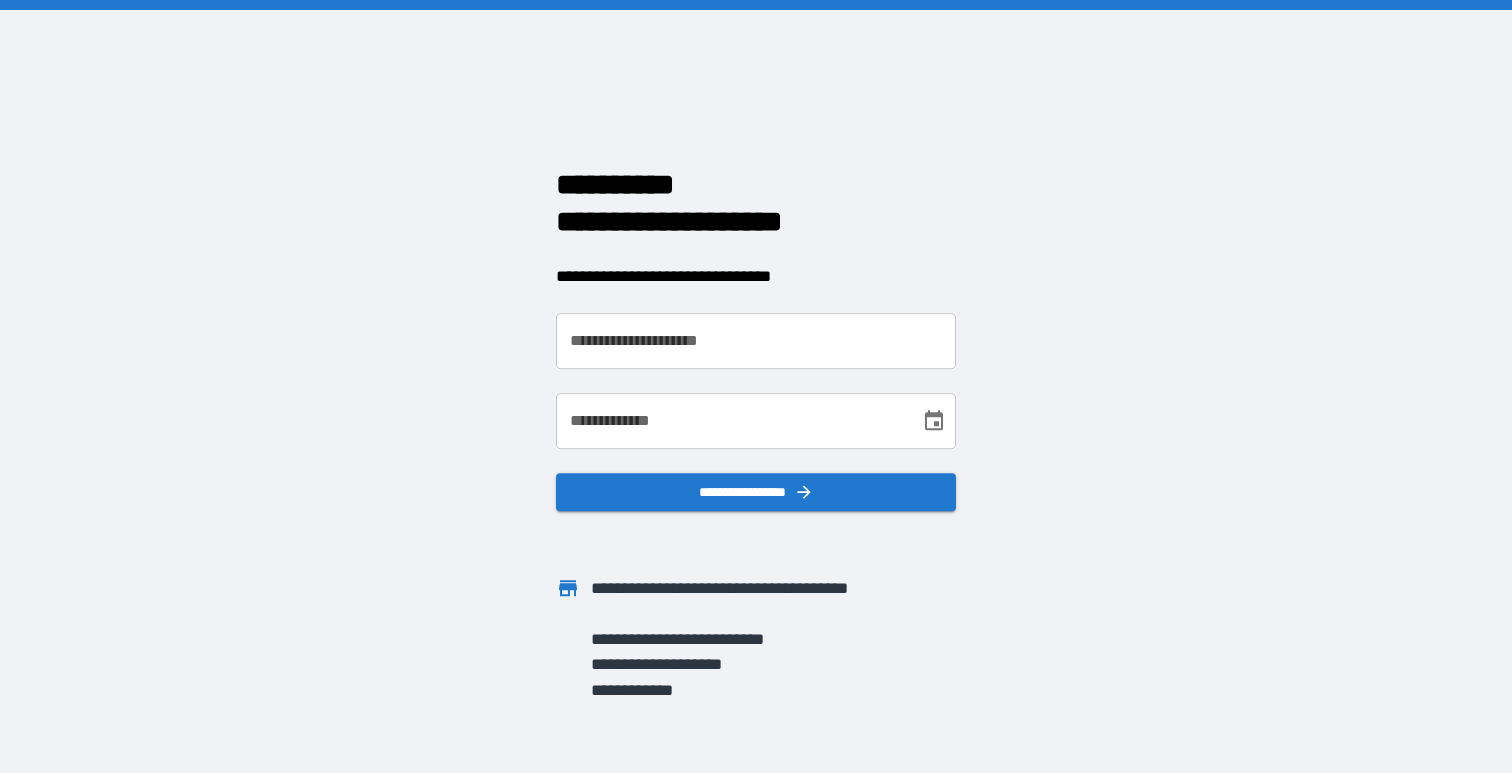 scroll, scrollTop: 0, scrollLeft: 0, axis: both 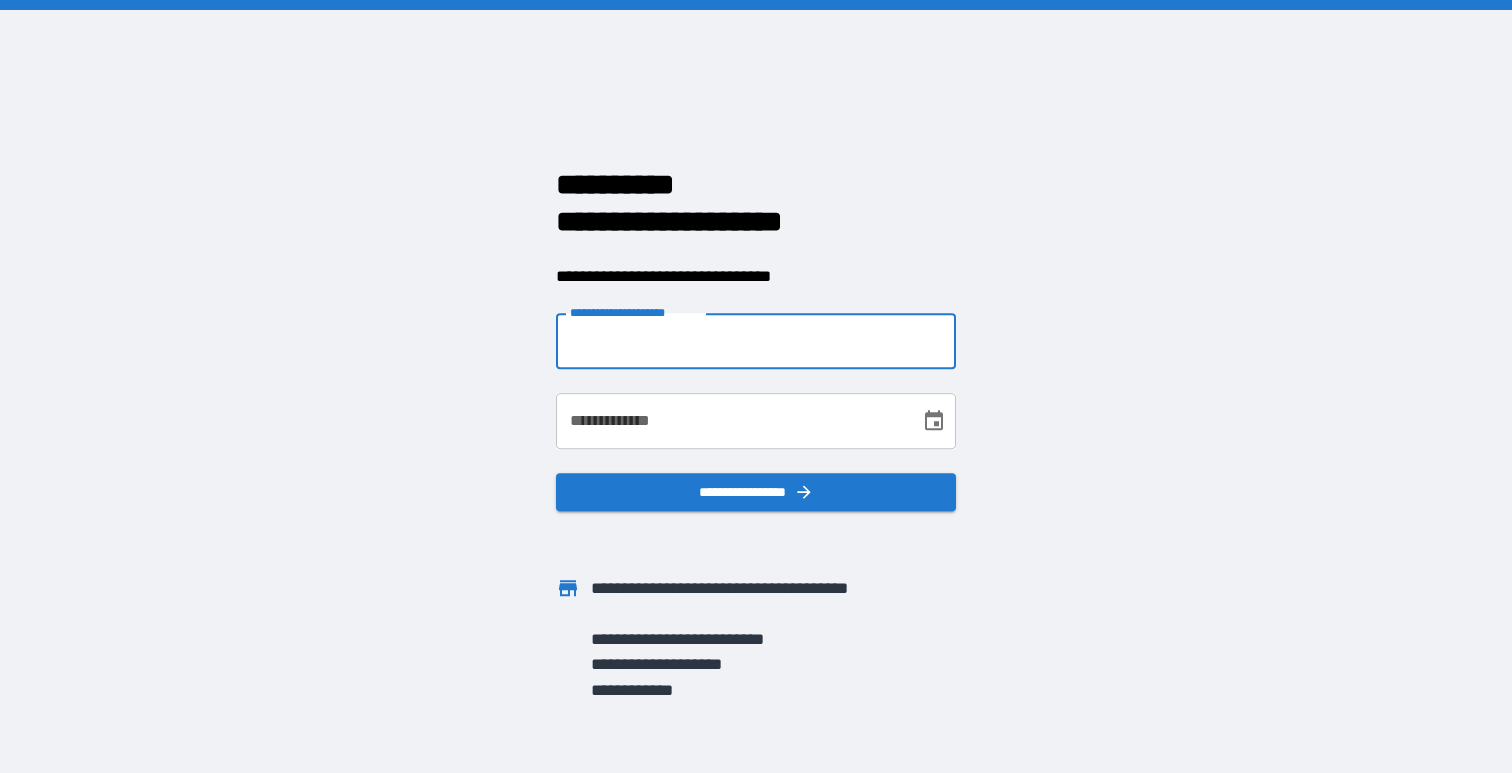 click on "**********" at bounding box center (756, 341) 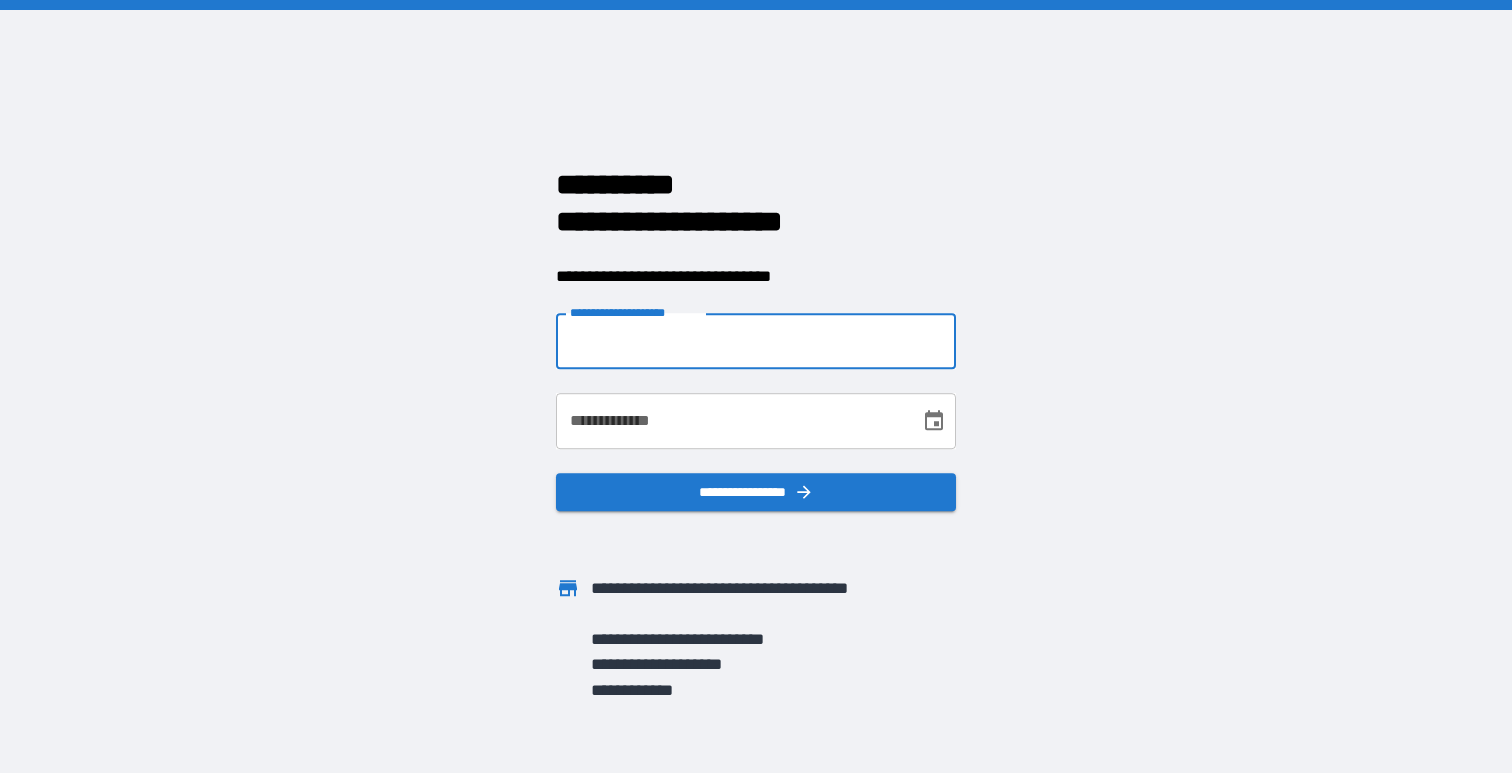 type on "**********" 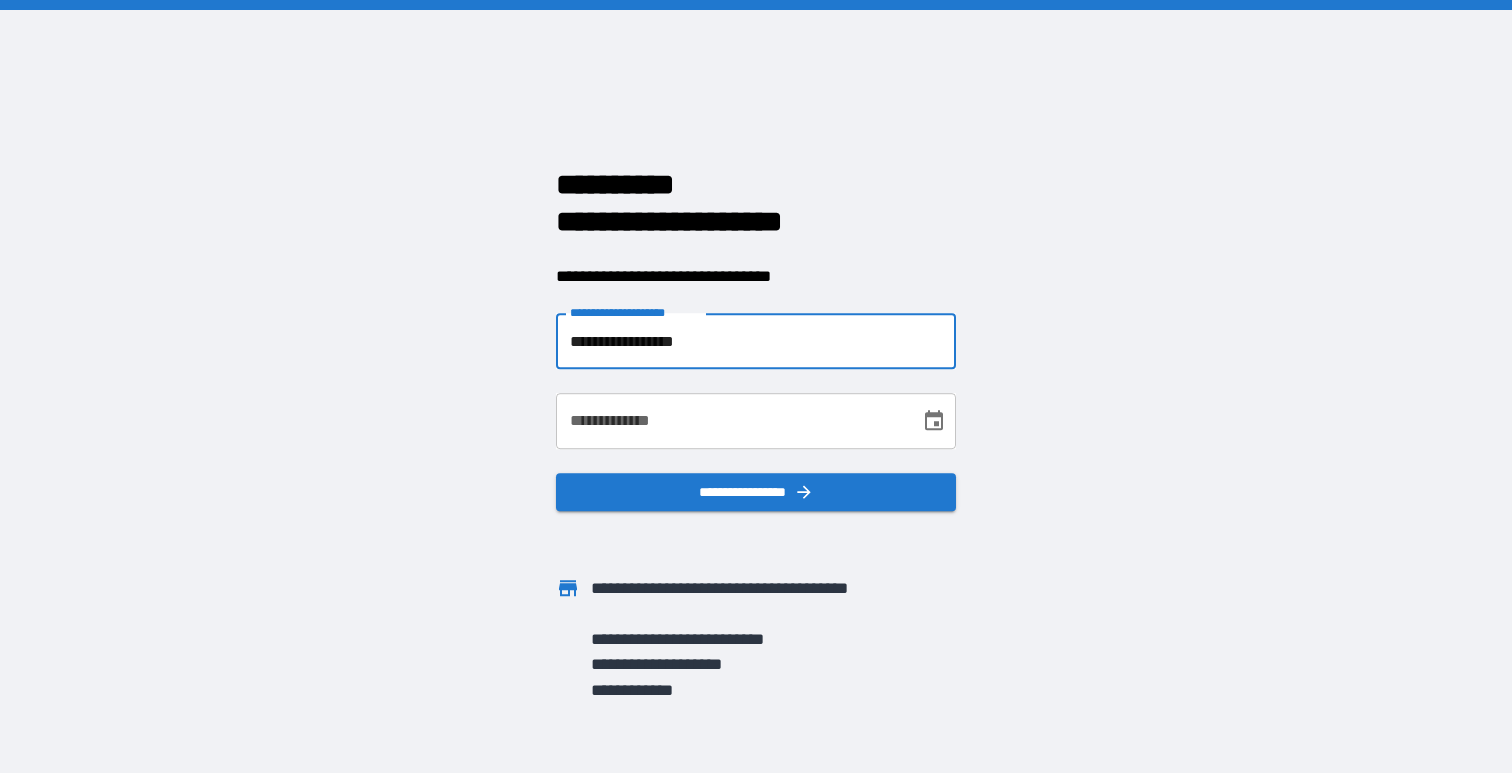 click 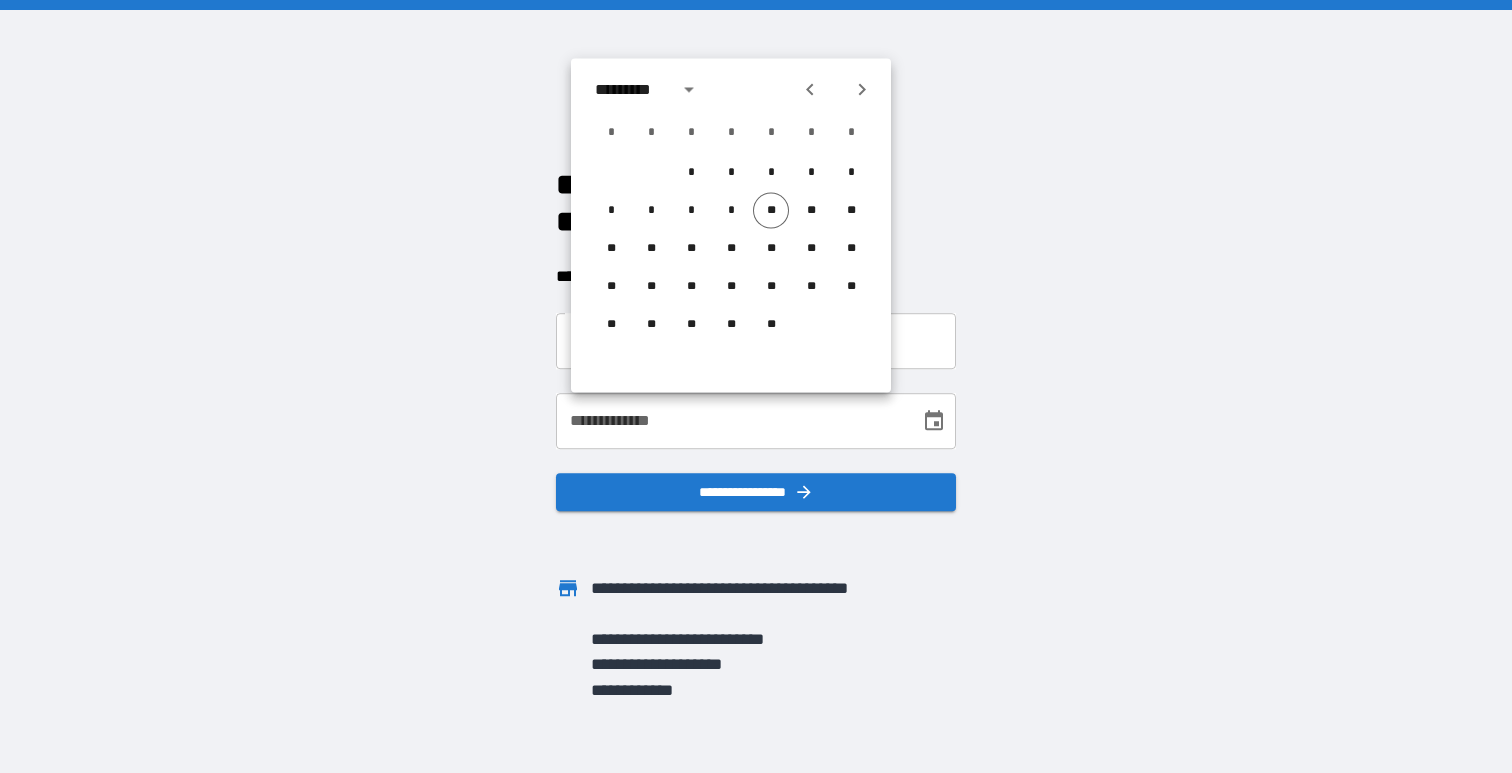 click on "**********" at bounding box center [756, 386] 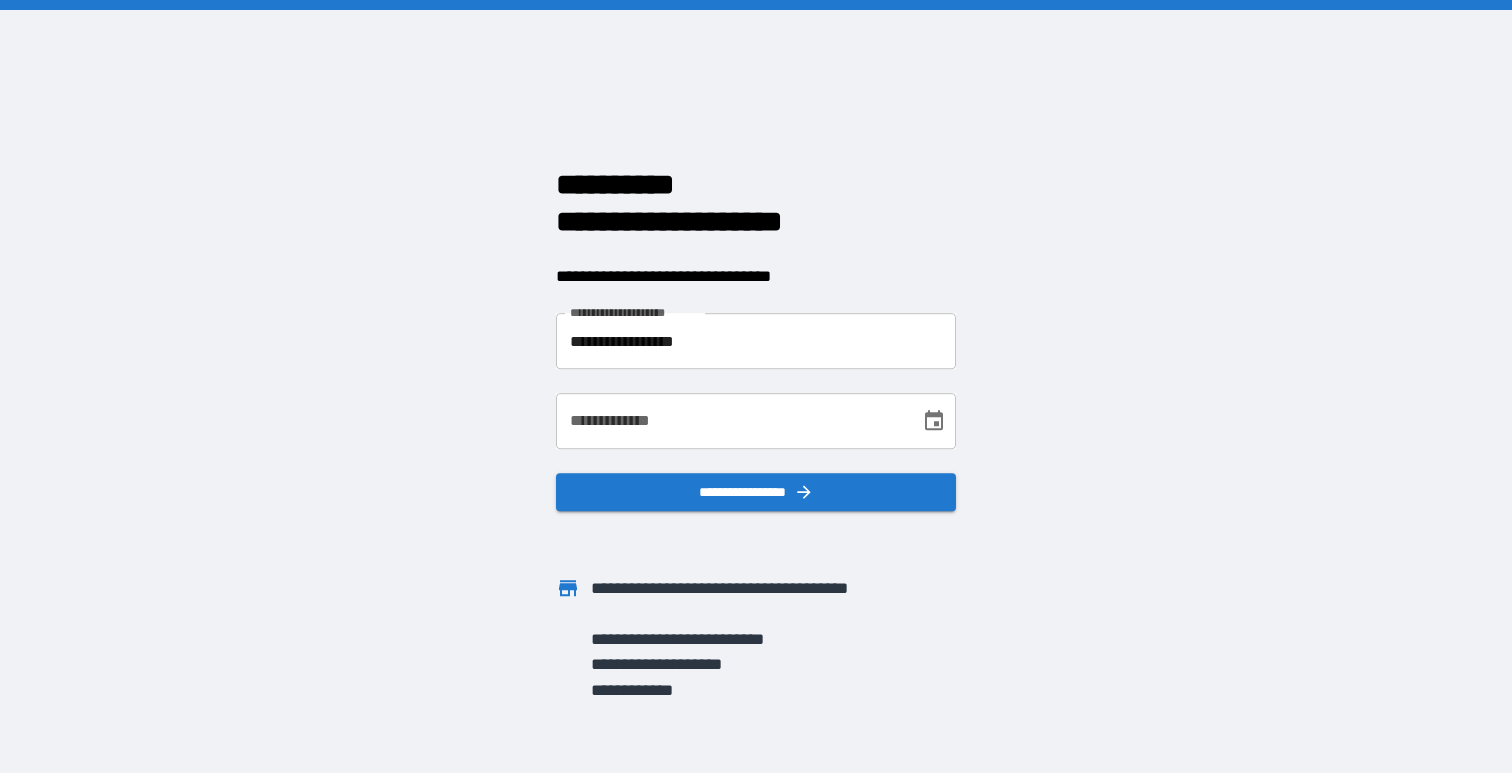 click on "**********" at bounding box center [756, 341] 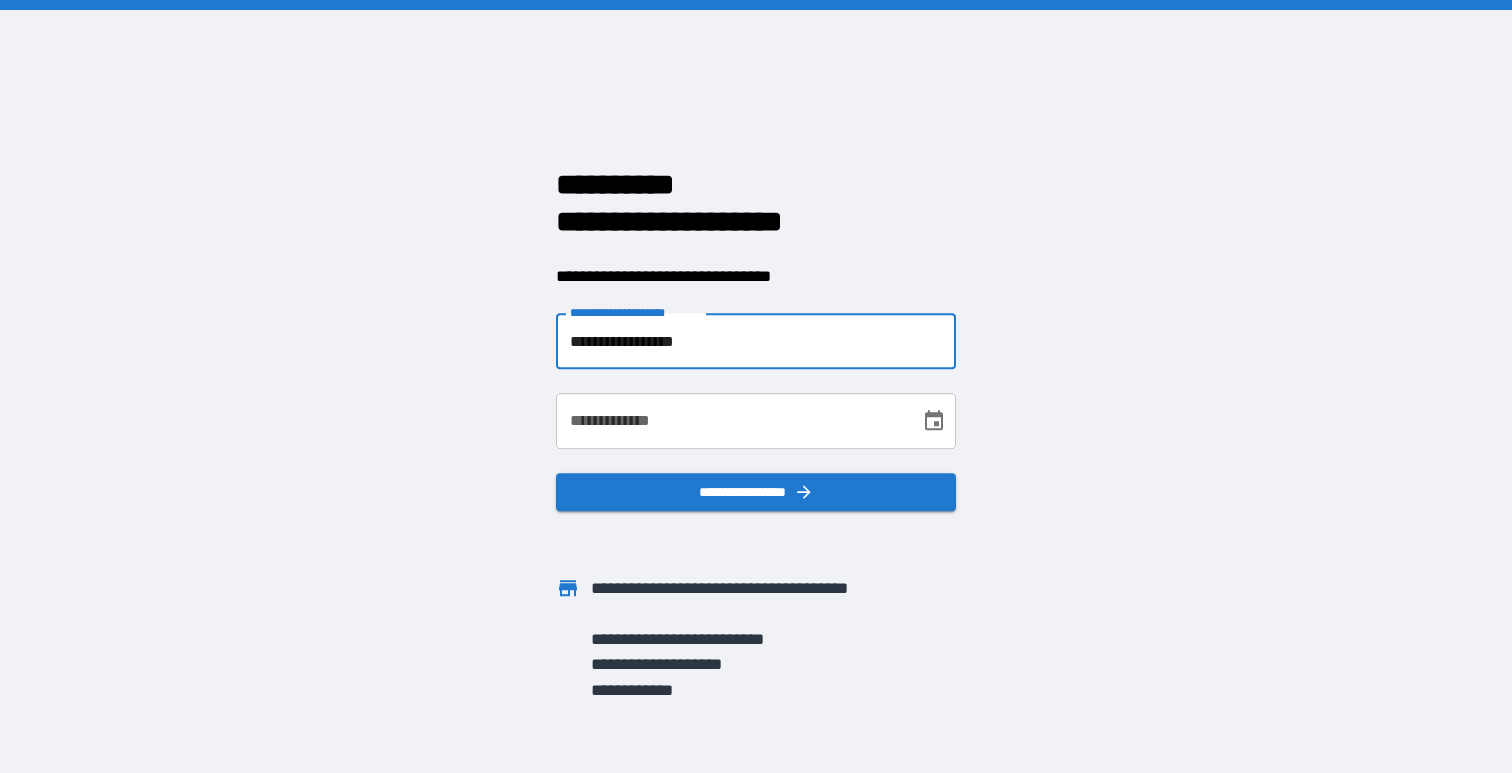 click on "**********" at bounding box center [756, 341] 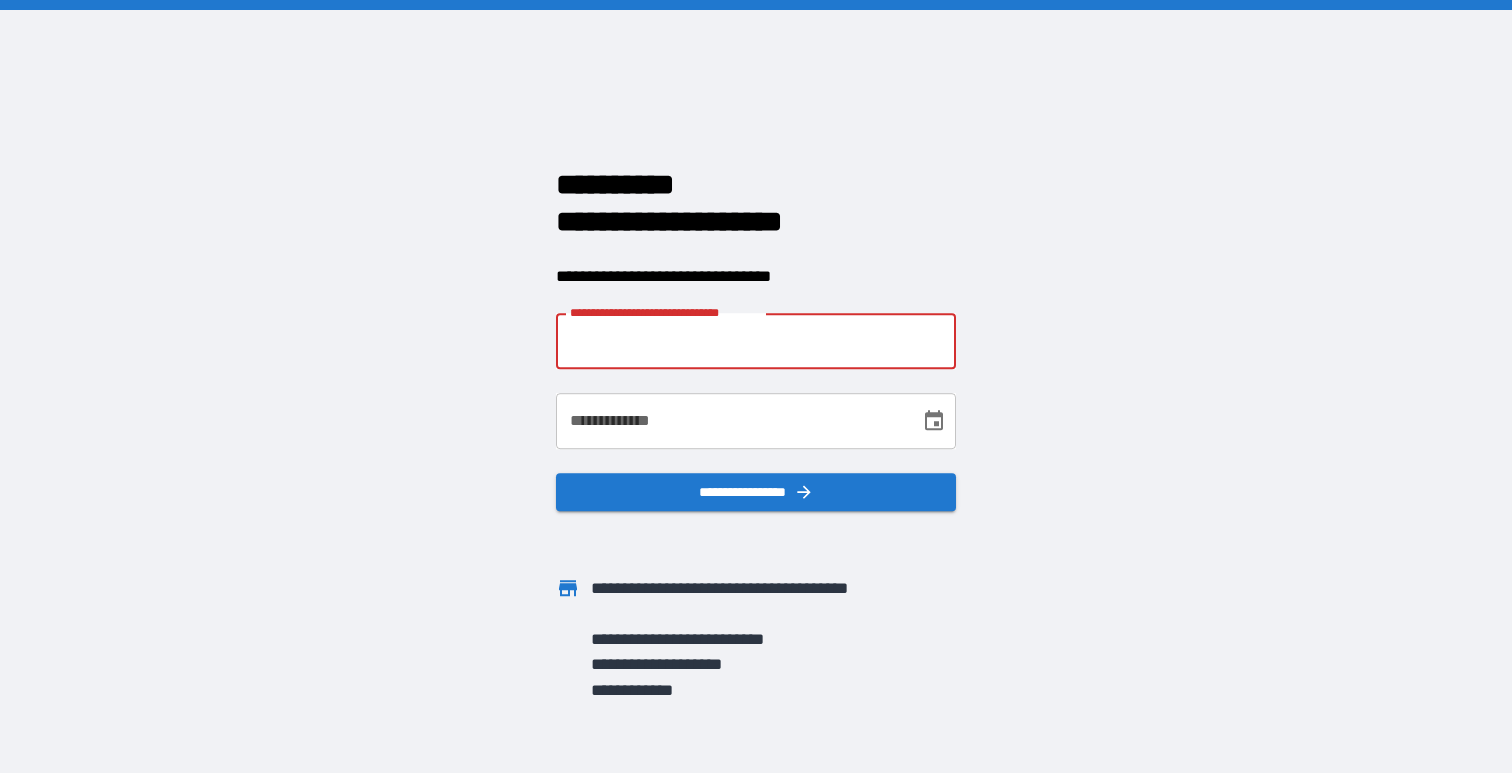 click on "**********" at bounding box center [756, 341] 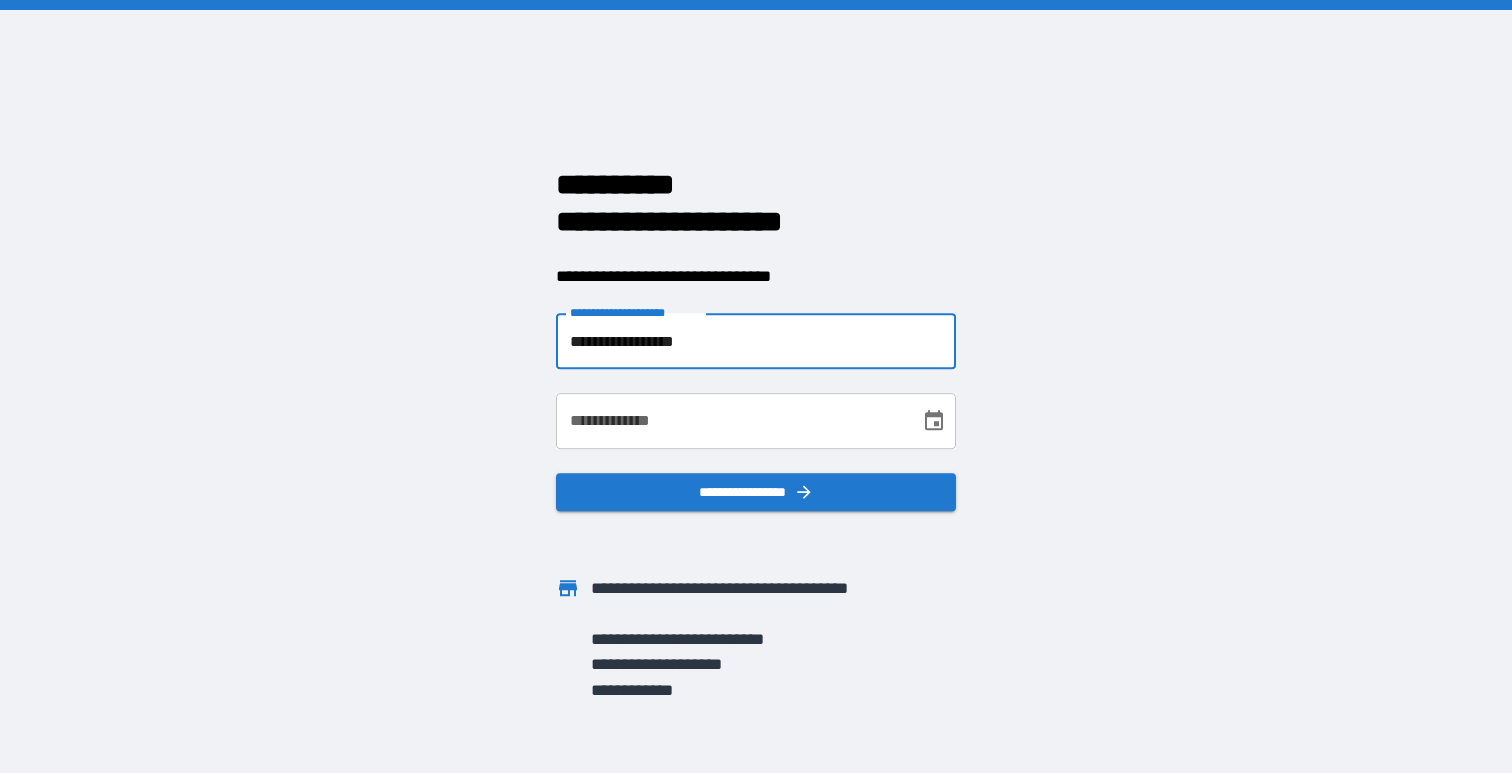 click on "**********" at bounding box center [731, 421] 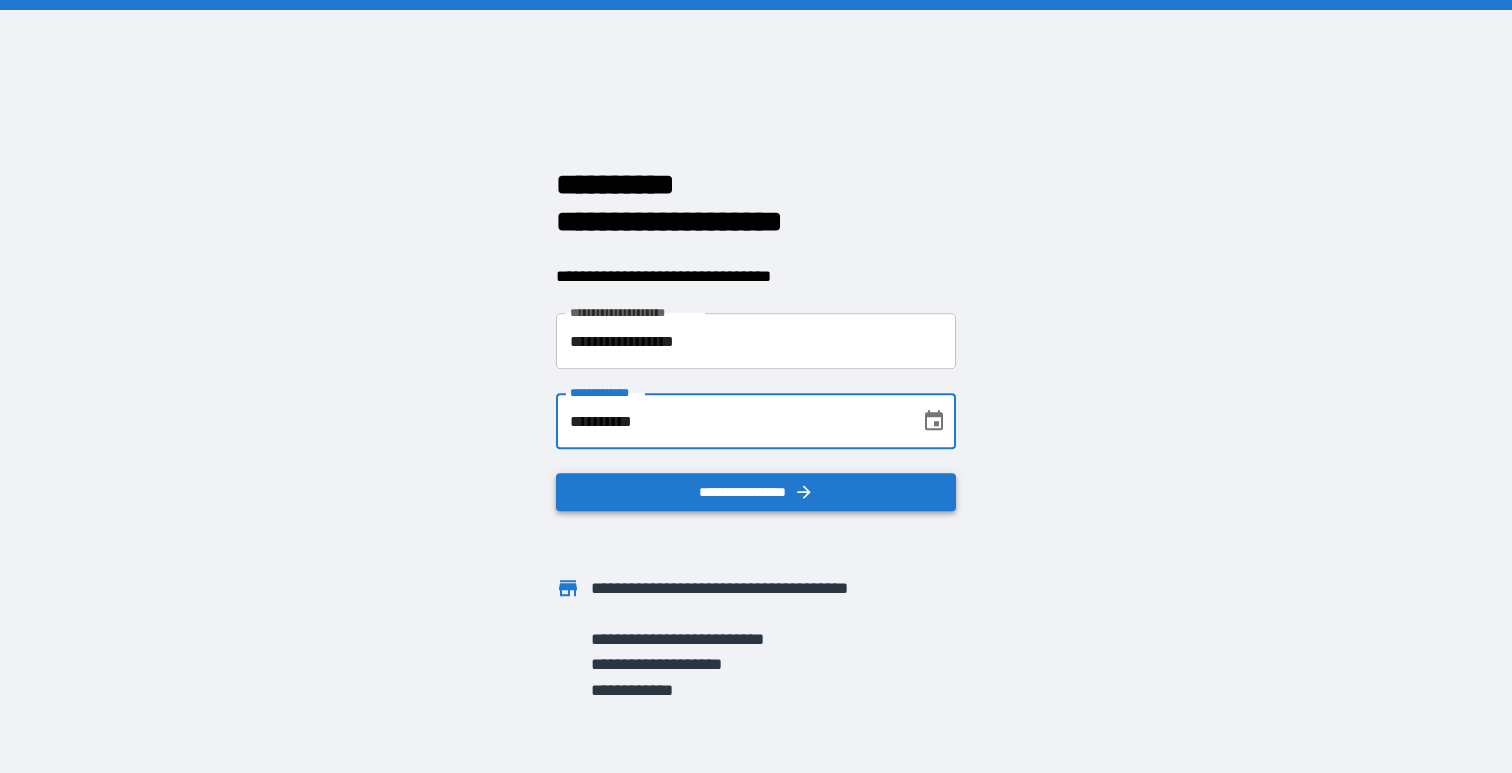 click on "**********" at bounding box center (756, 492) 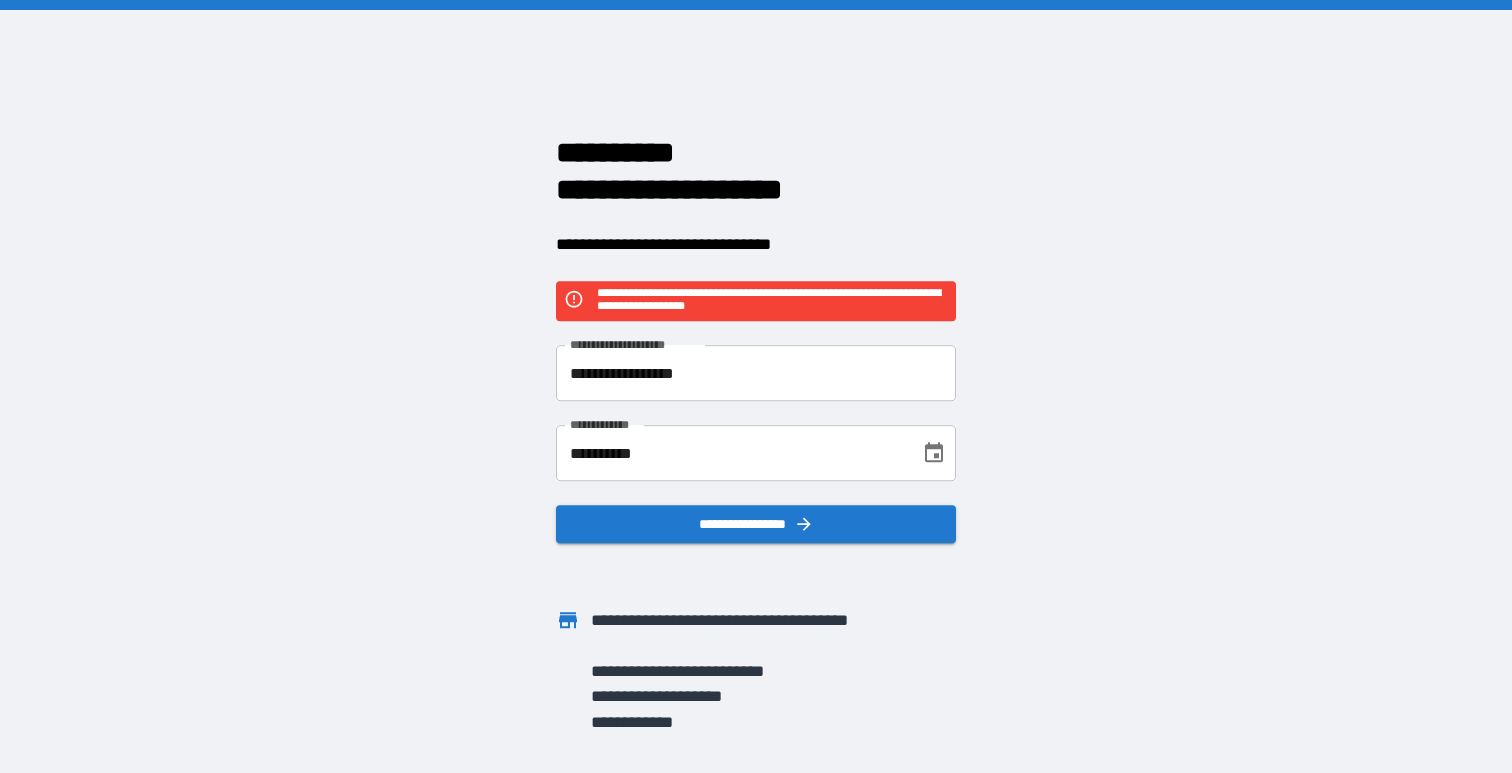 click on "**********" at bounding box center [731, 453] 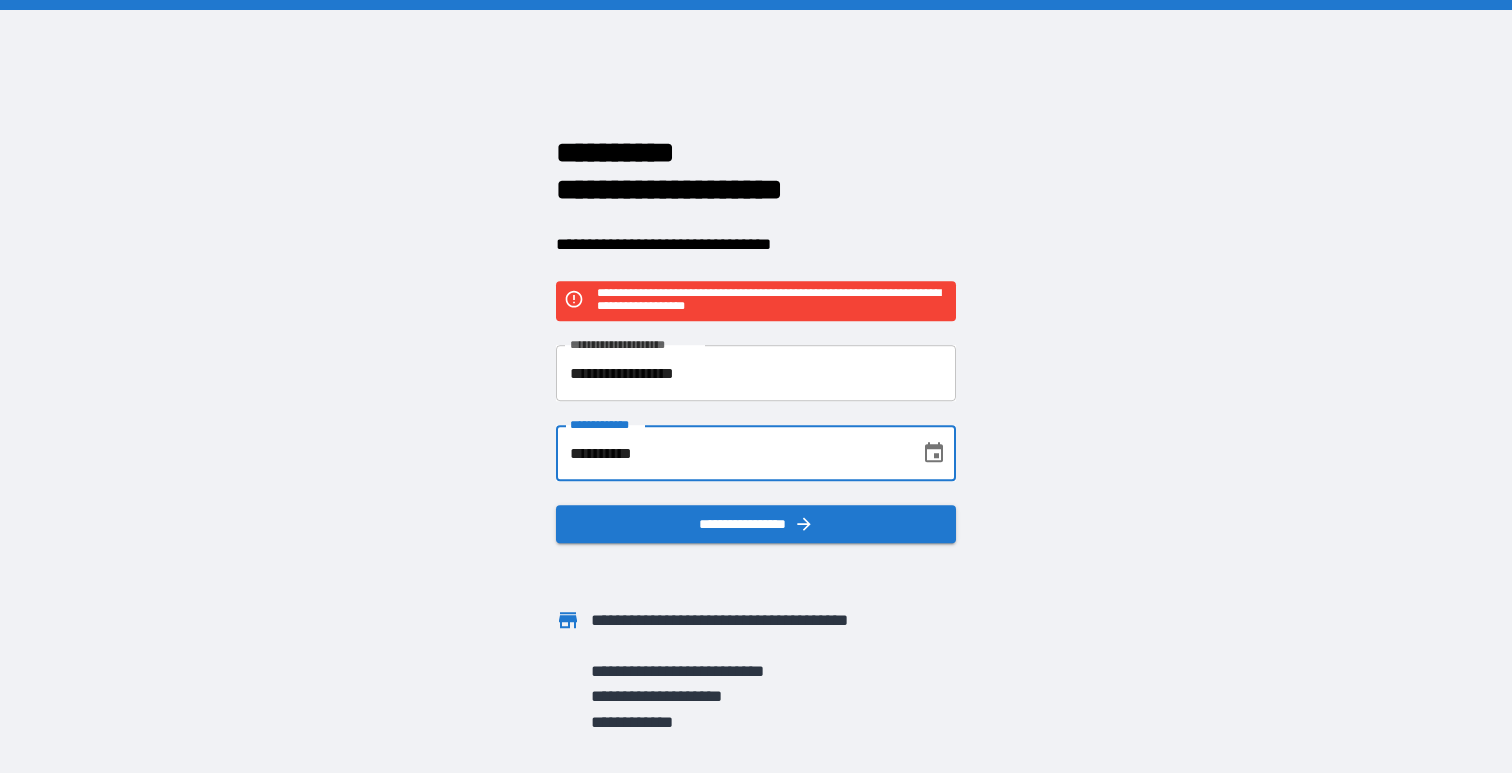 drag, startPoint x: 653, startPoint y: 462, endPoint x: 510, endPoint y: 457, distance: 143.08739 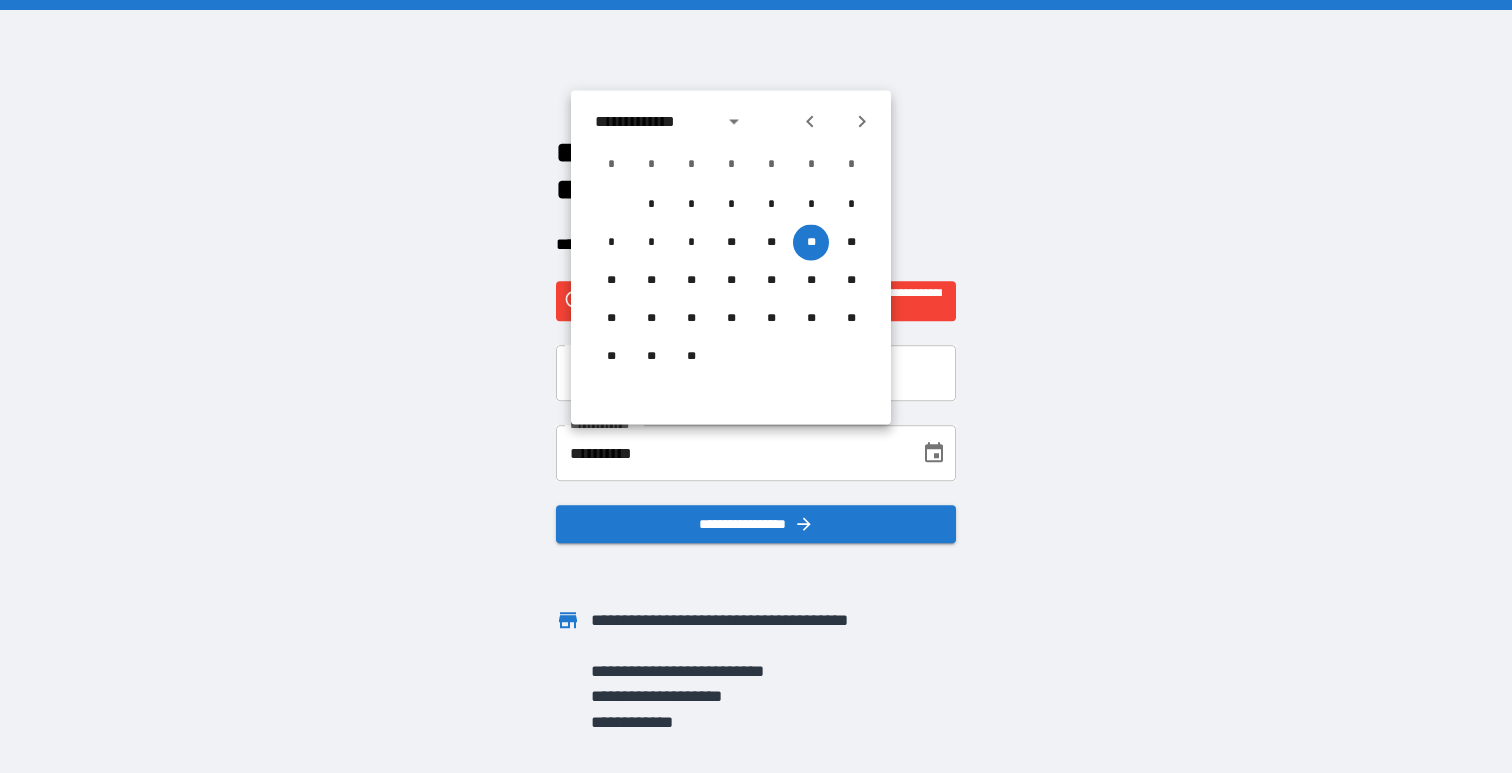 click 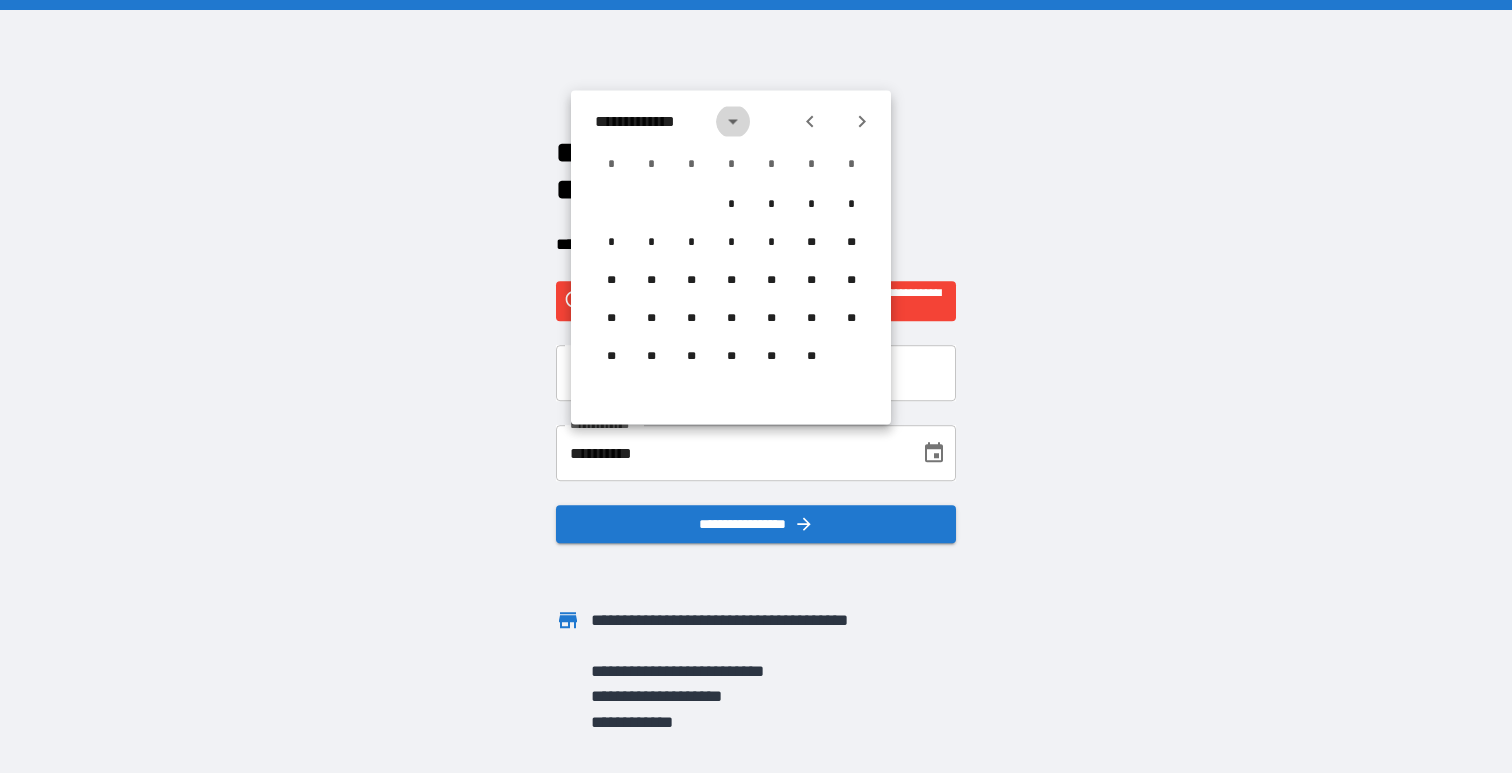 click 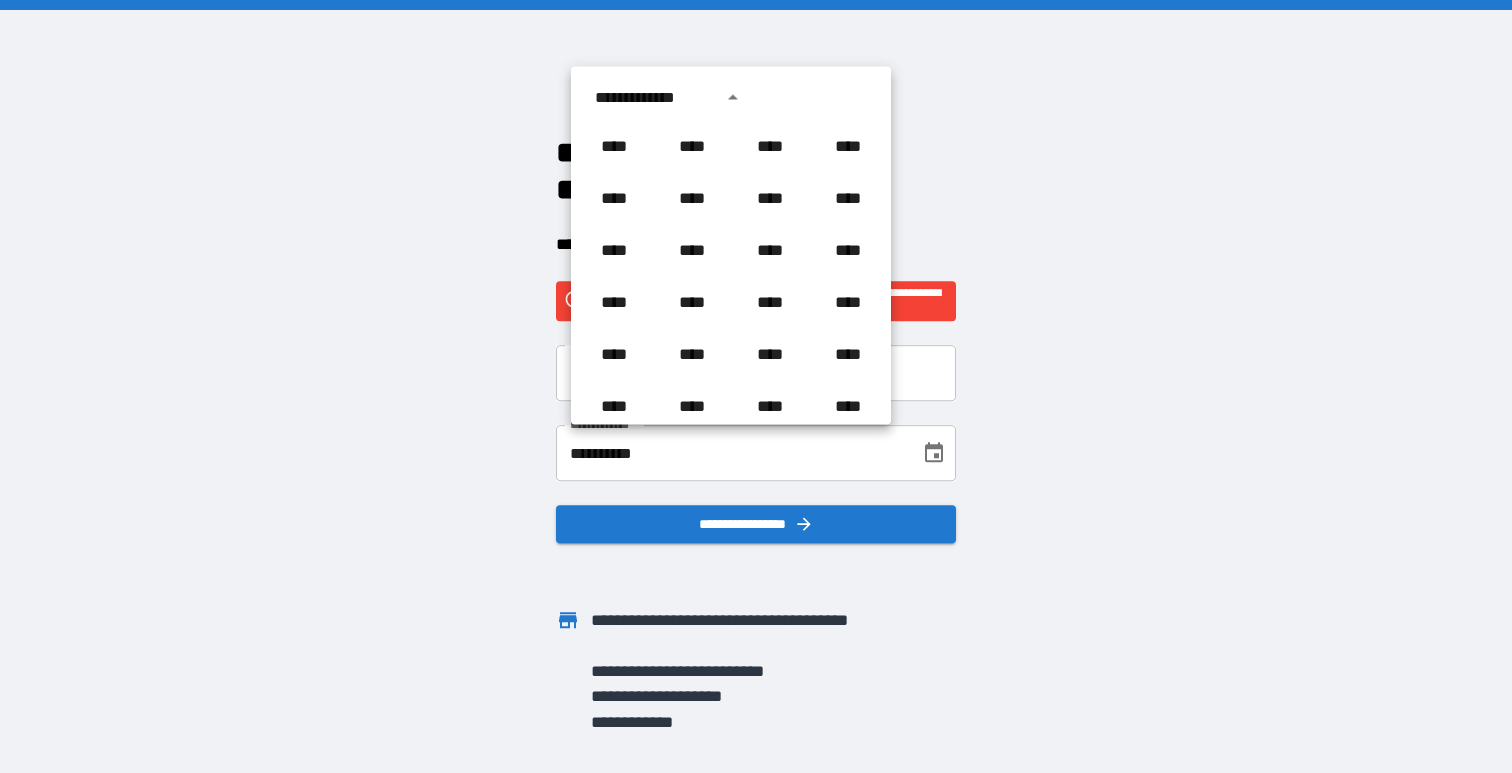 scroll, scrollTop: 1226, scrollLeft: 0, axis: vertical 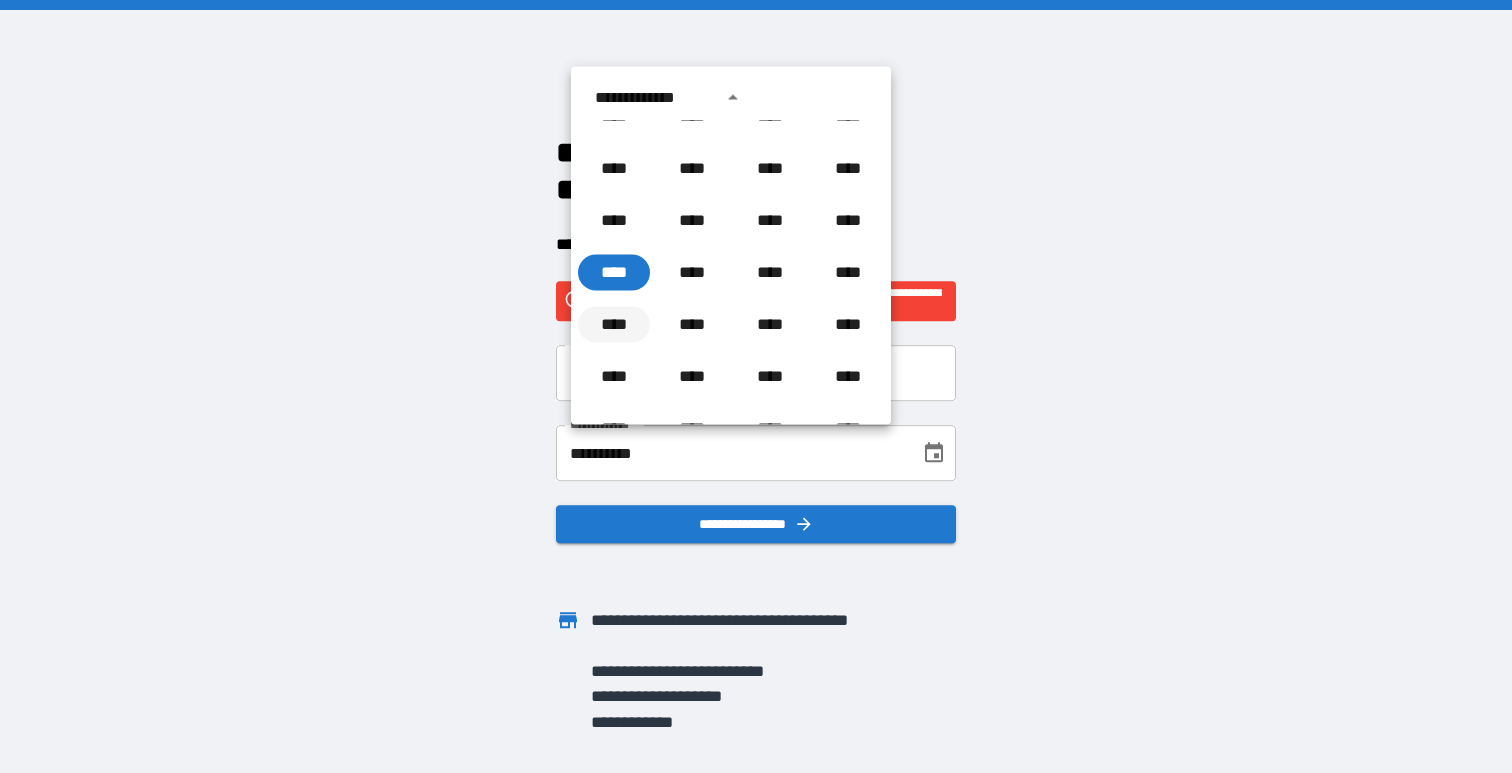 click on "****" at bounding box center (614, 325) 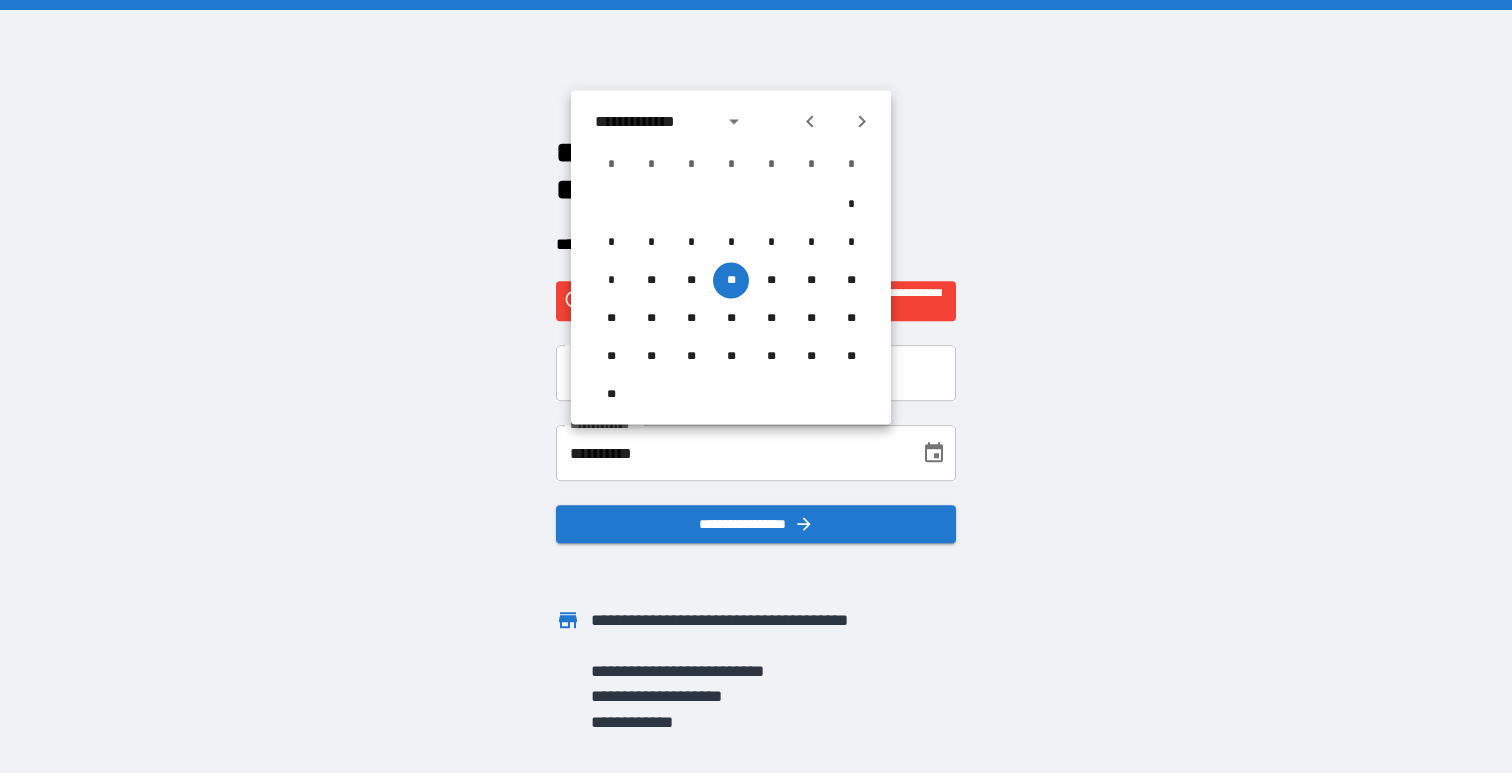 click 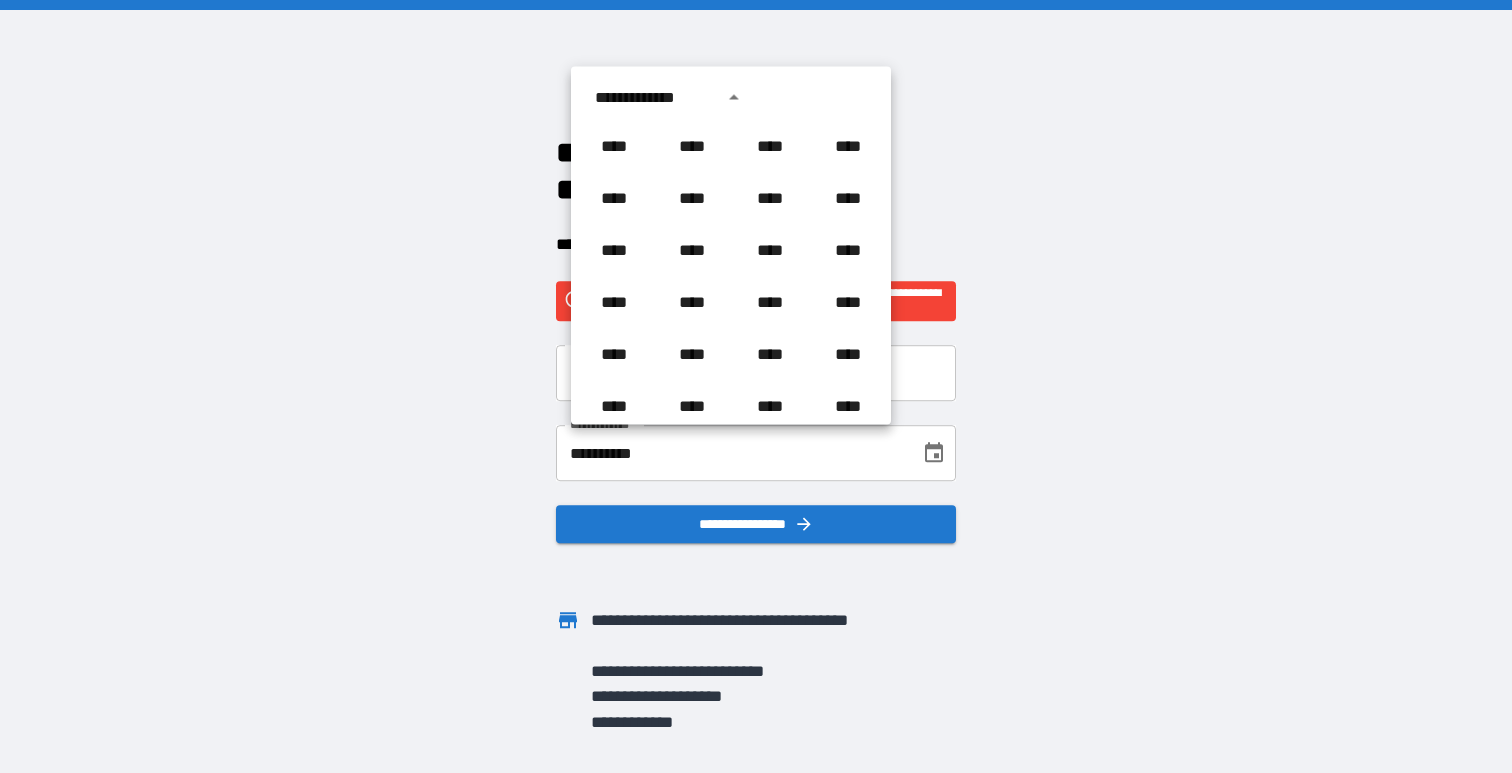 scroll, scrollTop: 1278, scrollLeft: 0, axis: vertical 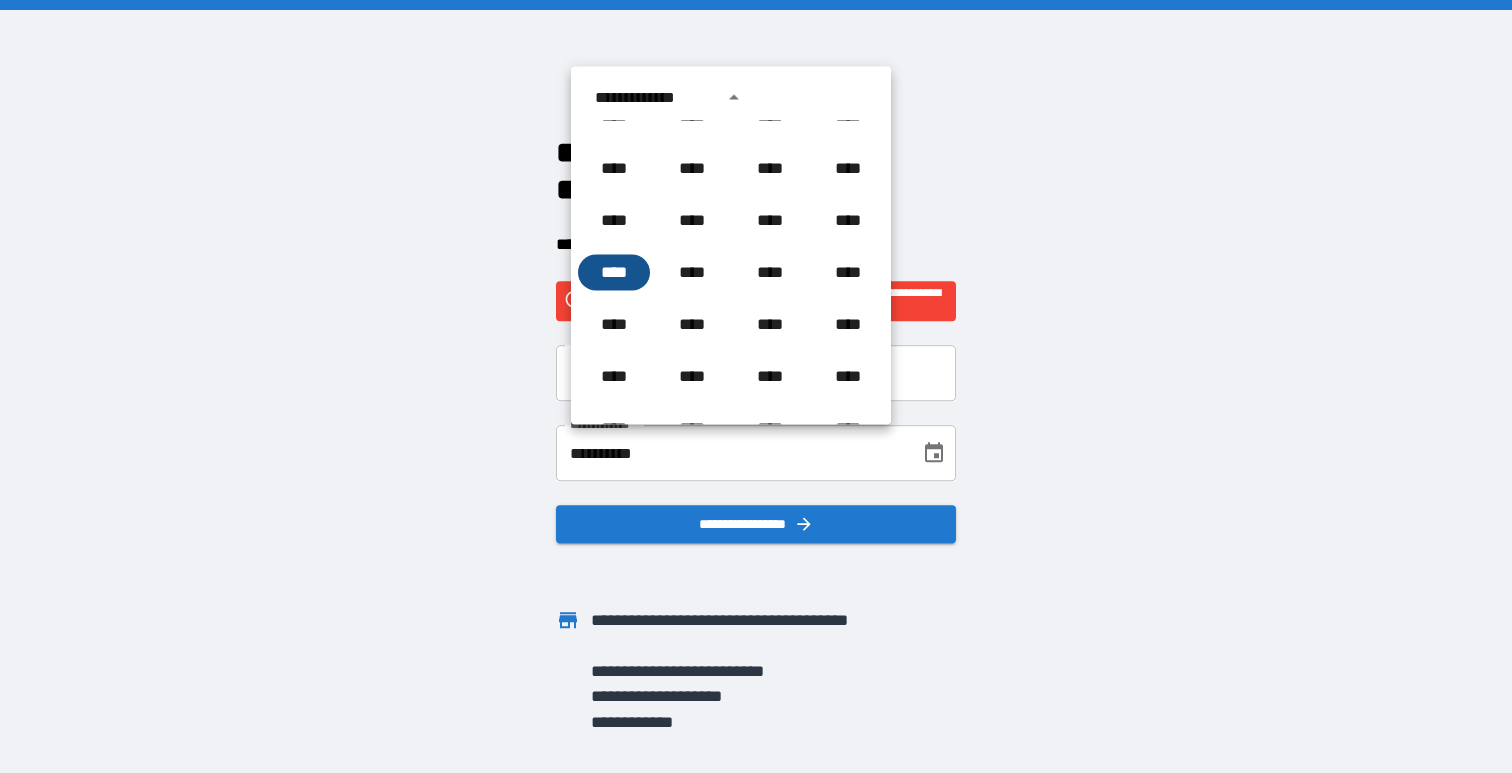 click on "****" at bounding box center [614, 273] 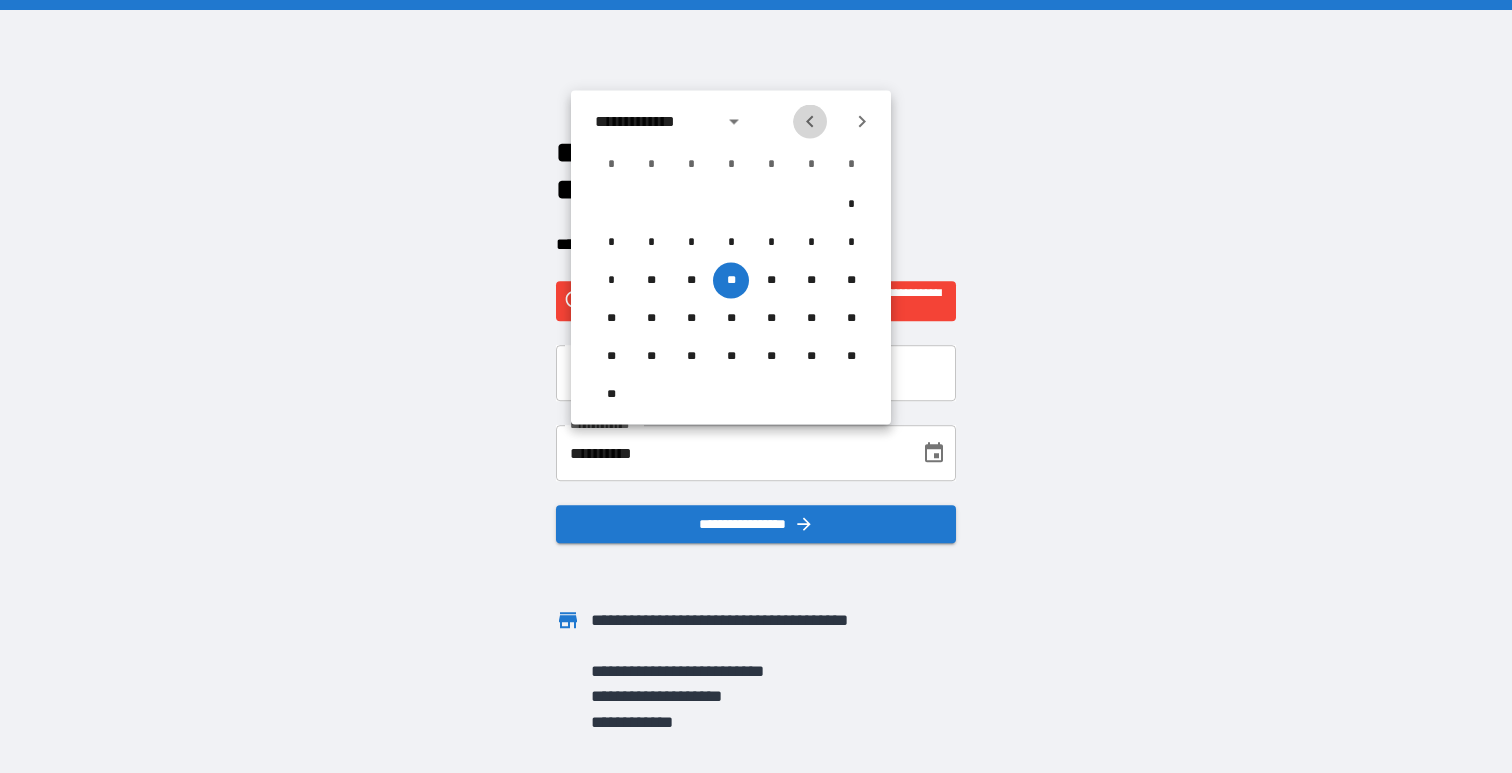 click 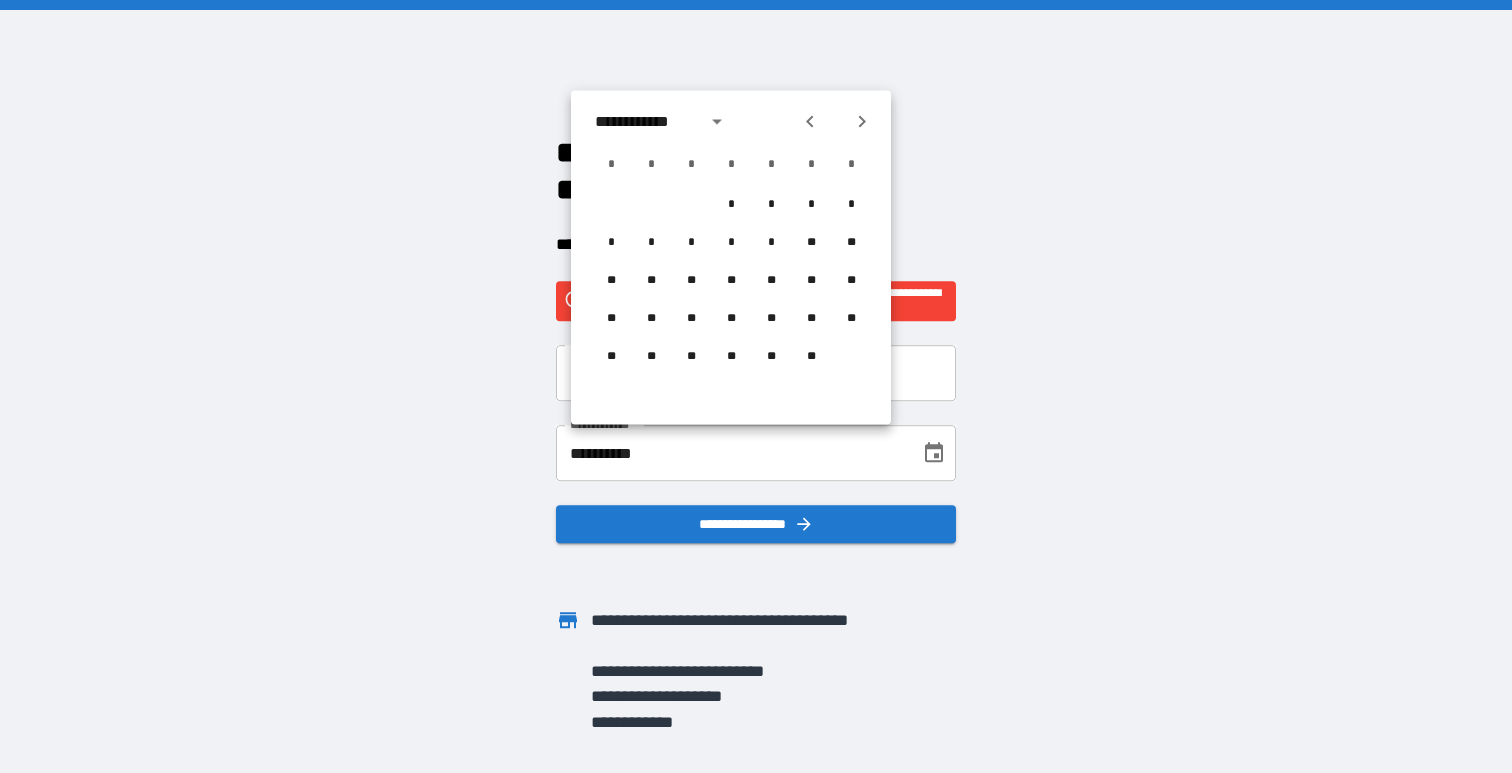click 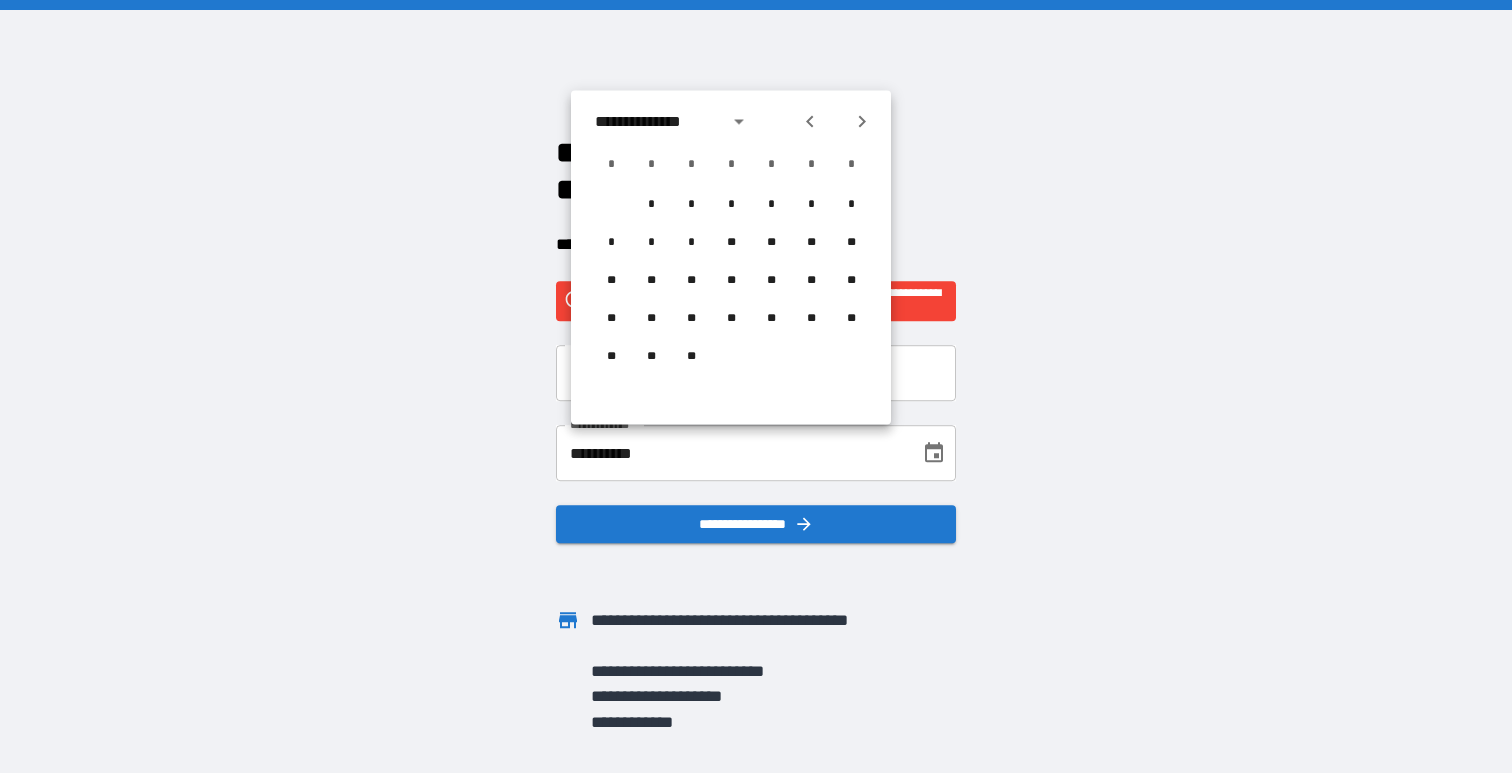click 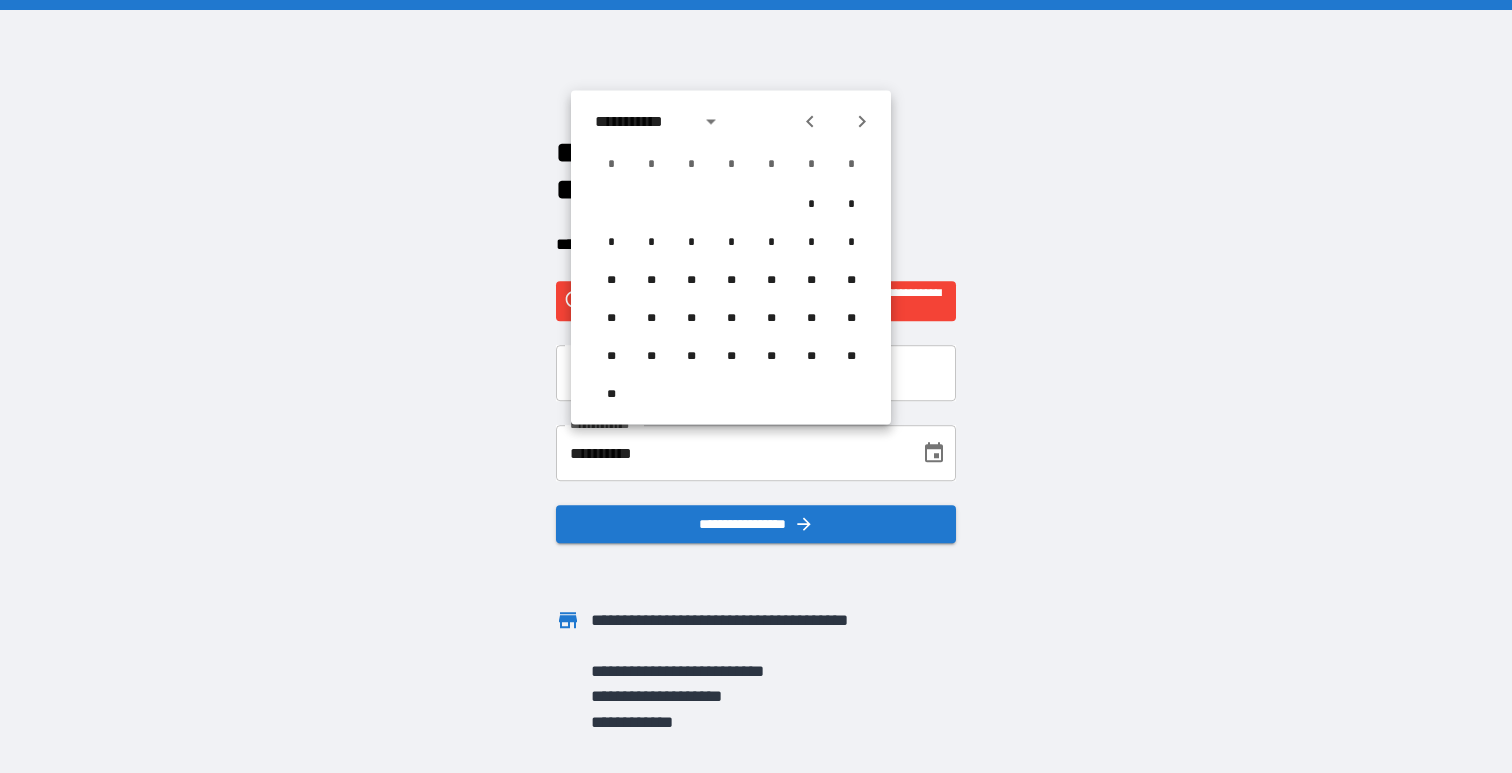 click 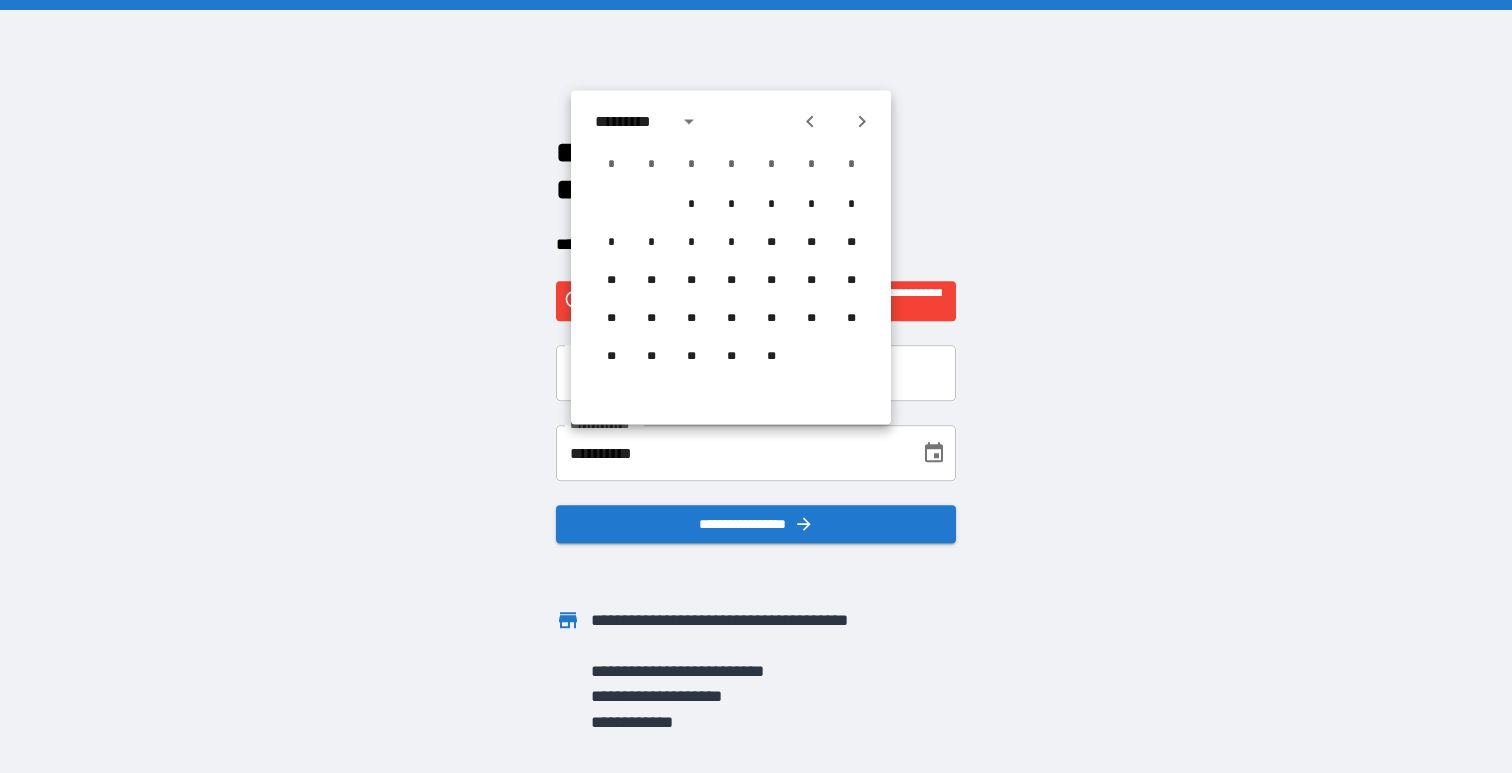 click 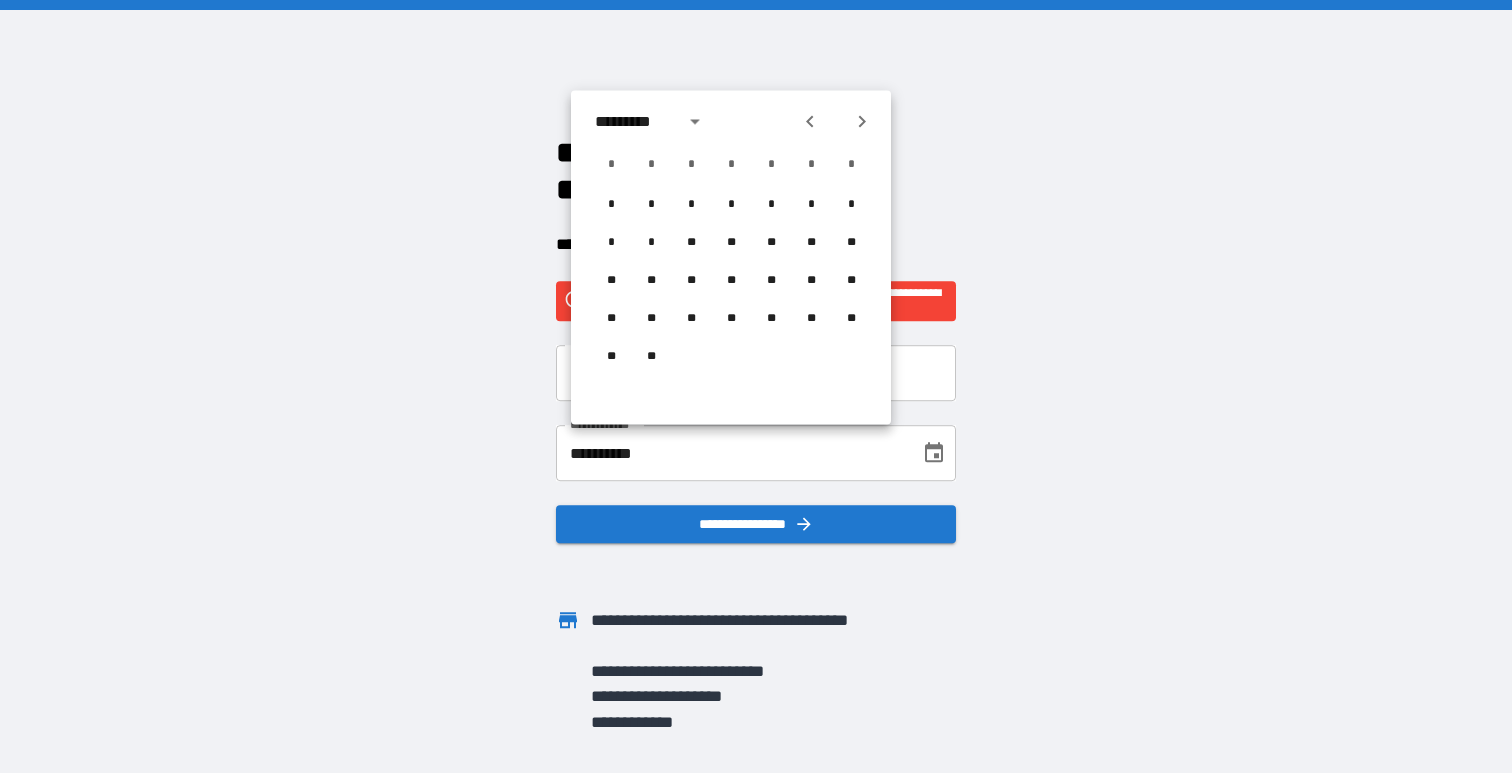 click 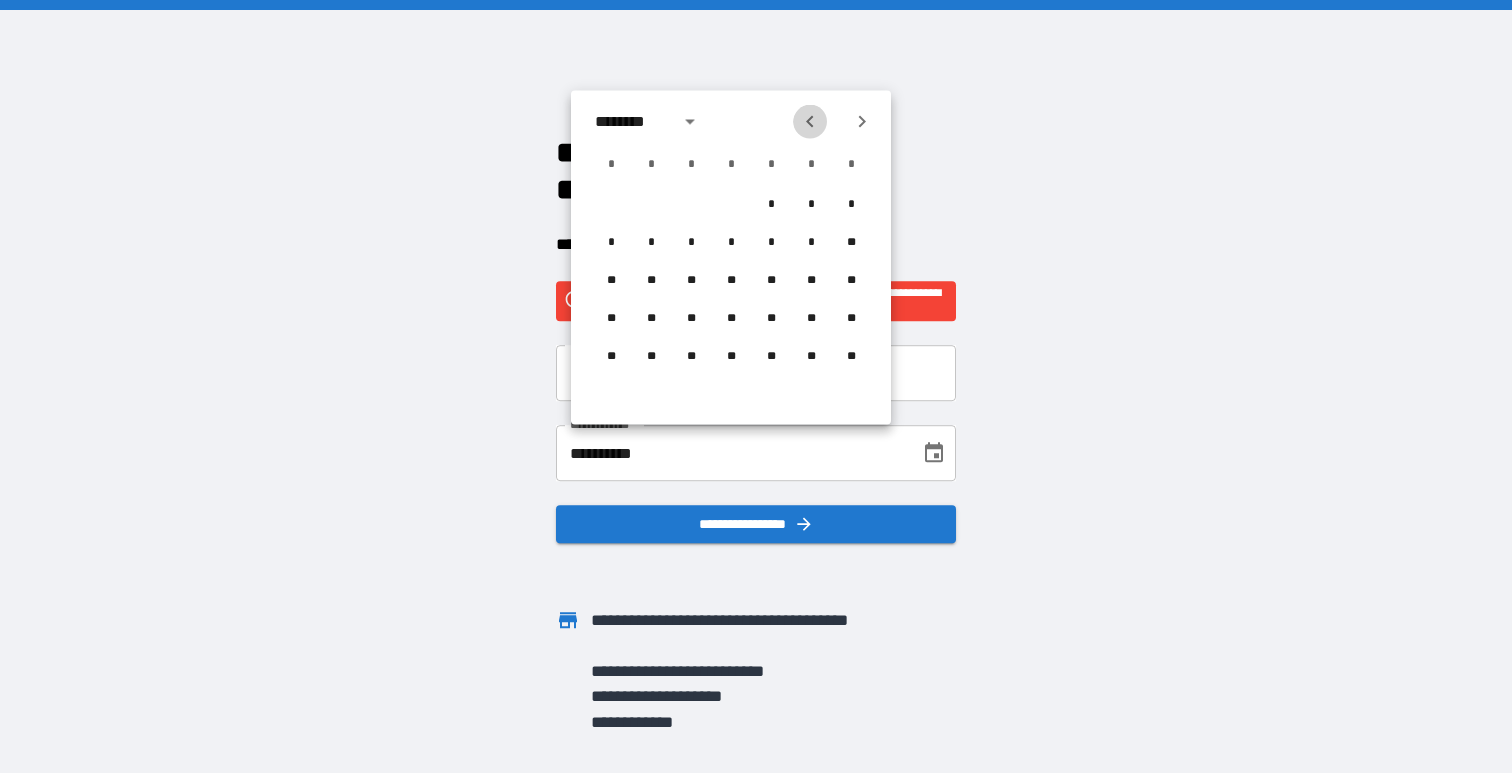 click 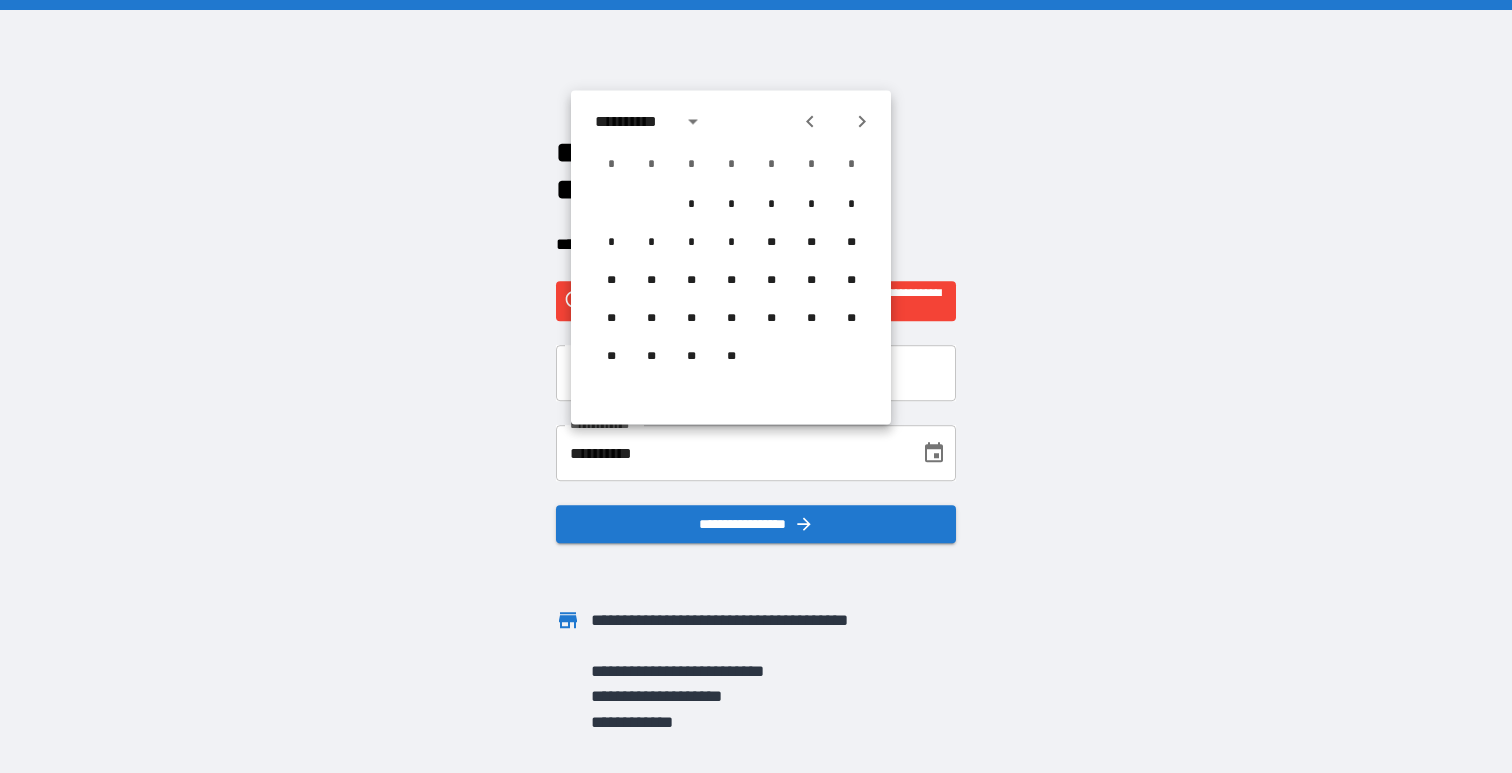 click 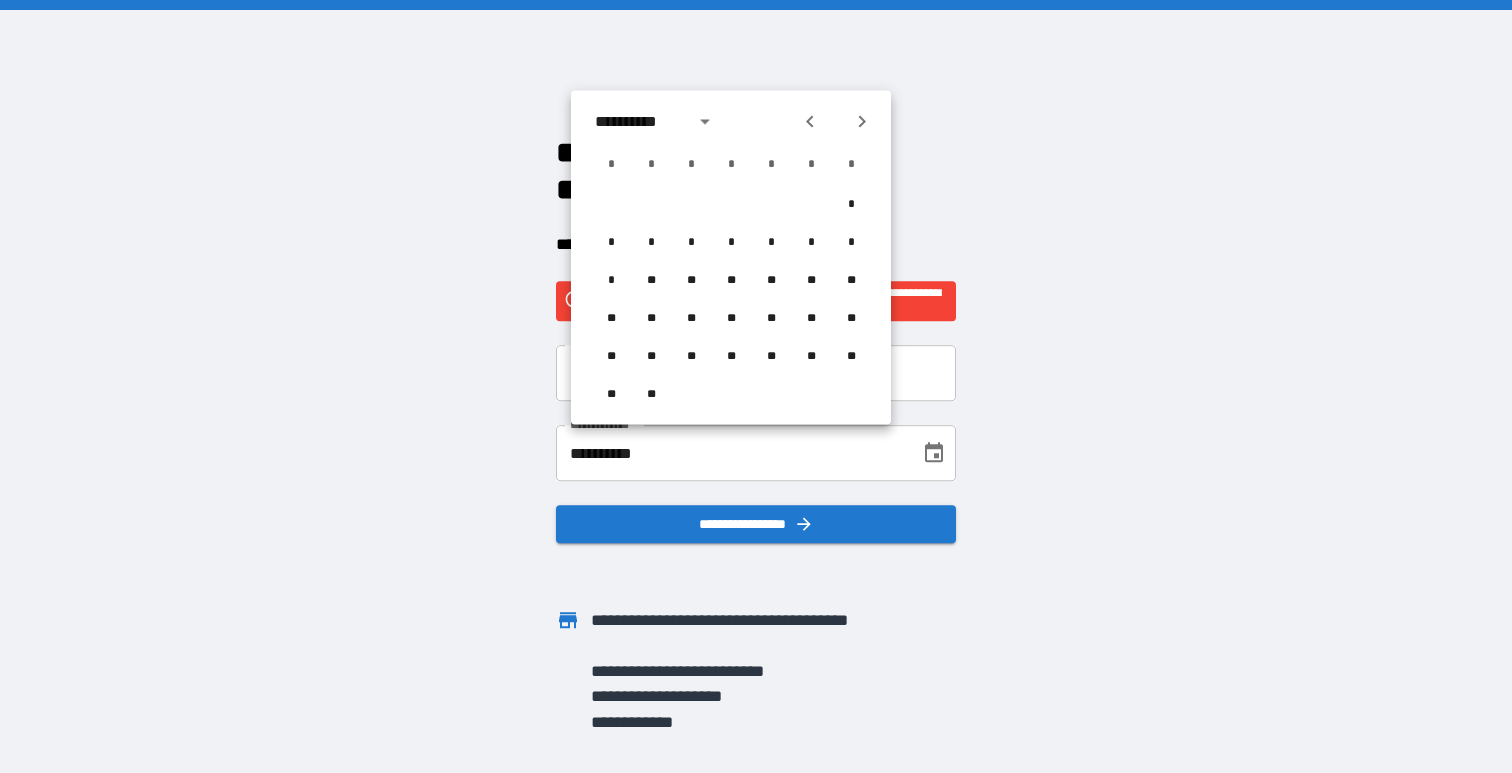 click 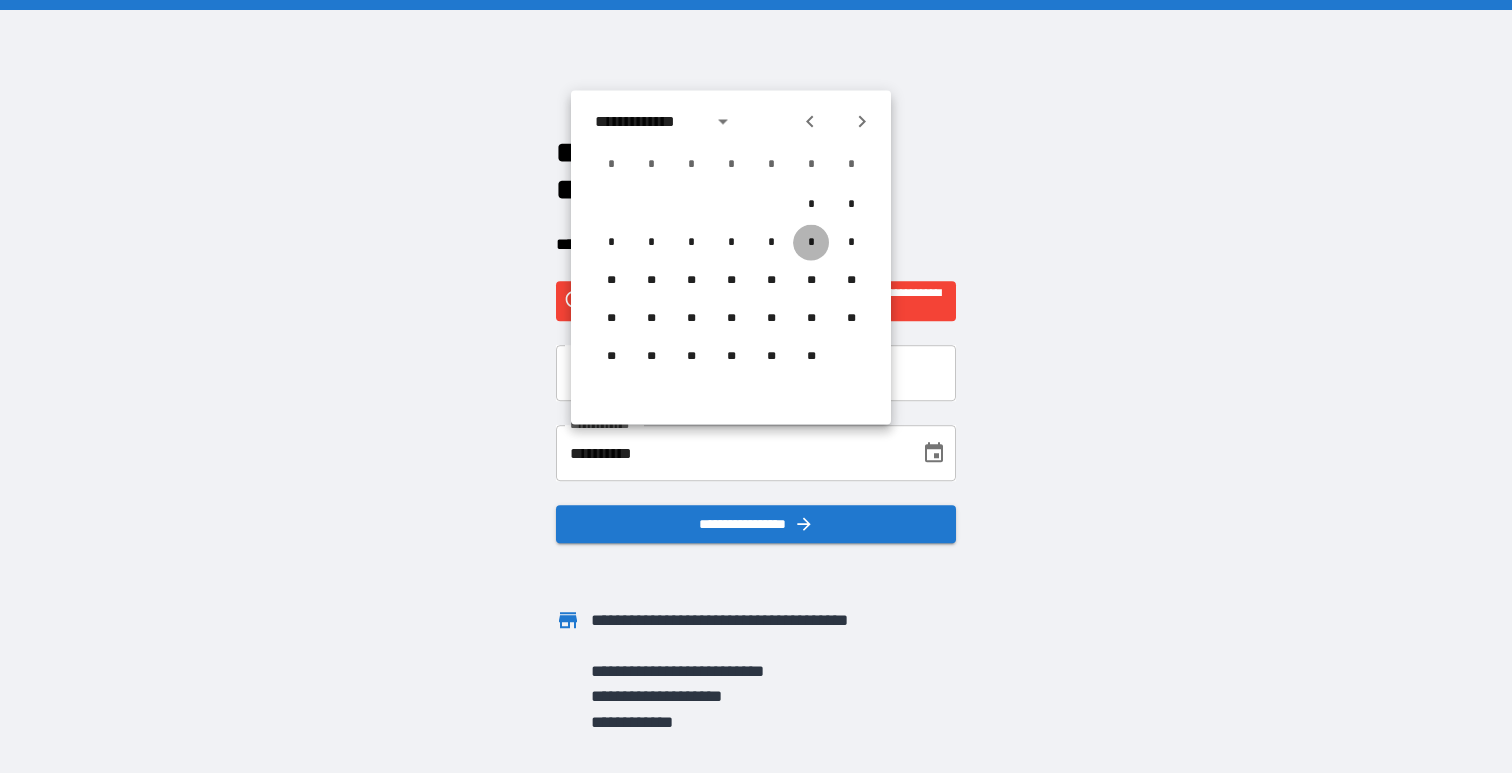 click on "*" at bounding box center (811, 243) 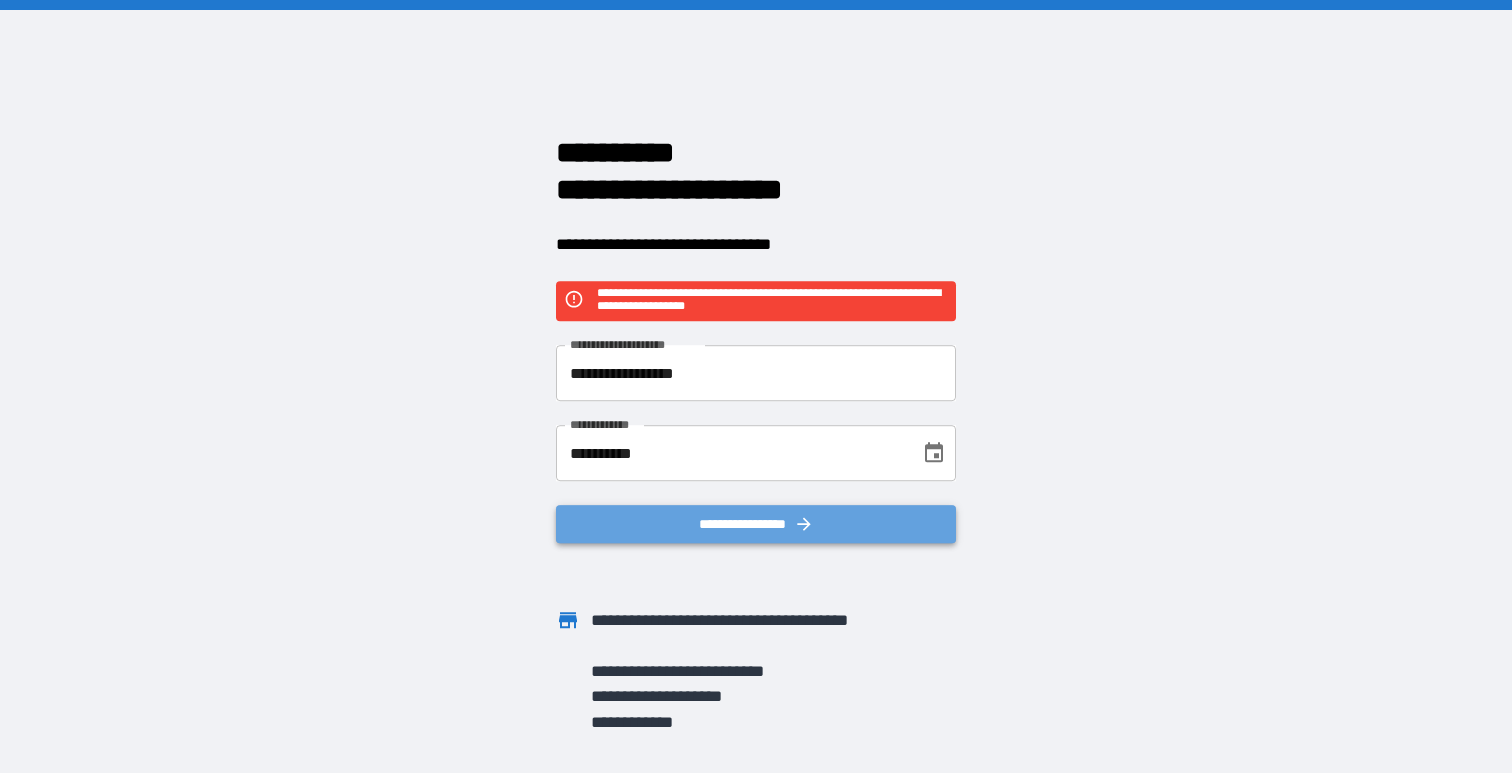 click on "**********" at bounding box center (756, 524) 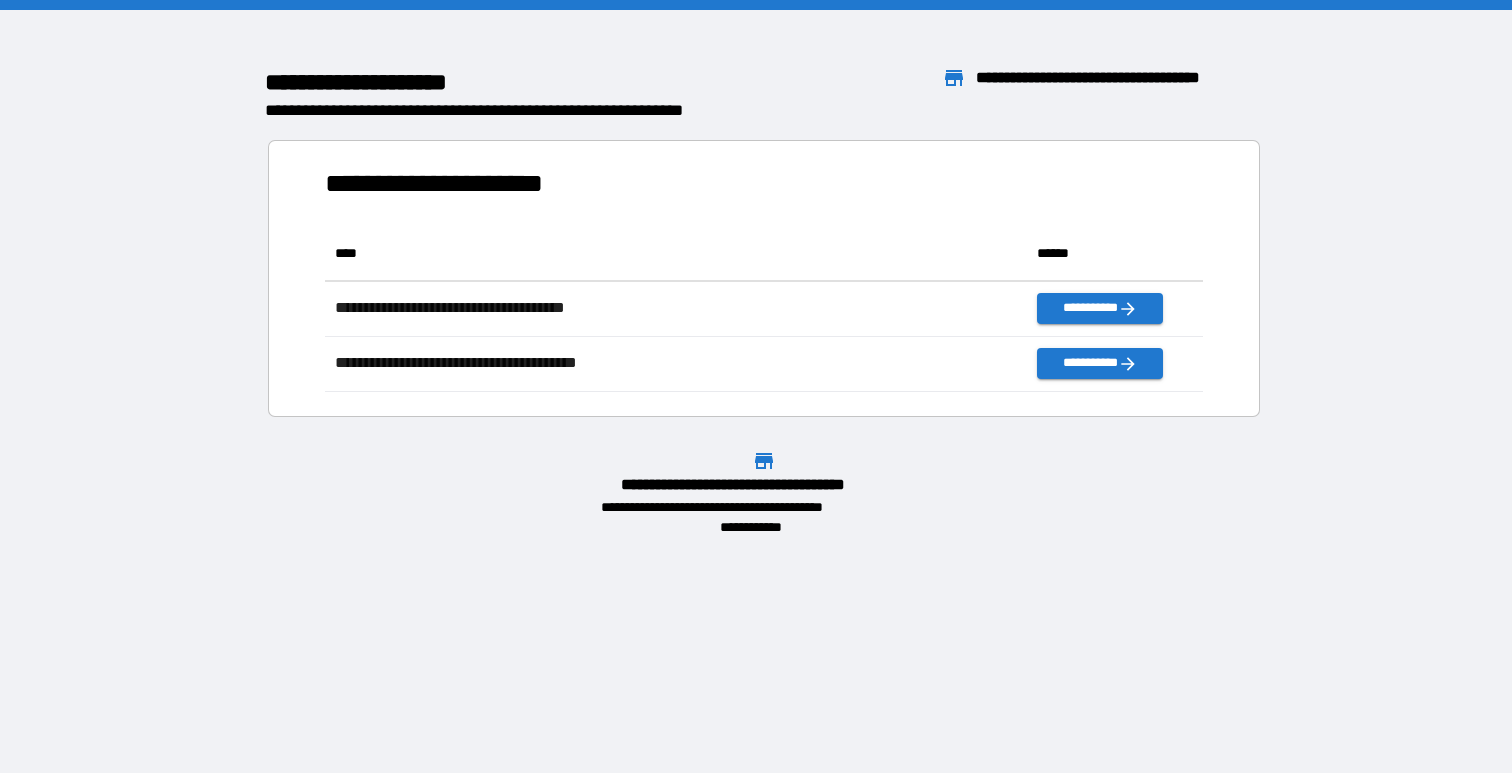 scroll, scrollTop: 1, scrollLeft: 1, axis: both 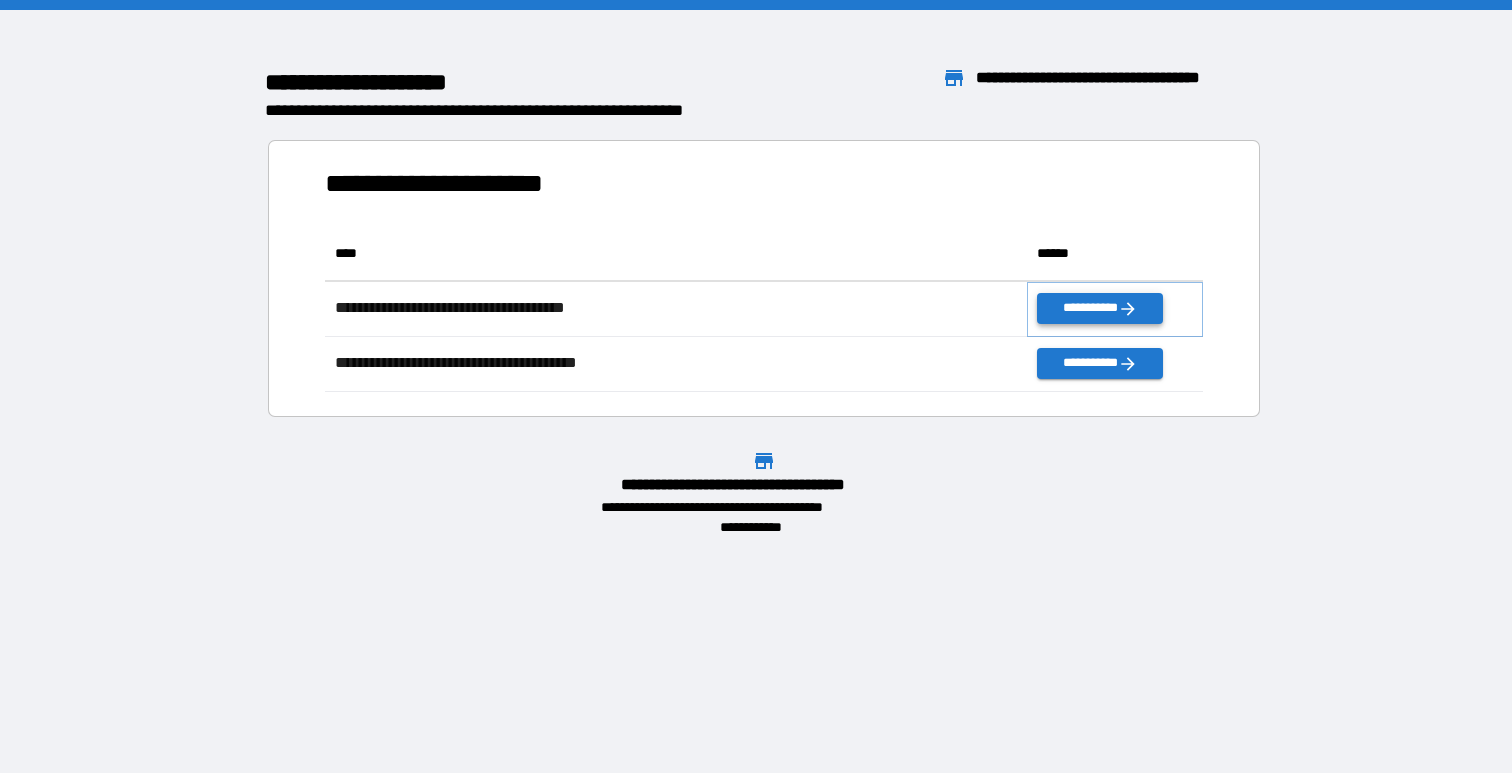 click on "**********" at bounding box center (1099, 308) 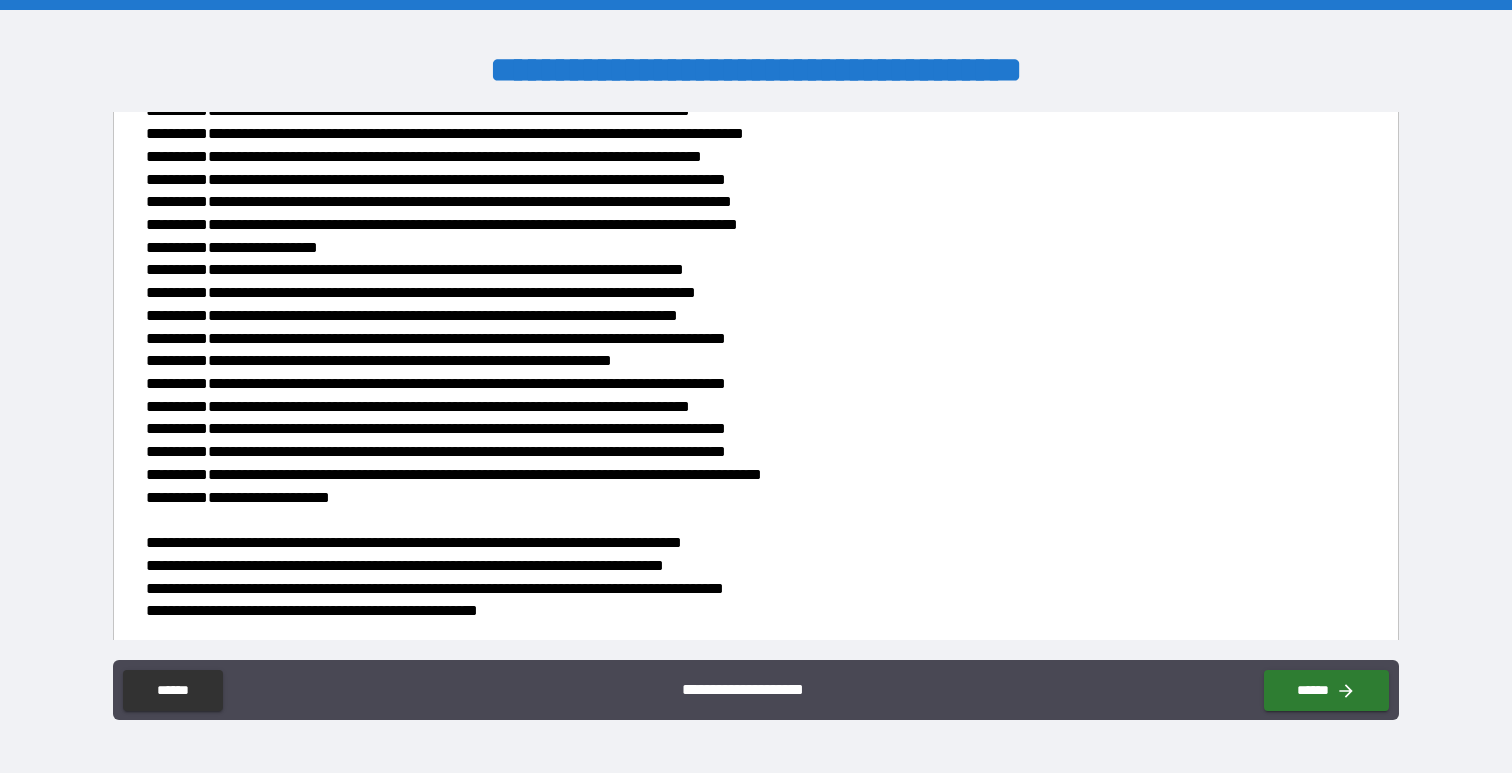 scroll, scrollTop: 1224, scrollLeft: 0, axis: vertical 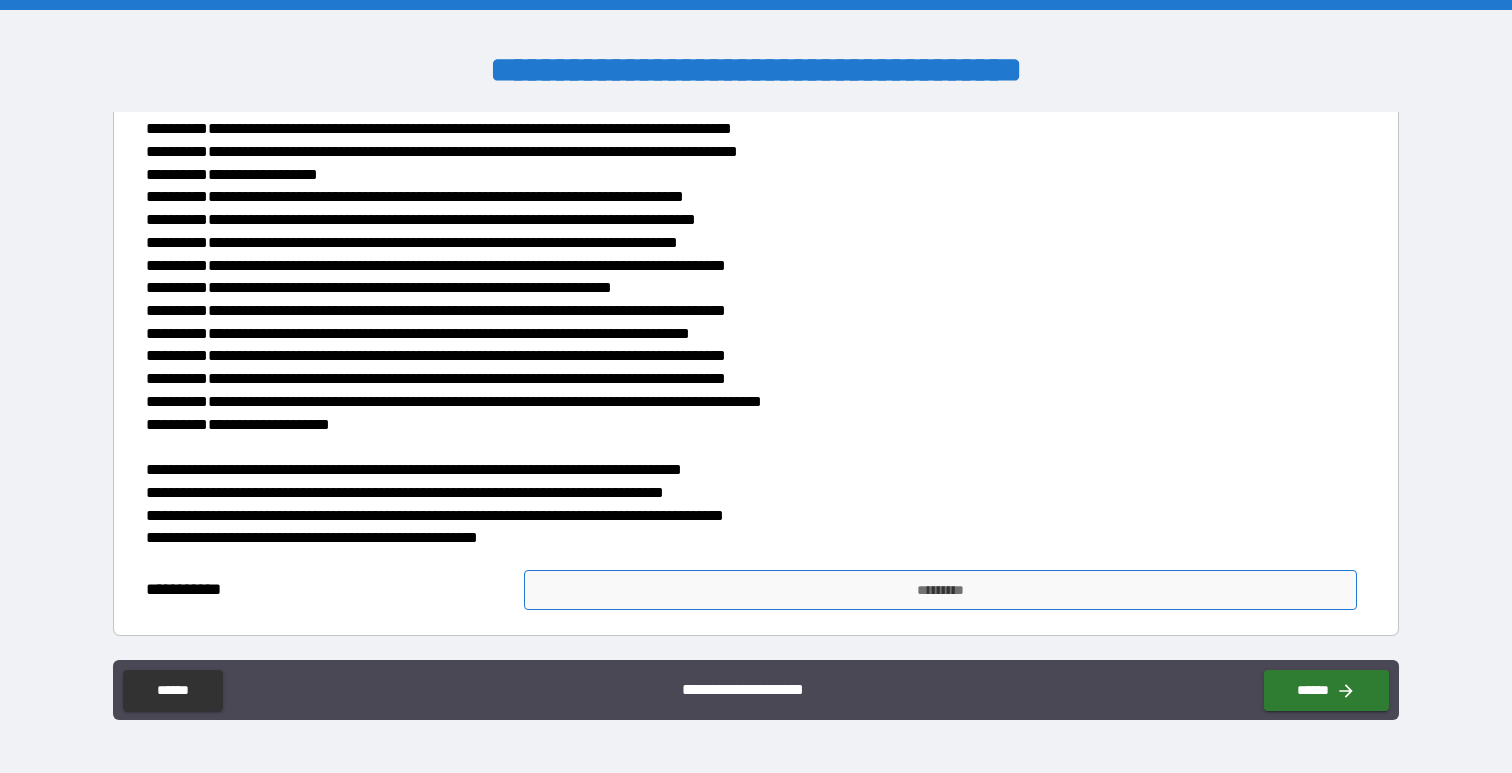 click on "*********" at bounding box center (940, 590) 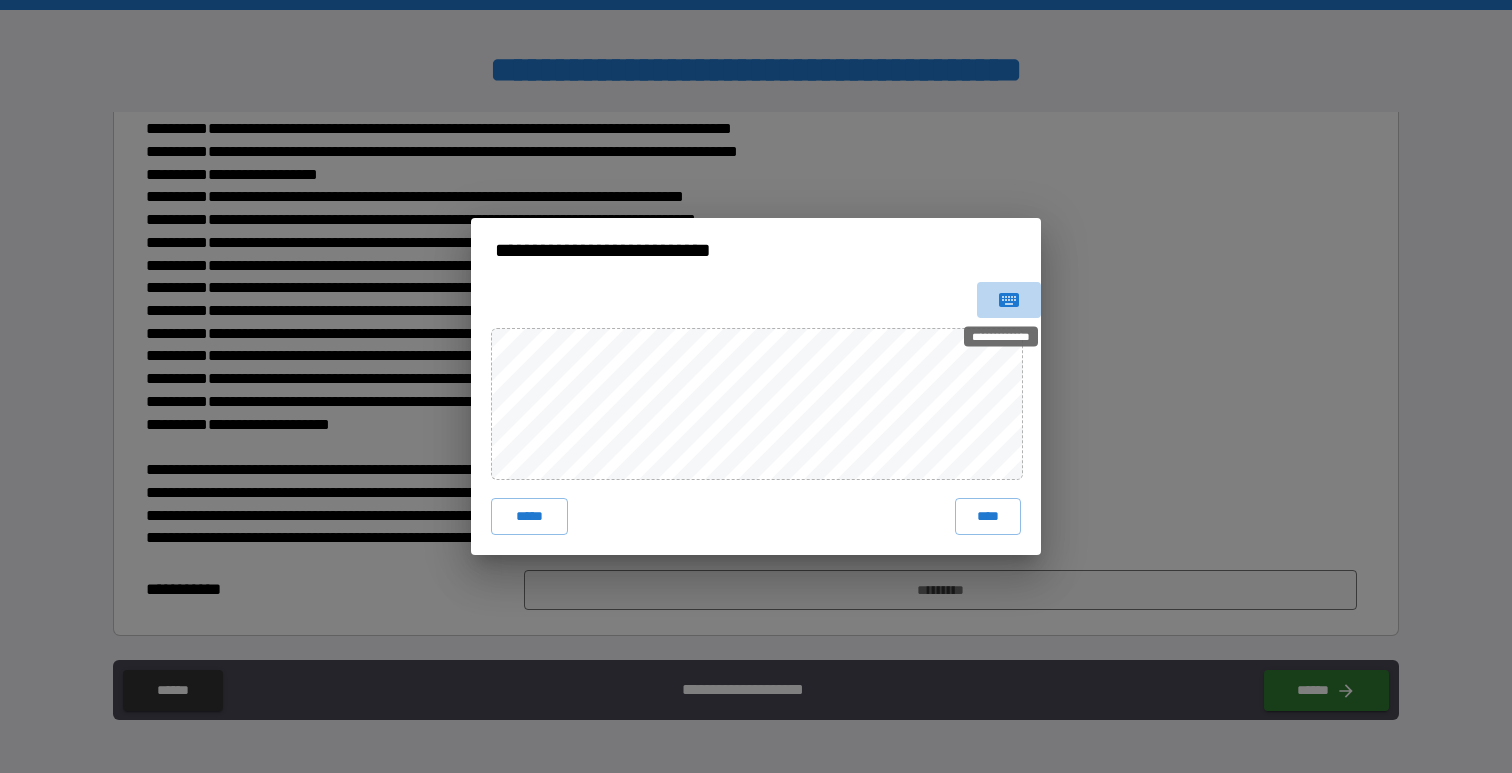 click 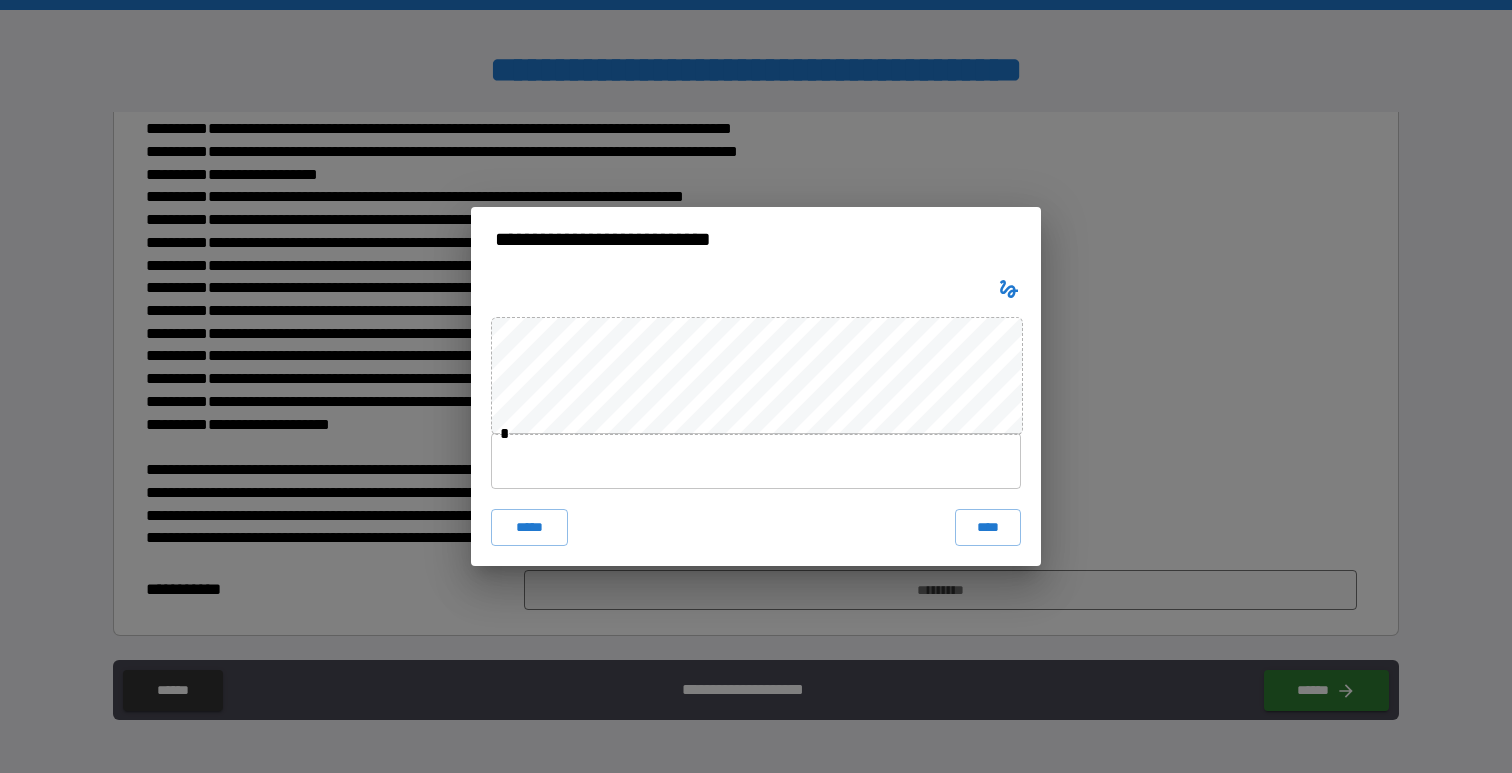 click on "* ***** ****" at bounding box center (756, 418) 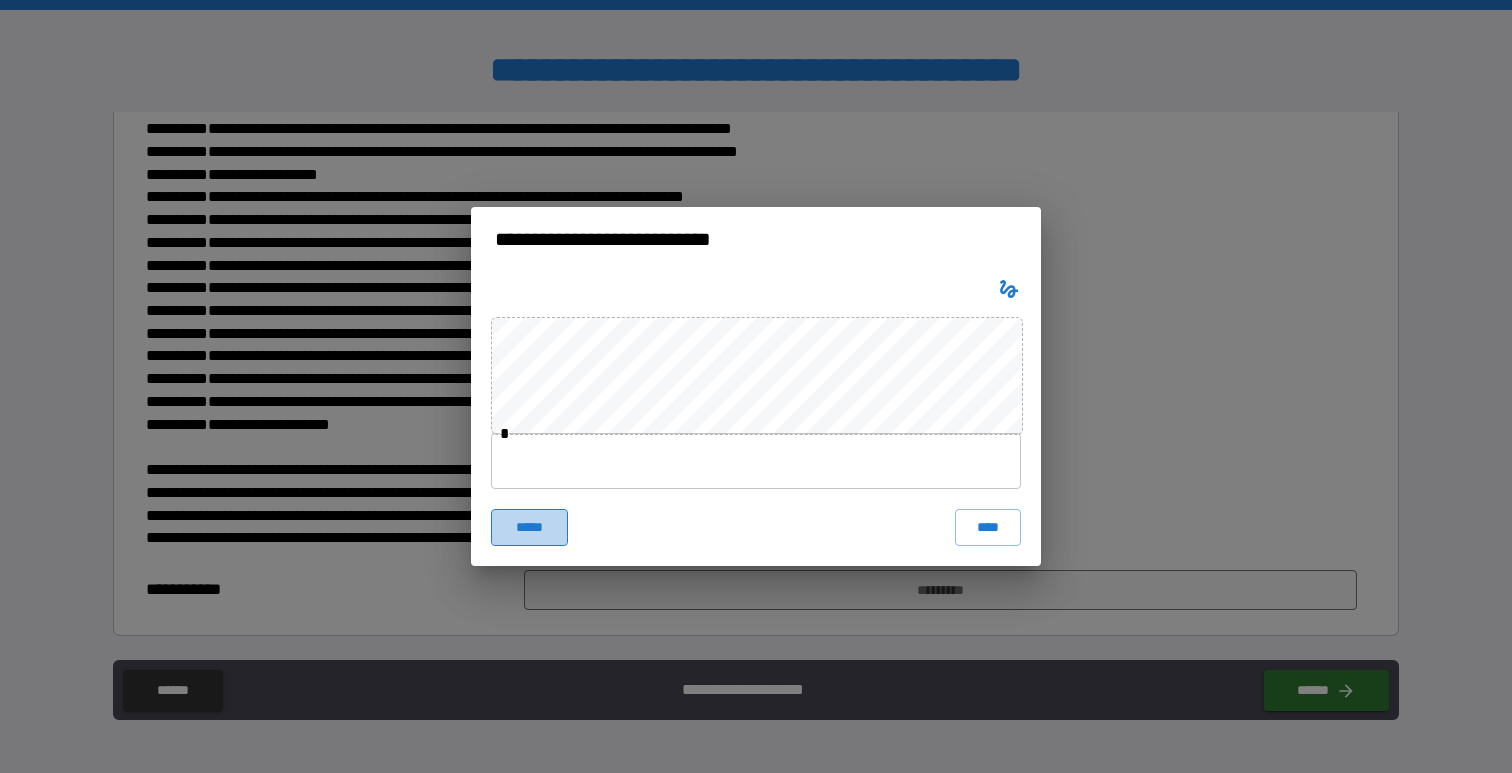 click on "*****" at bounding box center [529, 527] 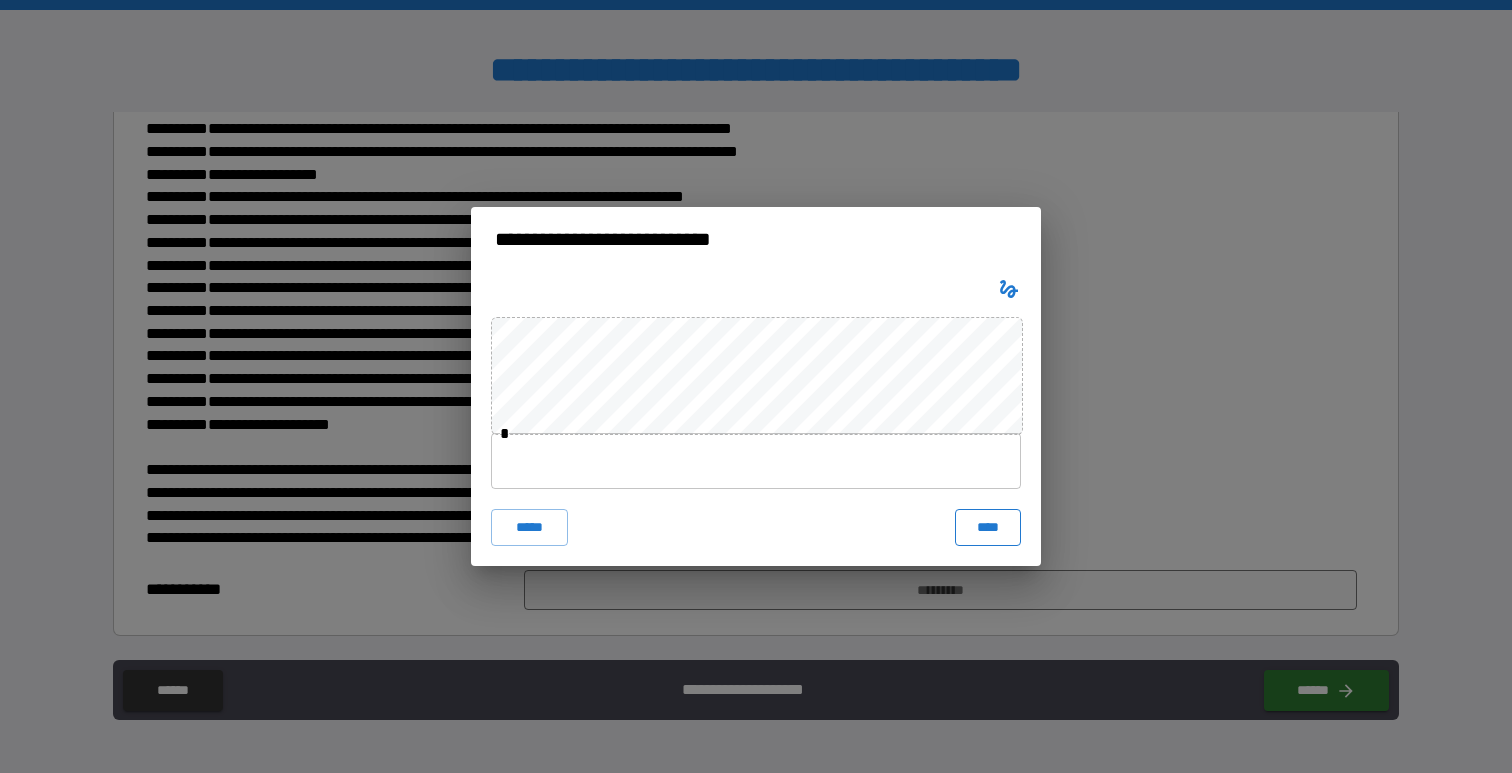 click on "****" at bounding box center [988, 527] 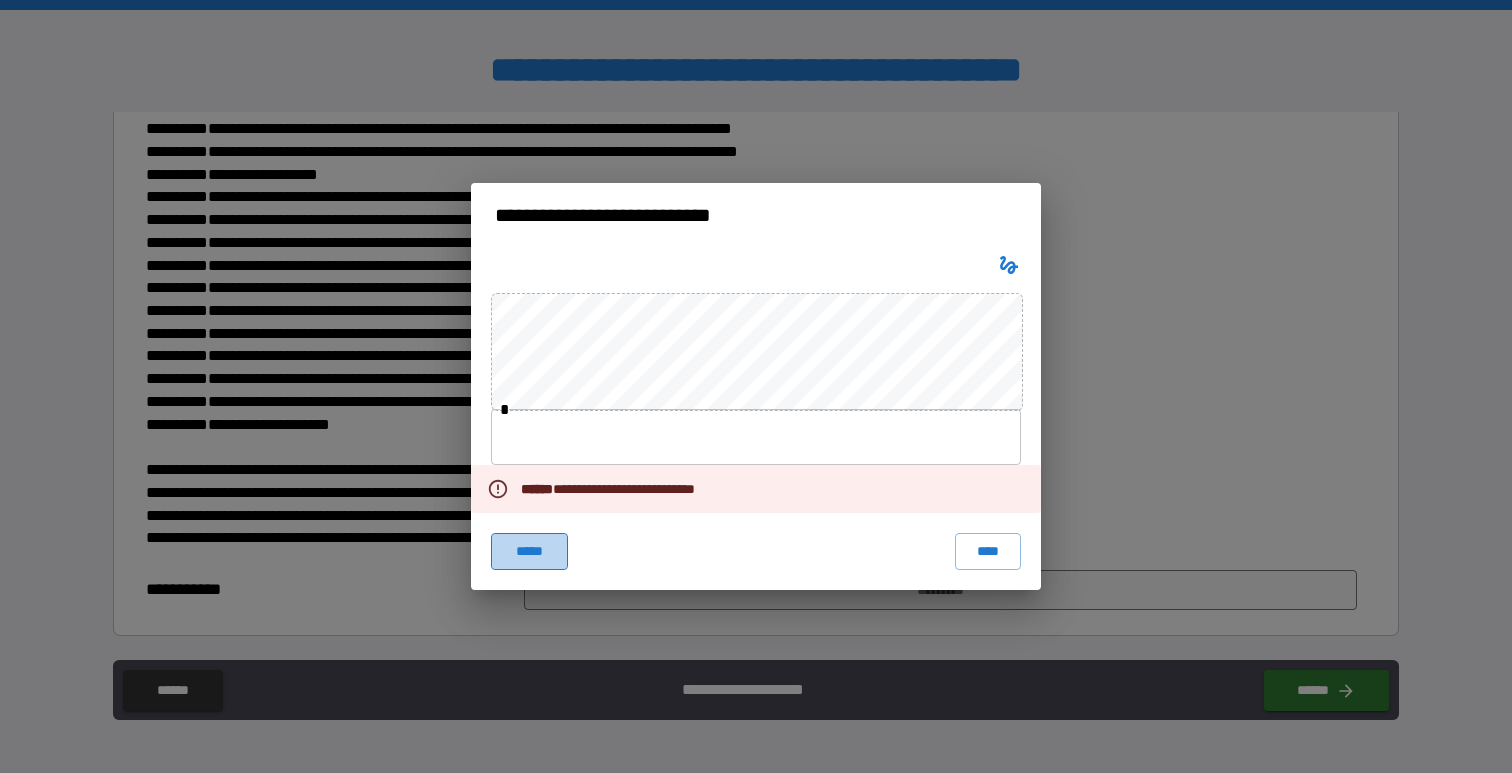 click on "*****" at bounding box center [529, 551] 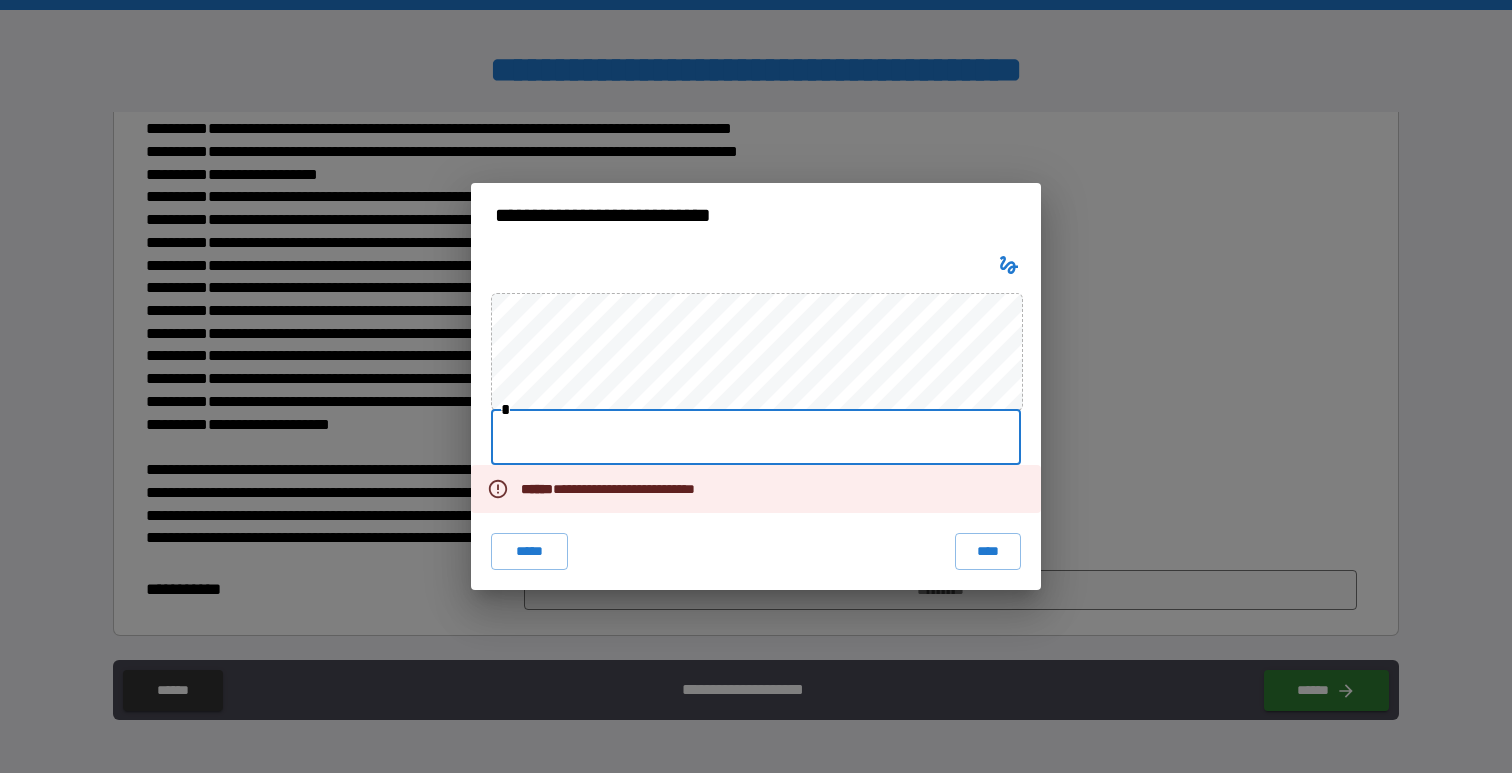 click at bounding box center [756, 437] 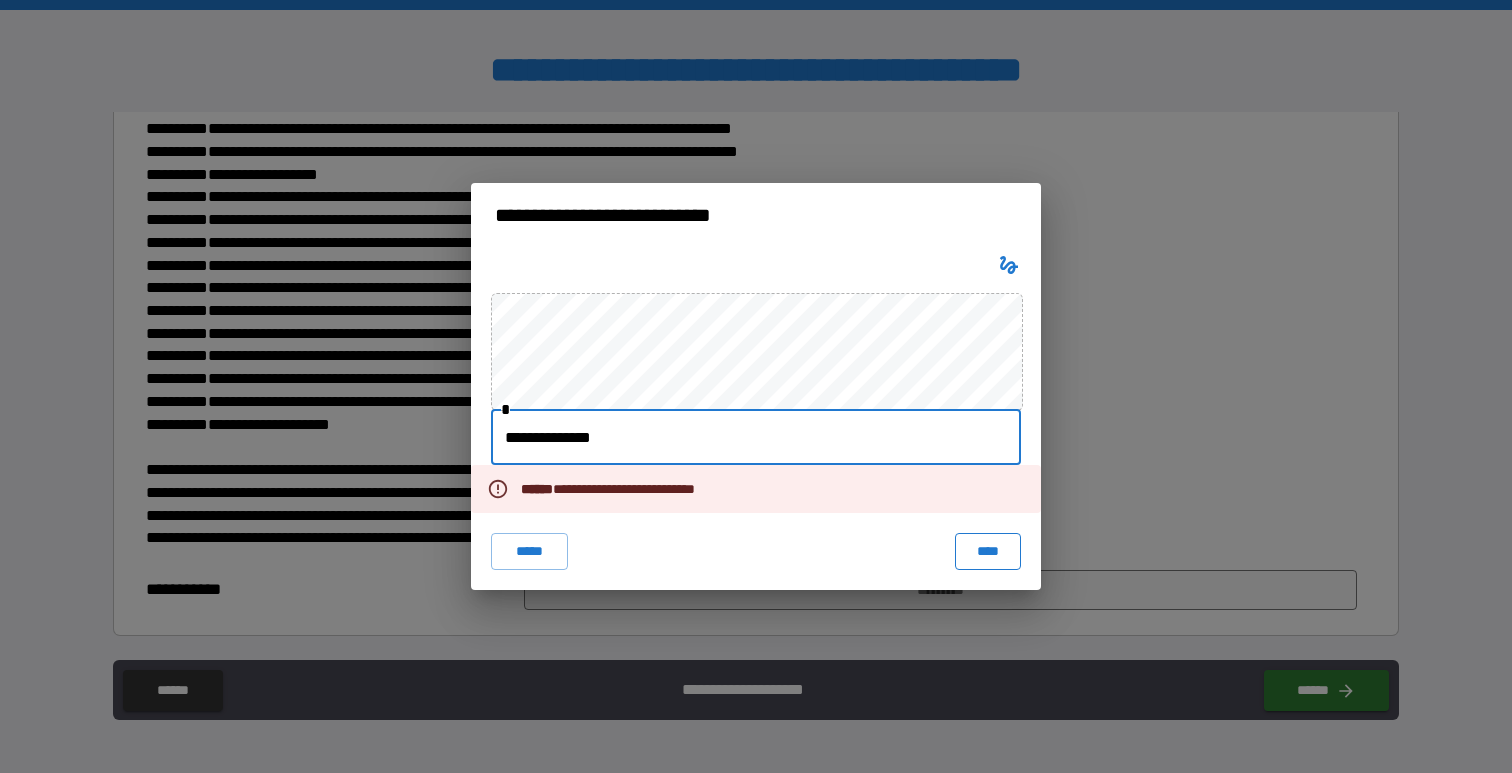 type on "**********" 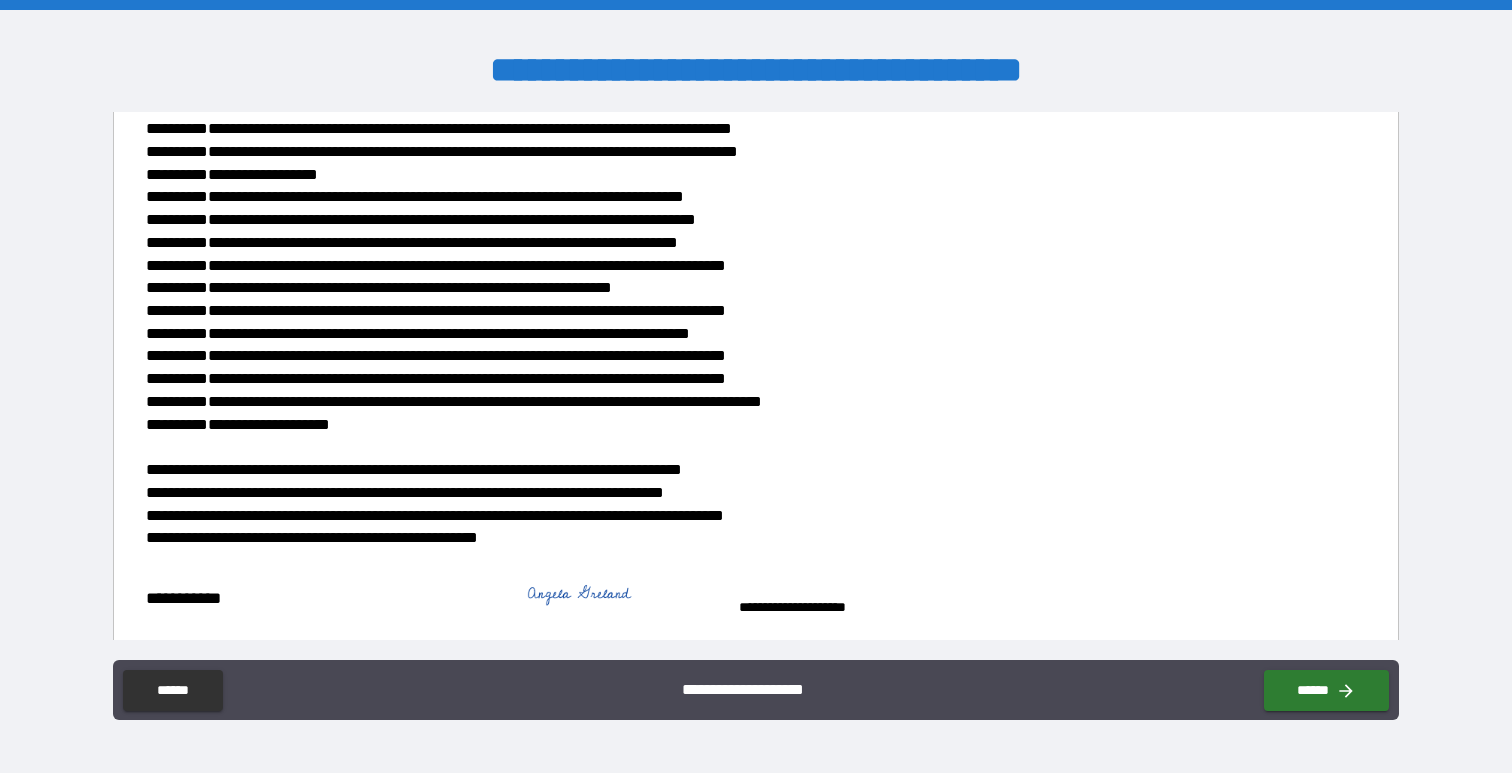 scroll, scrollTop: 1241, scrollLeft: 0, axis: vertical 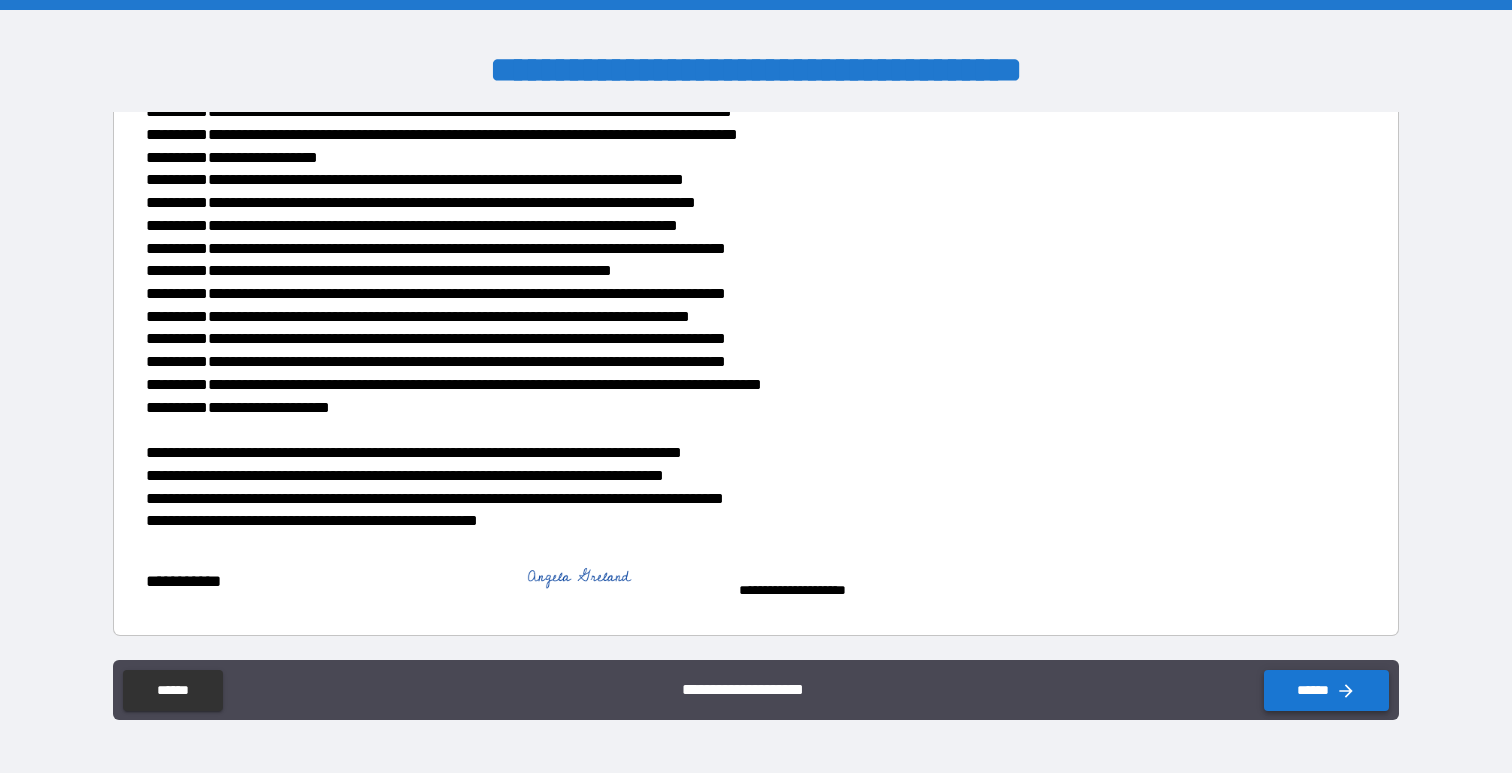 click on "******" at bounding box center (1326, 690) 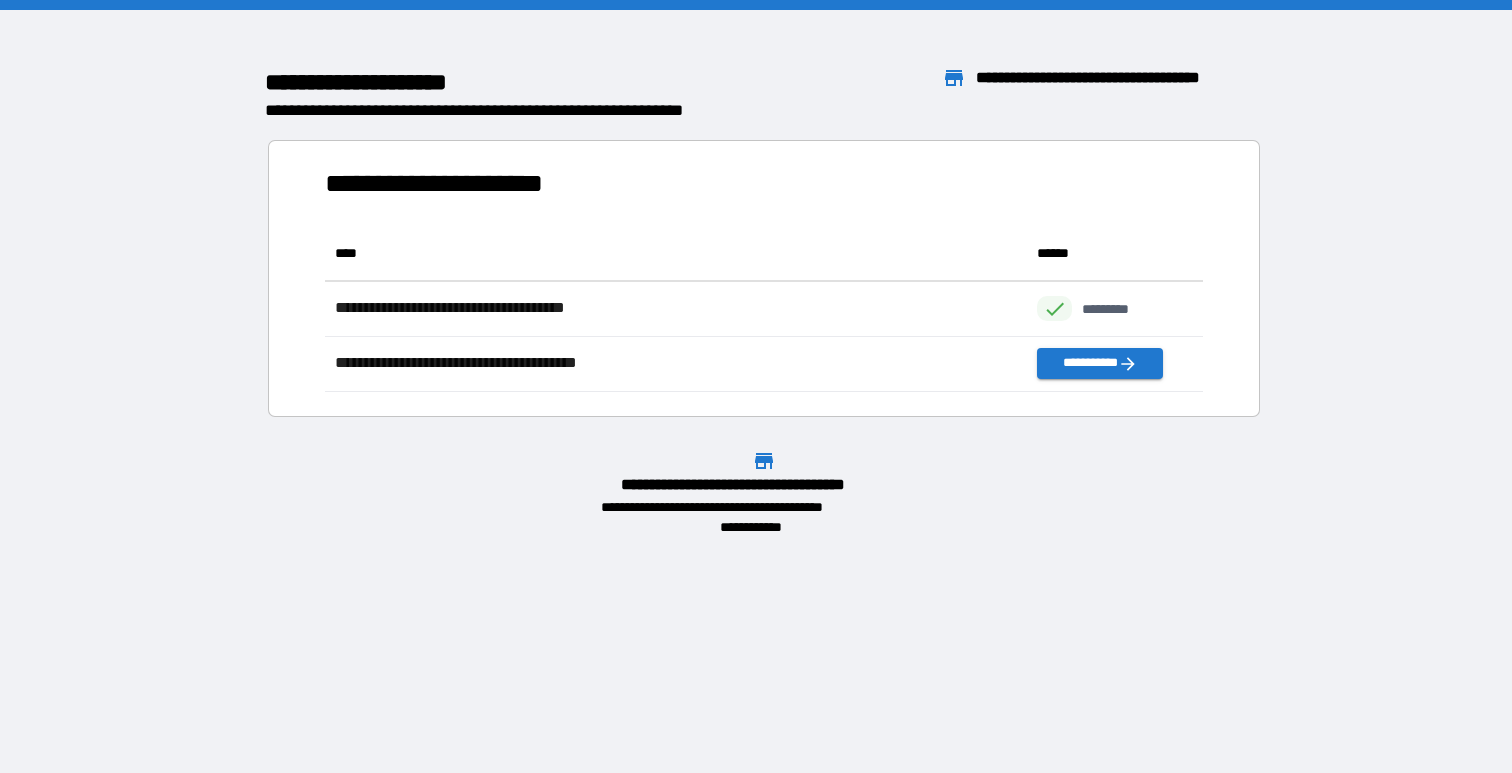 scroll, scrollTop: 1, scrollLeft: 1, axis: both 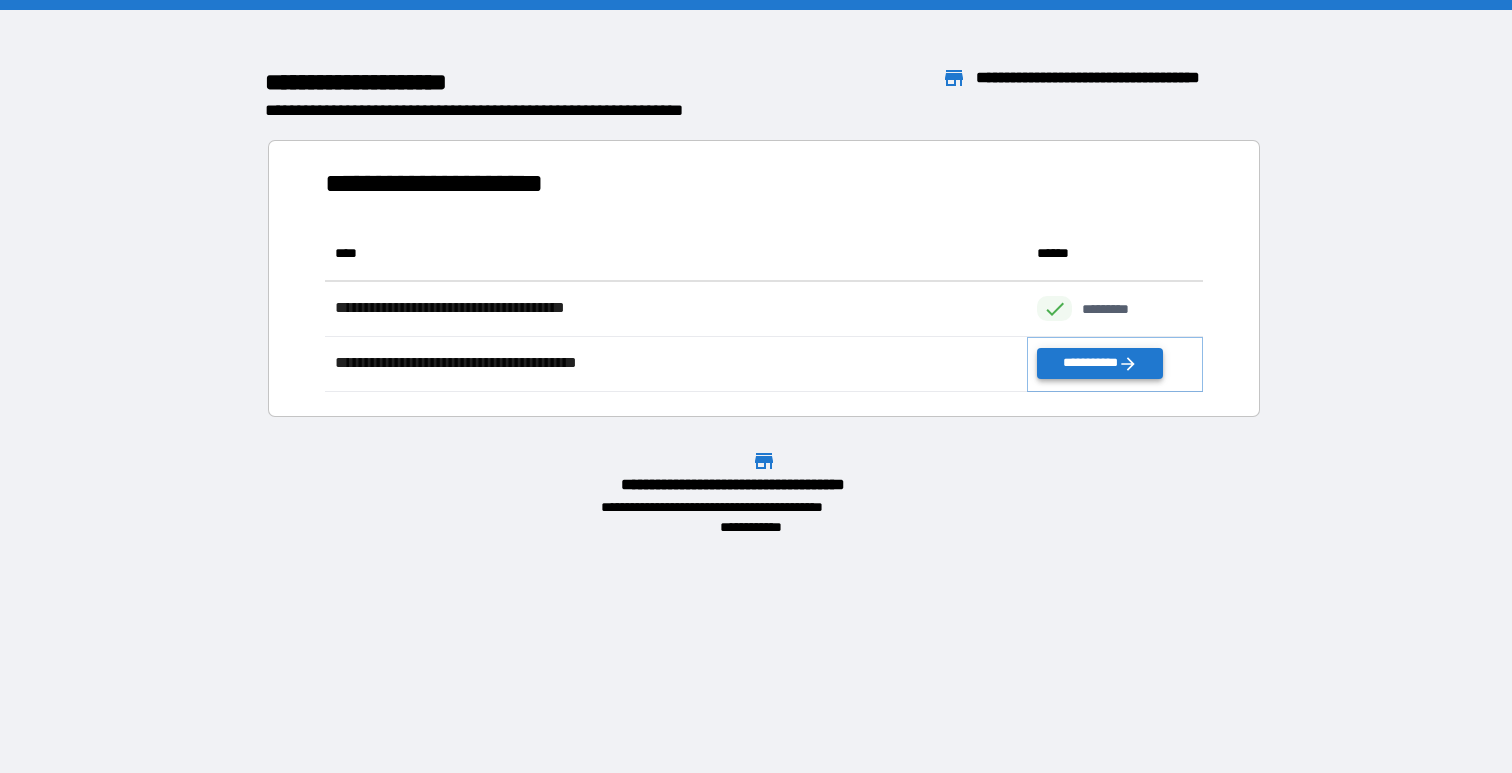 click on "**********" at bounding box center (1099, 363) 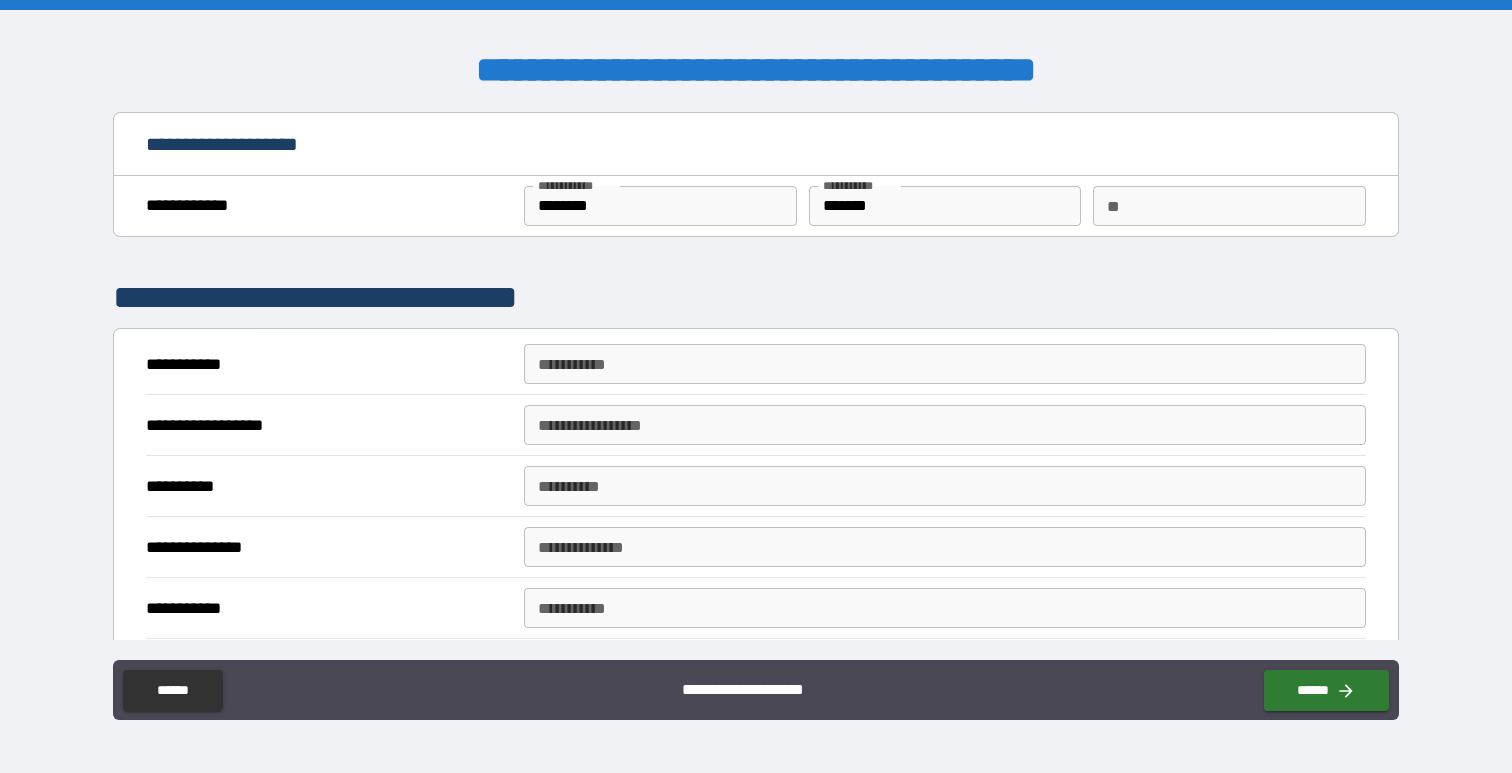 click on "**********" at bounding box center (944, 364) 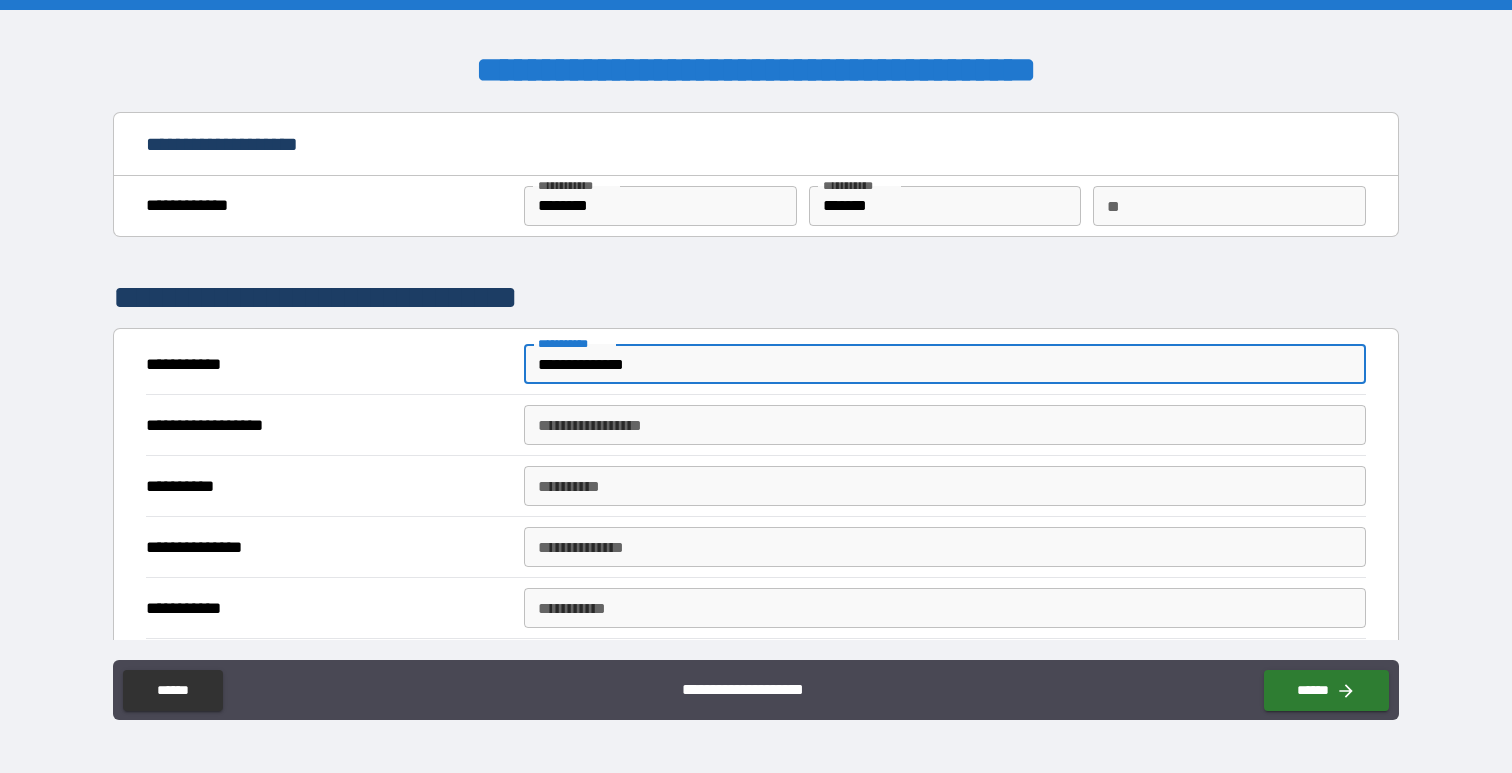 type on "**********" 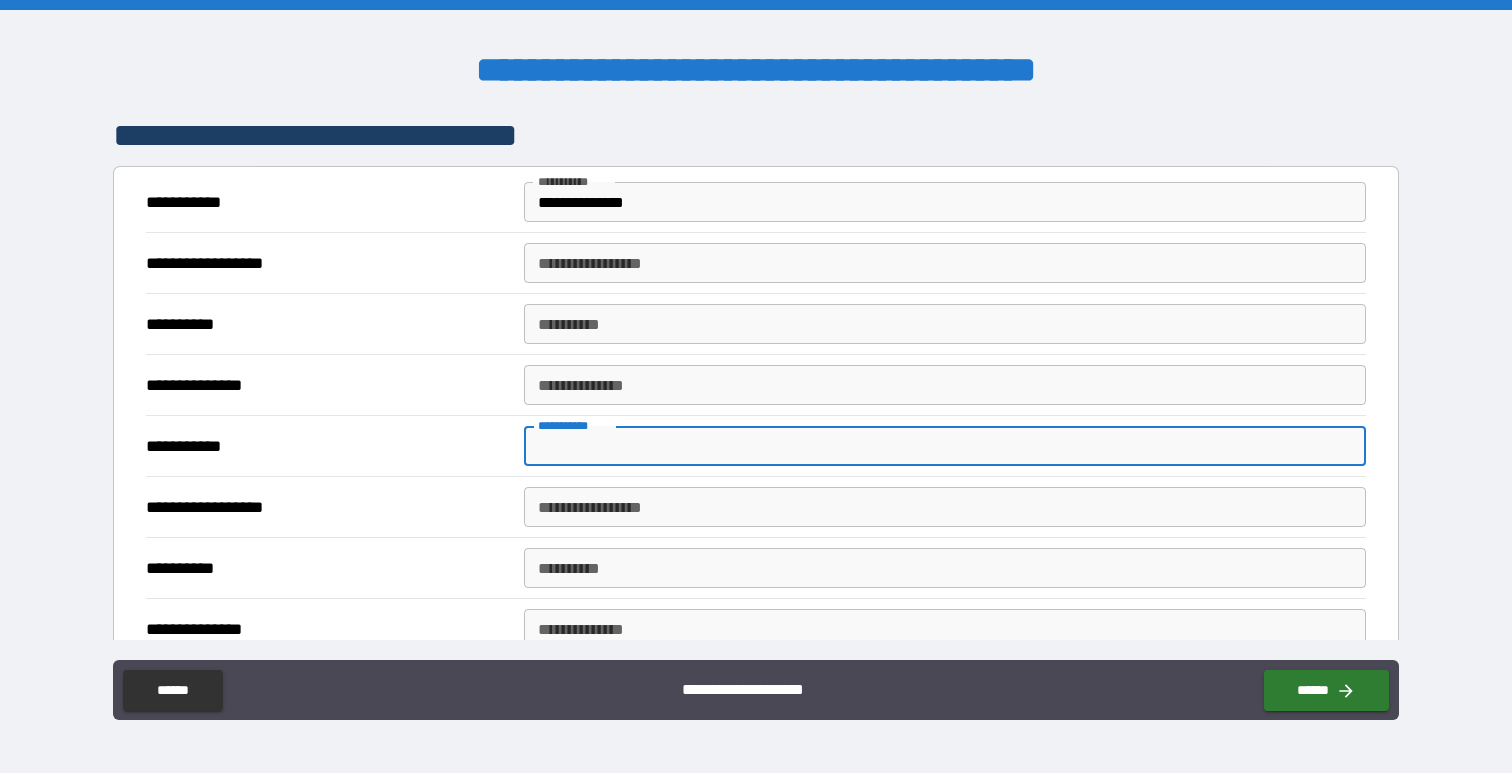 scroll, scrollTop: 166, scrollLeft: 0, axis: vertical 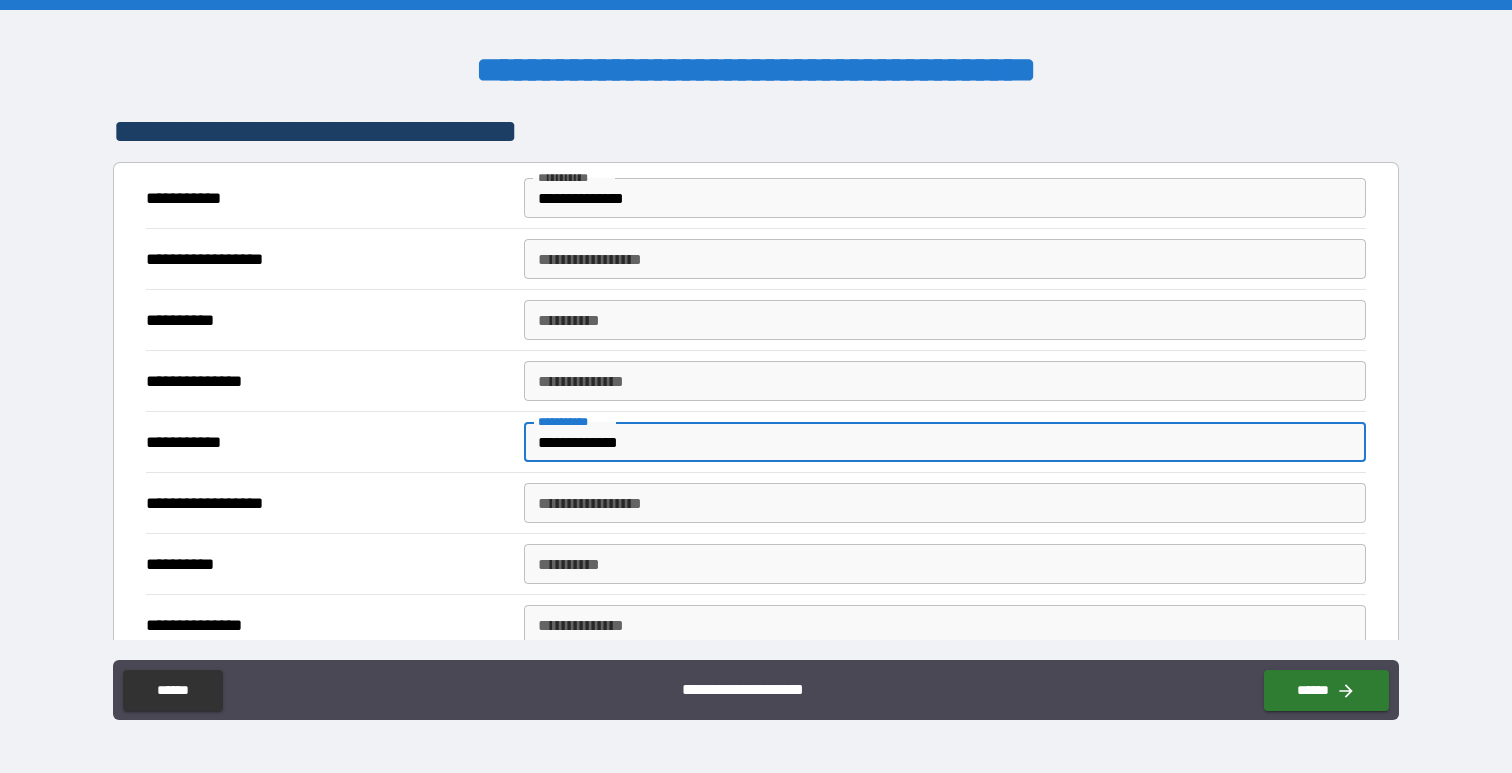 type on "**********" 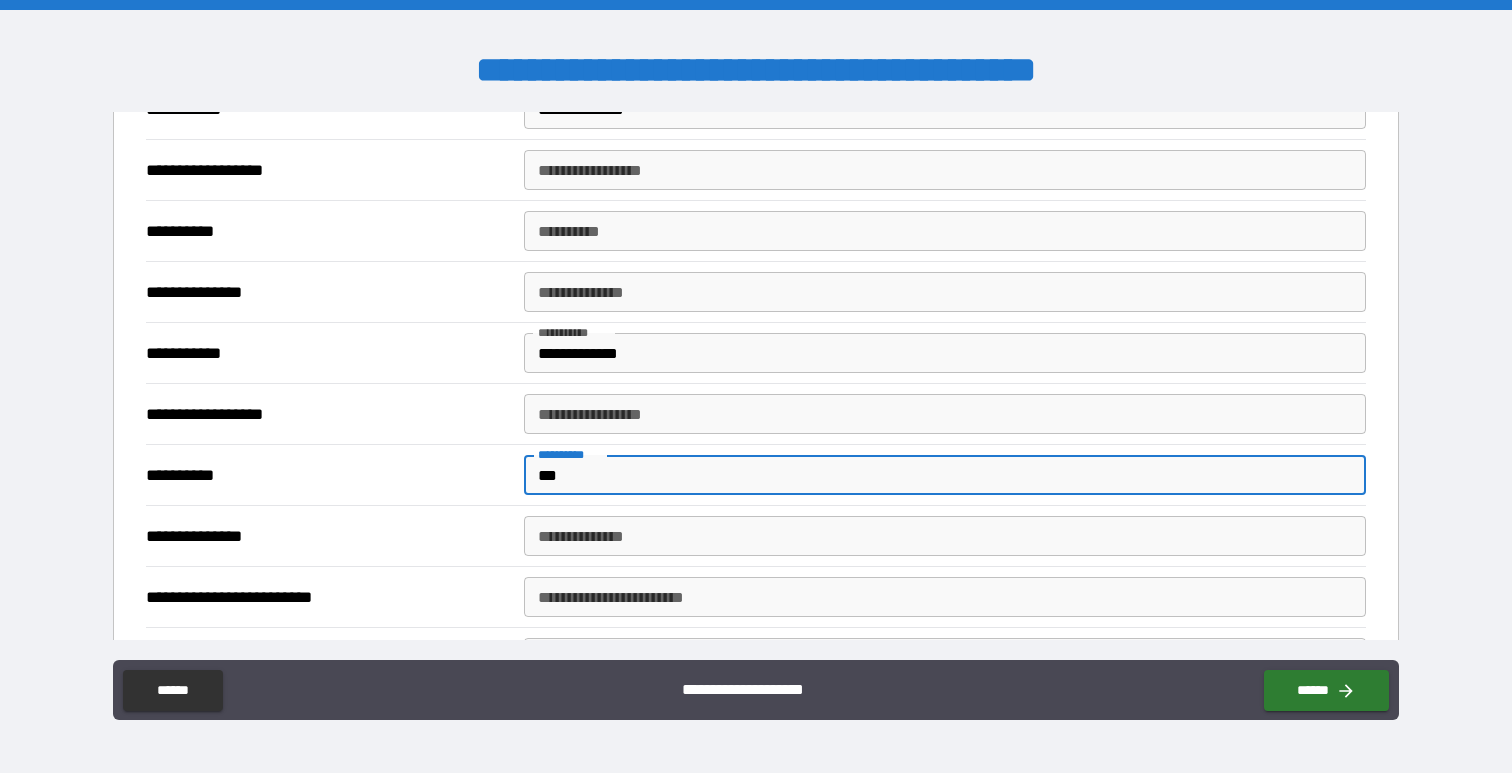 scroll, scrollTop: 273, scrollLeft: 0, axis: vertical 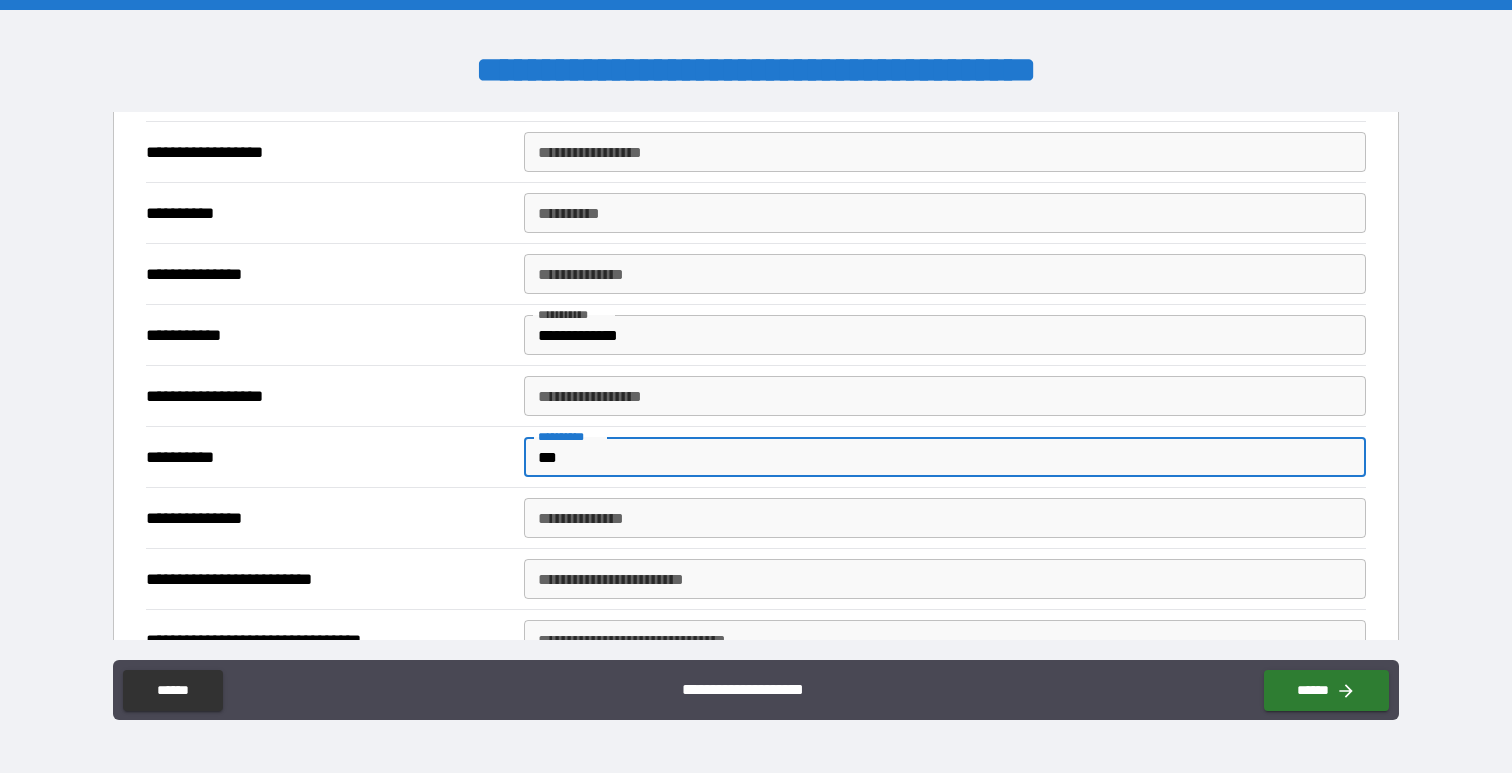 type on "***" 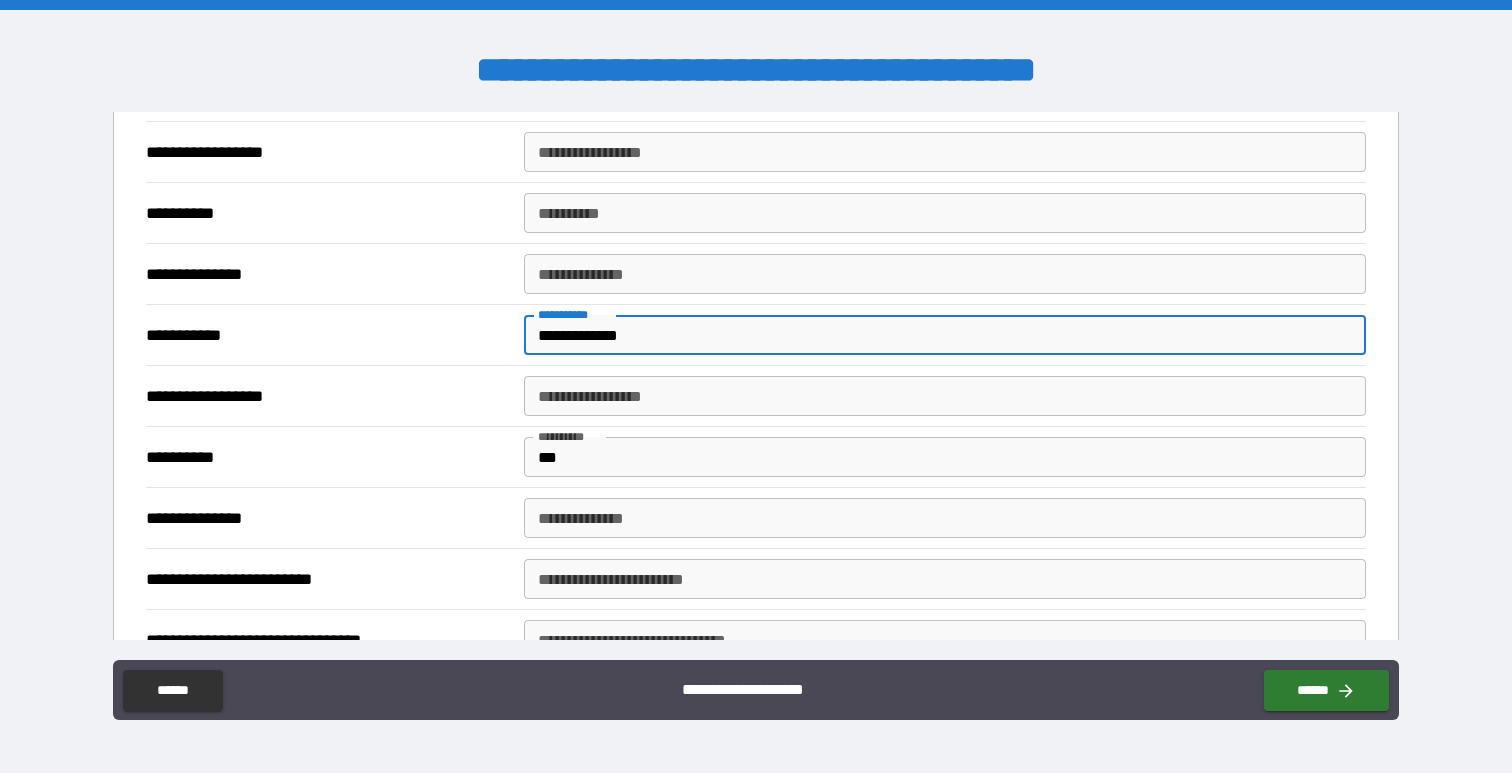click on "**********" at bounding box center (944, 335) 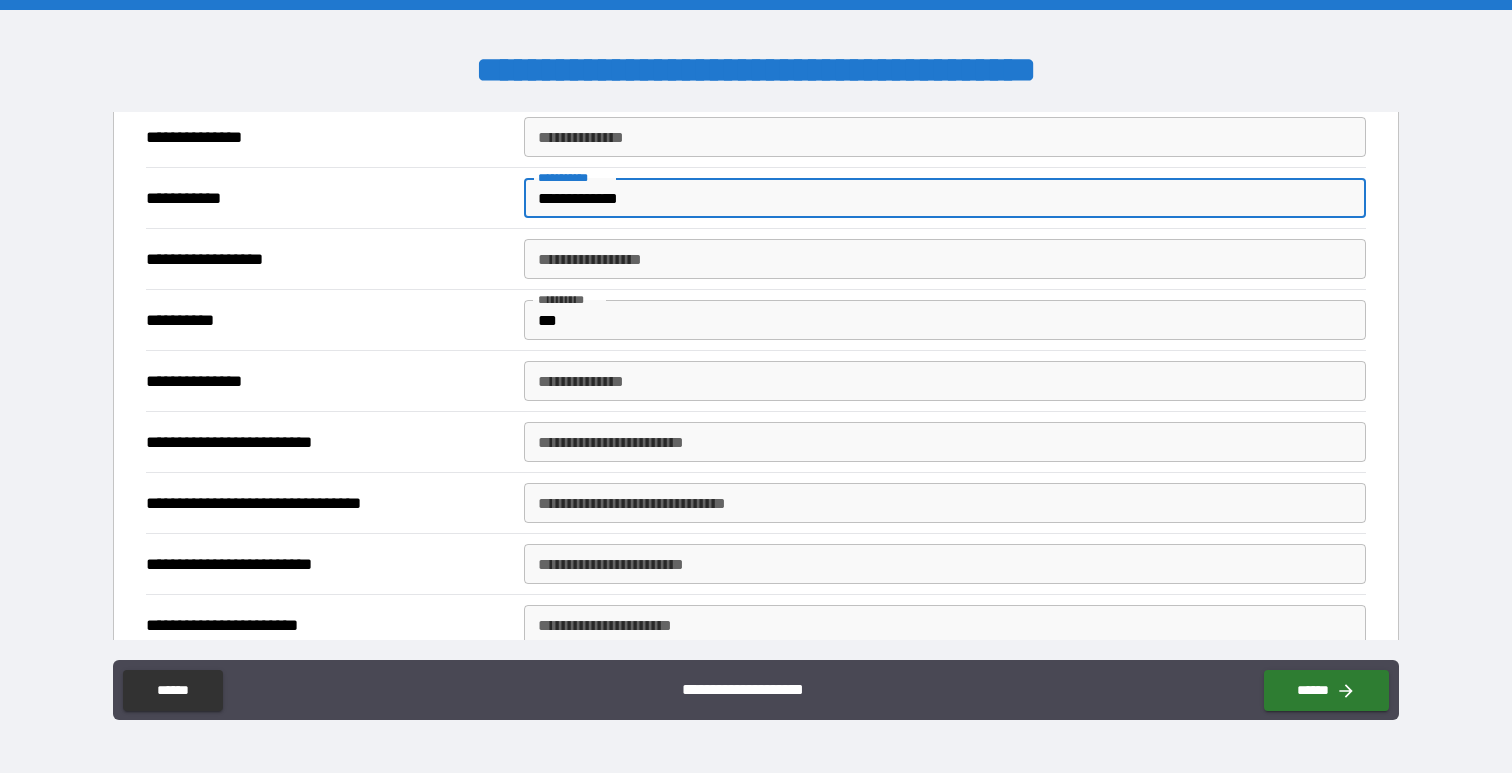 scroll, scrollTop: 432, scrollLeft: 0, axis: vertical 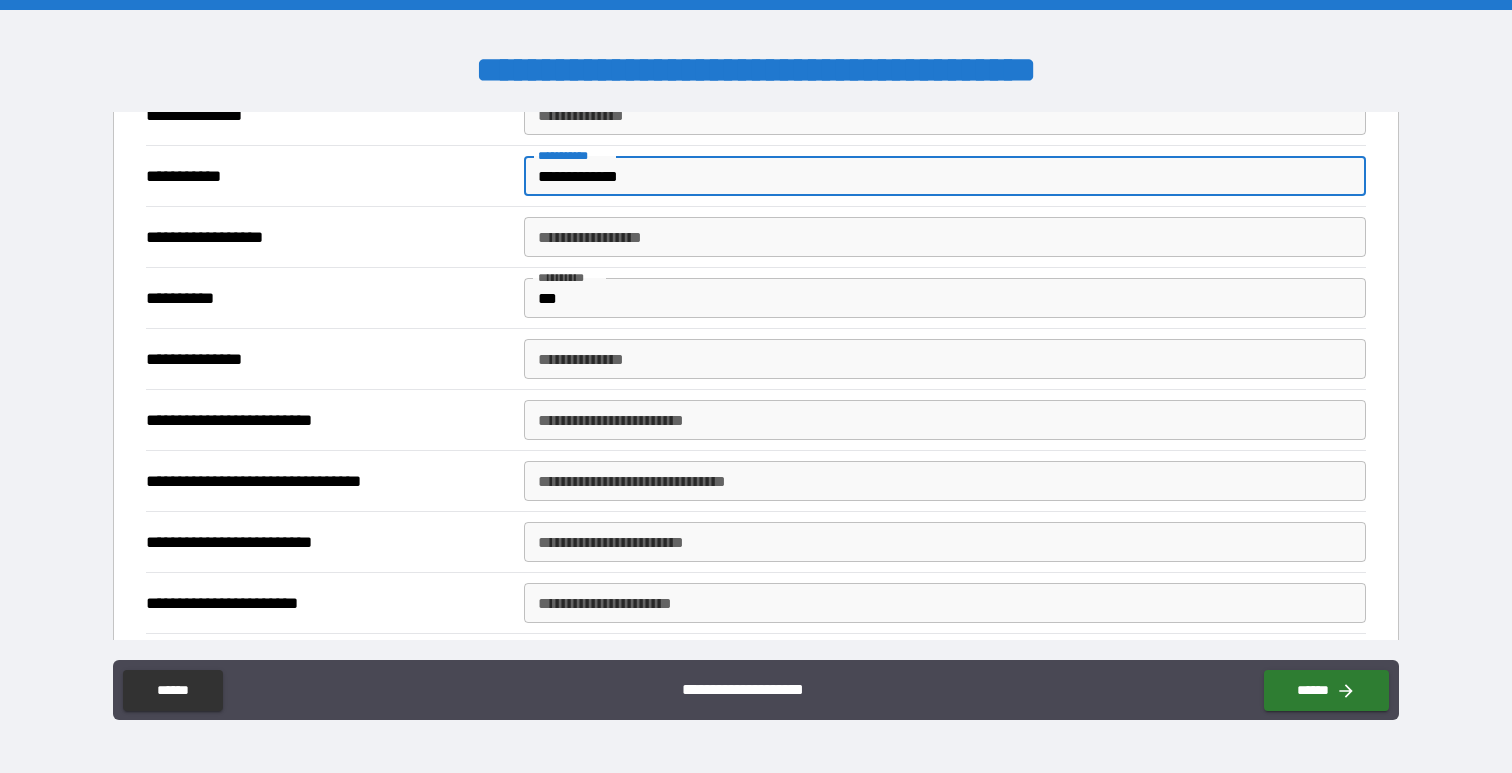 click on "**********" at bounding box center [944, 420] 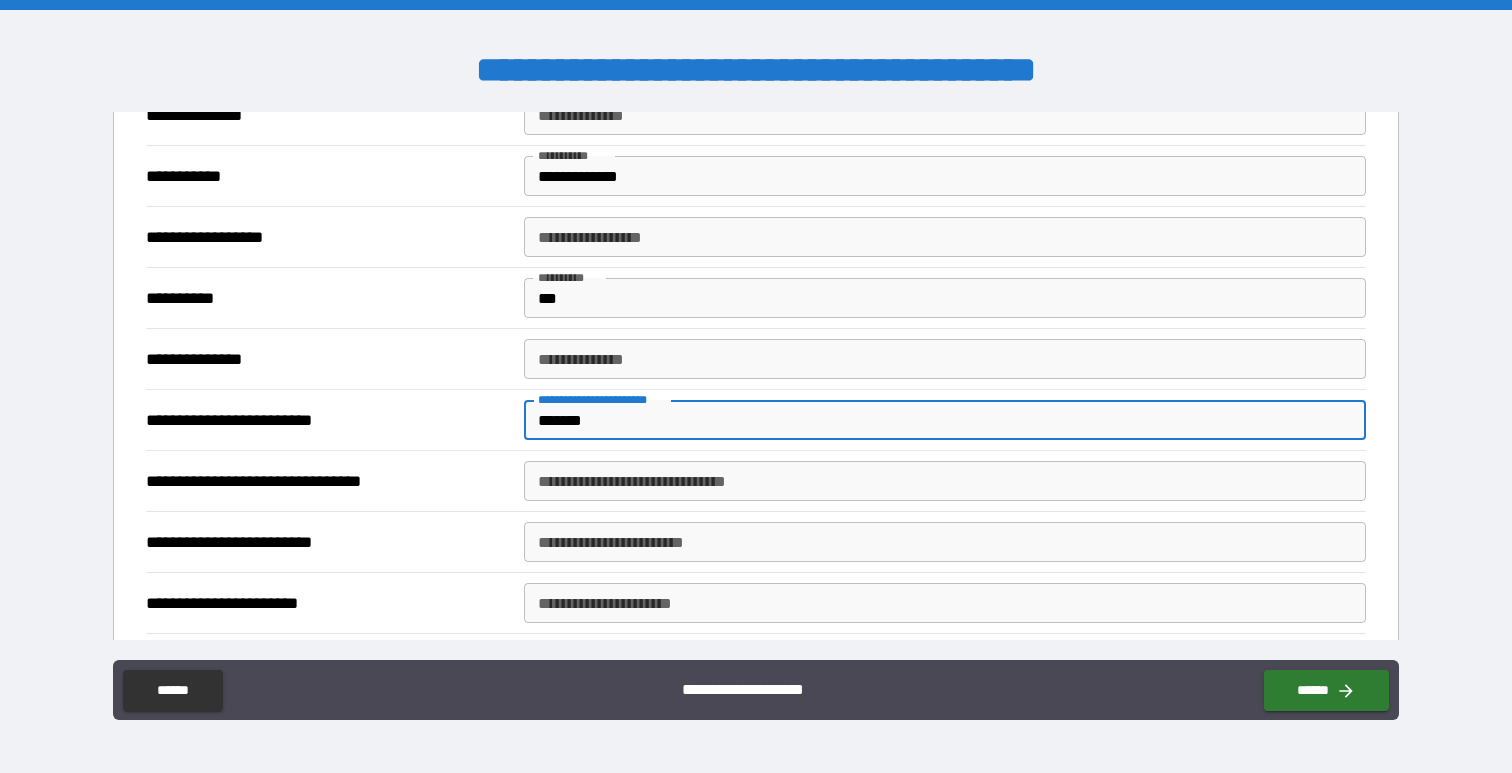 type on "*******" 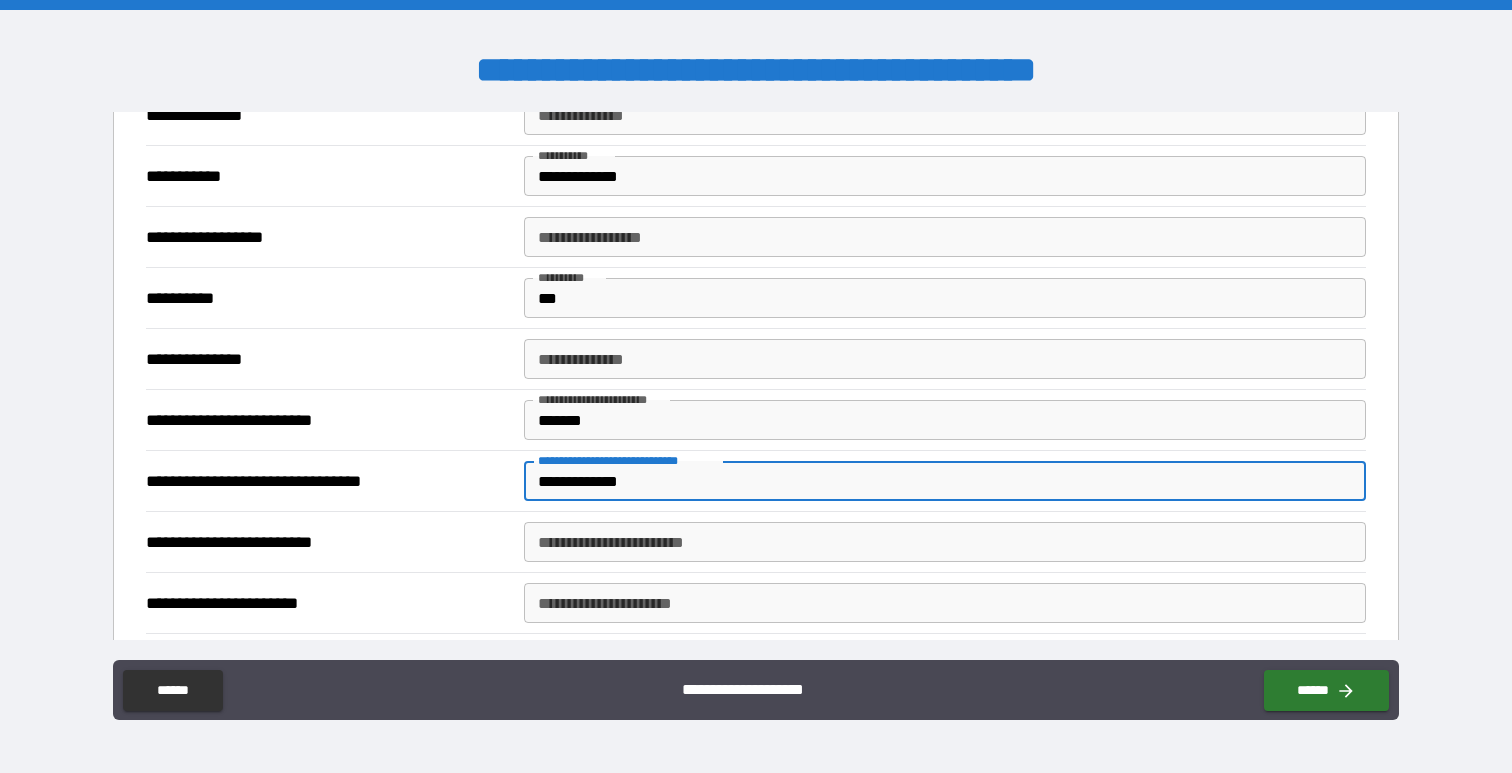 type on "**********" 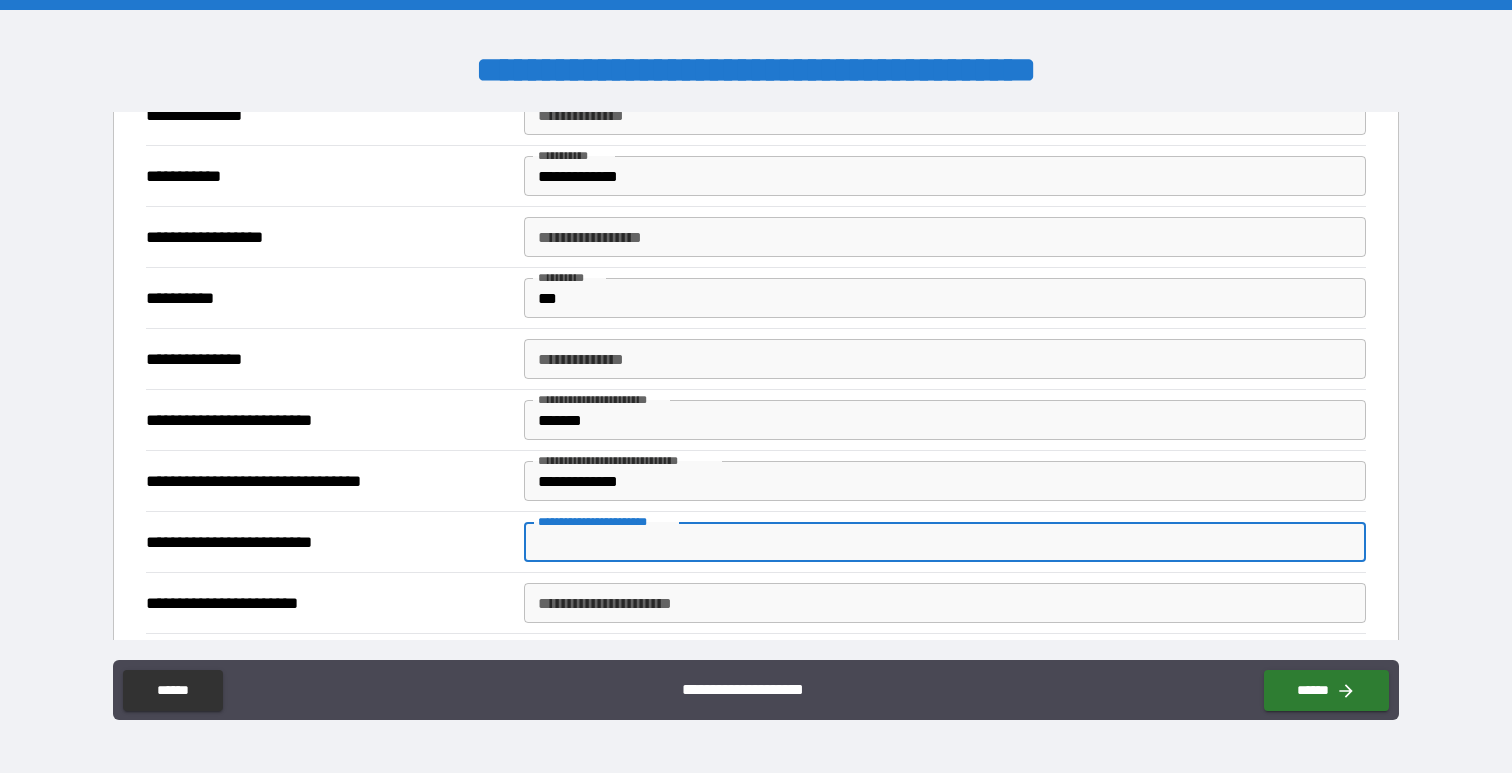 click on "**********" at bounding box center (944, 542) 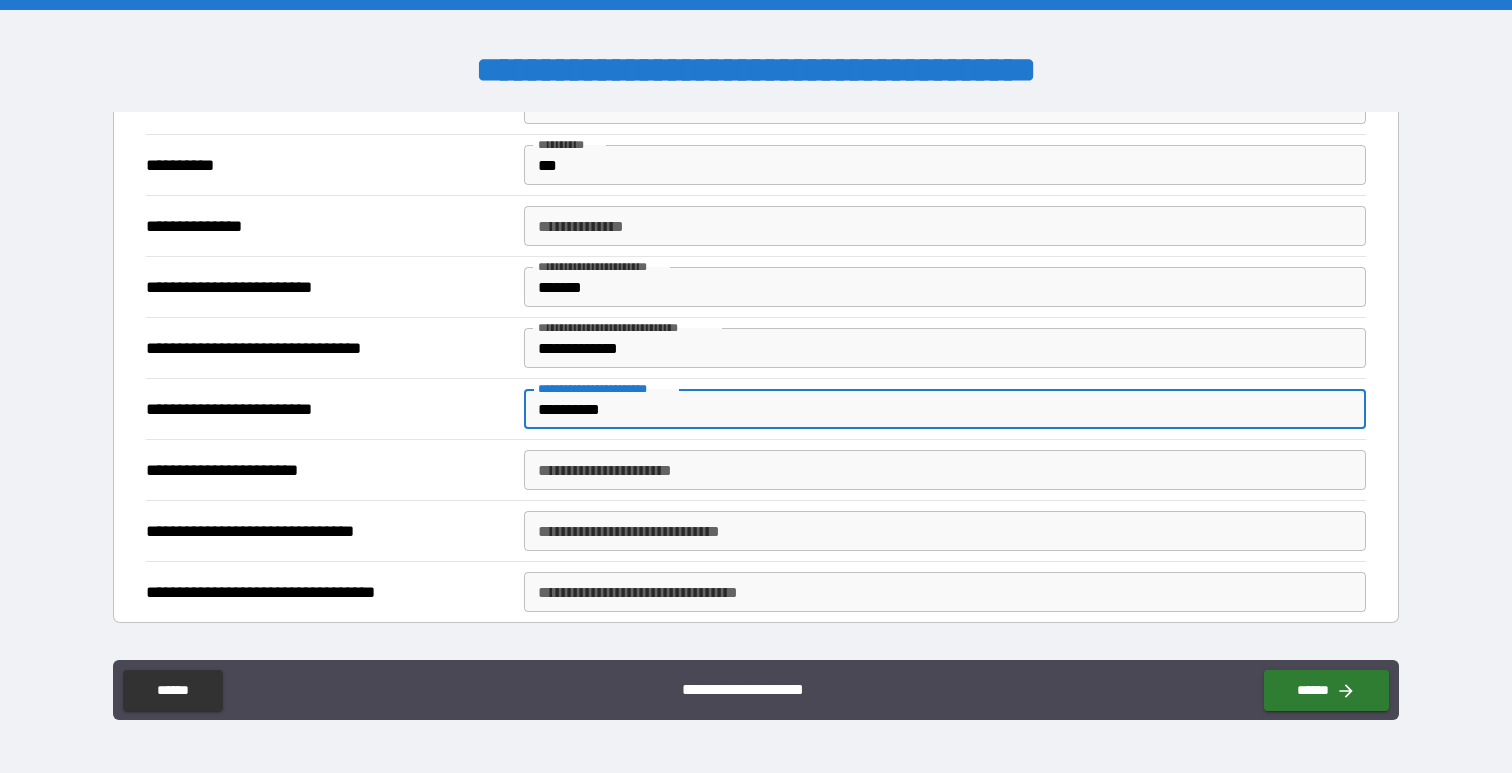 scroll, scrollTop: 584, scrollLeft: 0, axis: vertical 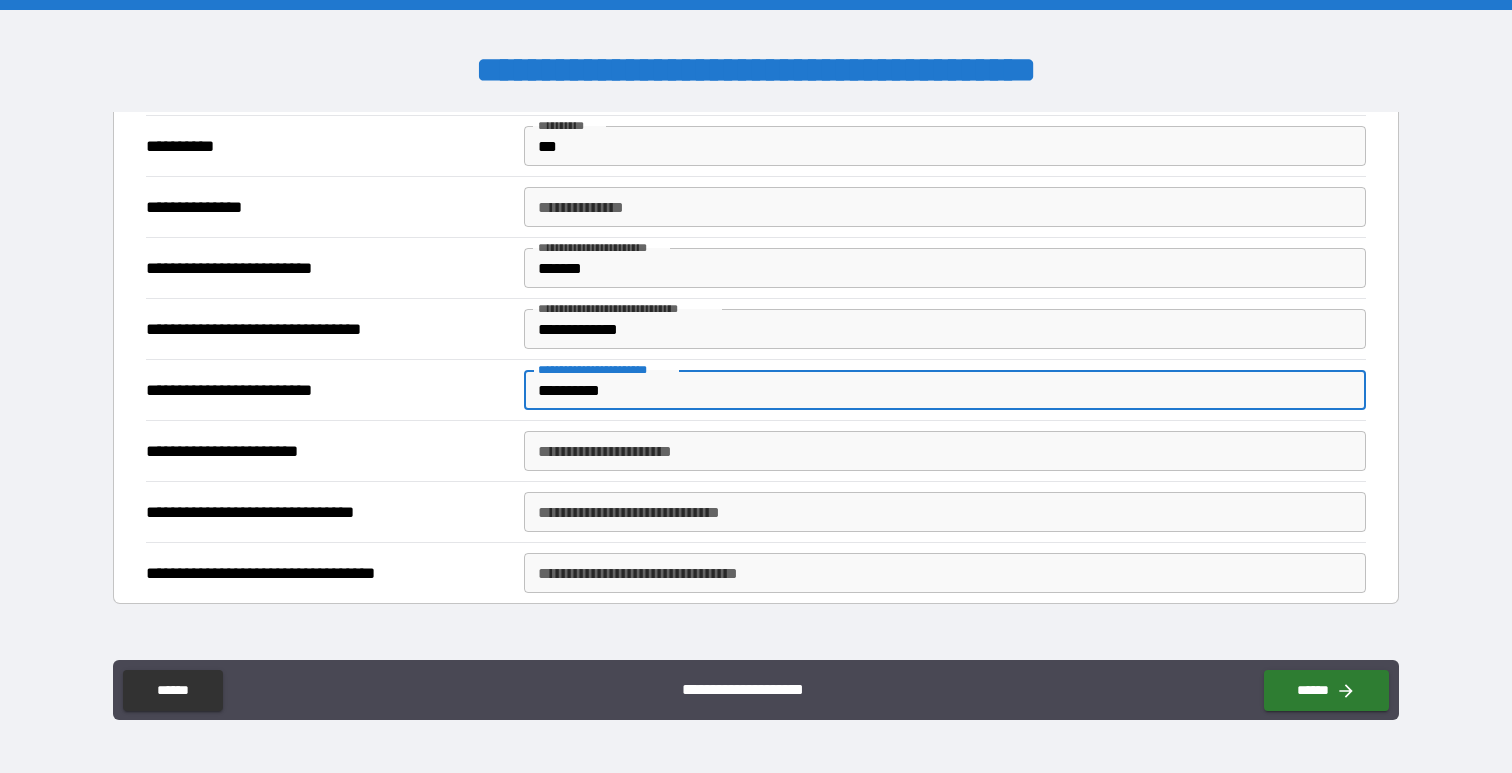 type on "**********" 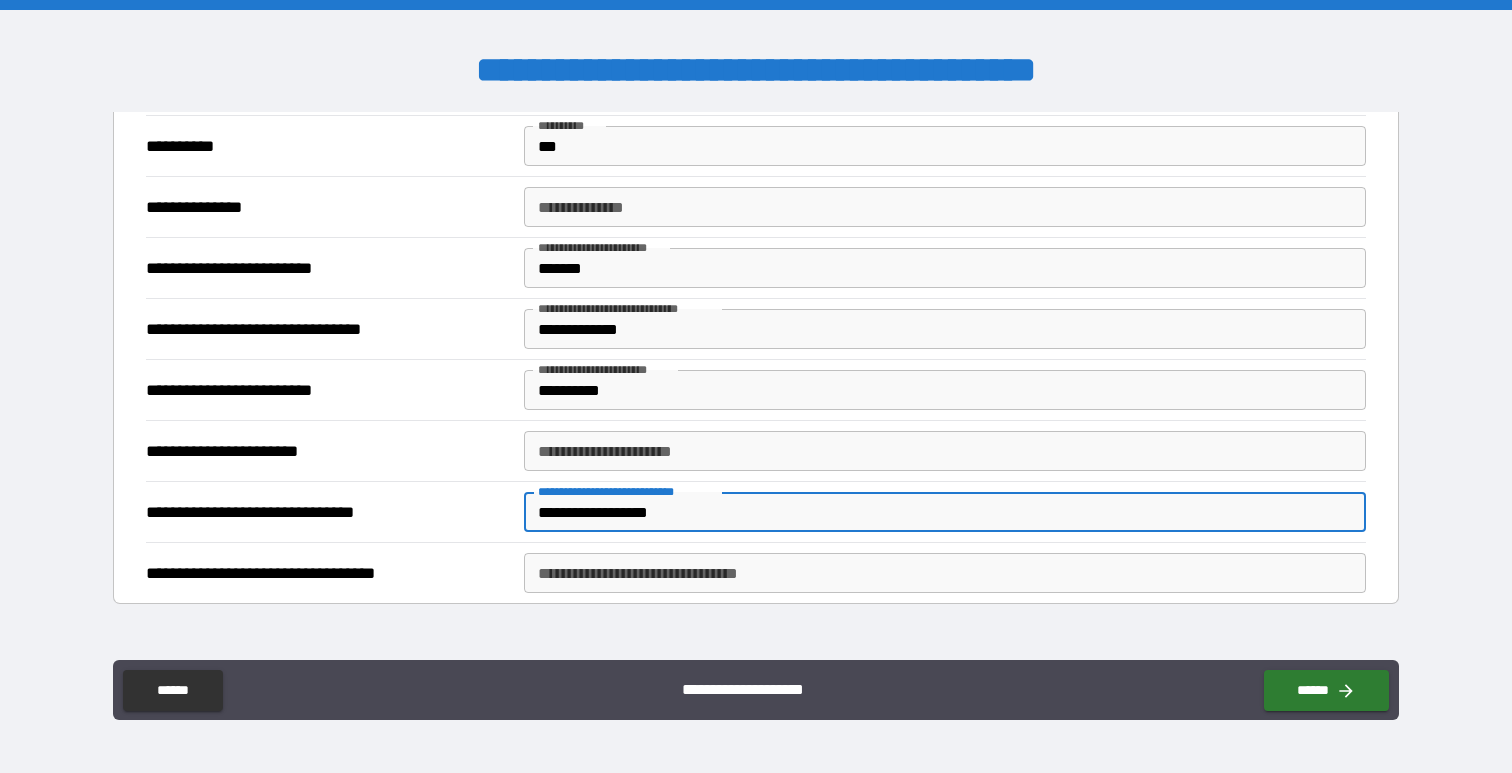 type on "**********" 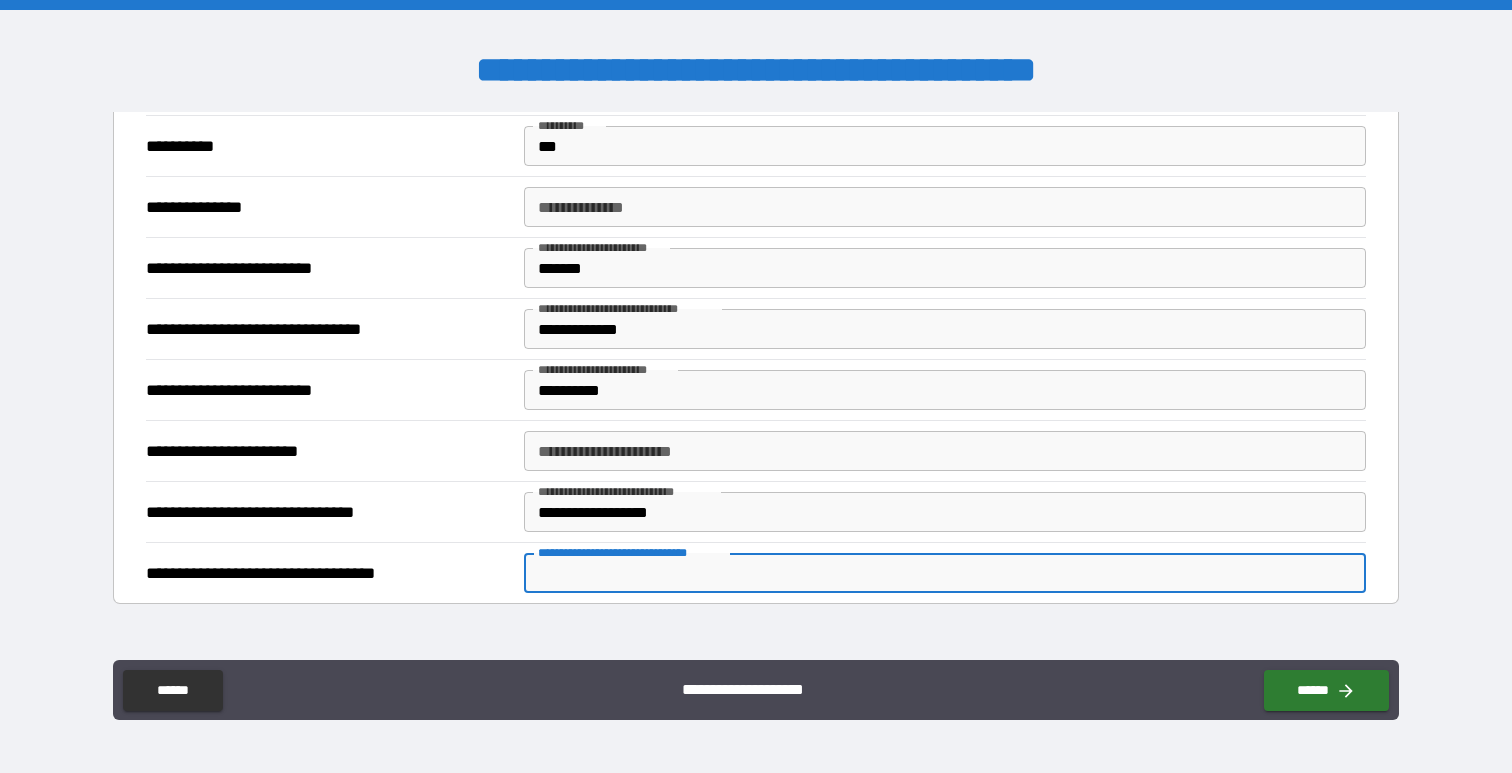 click on "**********" at bounding box center [944, 573] 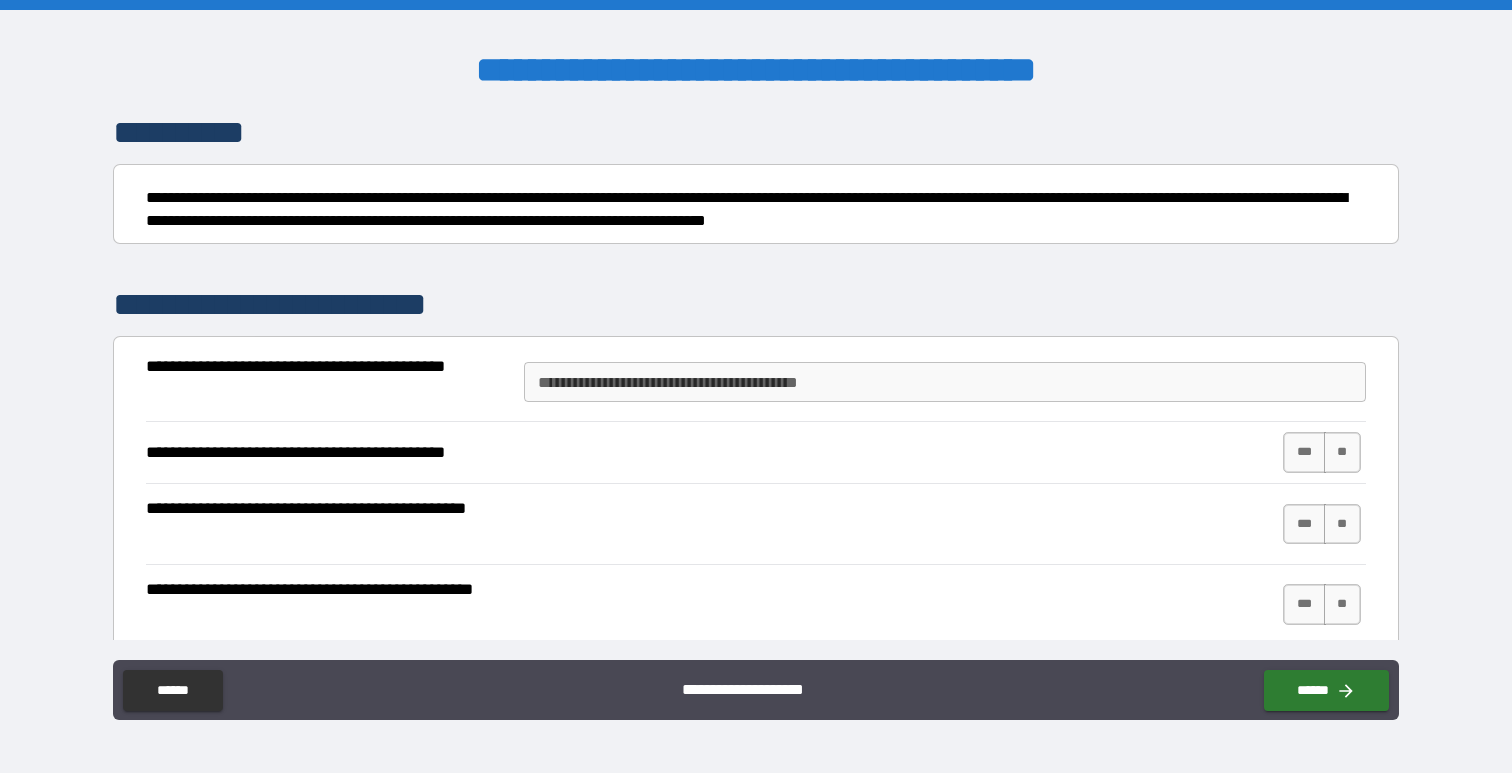 scroll, scrollTop: 1118, scrollLeft: 0, axis: vertical 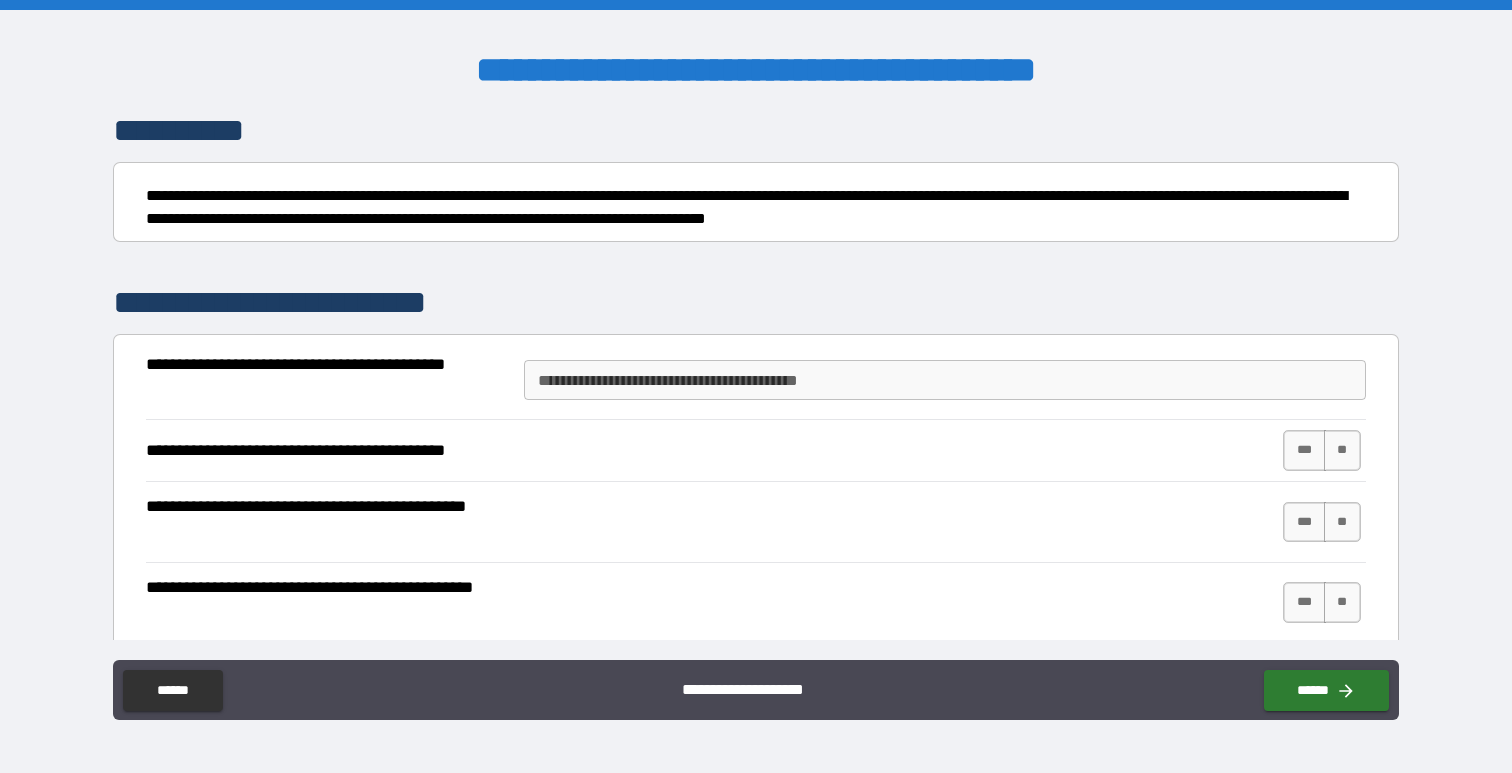 type on "**********" 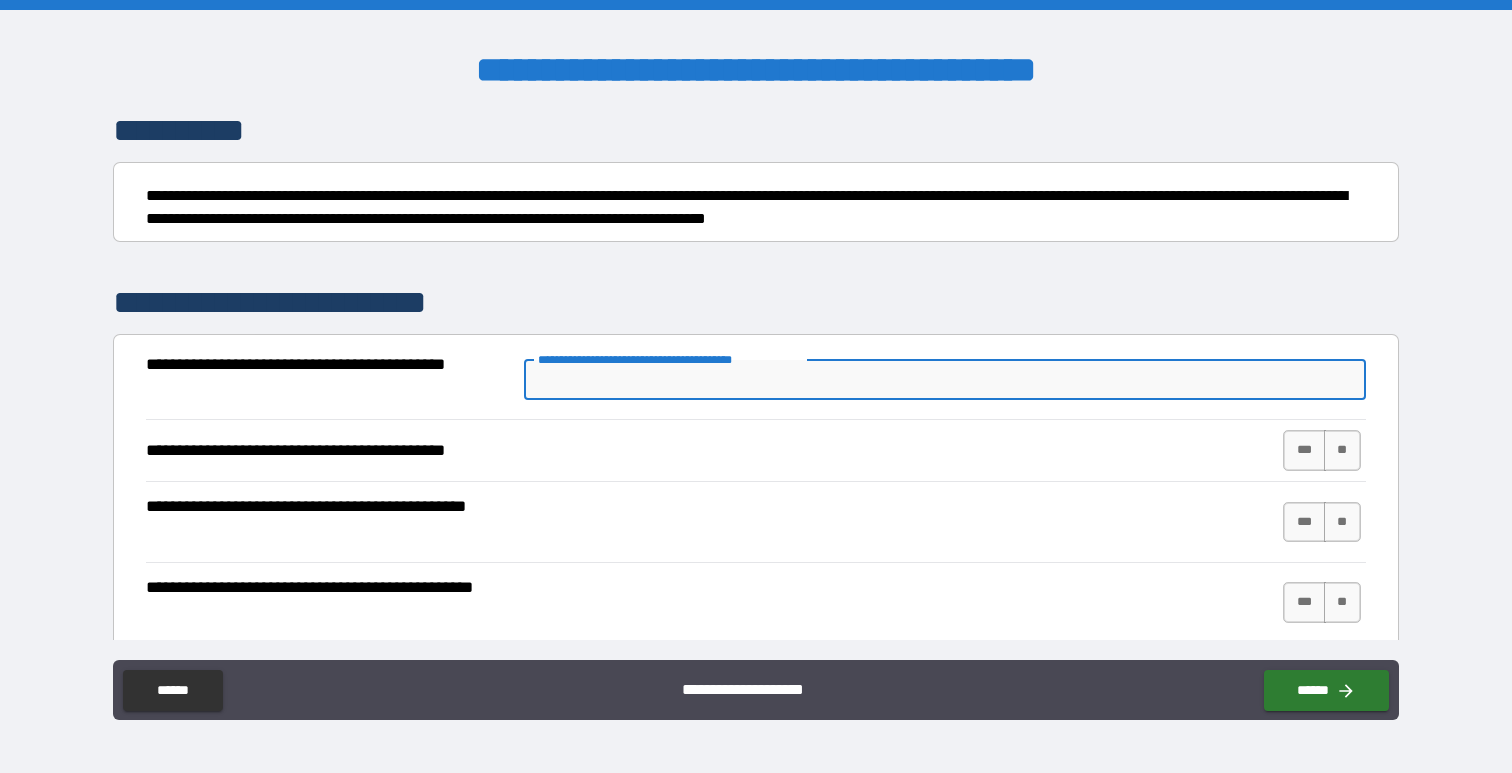 click on "**********" at bounding box center [944, 380] 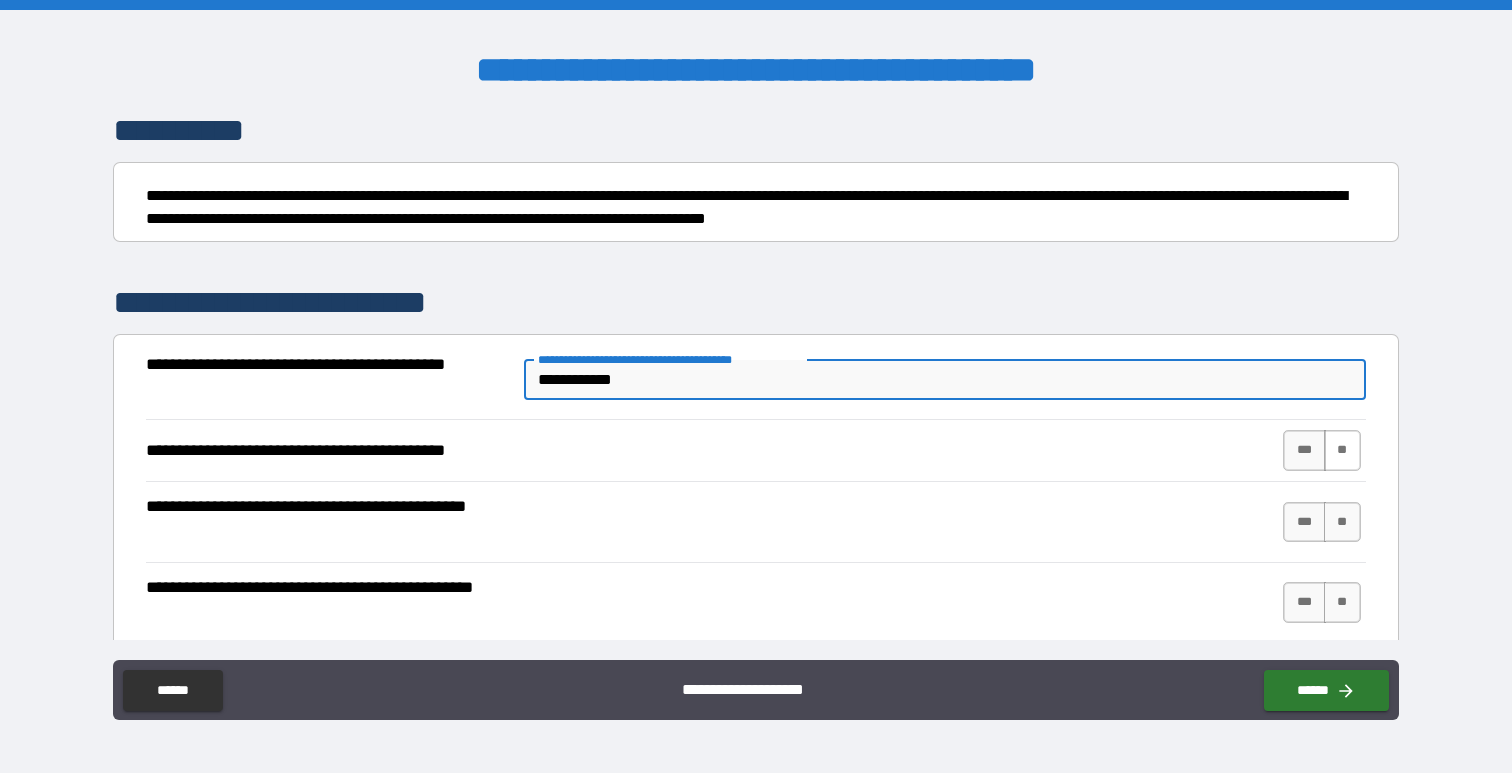 type on "**********" 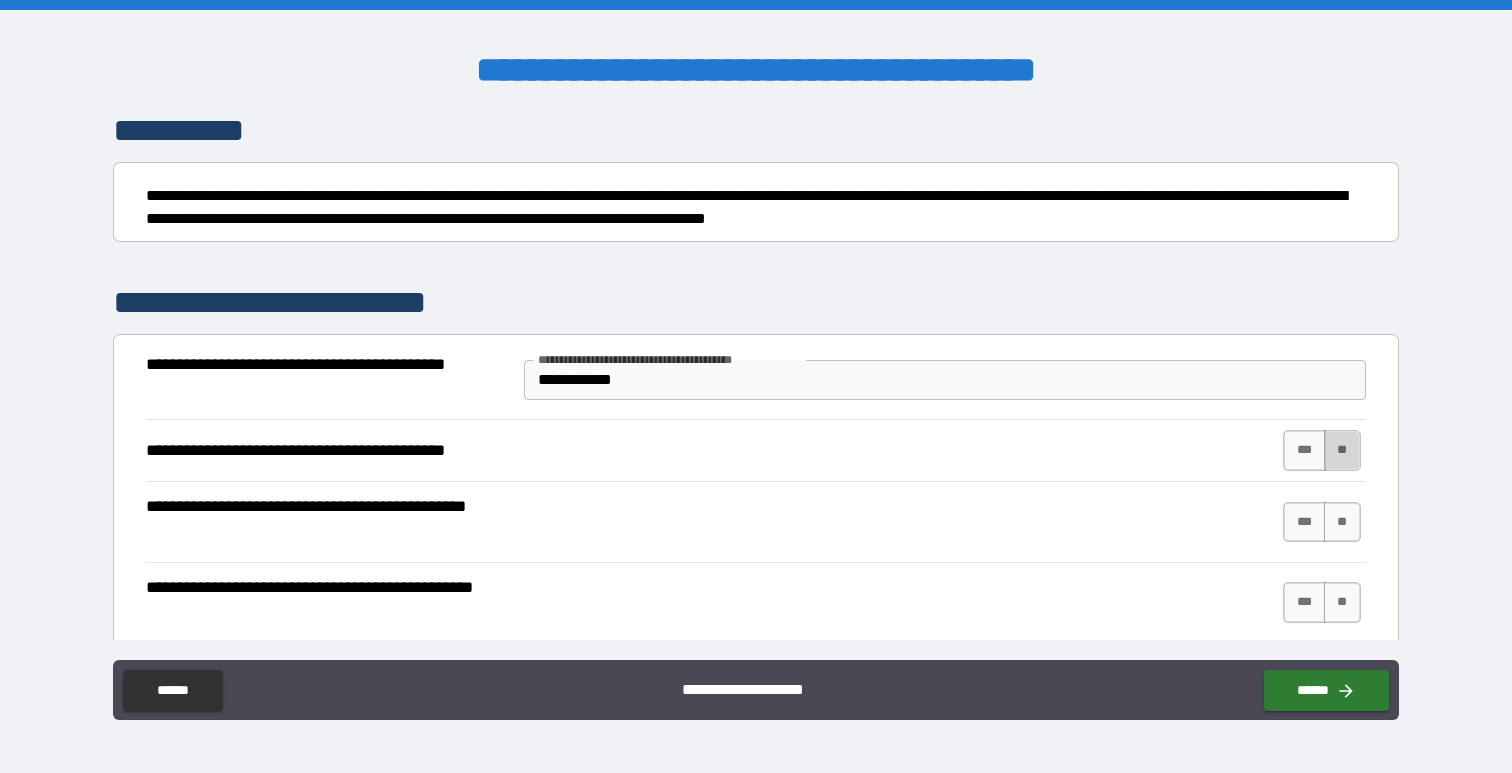 click on "**" at bounding box center (1342, 450) 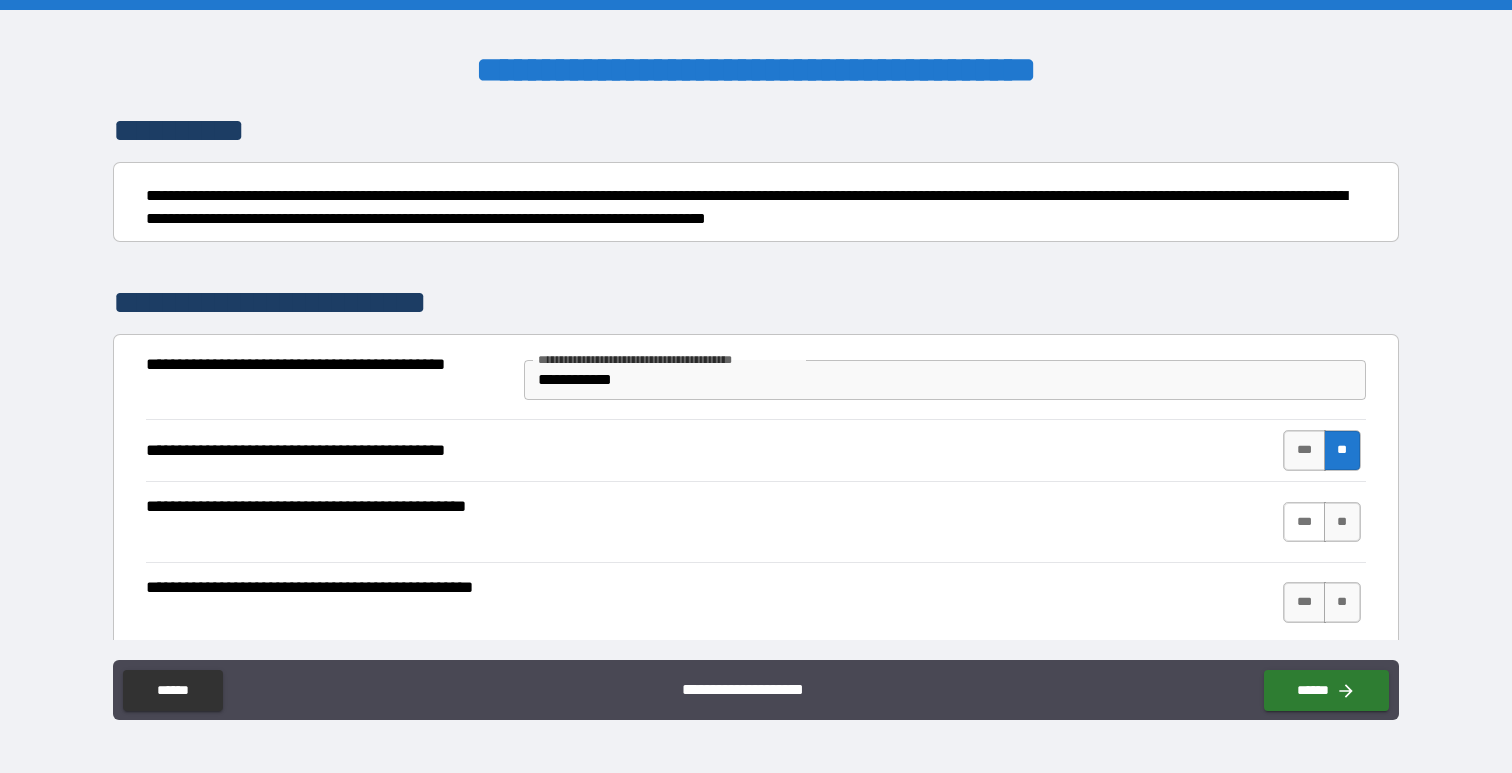 click on "***" at bounding box center [1304, 522] 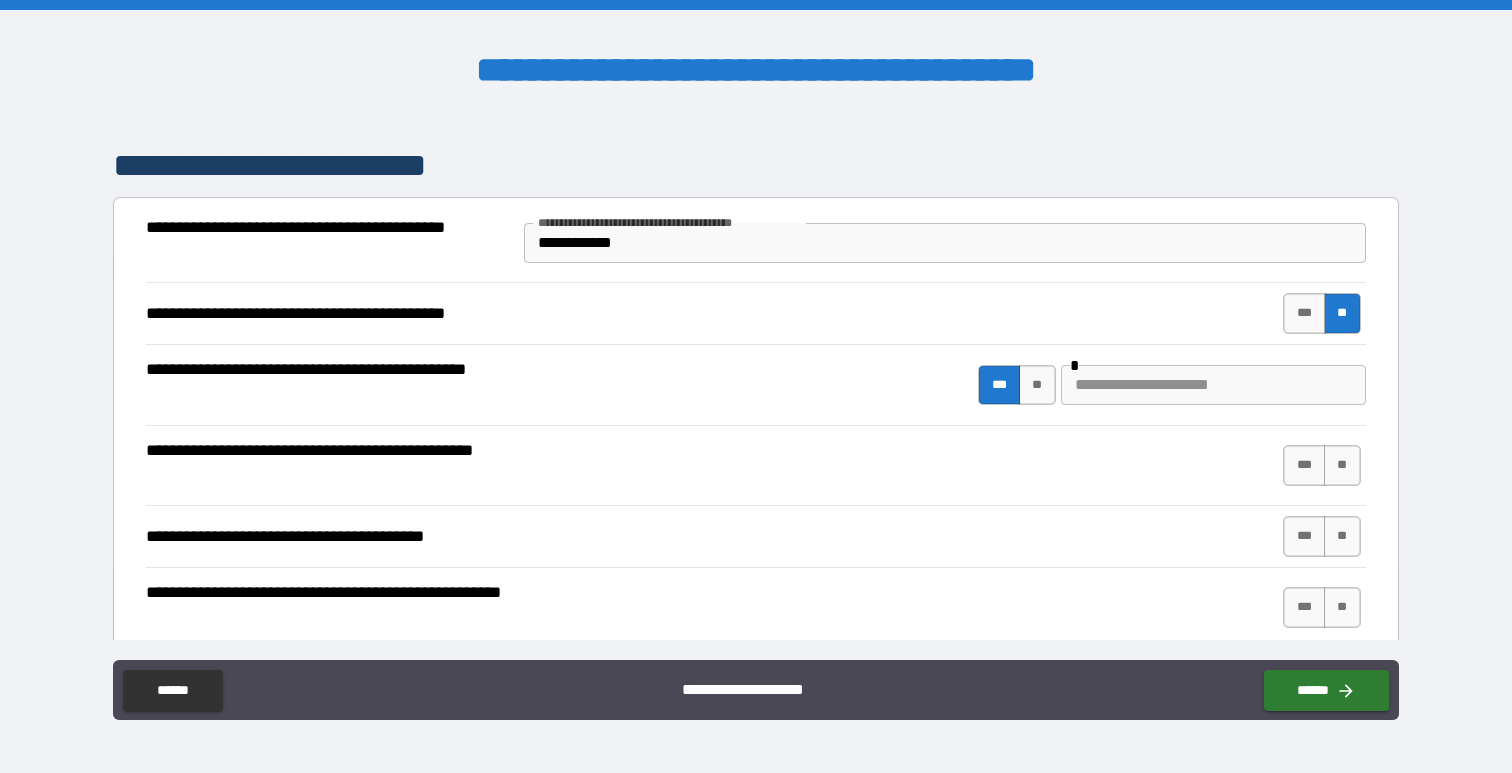 scroll, scrollTop: 1261, scrollLeft: 0, axis: vertical 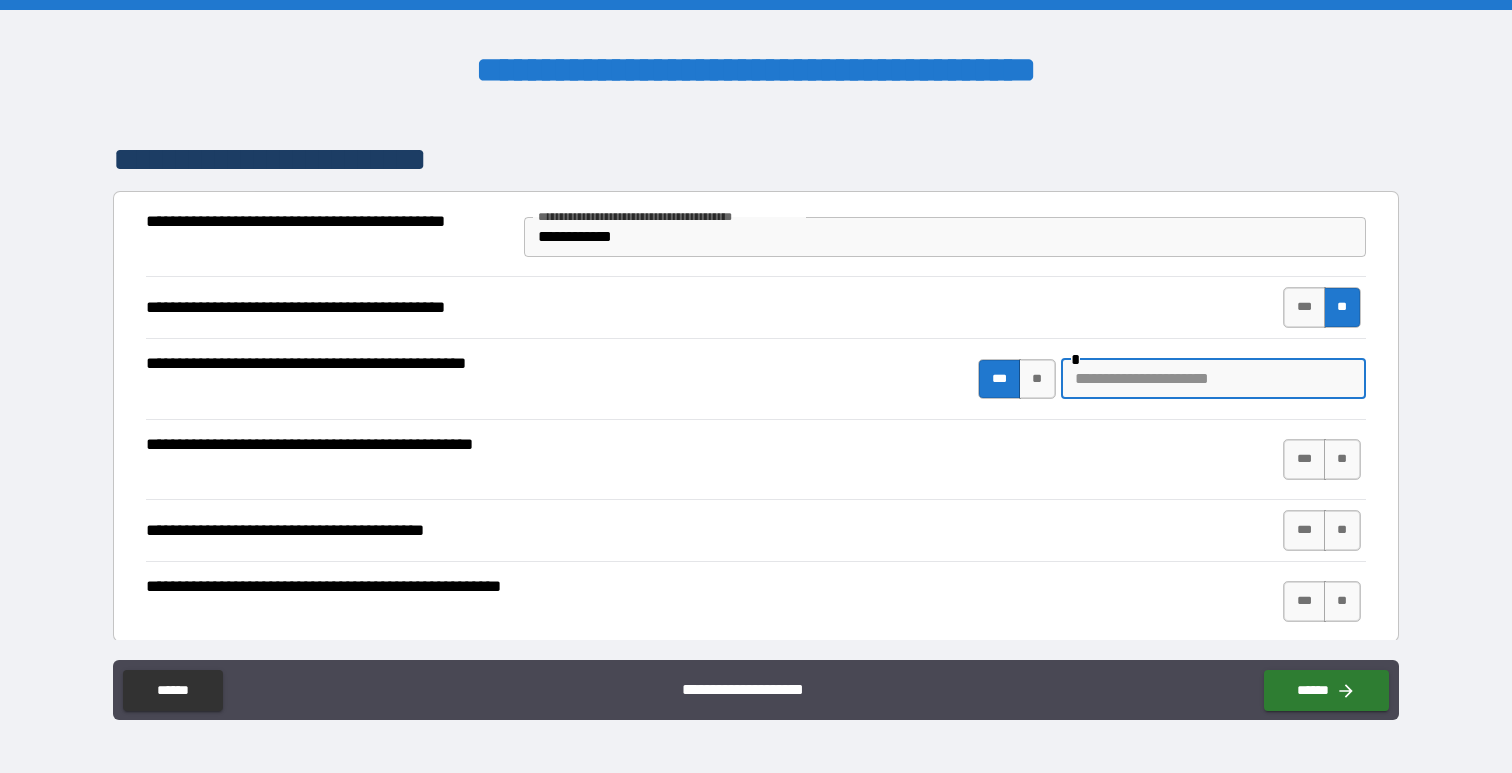 click at bounding box center (1213, 379) 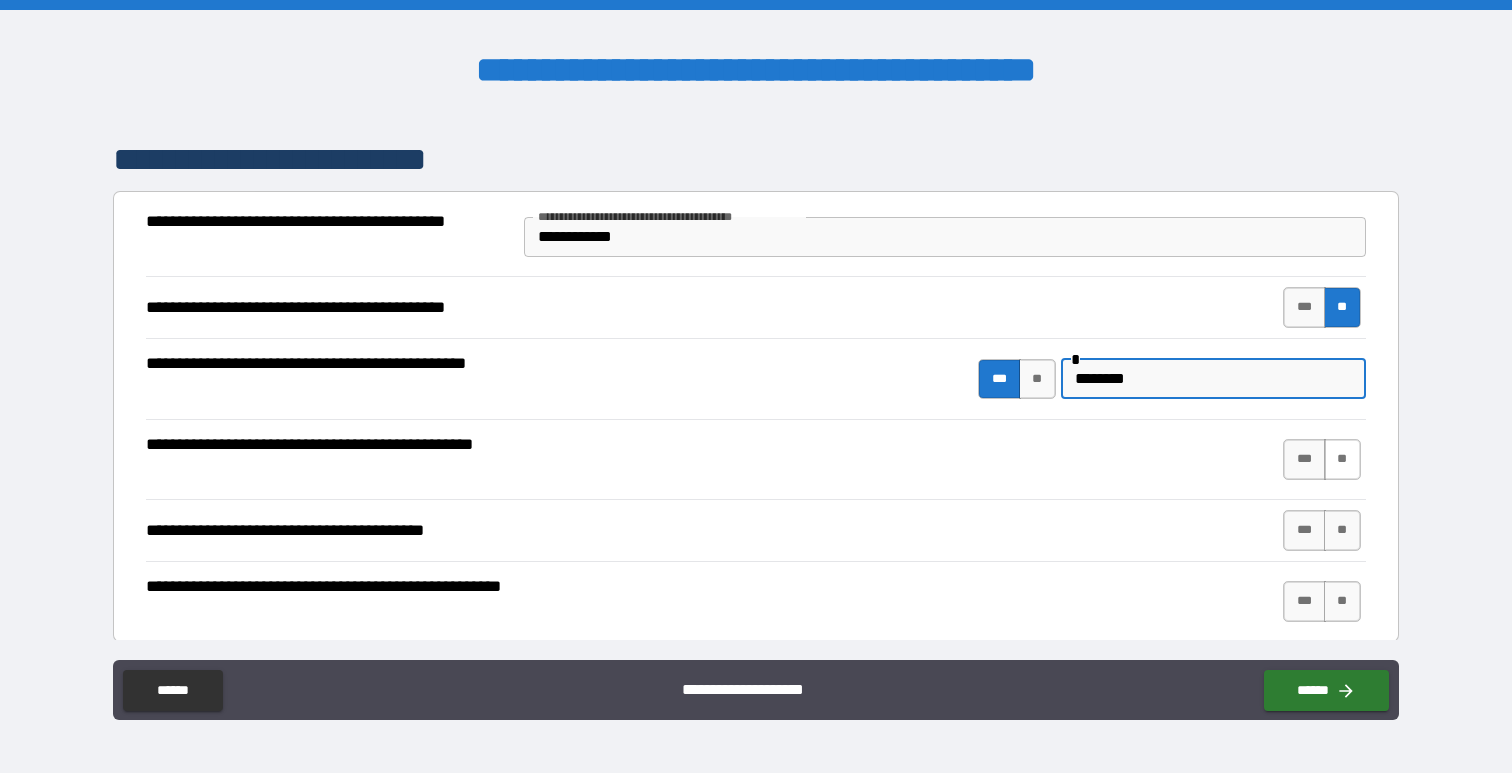 type on "********" 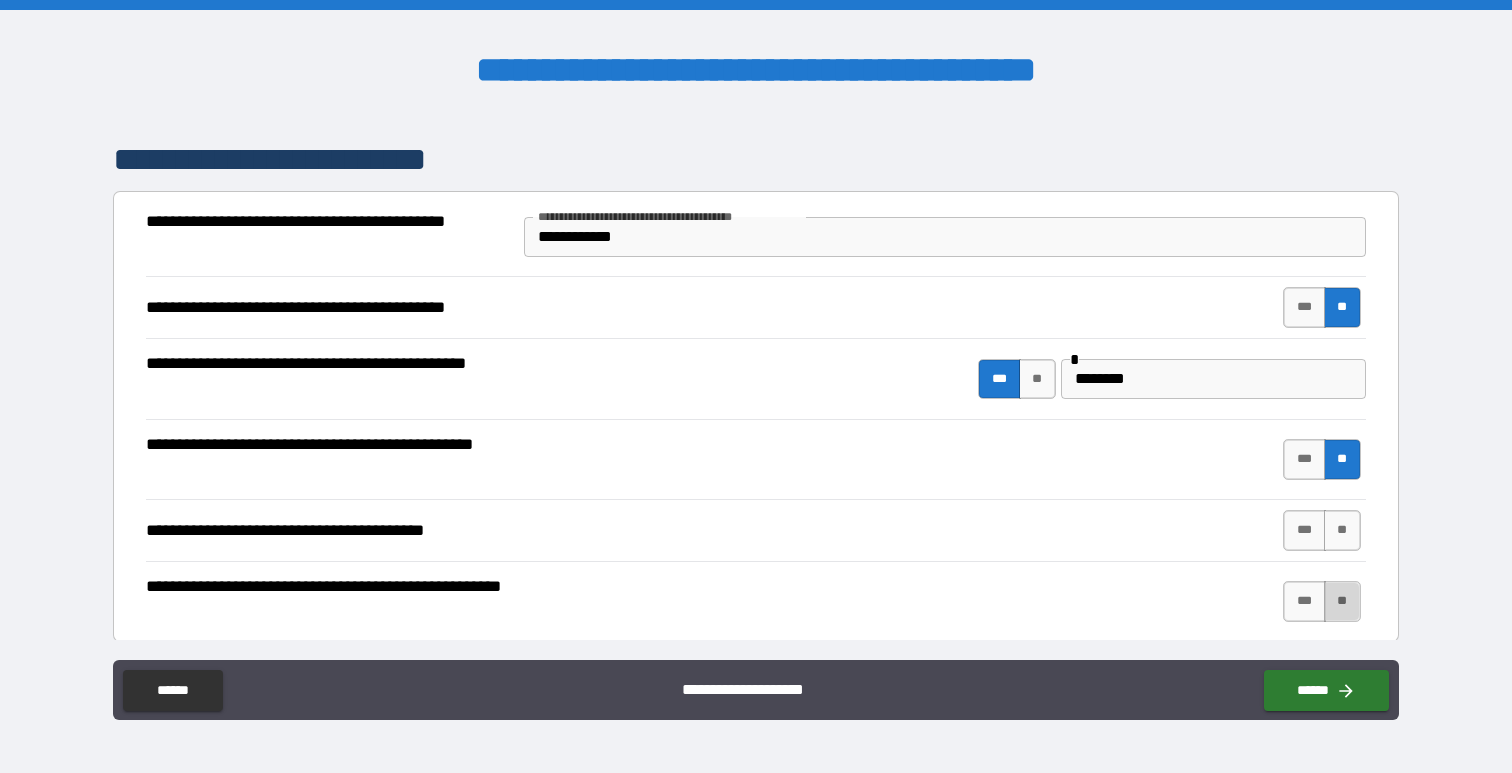 click on "**" at bounding box center [1342, 601] 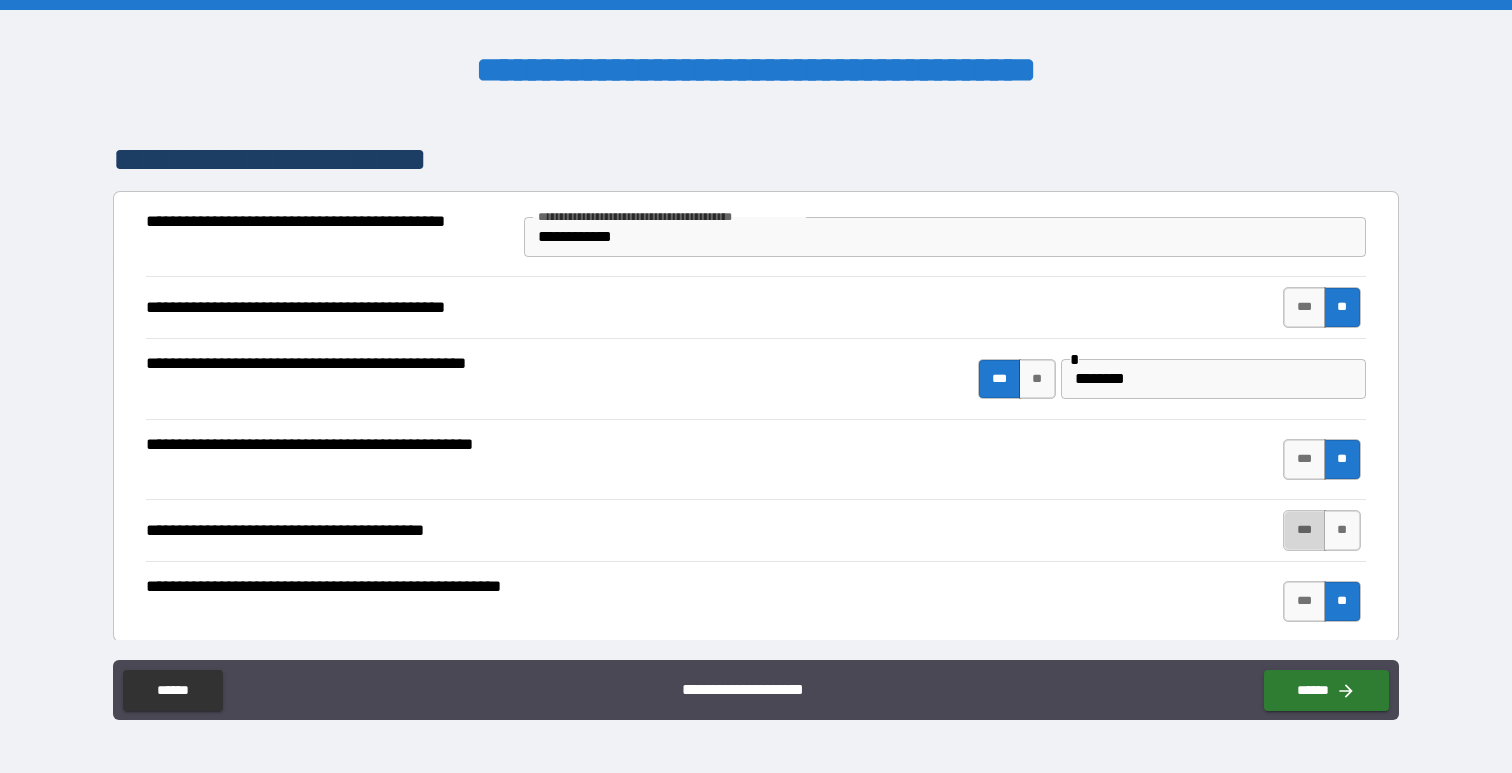 click on "***" at bounding box center [1304, 530] 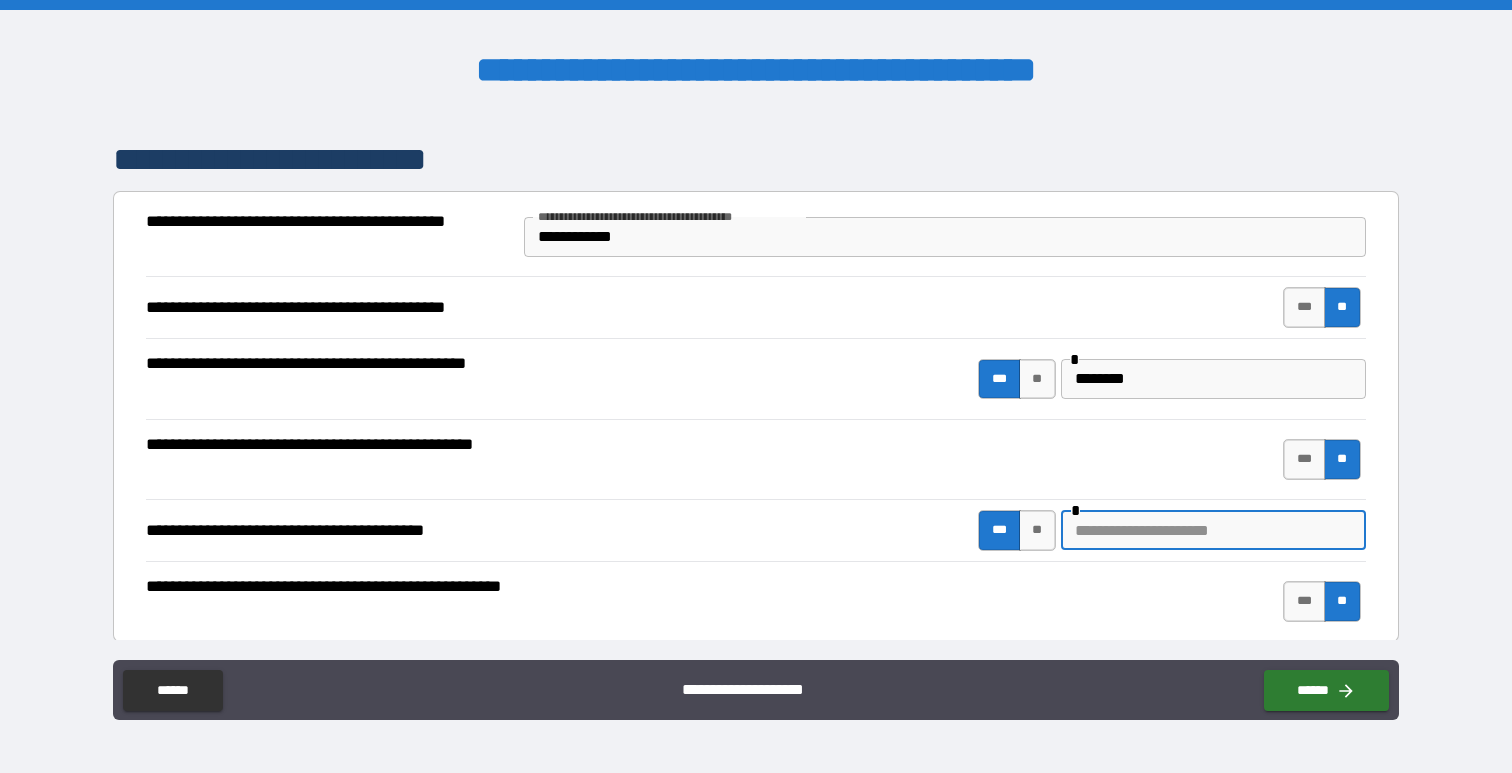 click at bounding box center (1213, 530) 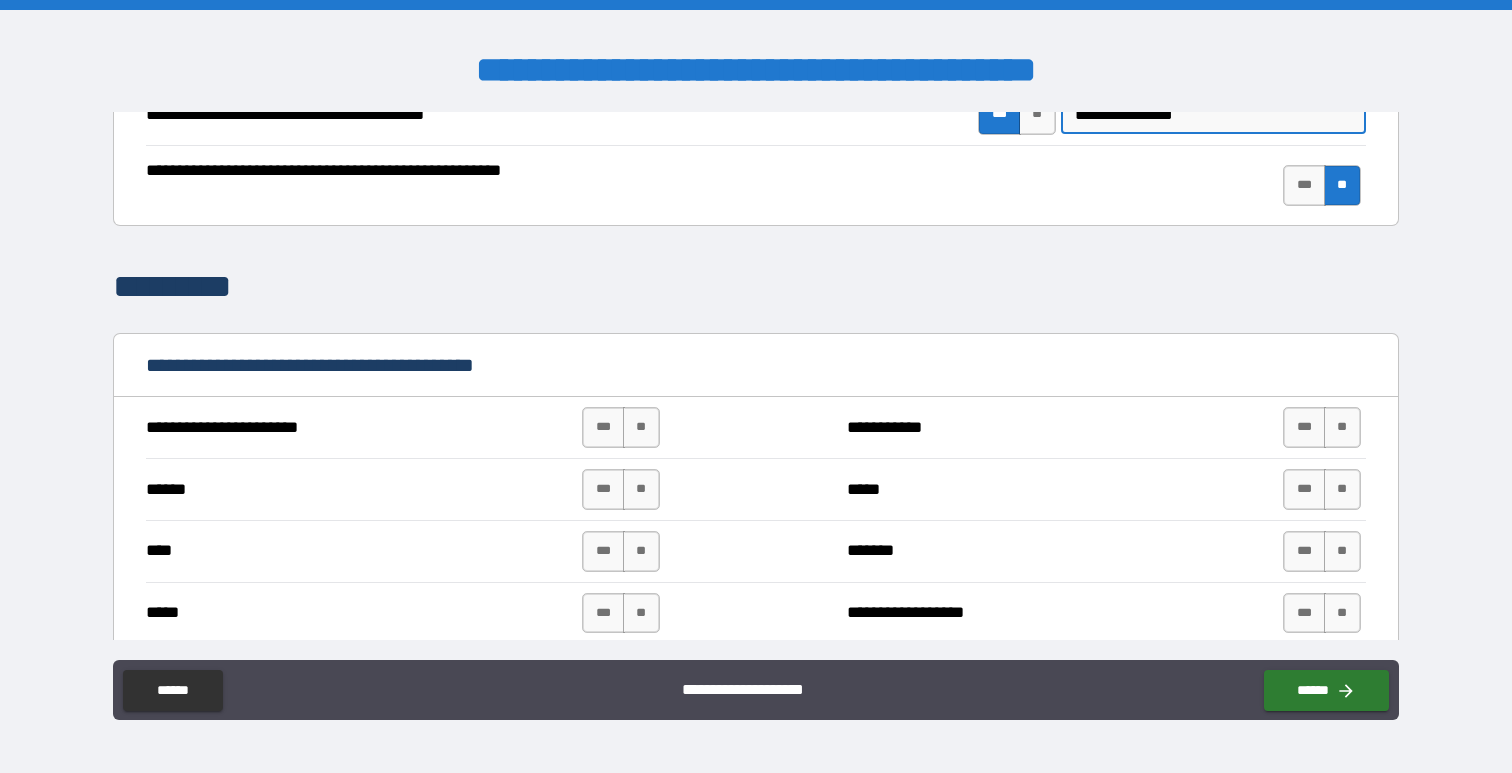 scroll, scrollTop: 1691, scrollLeft: 0, axis: vertical 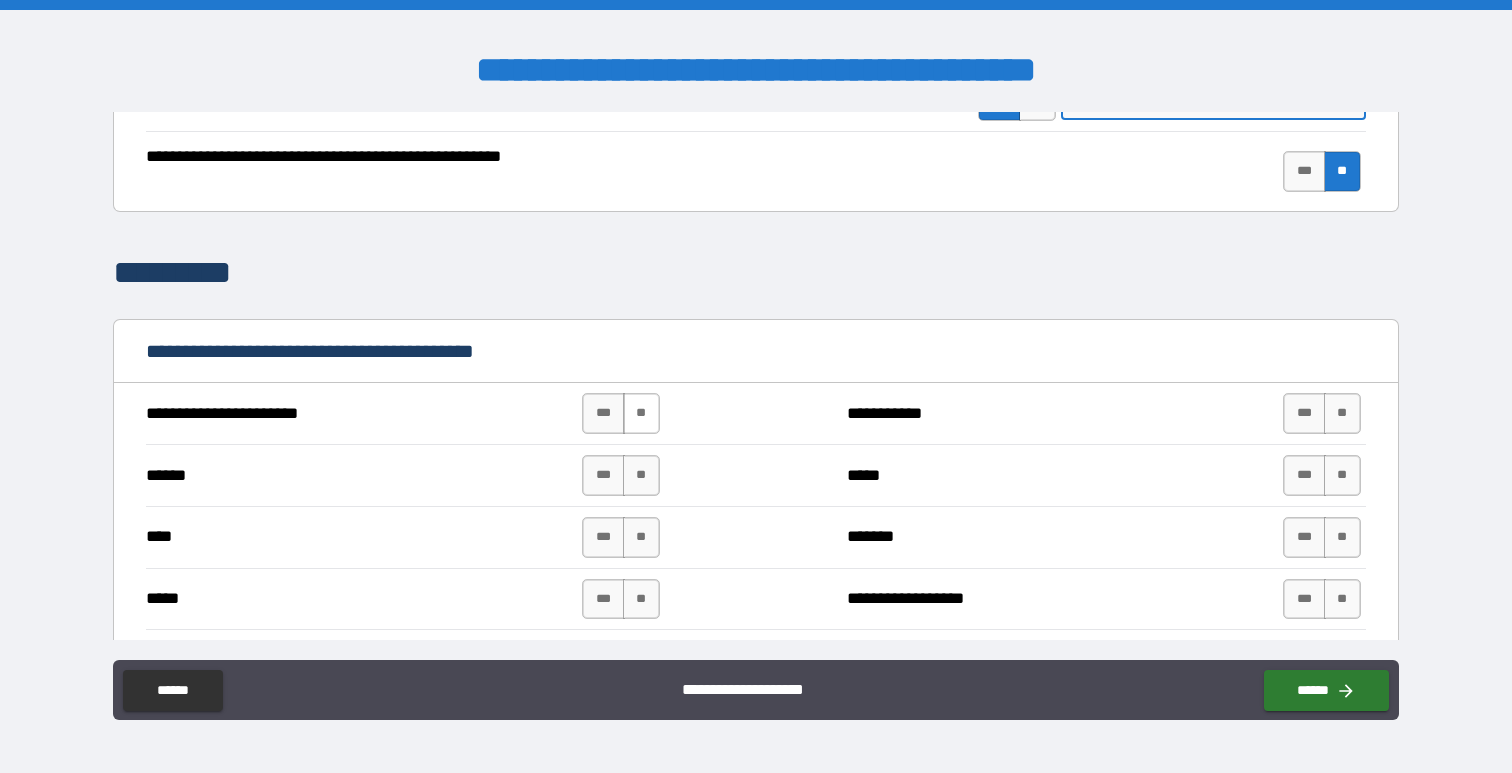 type on "**********" 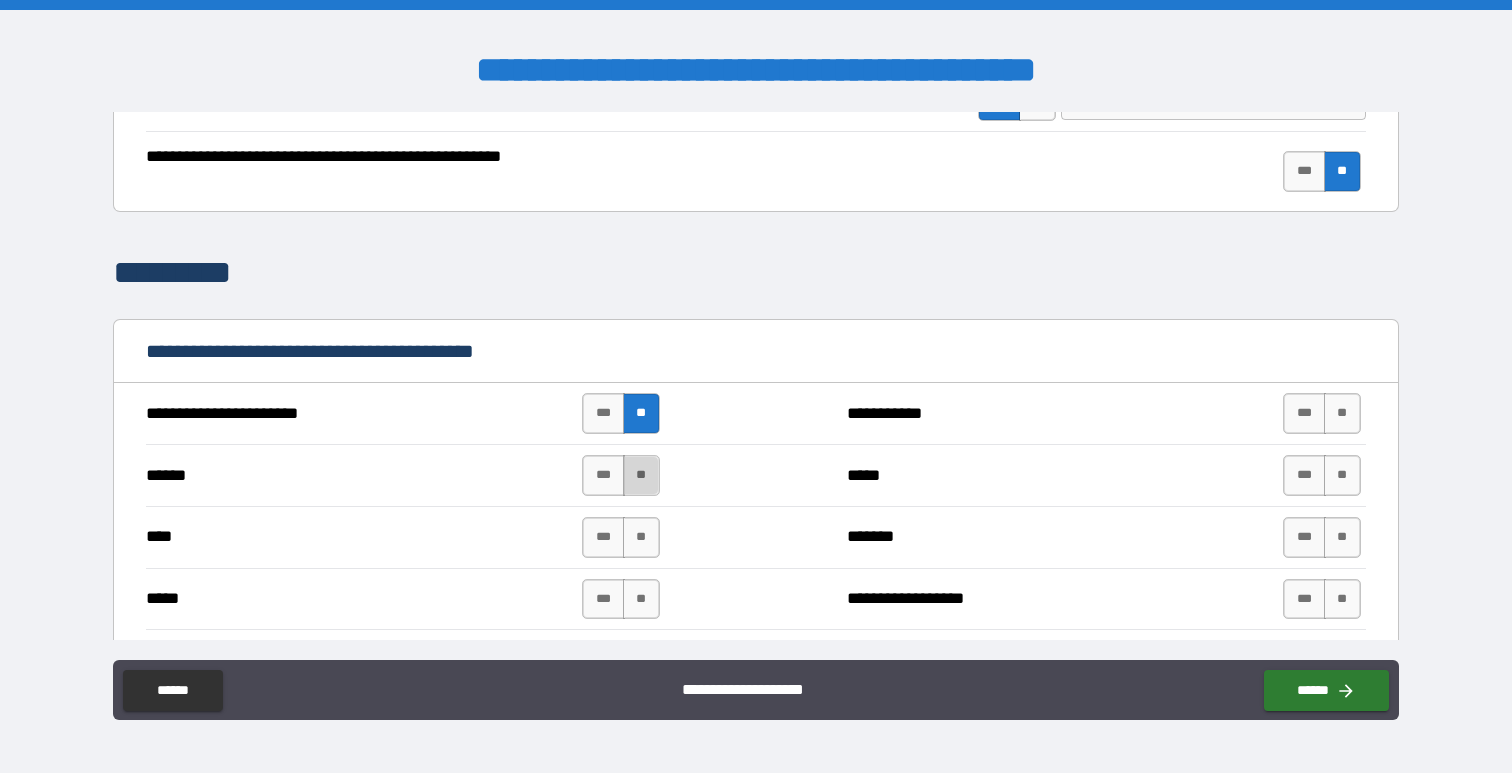 click on "**" at bounding box center [641, 475] 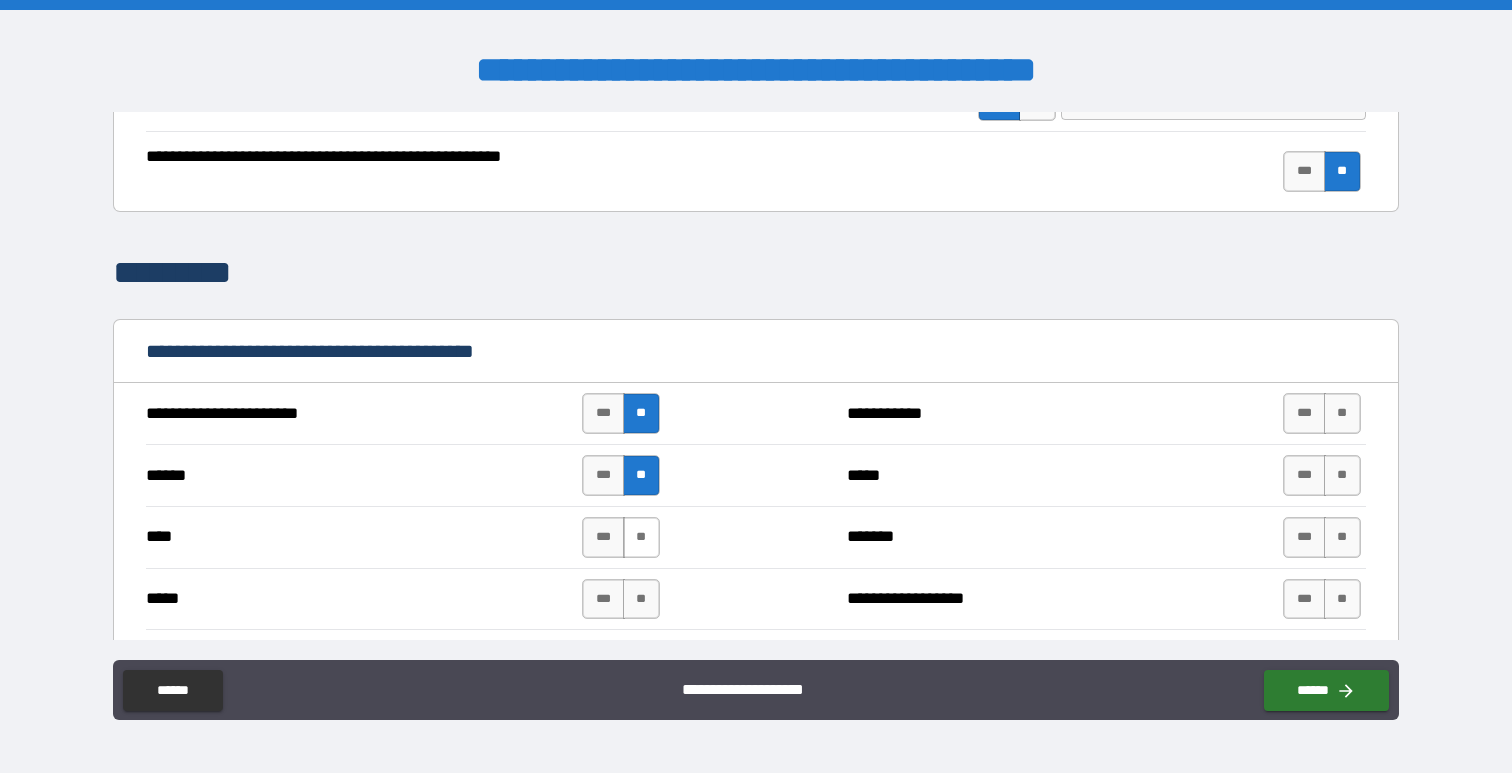 click on "**" at bounding box center (641, 537) 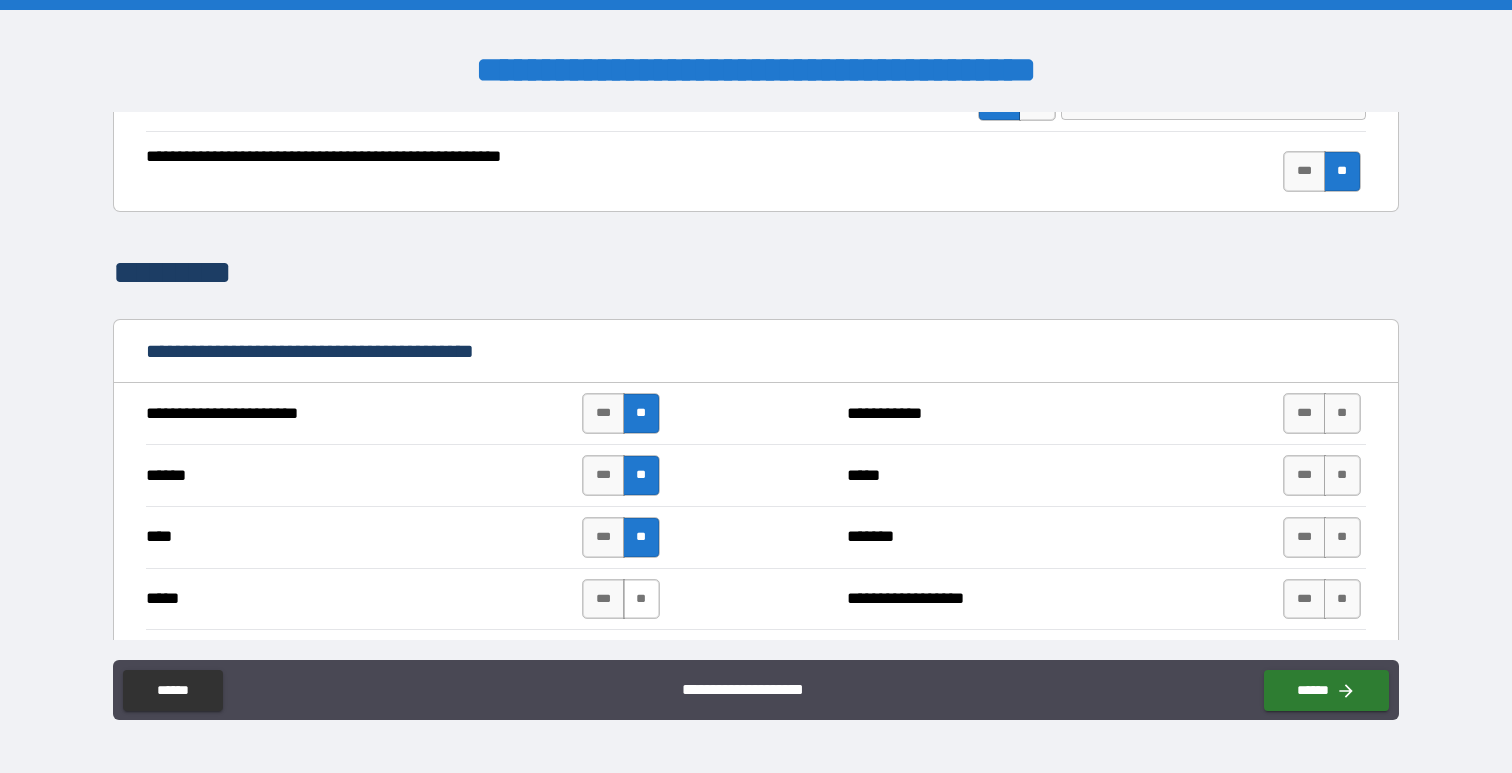 click on "**" at bounding box center [641, 599] 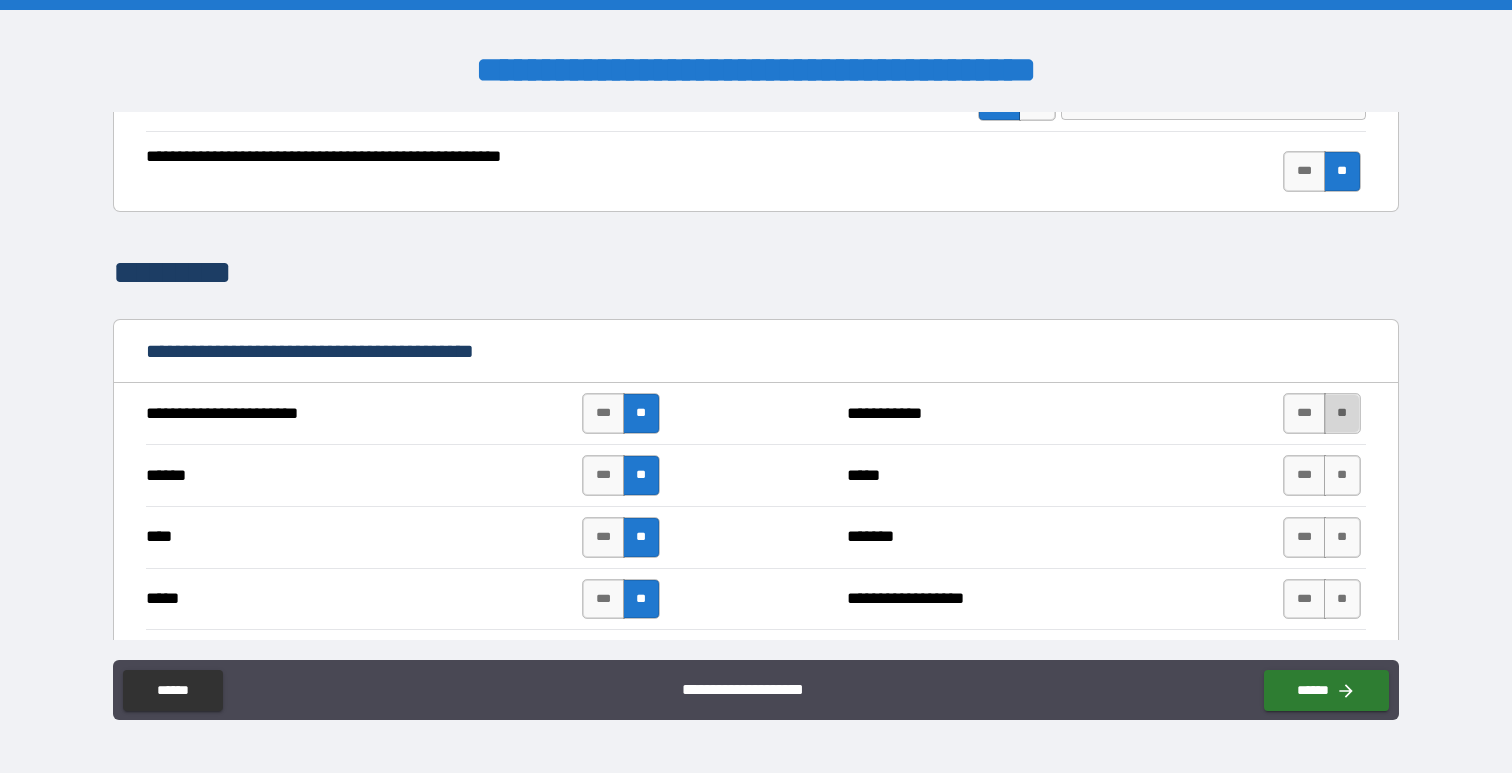 click on "**" at bounding box center (1342, 413) 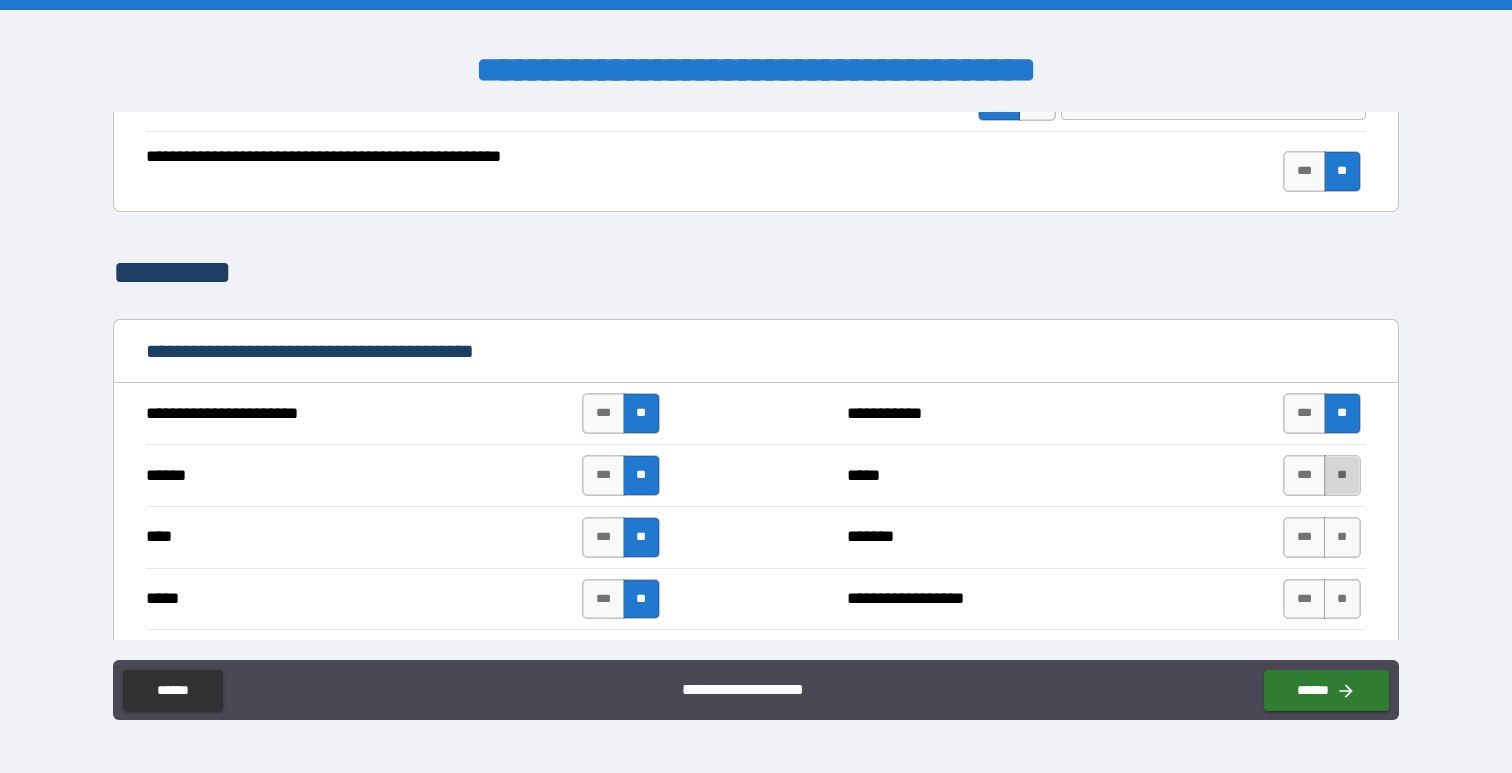 click on "**" at bounding box center (1342, 475) 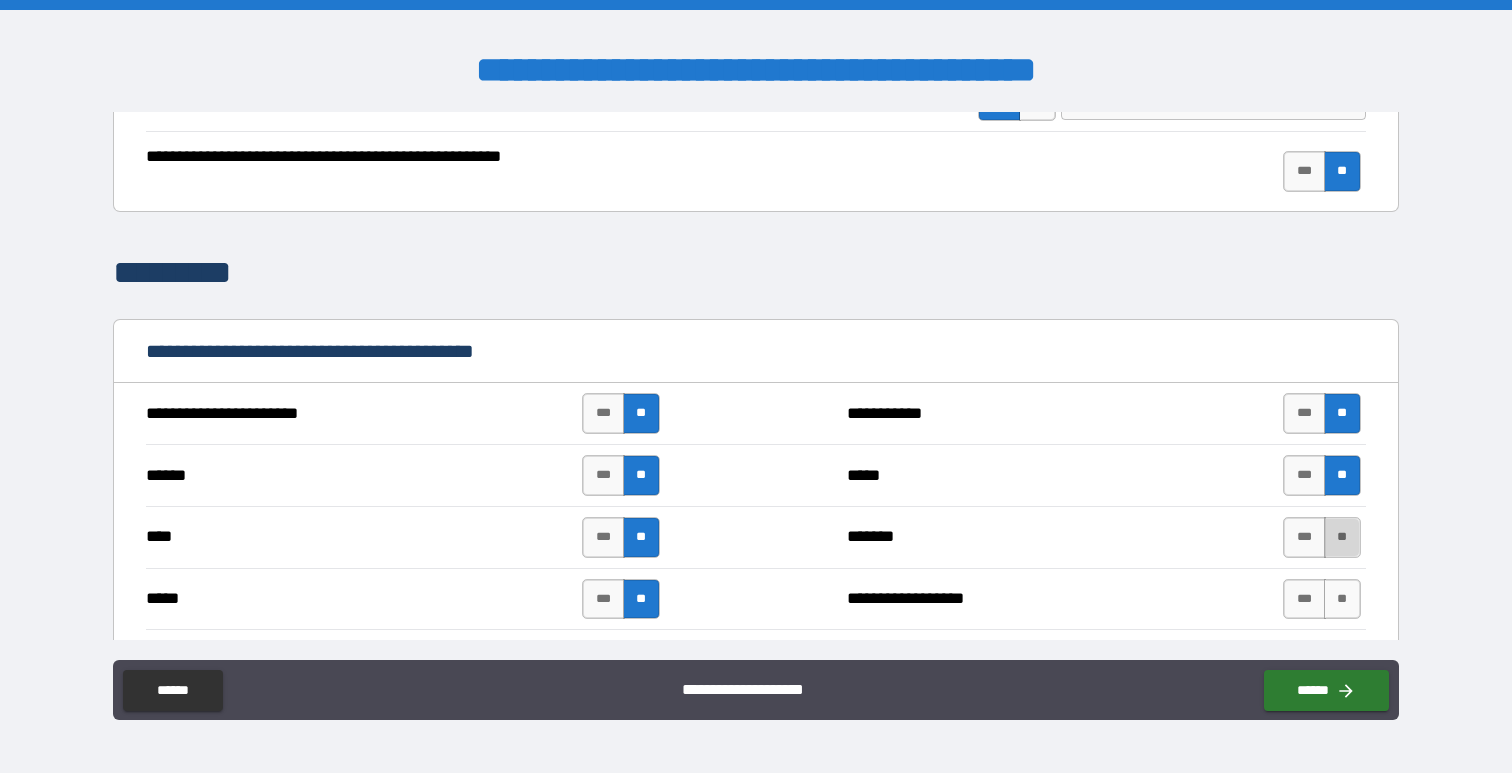 click on "**" at bounding box center [1342, 537] 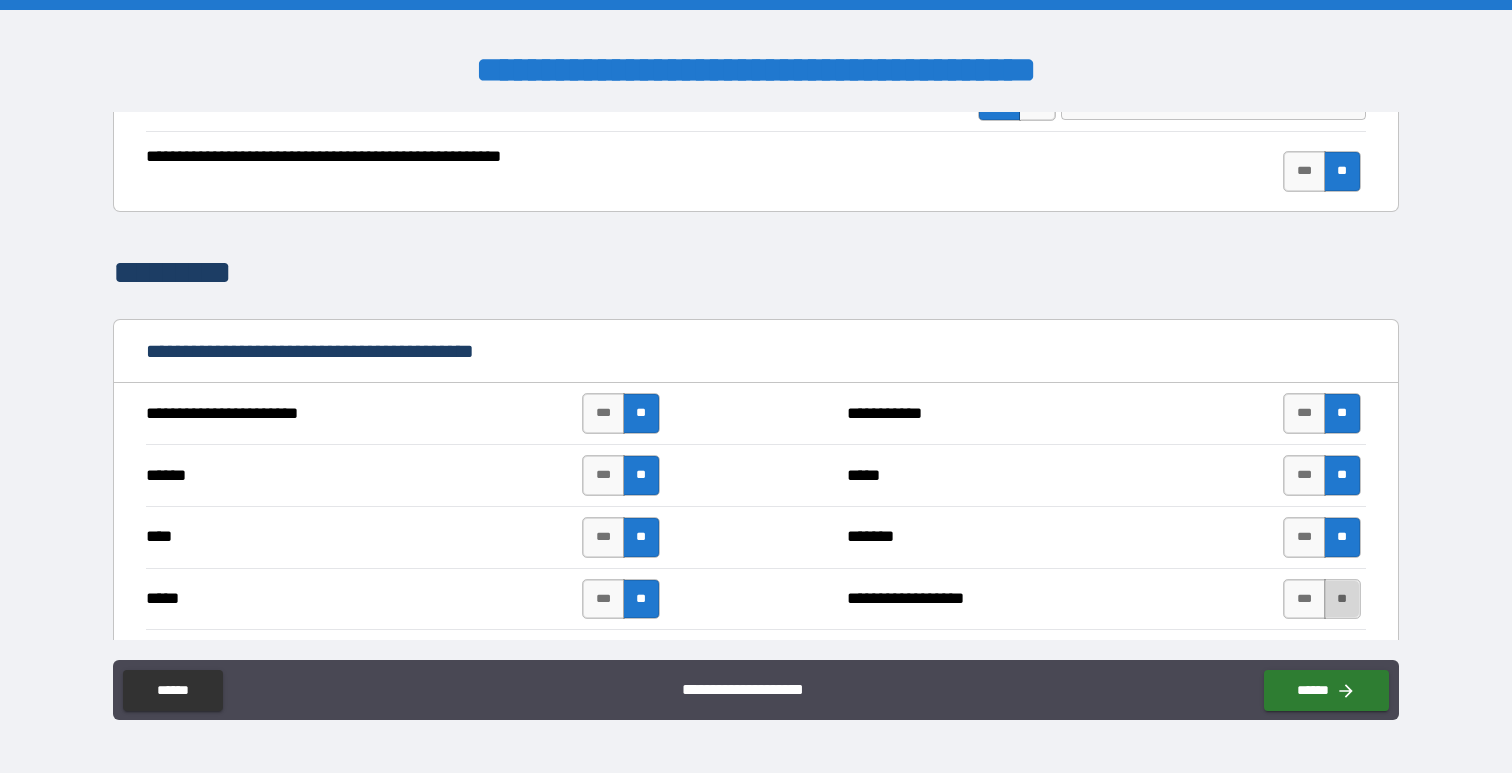 click on "**" at bounding box center (1342, 599) 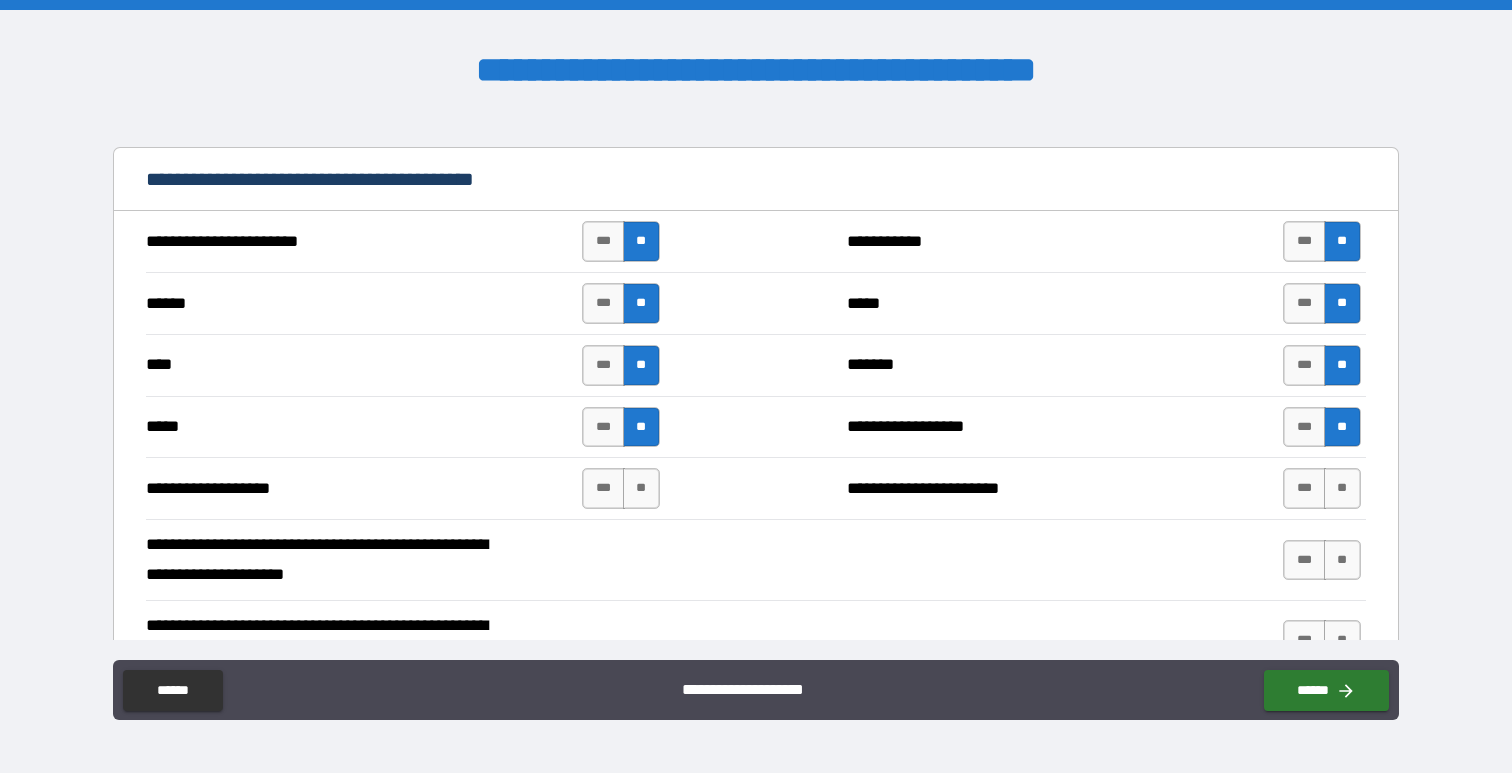scroll, scrollTop: 1900, scrollLeft: 0, axis: vertical 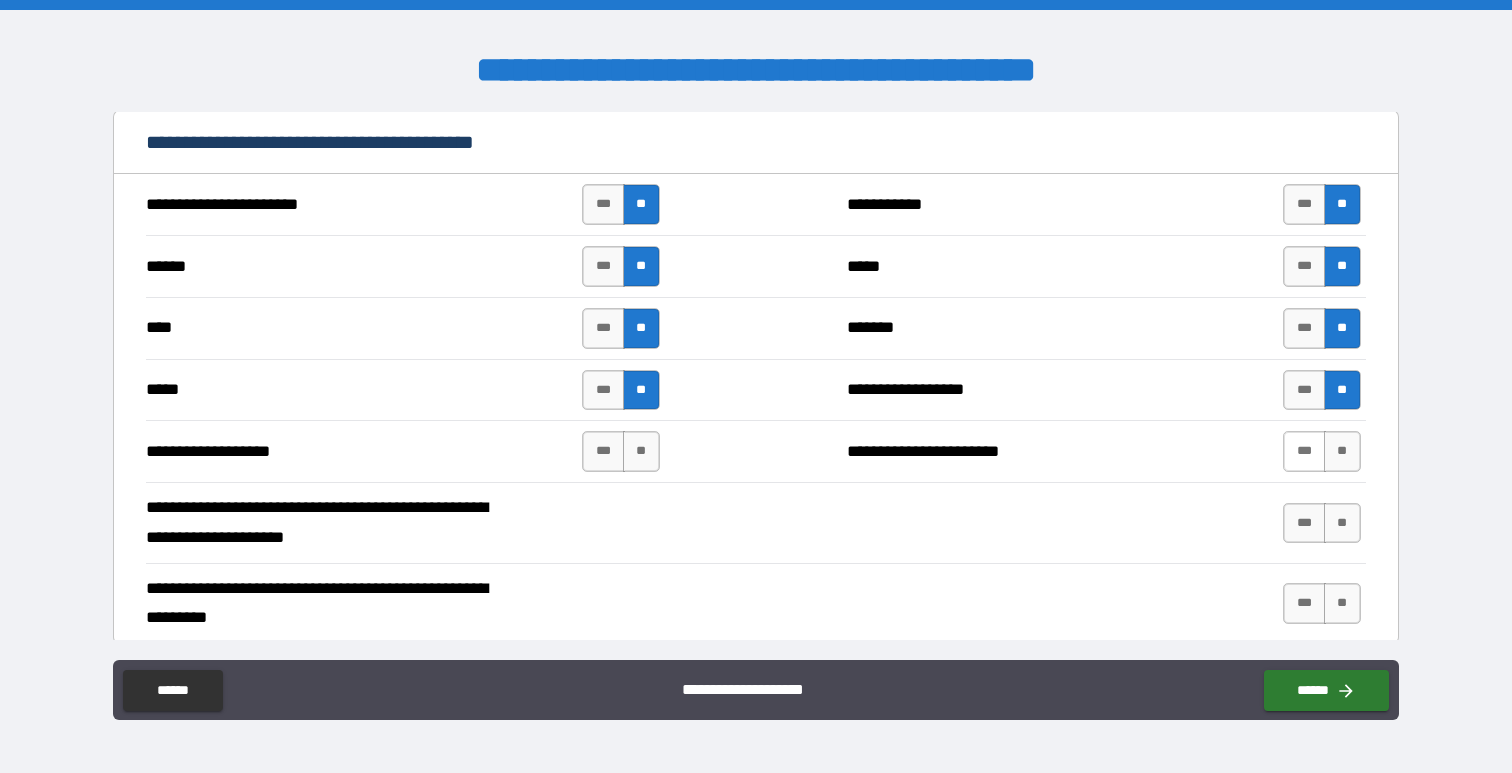 click on "***" at bounding box center (1304, 451) 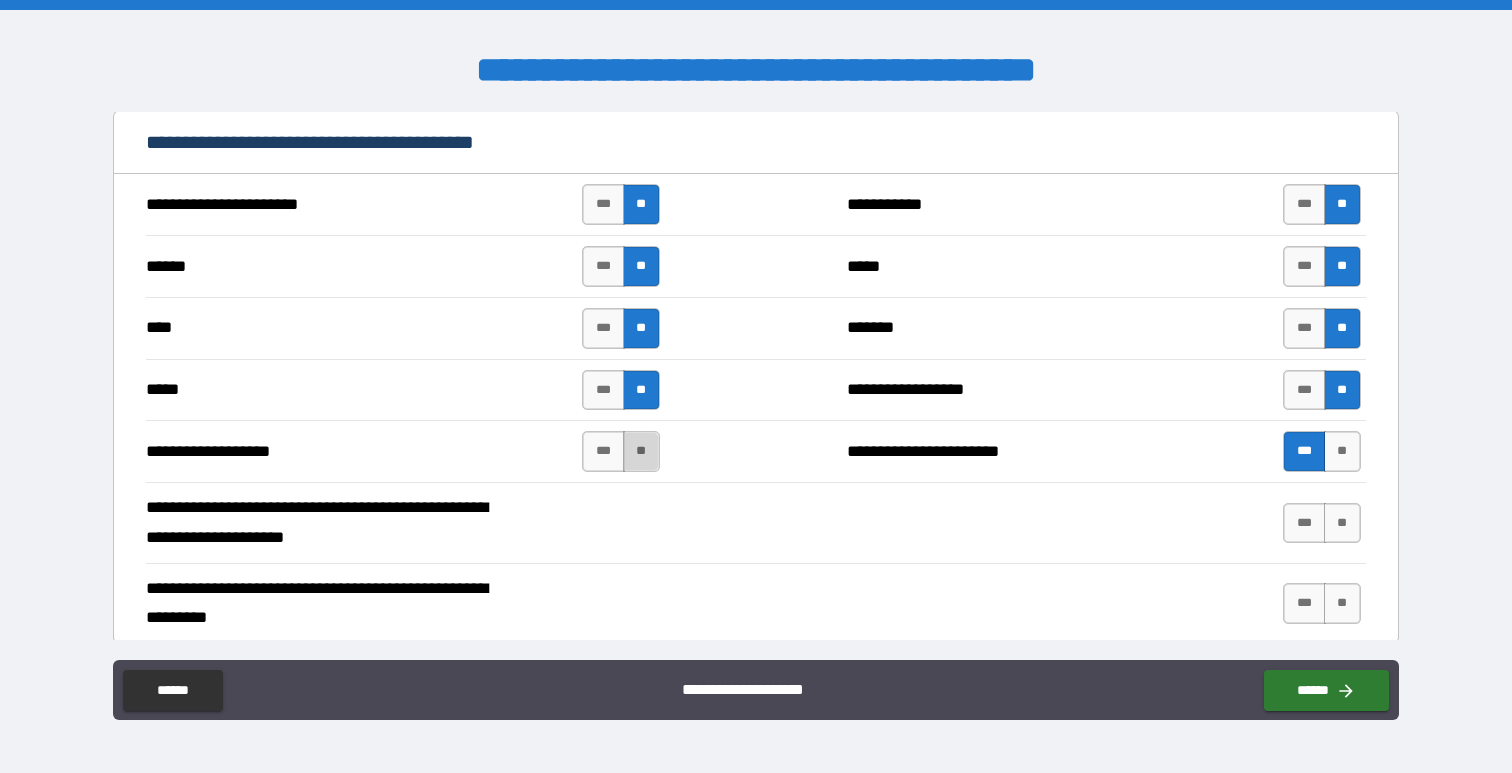 click on "**" at bounding box center (641, 451) 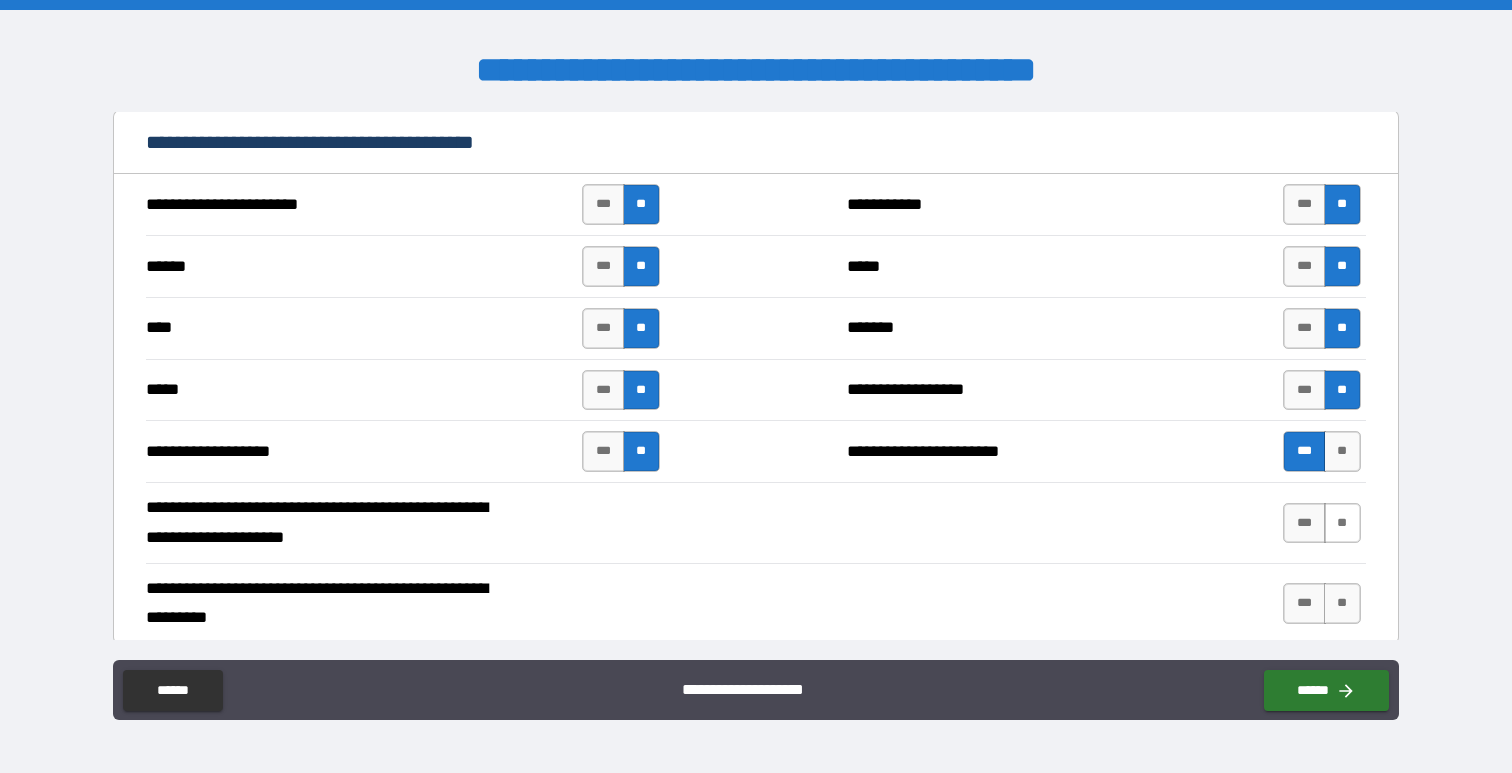 click on "**" at bounding box center [1342, 523] 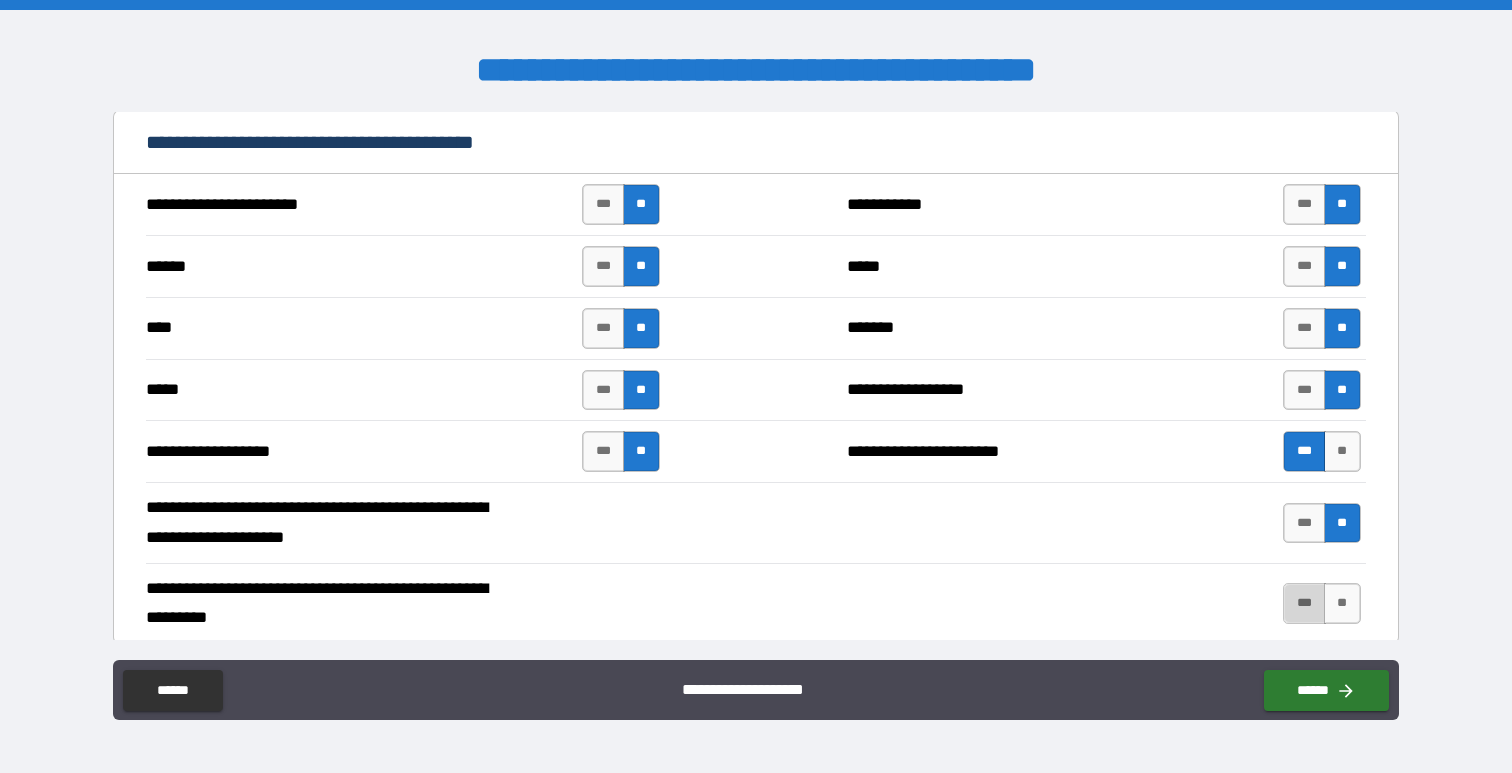 click on "***" at bounding box center (1304, 603) 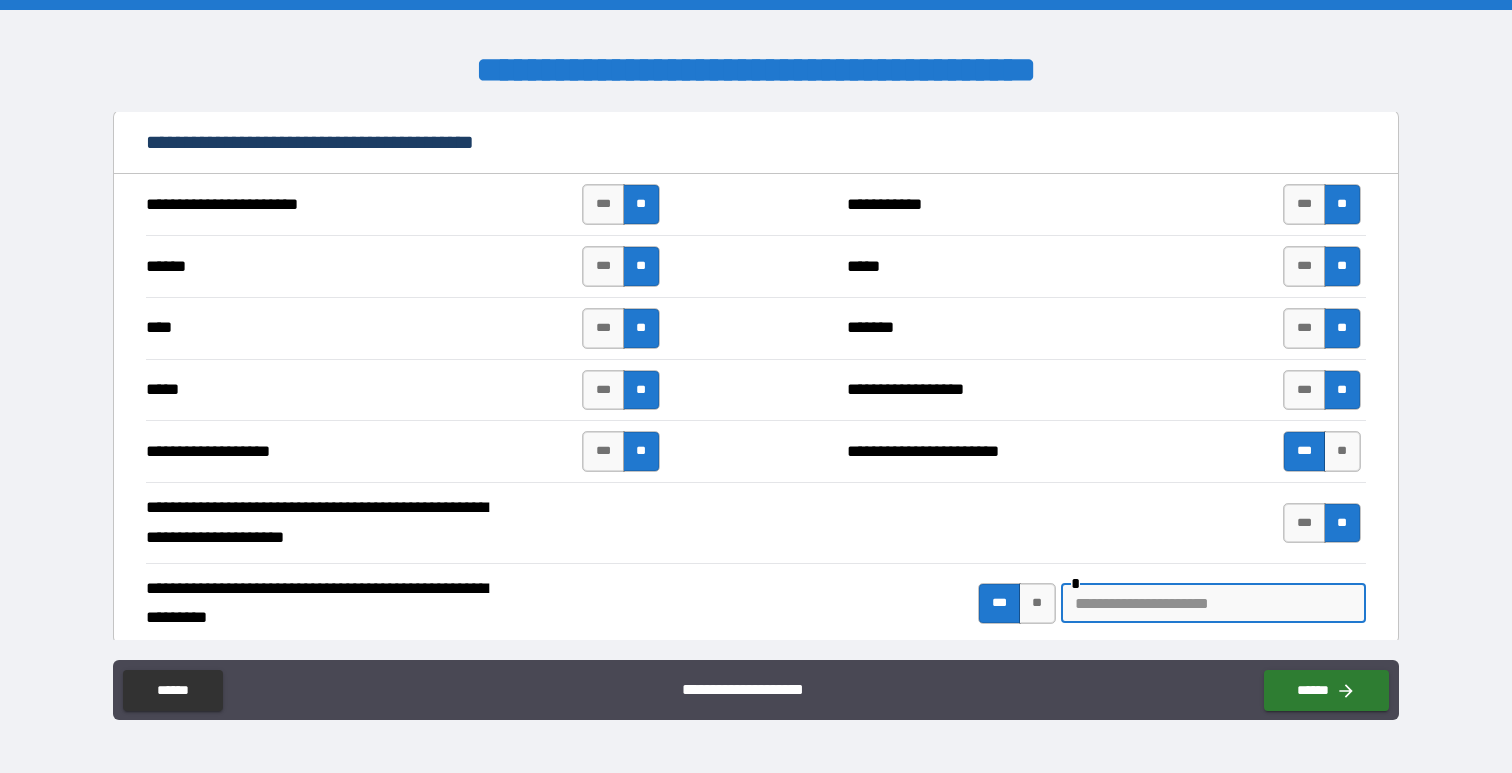 click at bounding box center (1213, 603) 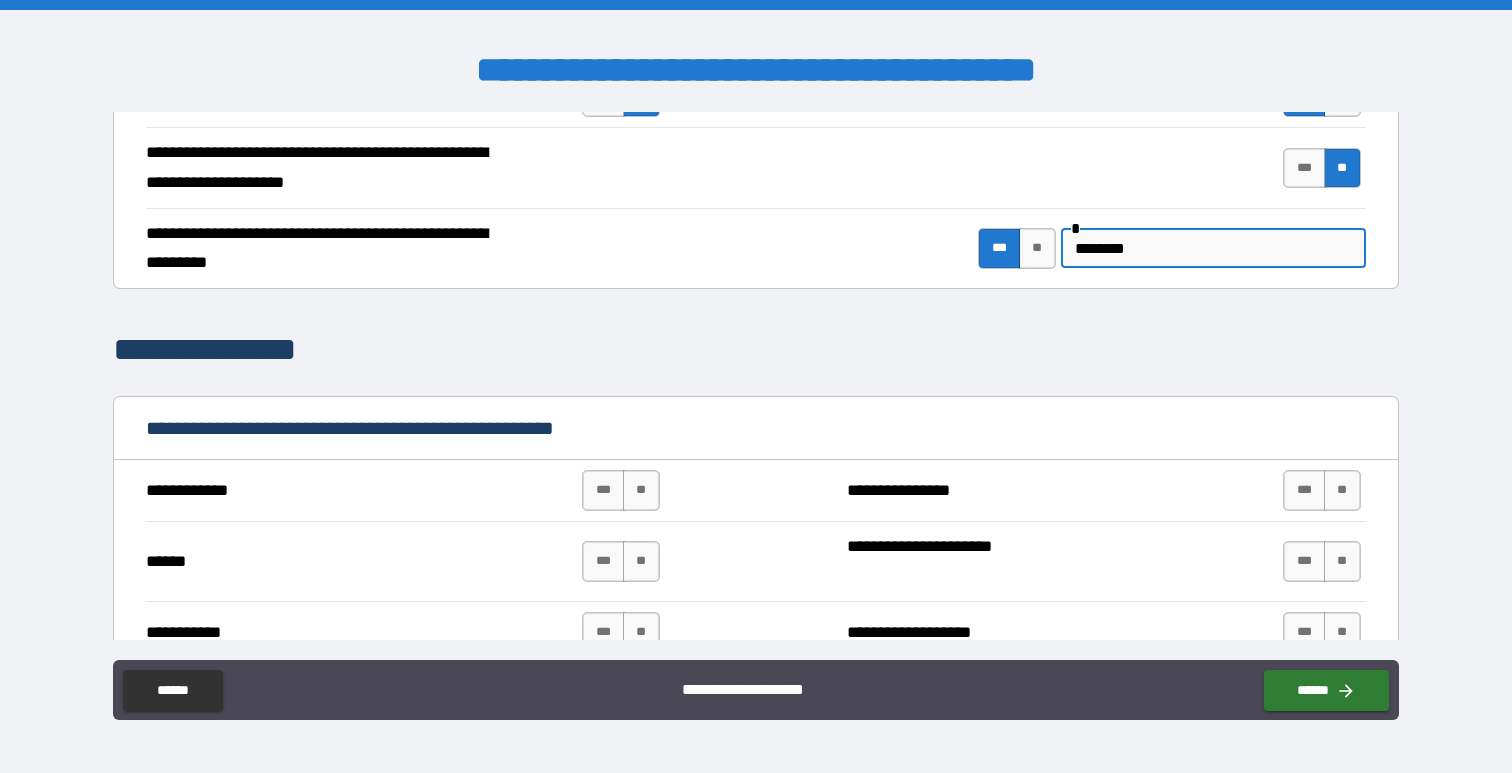 scroll, scrollTop: 2289, scrollLeft: 0, axis: vertical 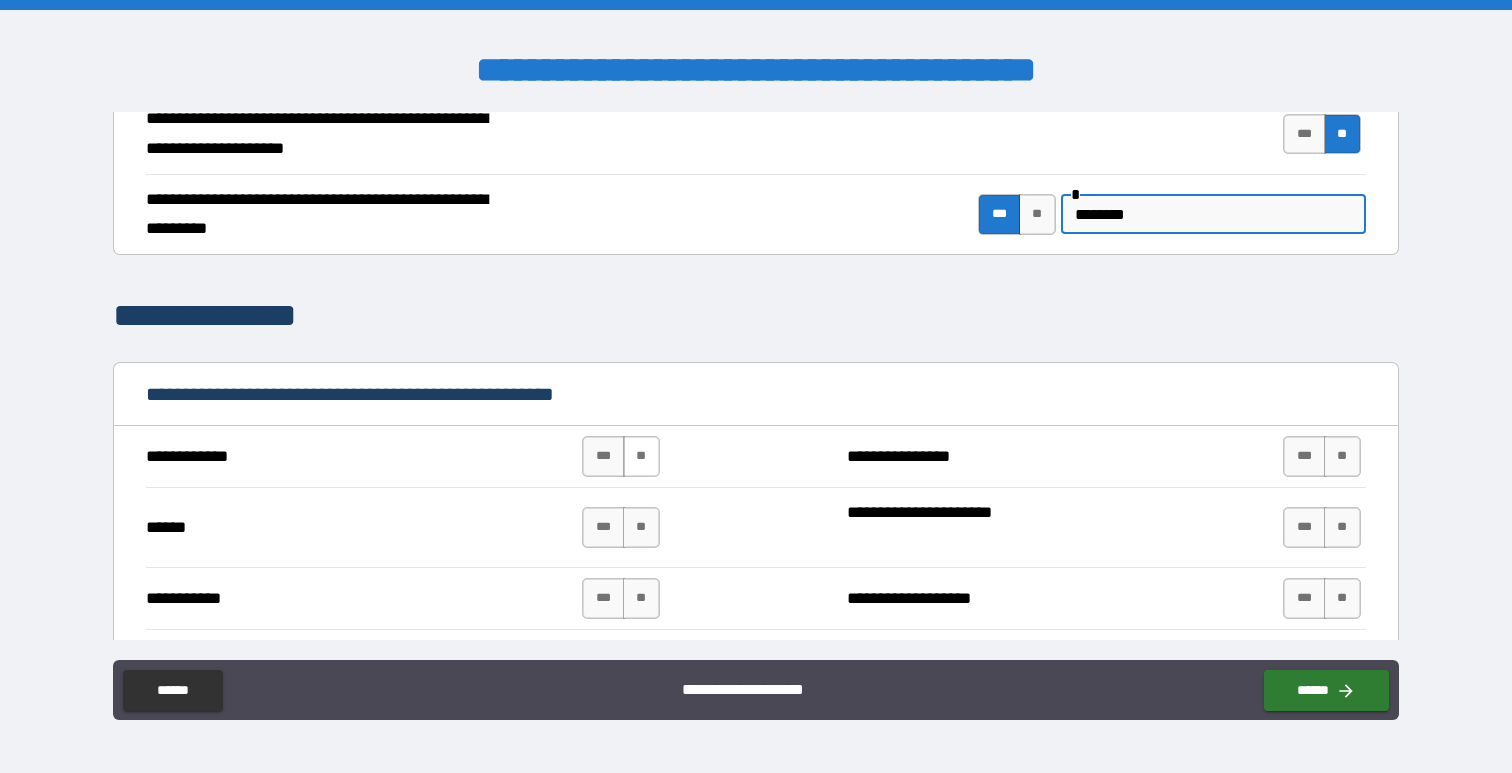 type on "********" 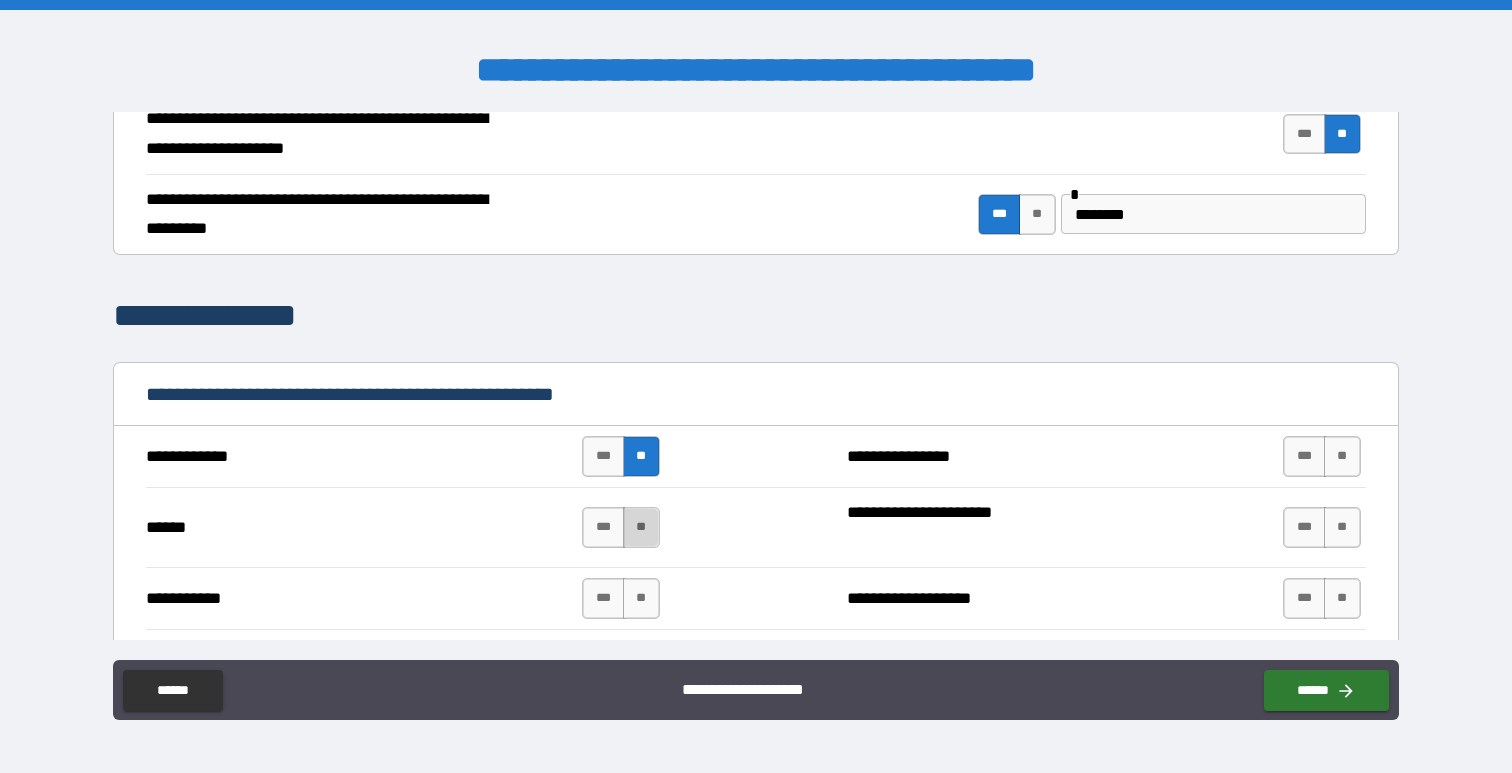 click on "**" at bounding box center [641, 527] 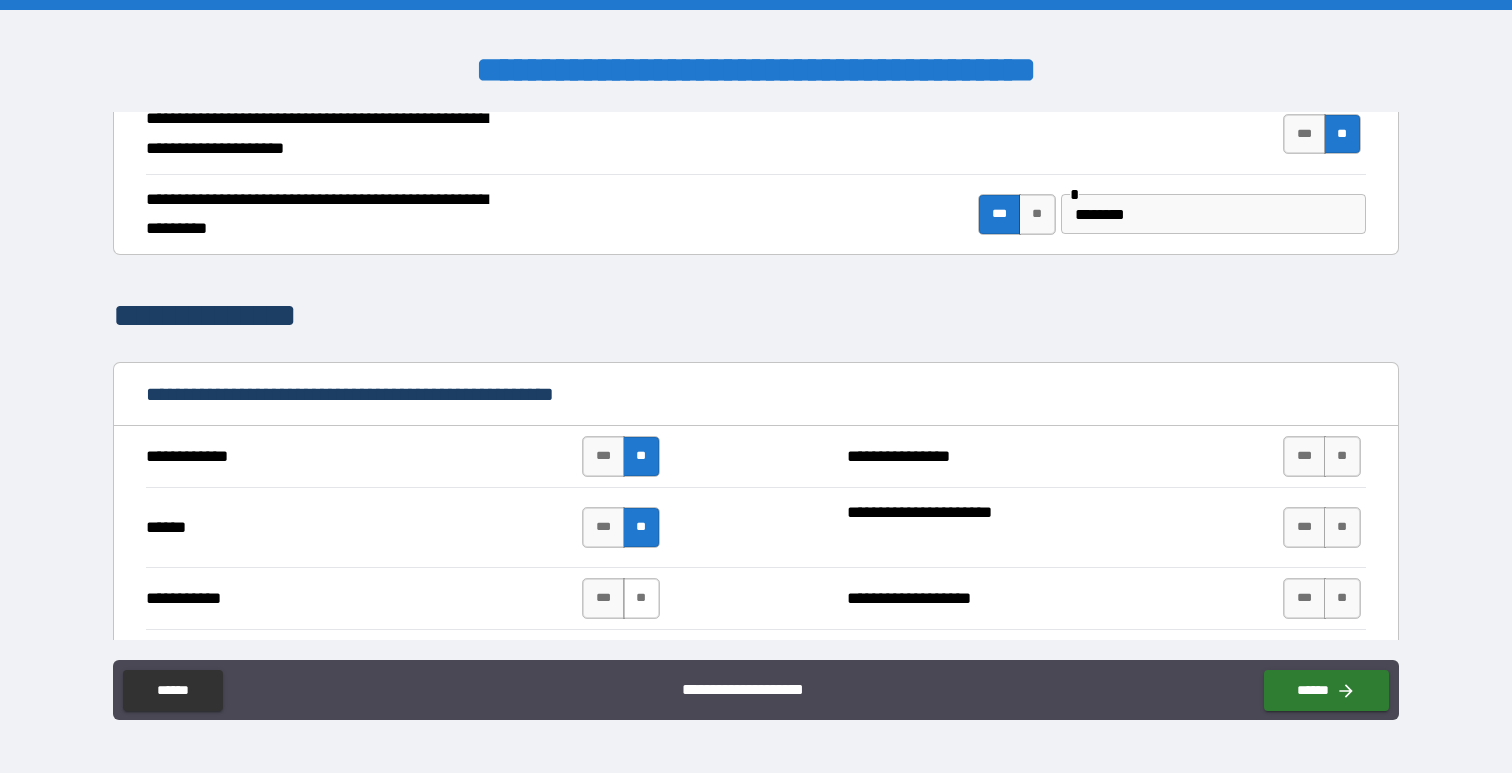 click on "**" at bounding box center (641, 598) 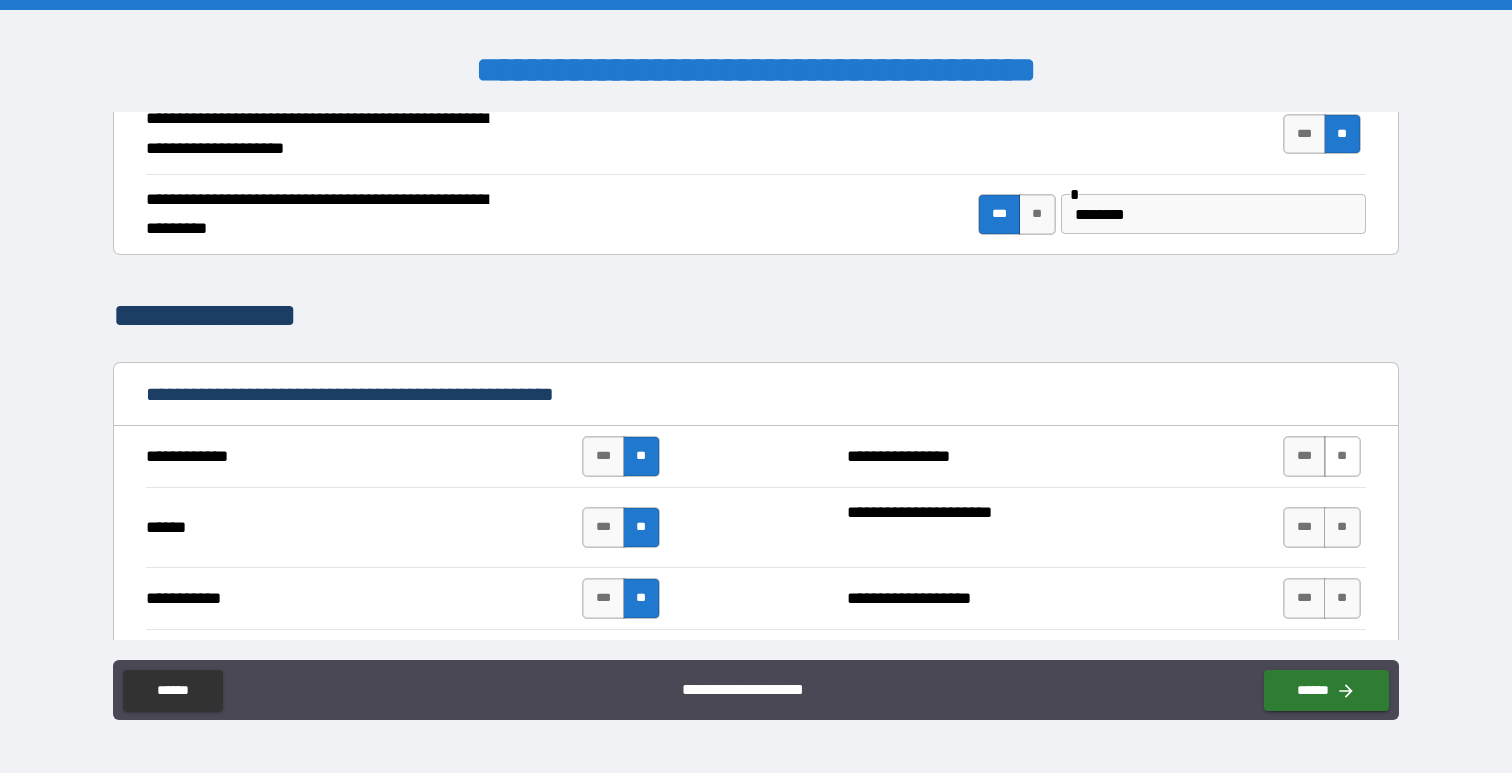 click on "**" at bounding box center [1342, 456] 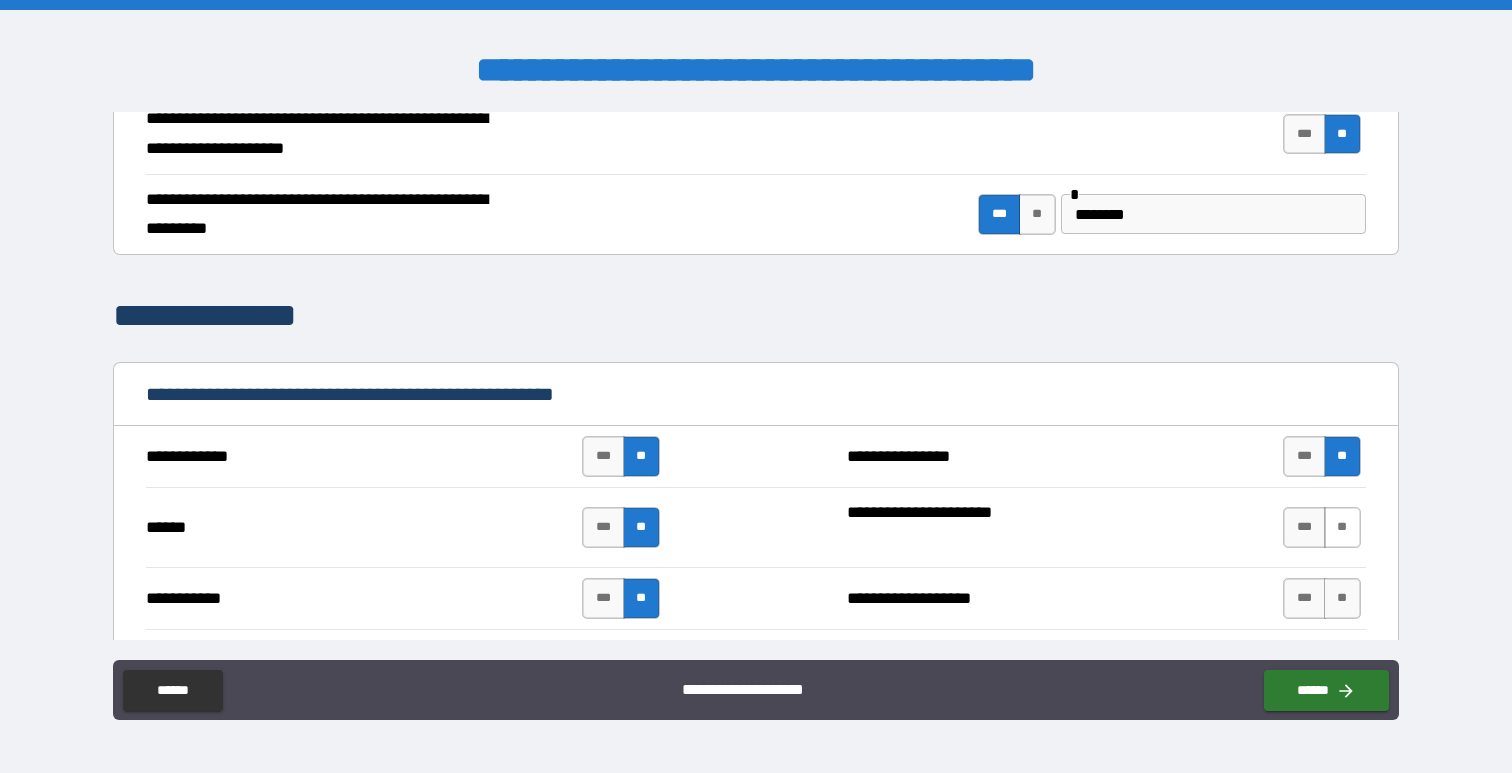 click on "**" at bounding box center [1342, 527] 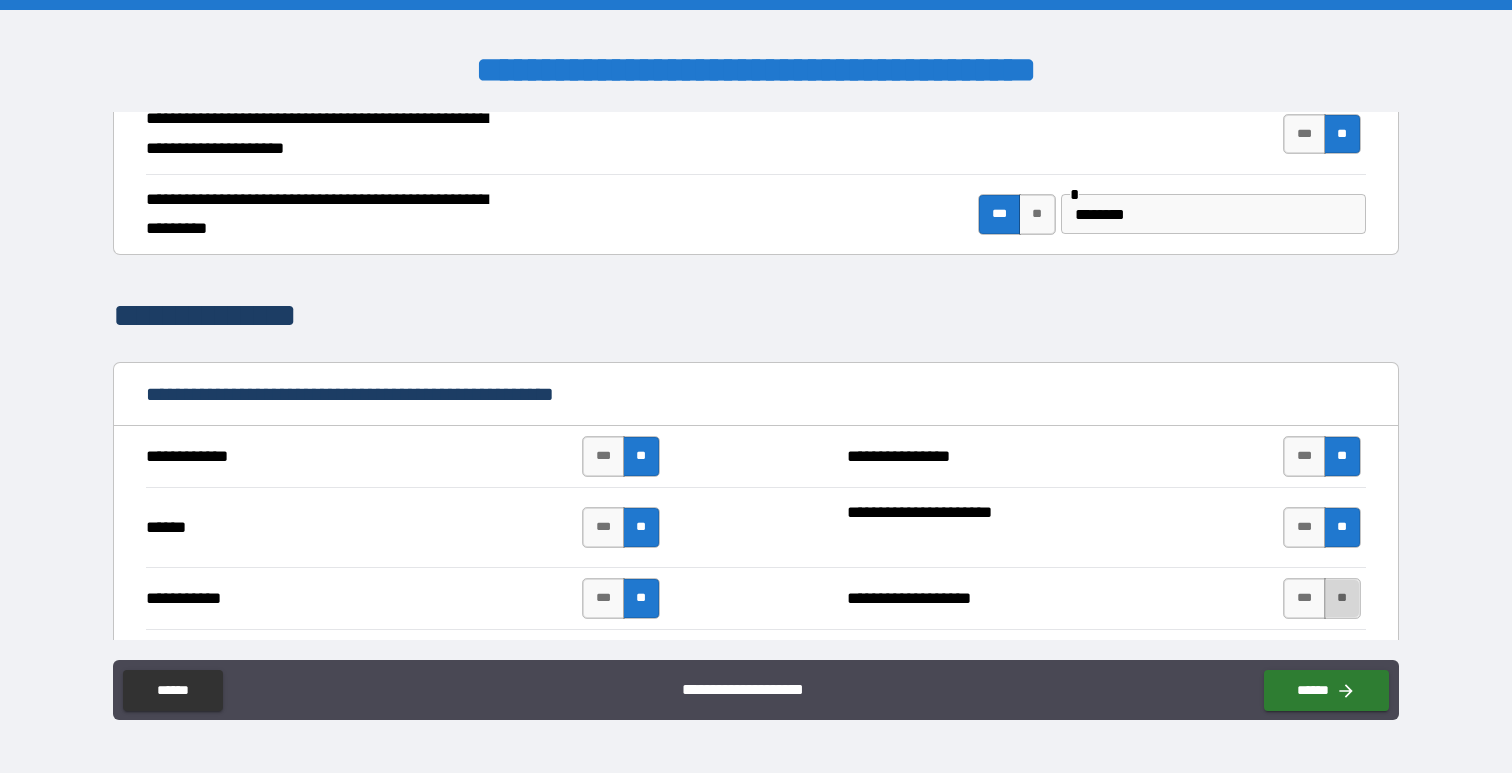 click on "**" at bounding box center (1342, 598) 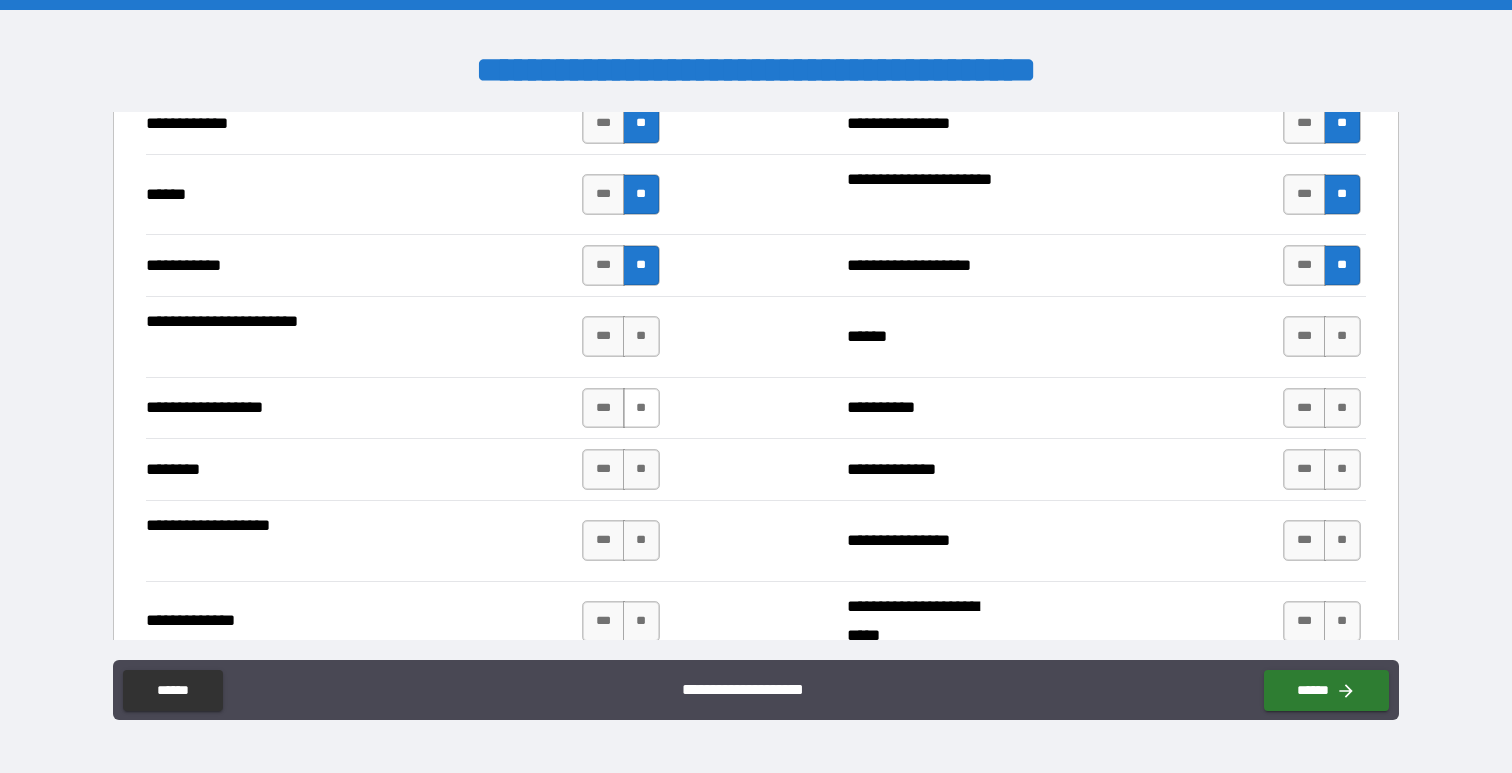 scroll, scrollTop: 2631, scrollLeft: 0, axis: vertical 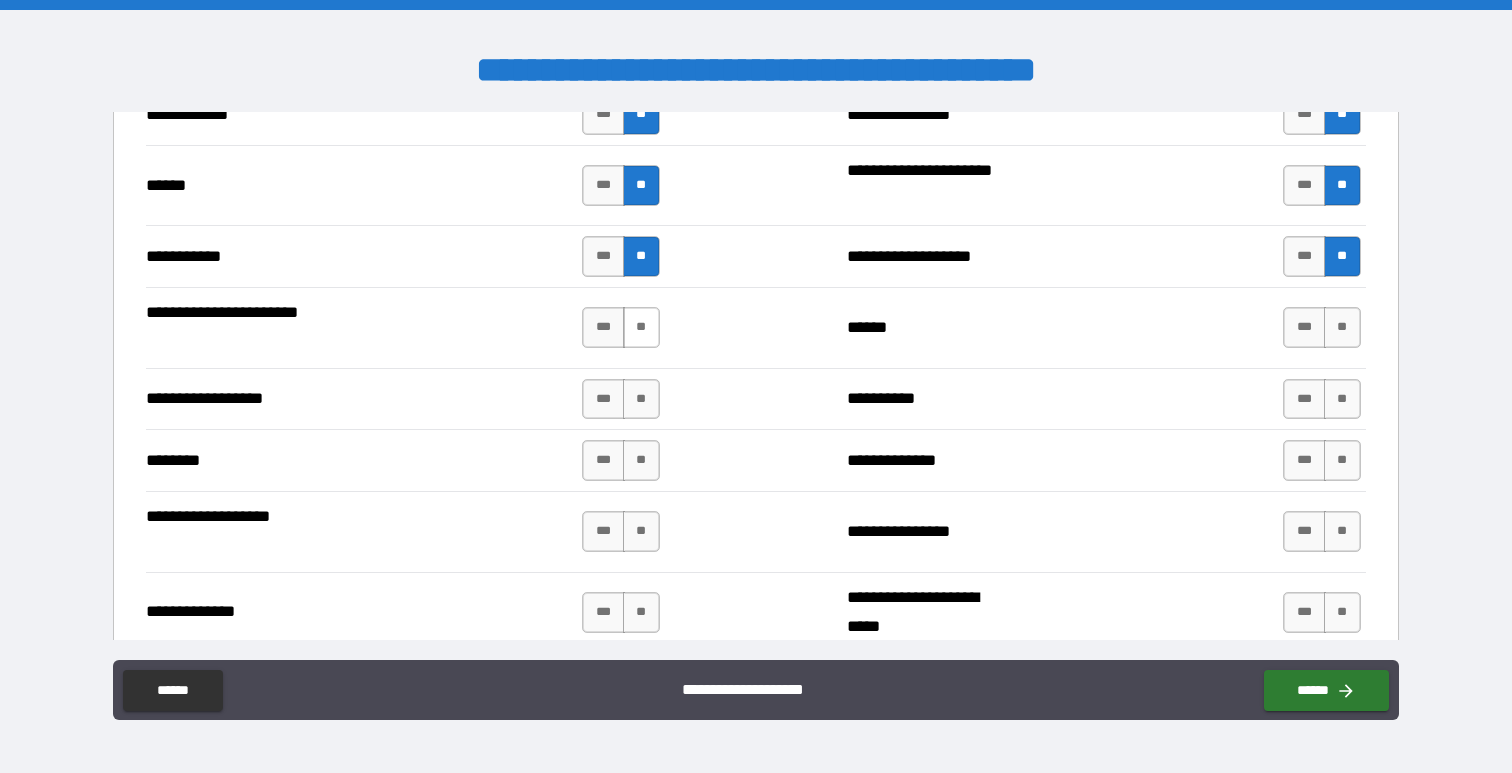 click on "**" at bounding box center [641, 327] 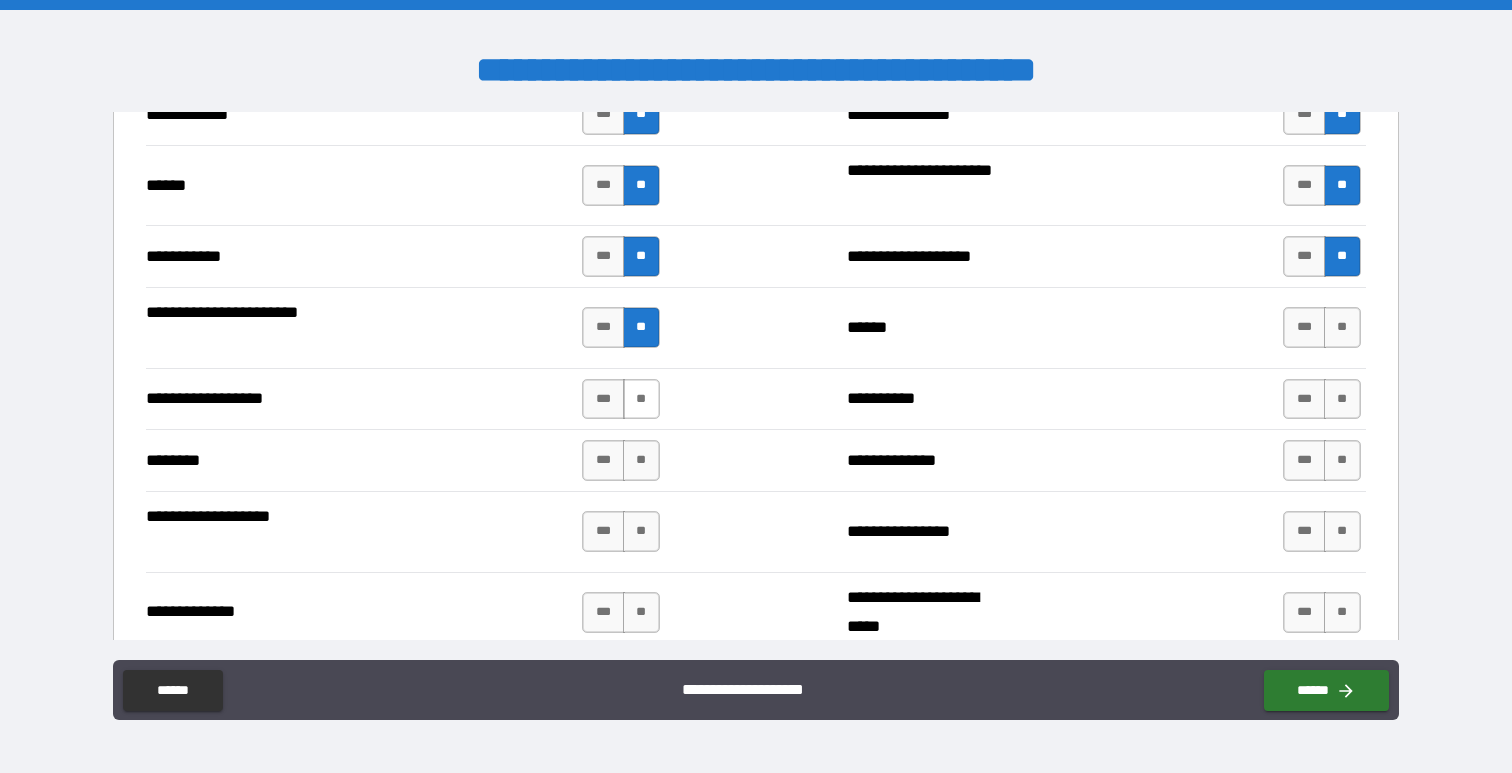 click on "**" at bounding box center (641, 399) 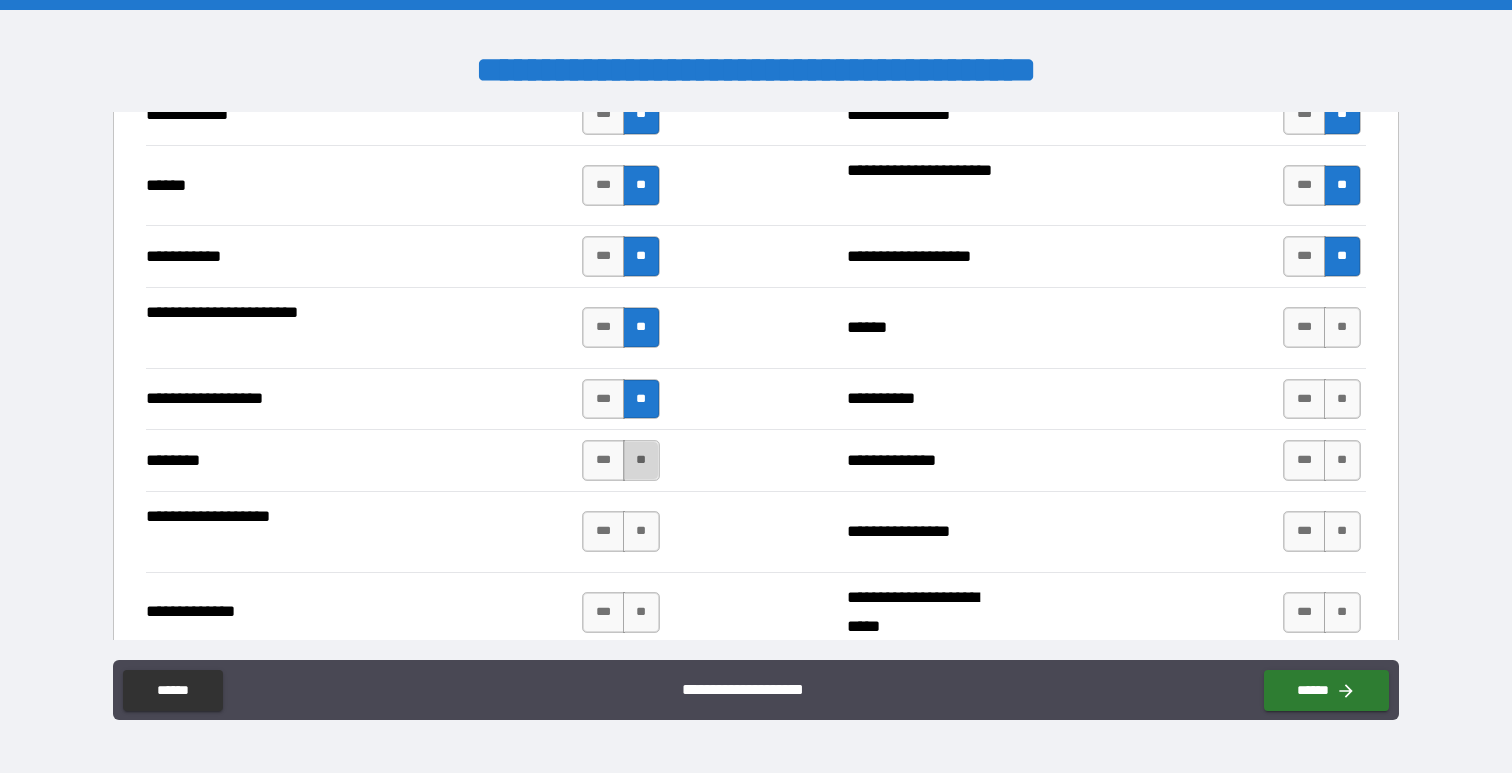 click on "**" at bounding box center (641, 460) 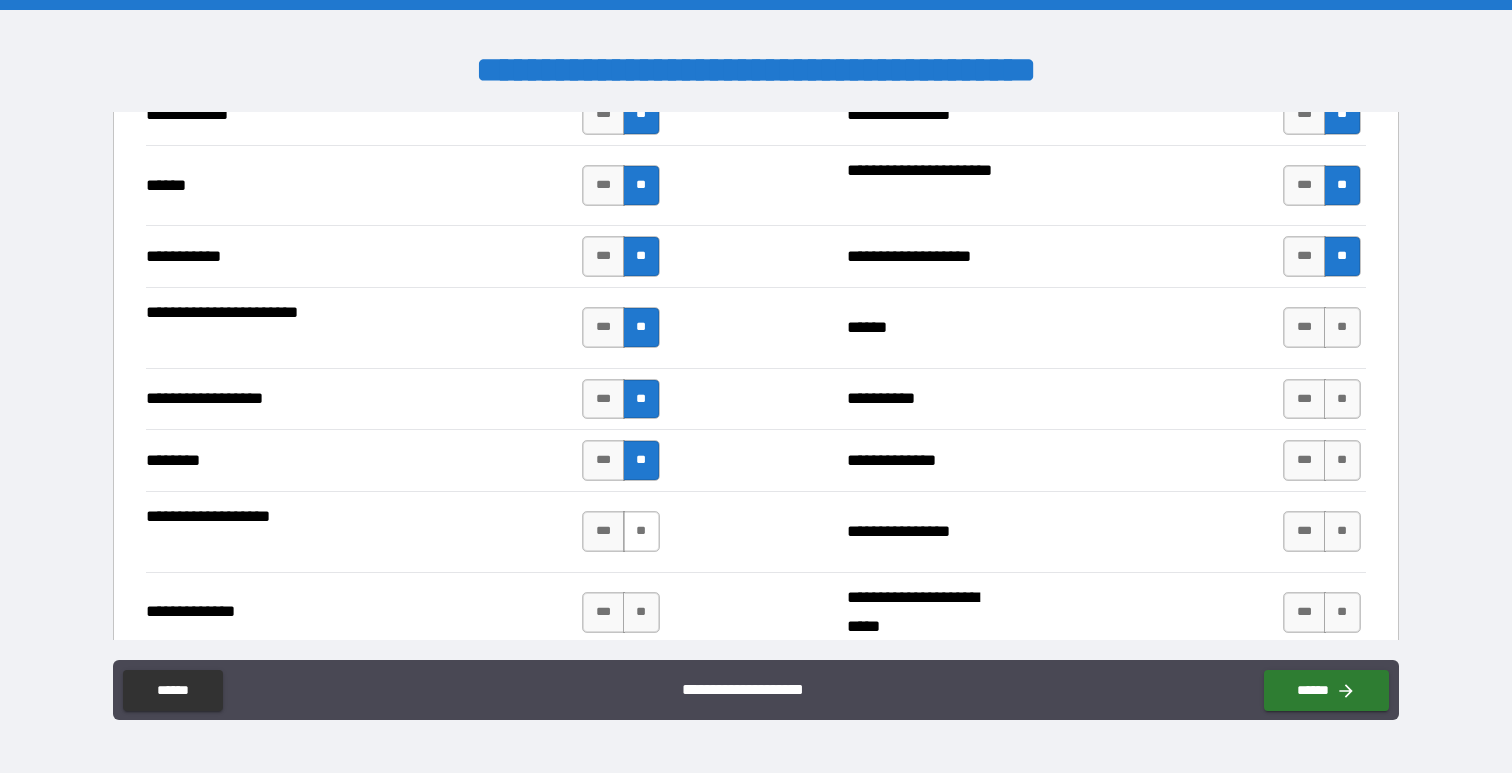click on "**" at bounding box center (641, 531) 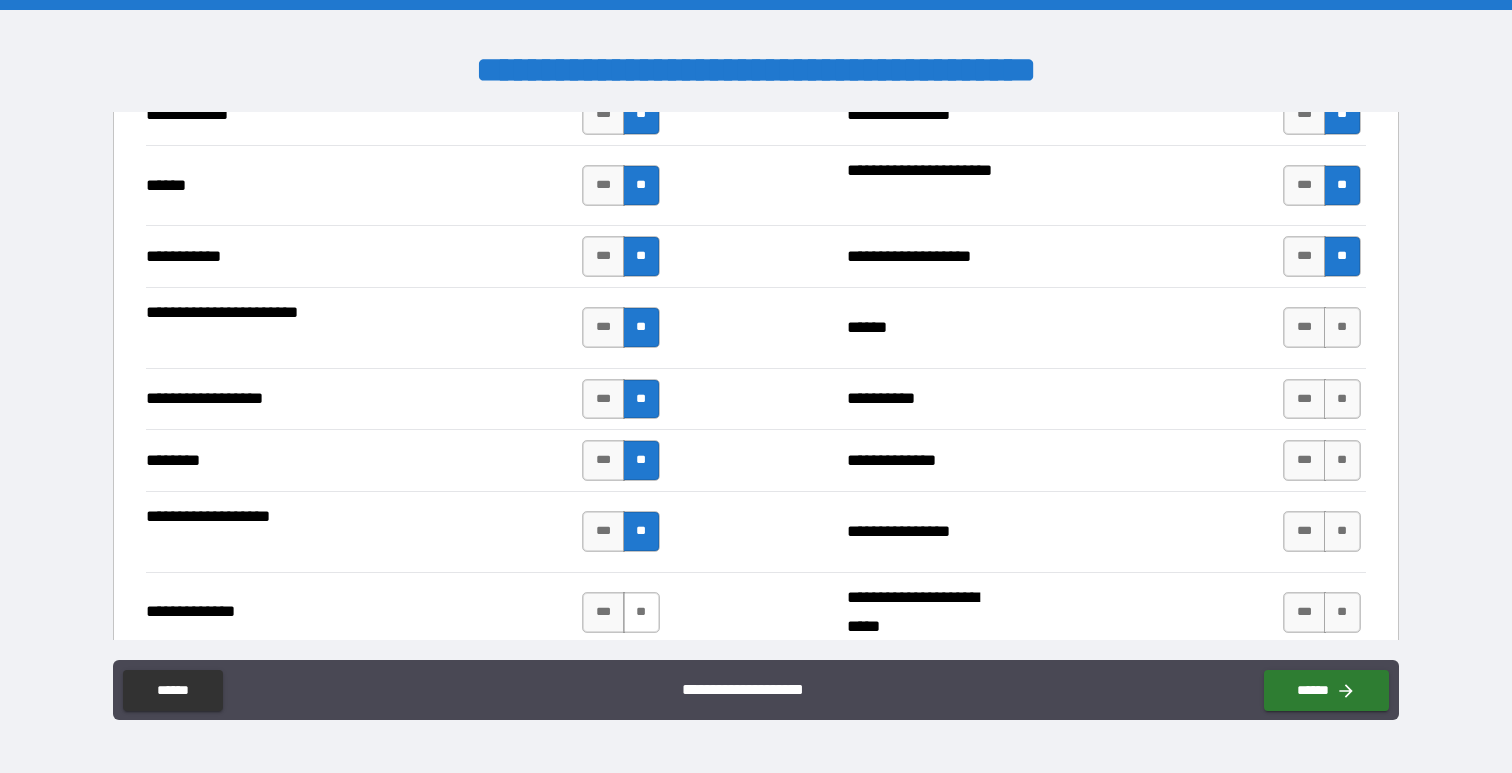 click on "**" at bounding box center (641, 612) 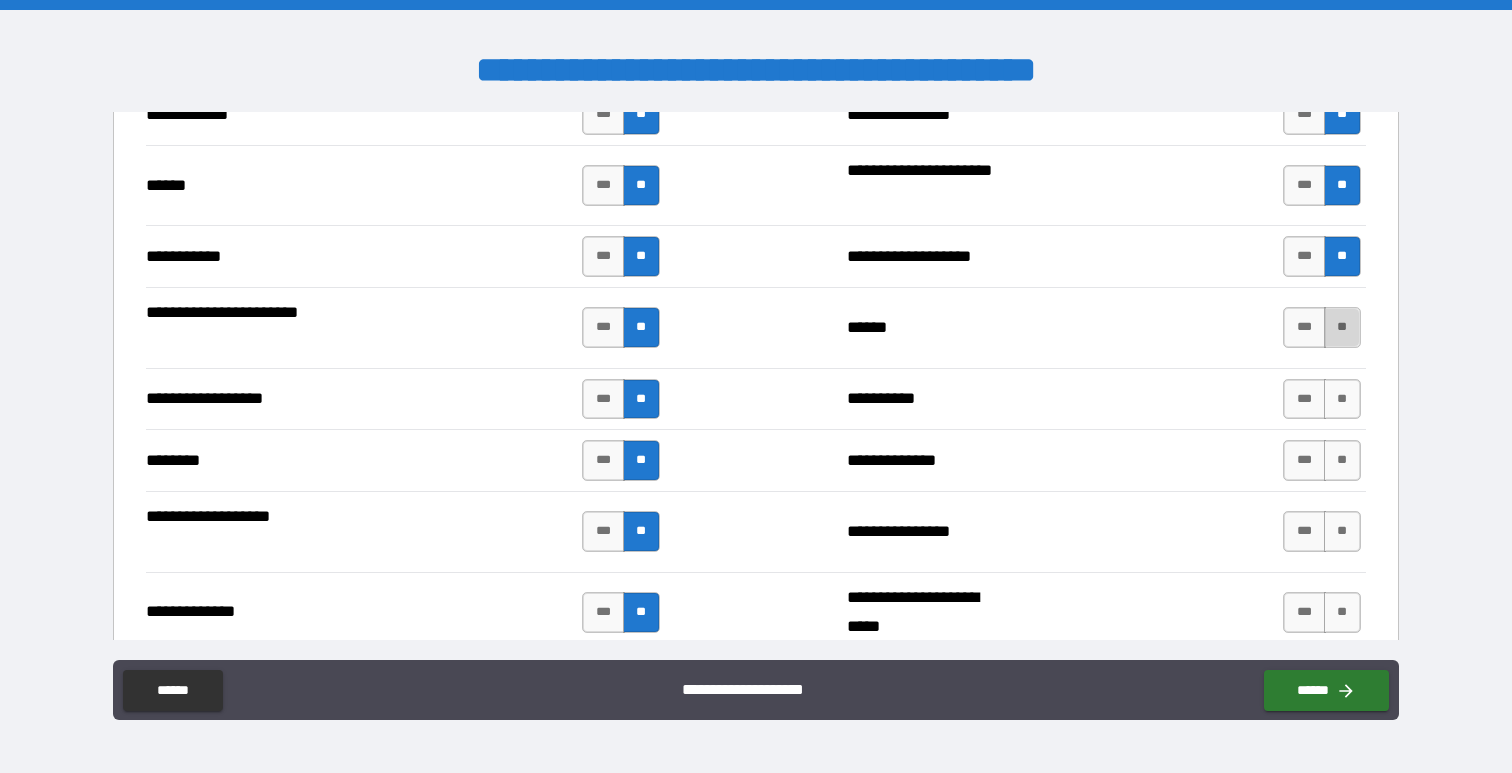 click on "**" at bounding box center (1342, 327) 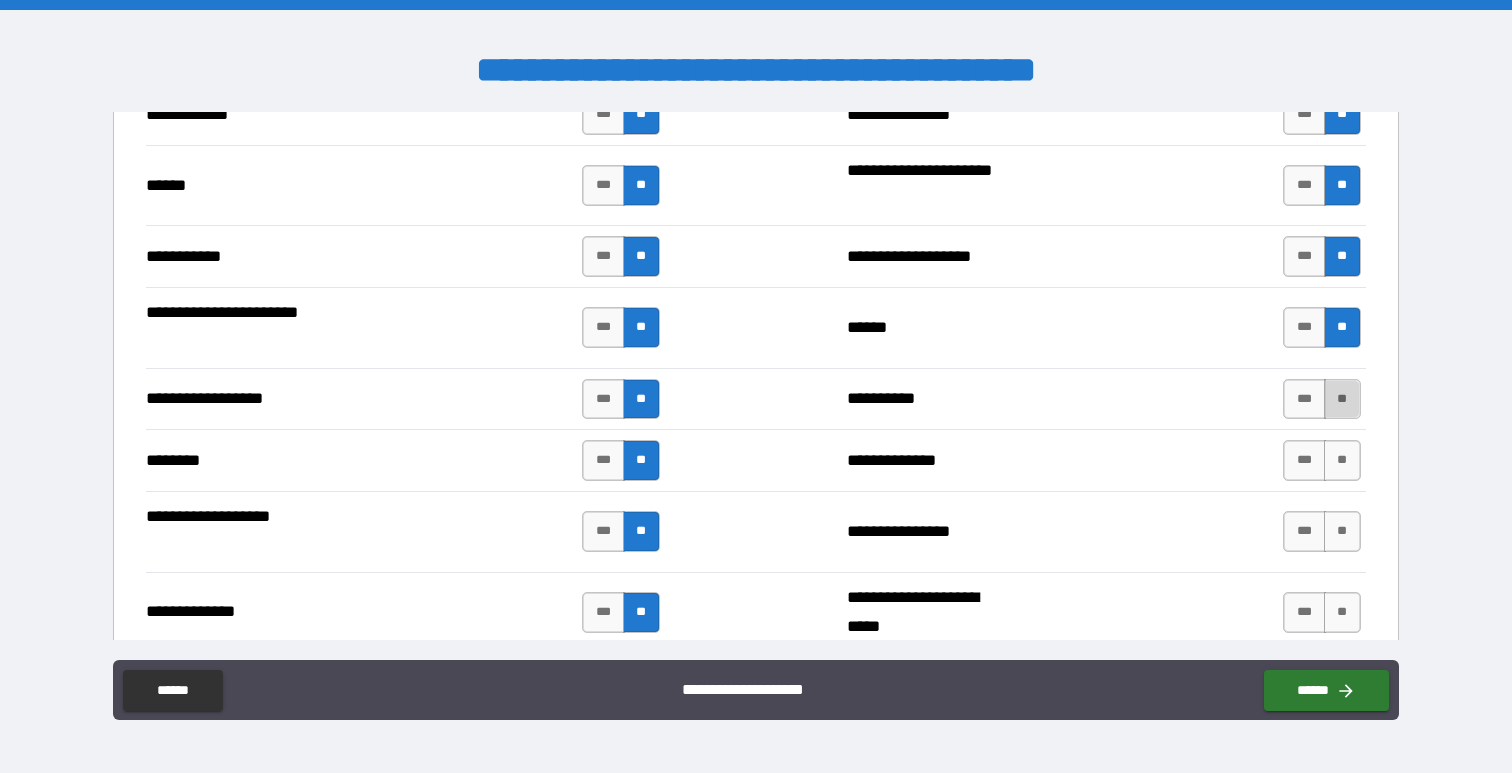 click on "**" at bounding box center [1342, 399] 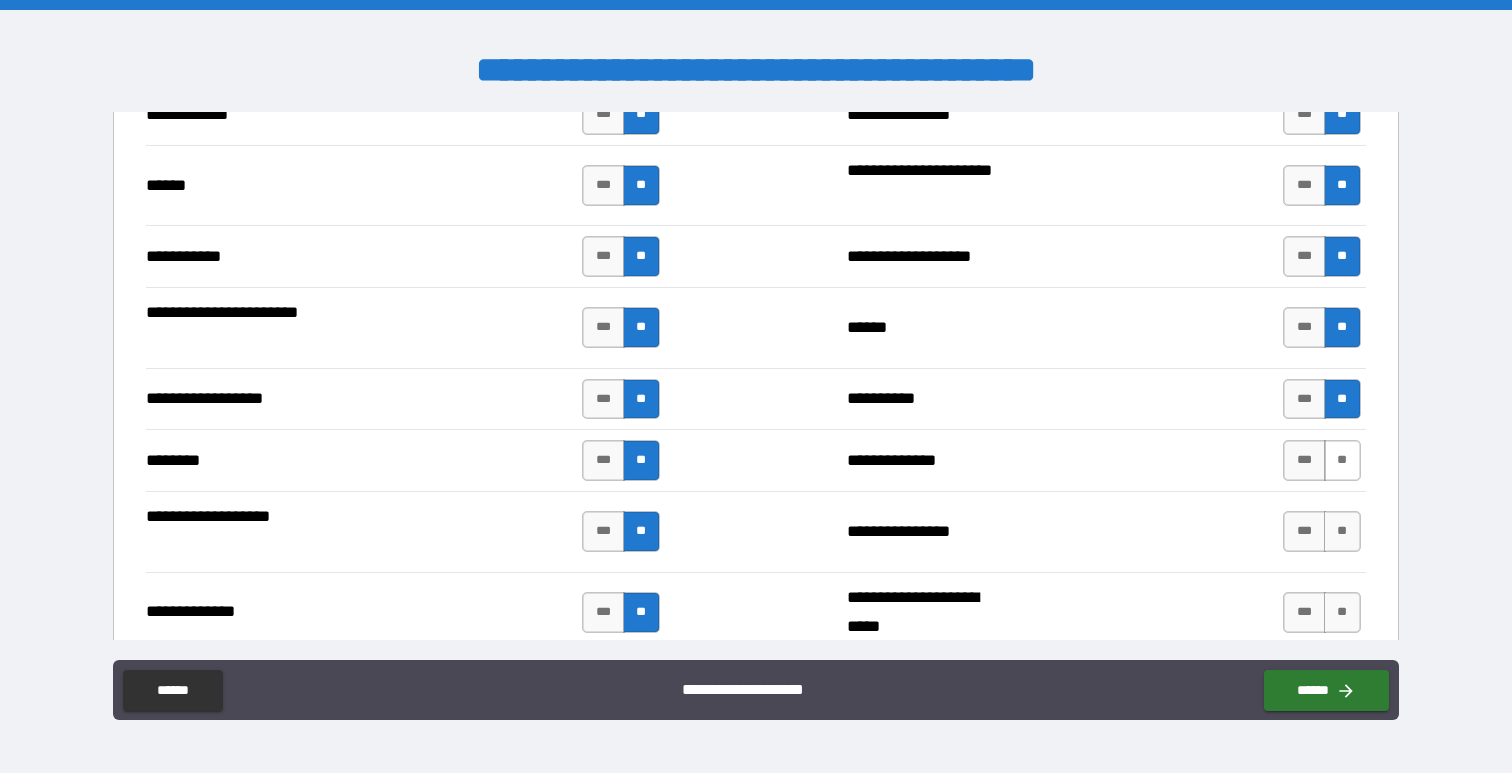 click on "**" at bounding box center [1342, 460] 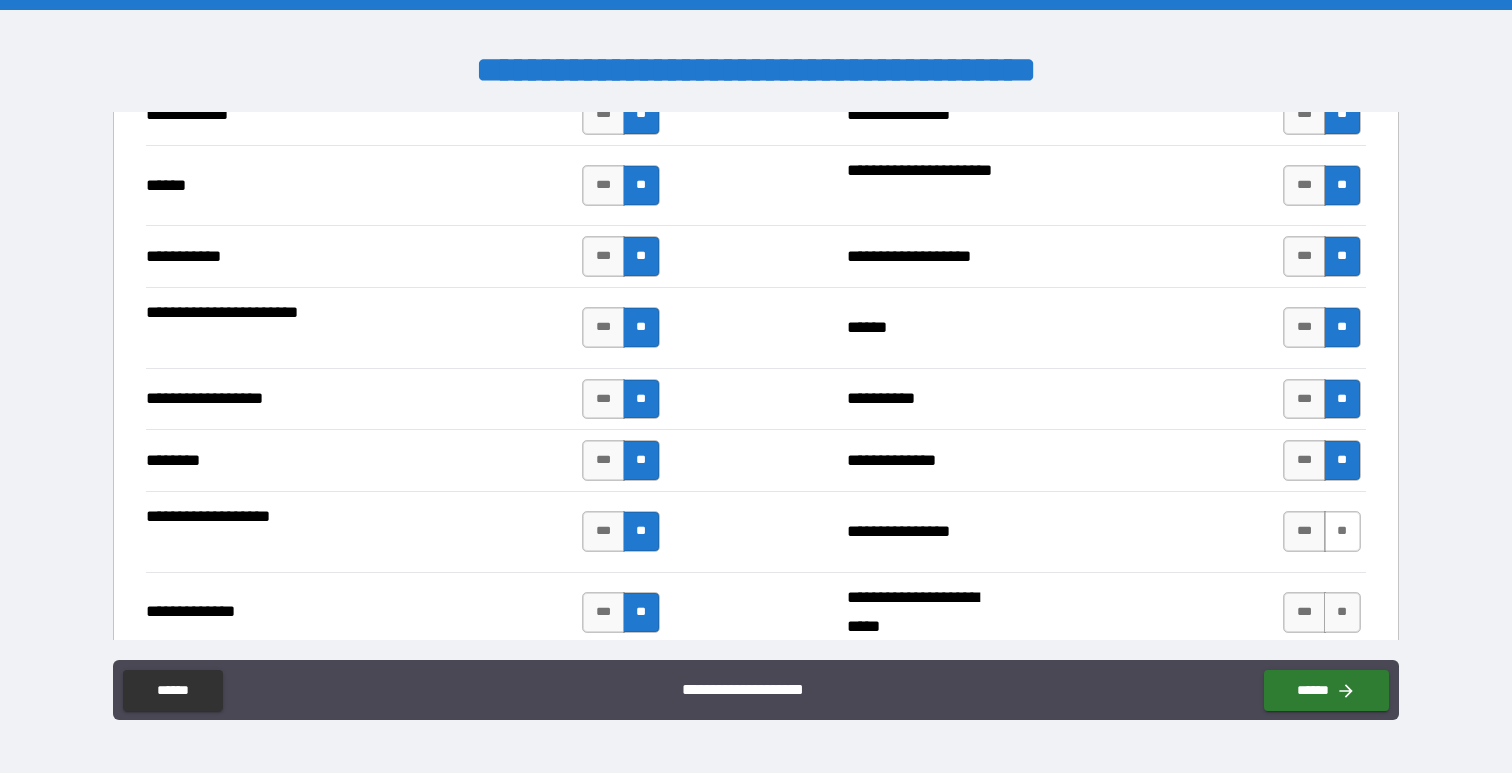 click on "**" at bounding box center (1342, 531) 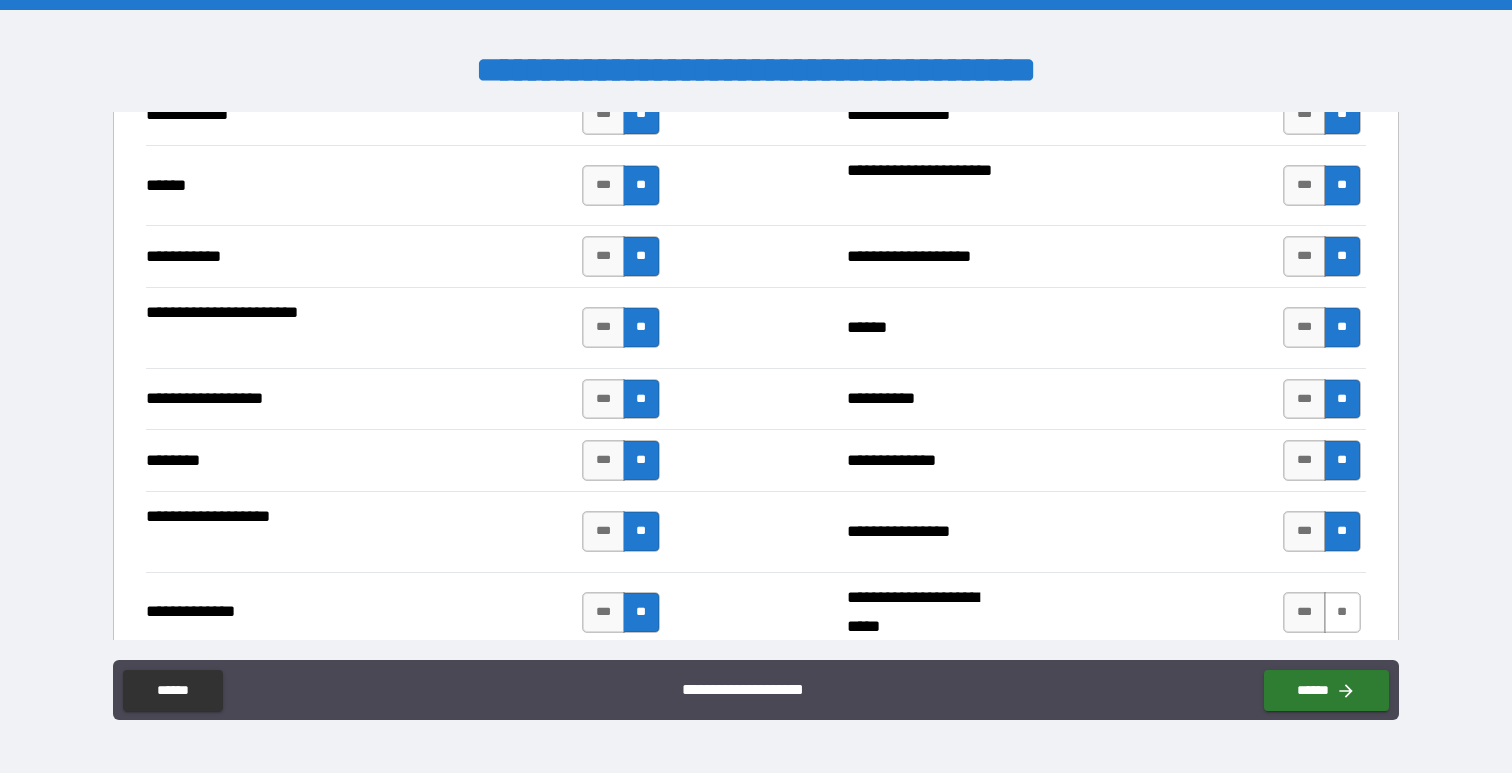 click on "**" at bounding box center (1342, 612) 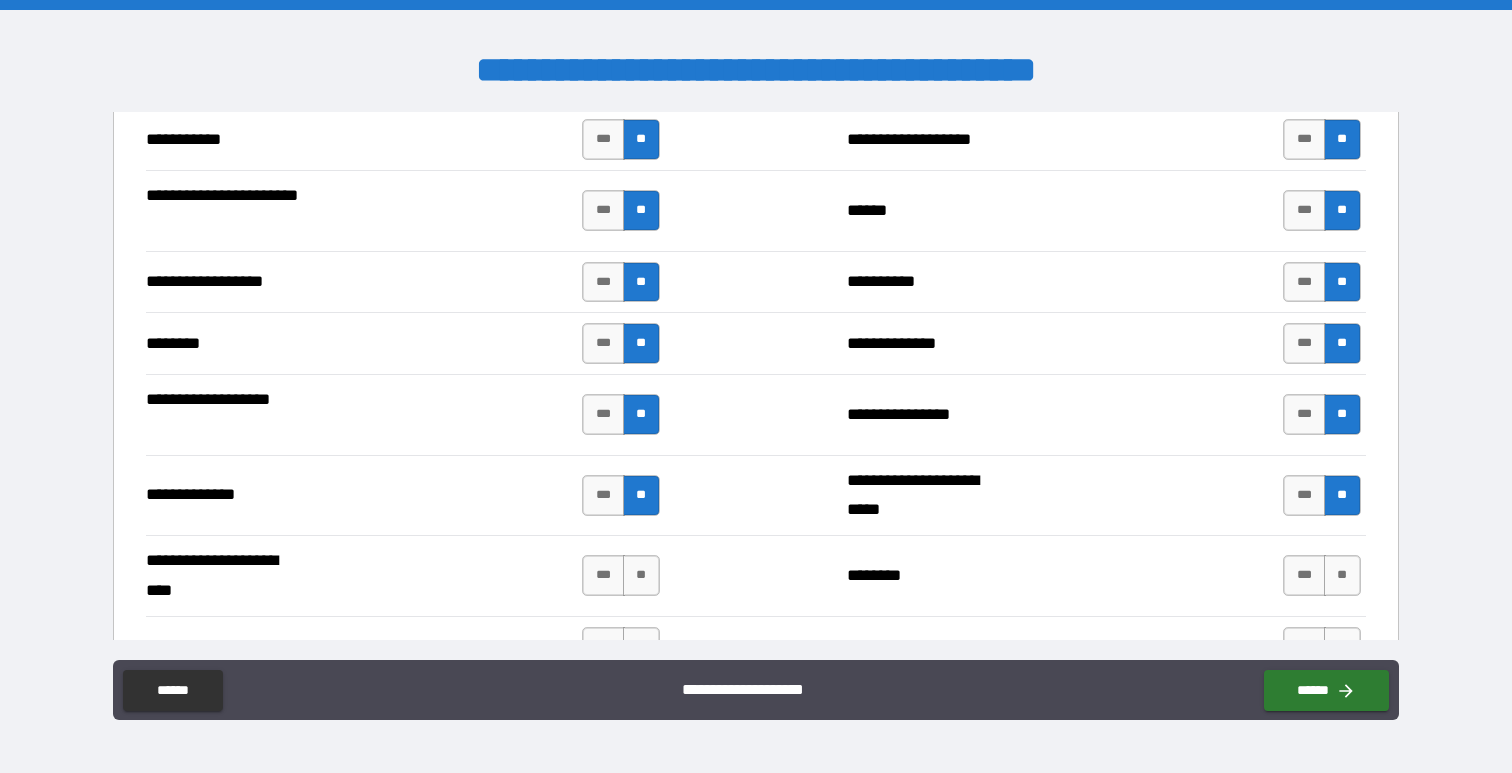 scroll, scrollTop: 2786, scrollLeft: 0, axis: vertical 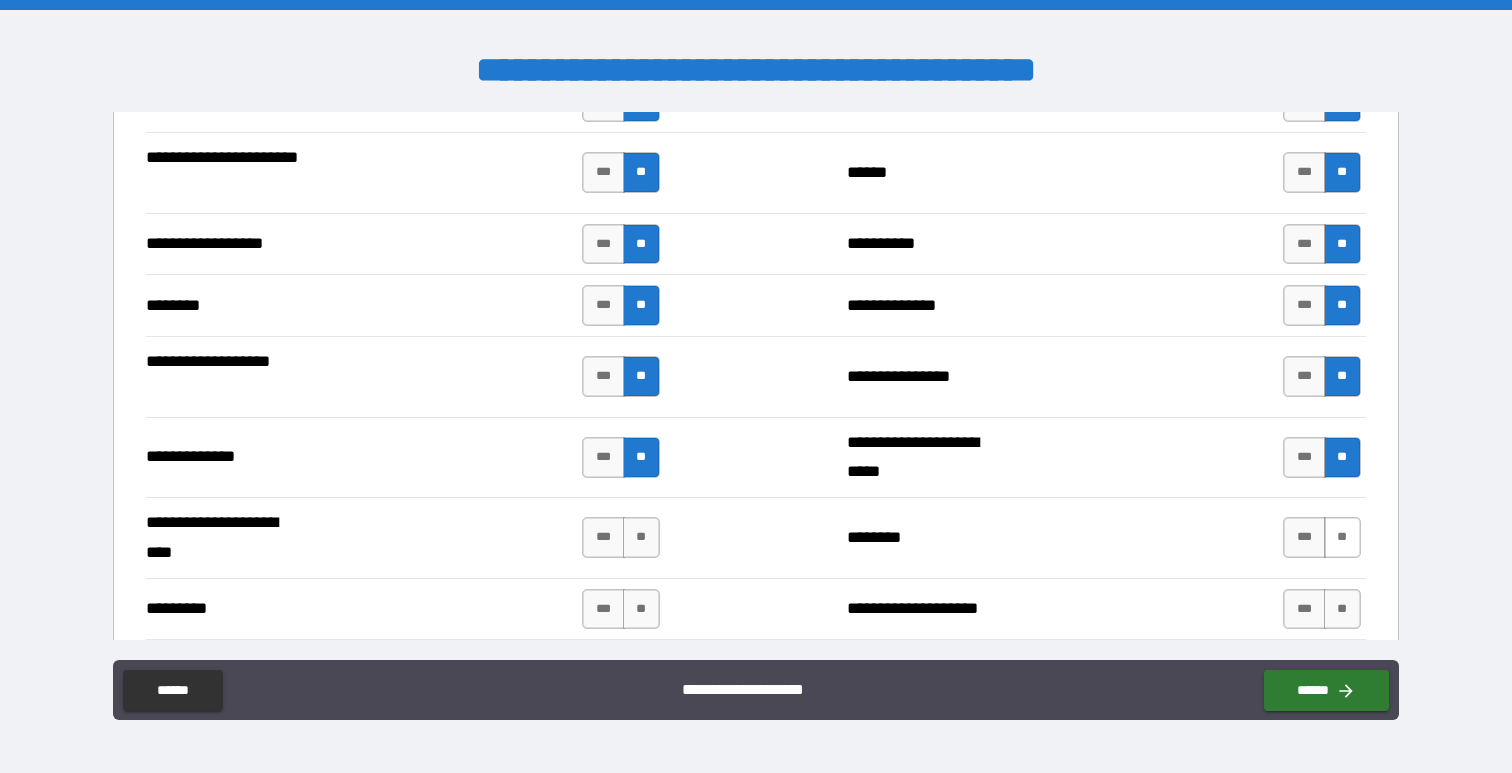 click on "**" at bounding box center (1342, 537) 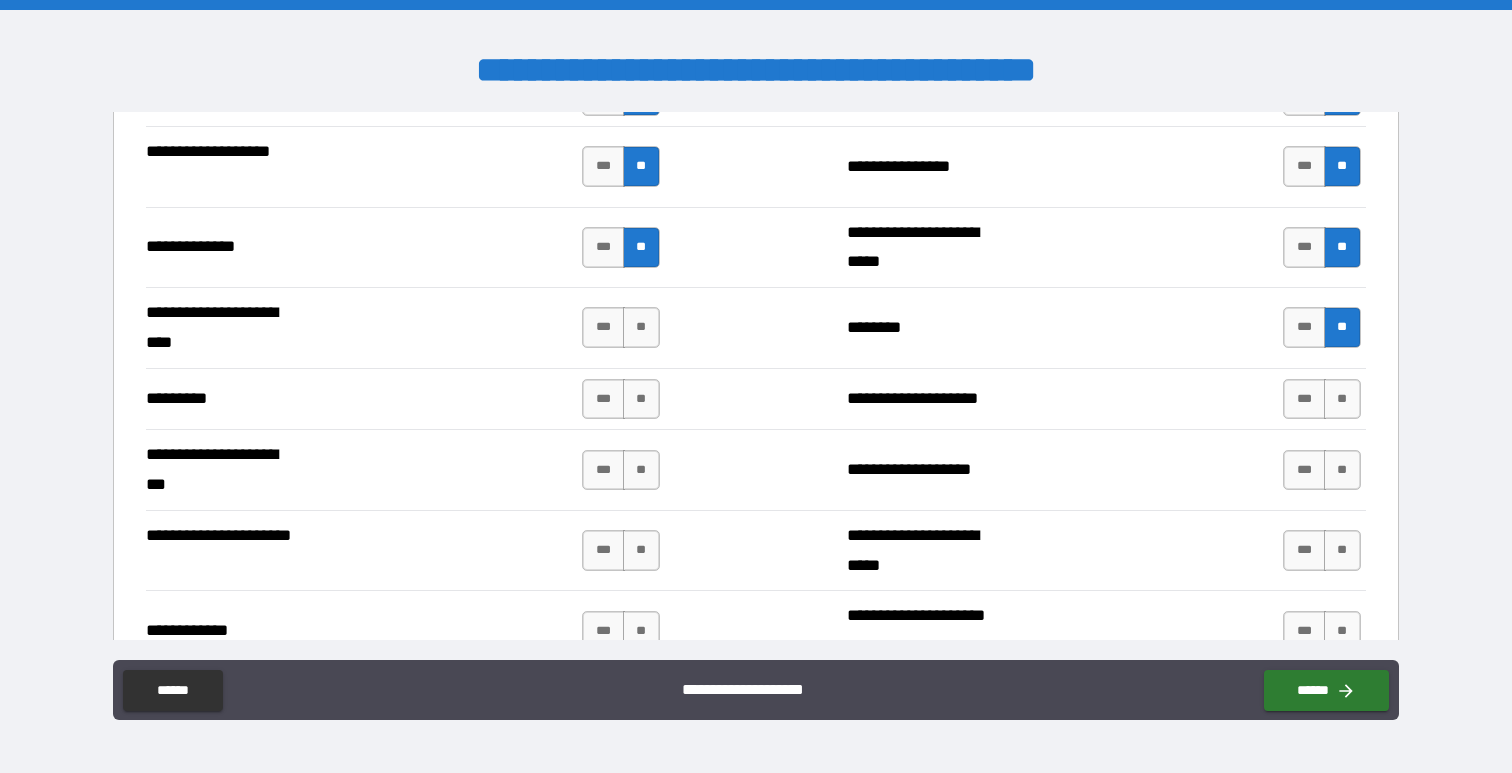 scroll, scrollTop: 2997, scrollLeft: 0, axis: vertical 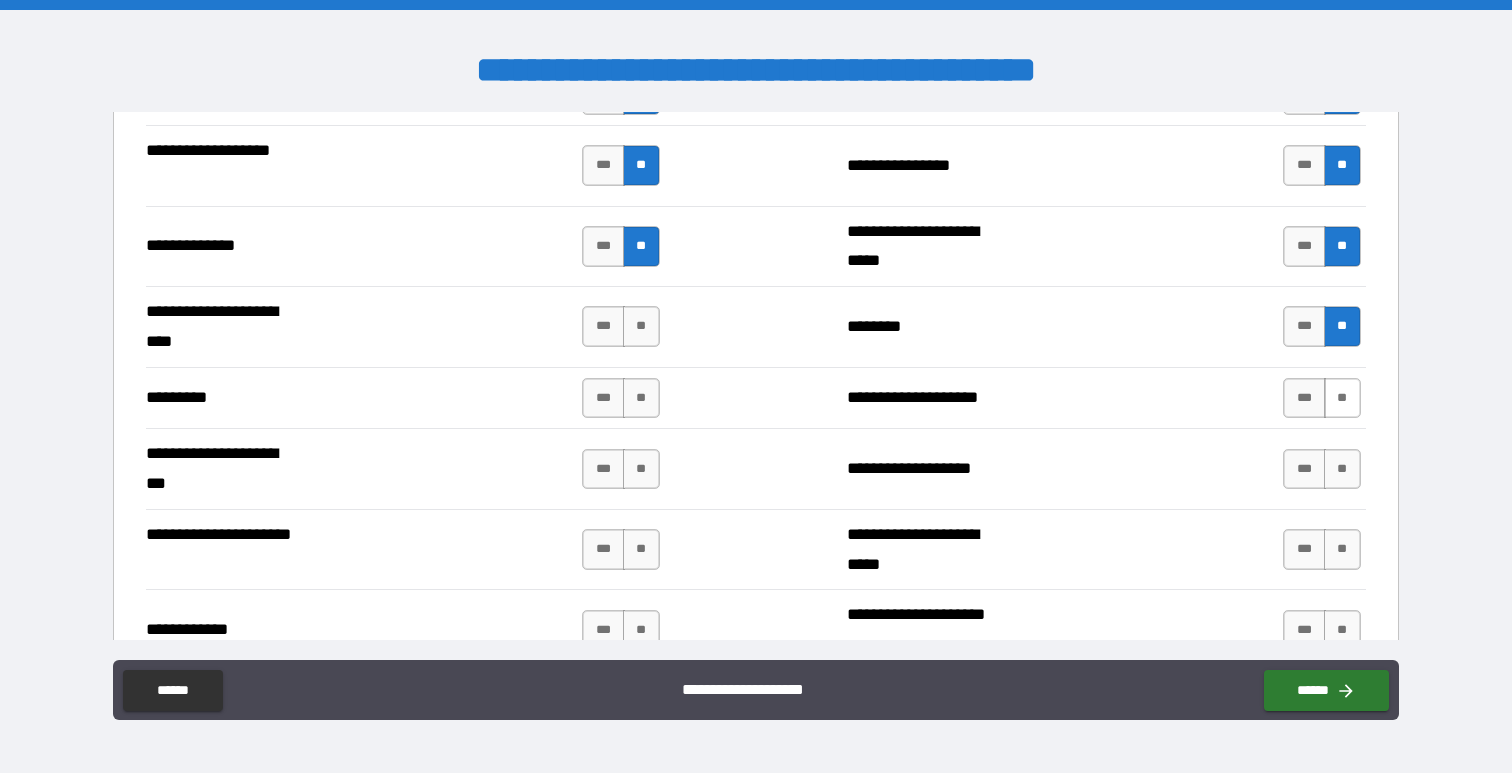 click on "**" at bounding box center [1342, 398] 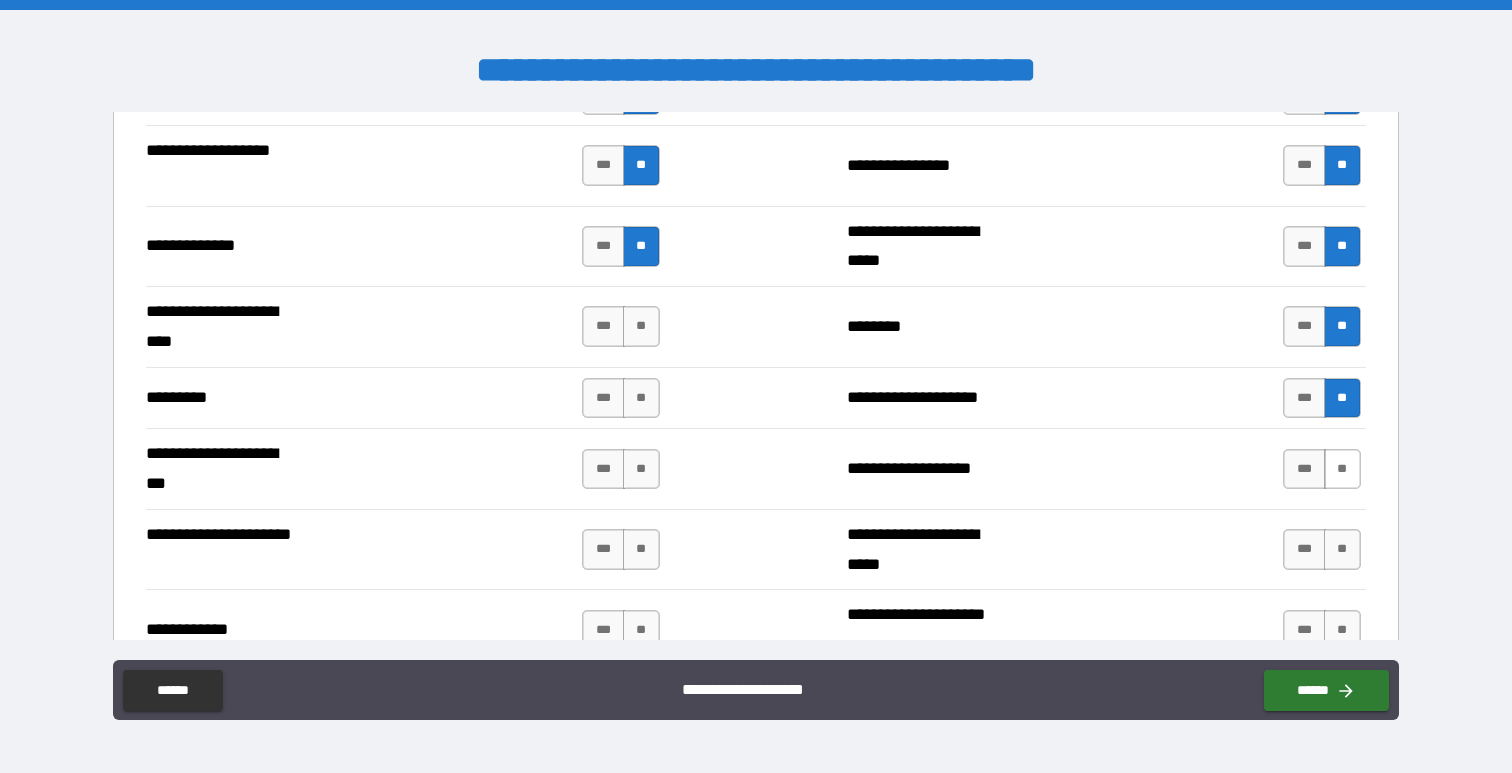 click on "**" at bounding box center [1342, 469] 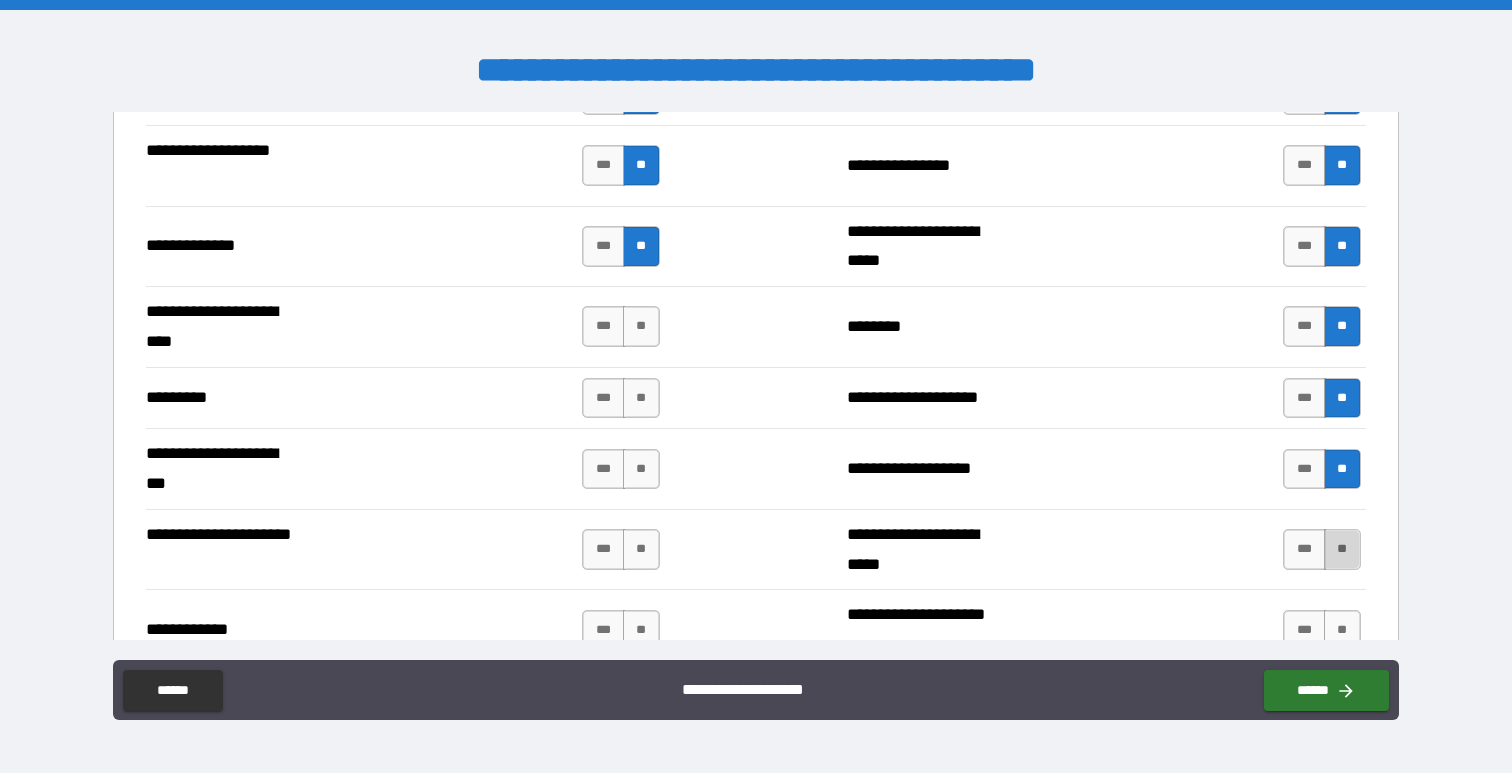 click on "**" at bounding box center [1342, 549] 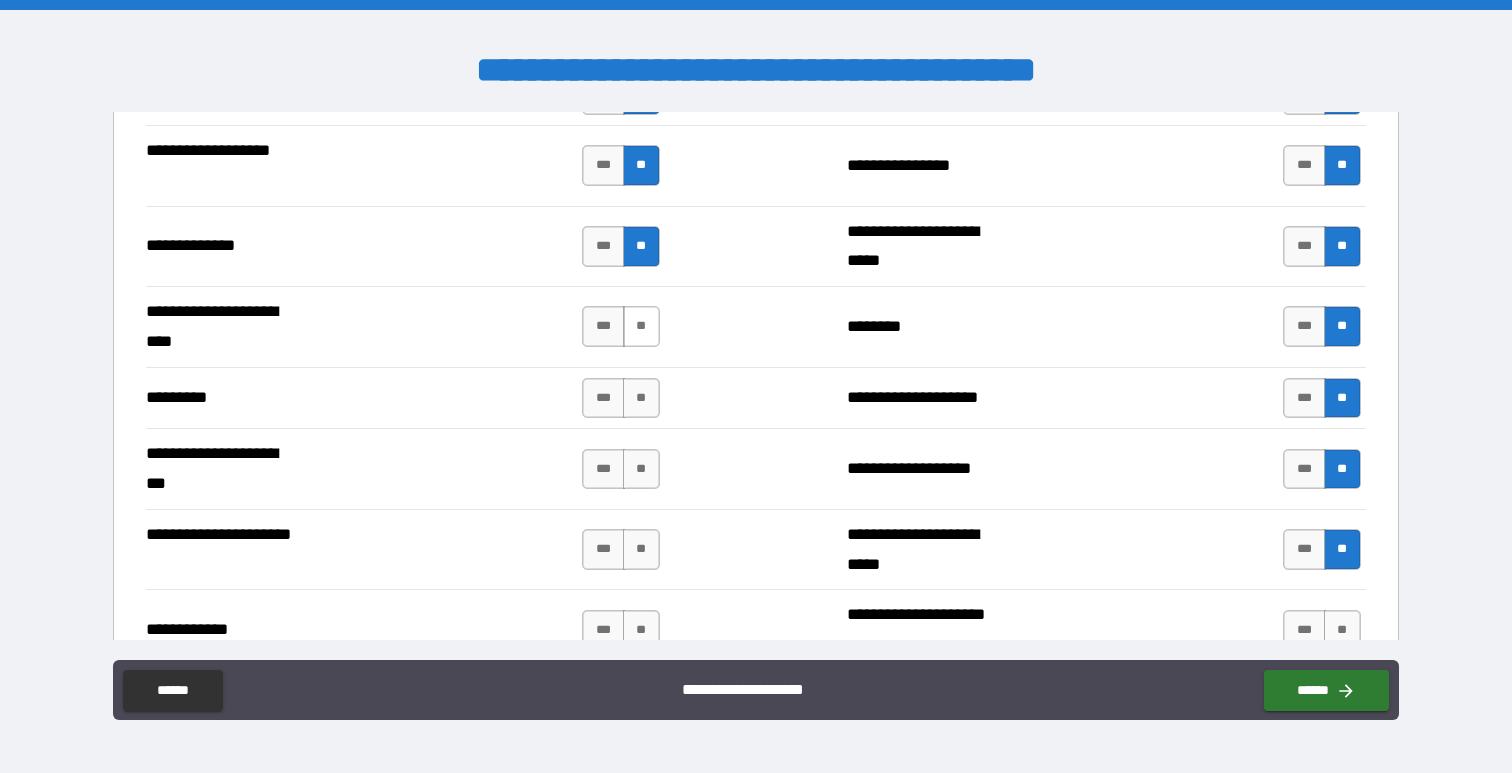 click on "**" at bounding box center (641, 326) 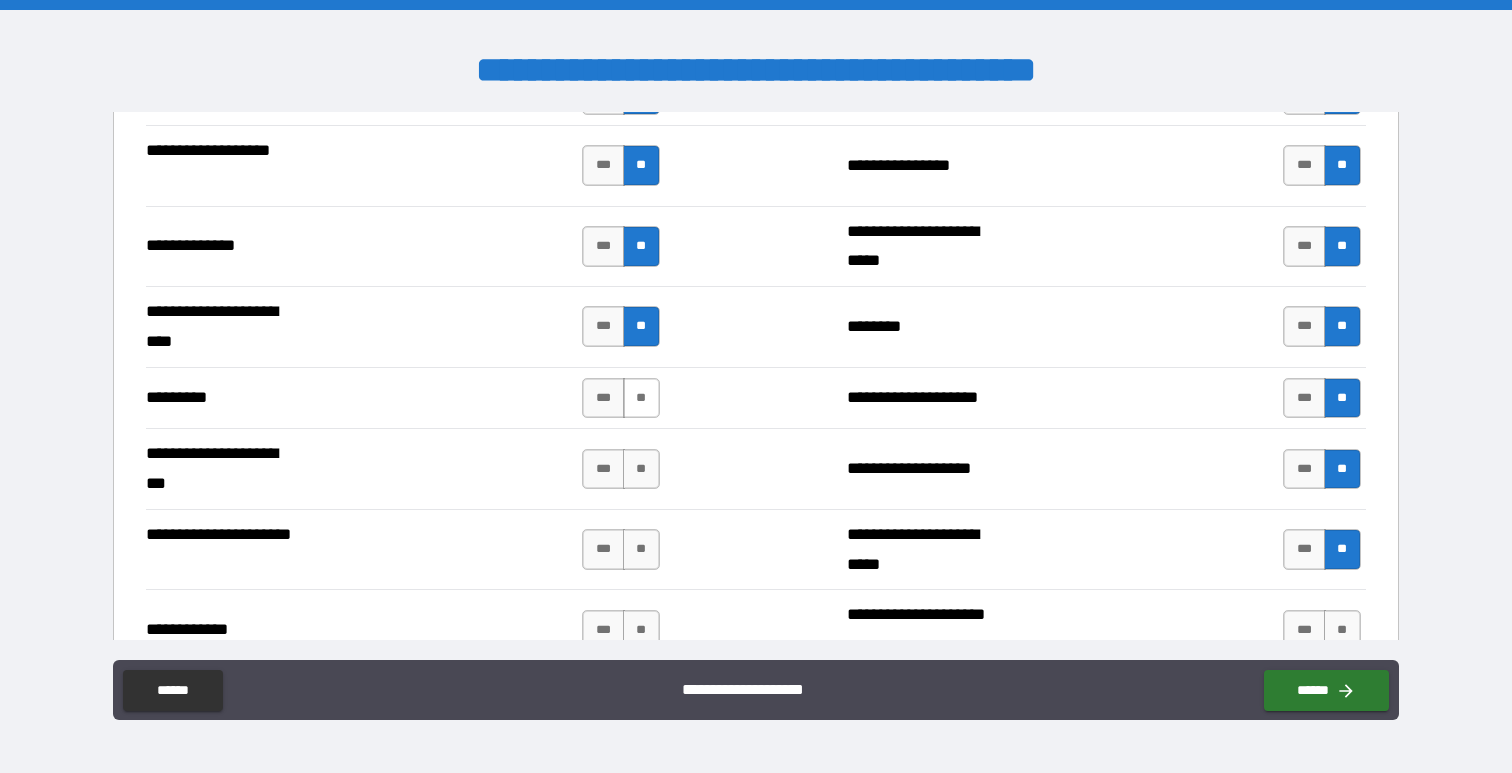 click on "**" at bounding box center (641, 398) 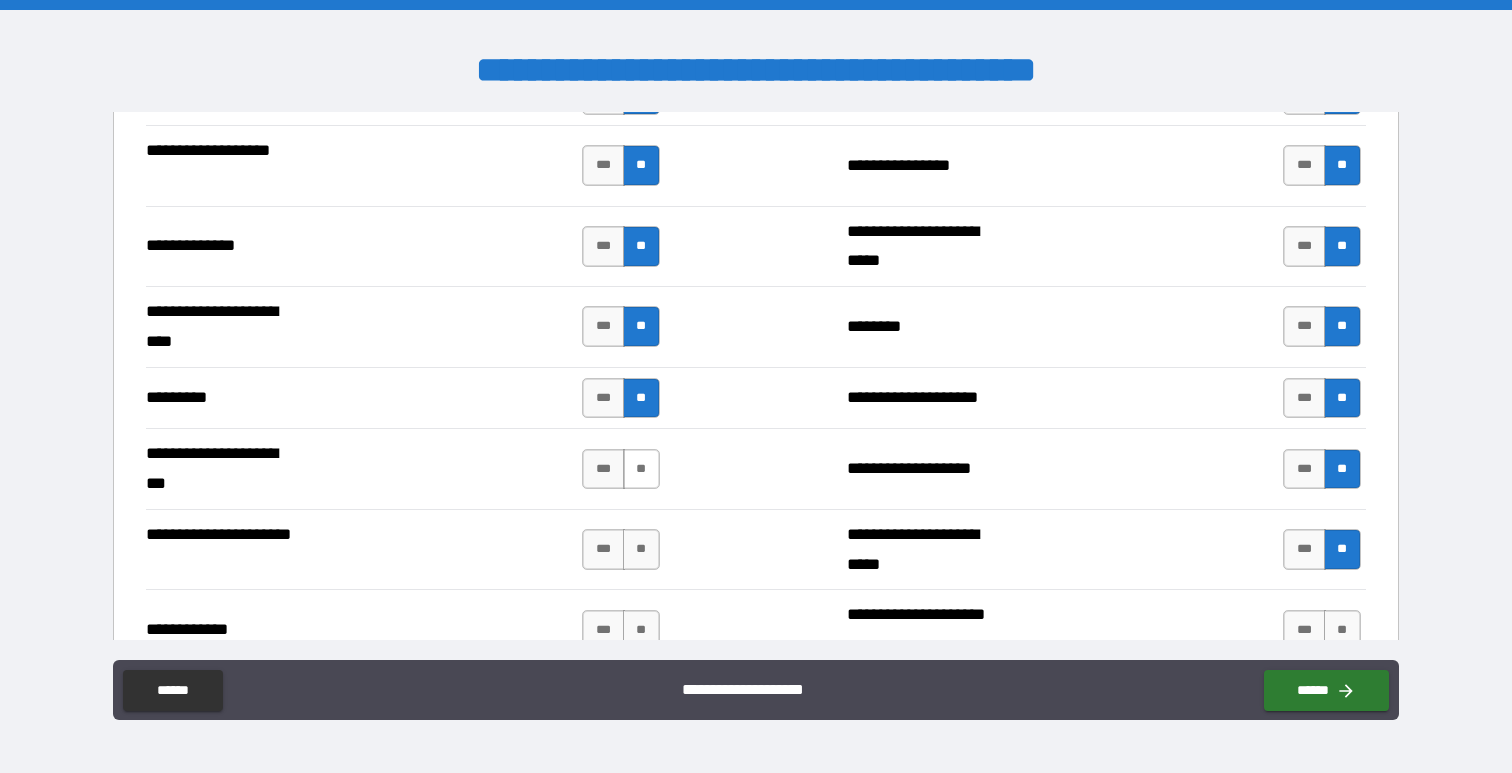 click on "**" at bounding box center (641, 469) 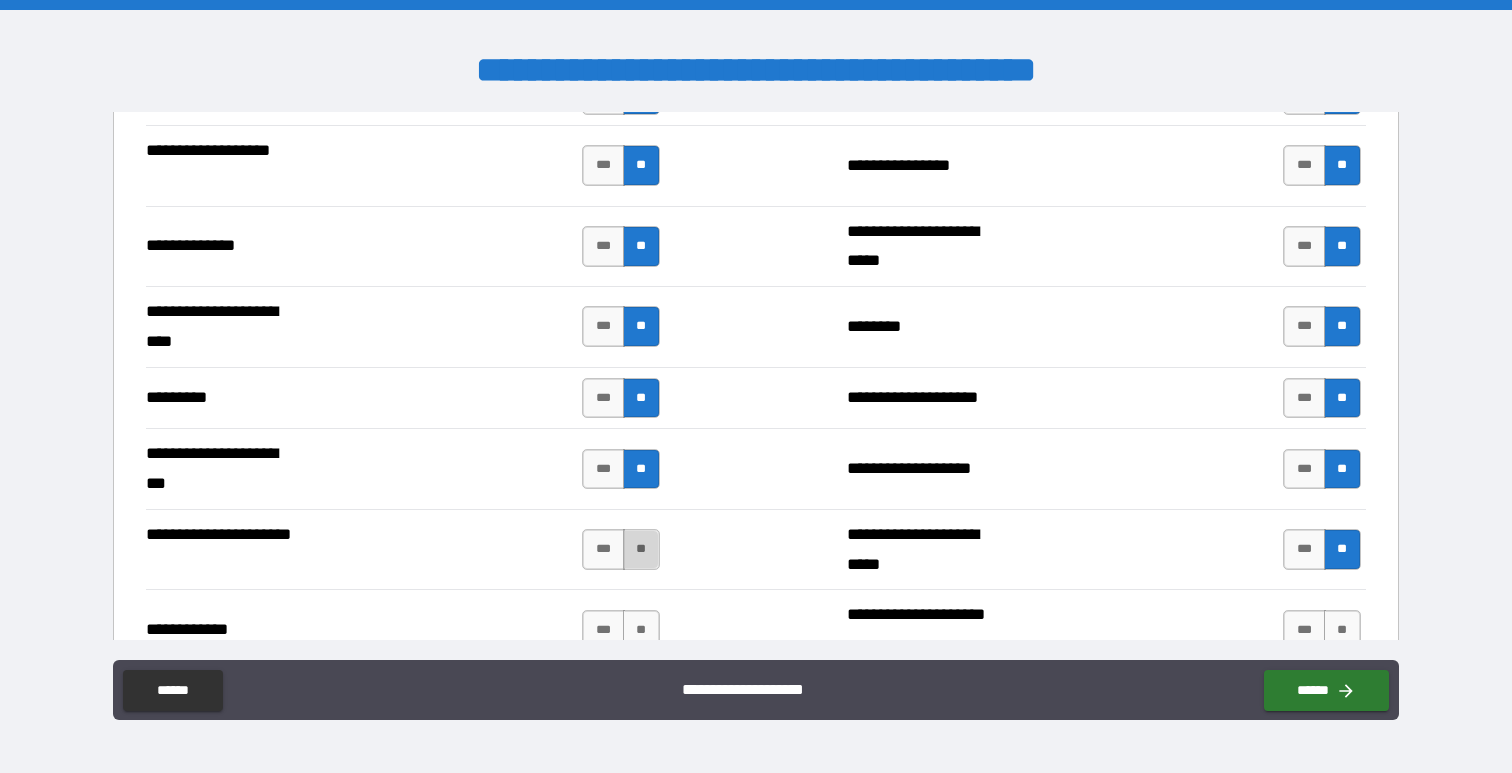 click on "**" at bounding box center (641, 549) 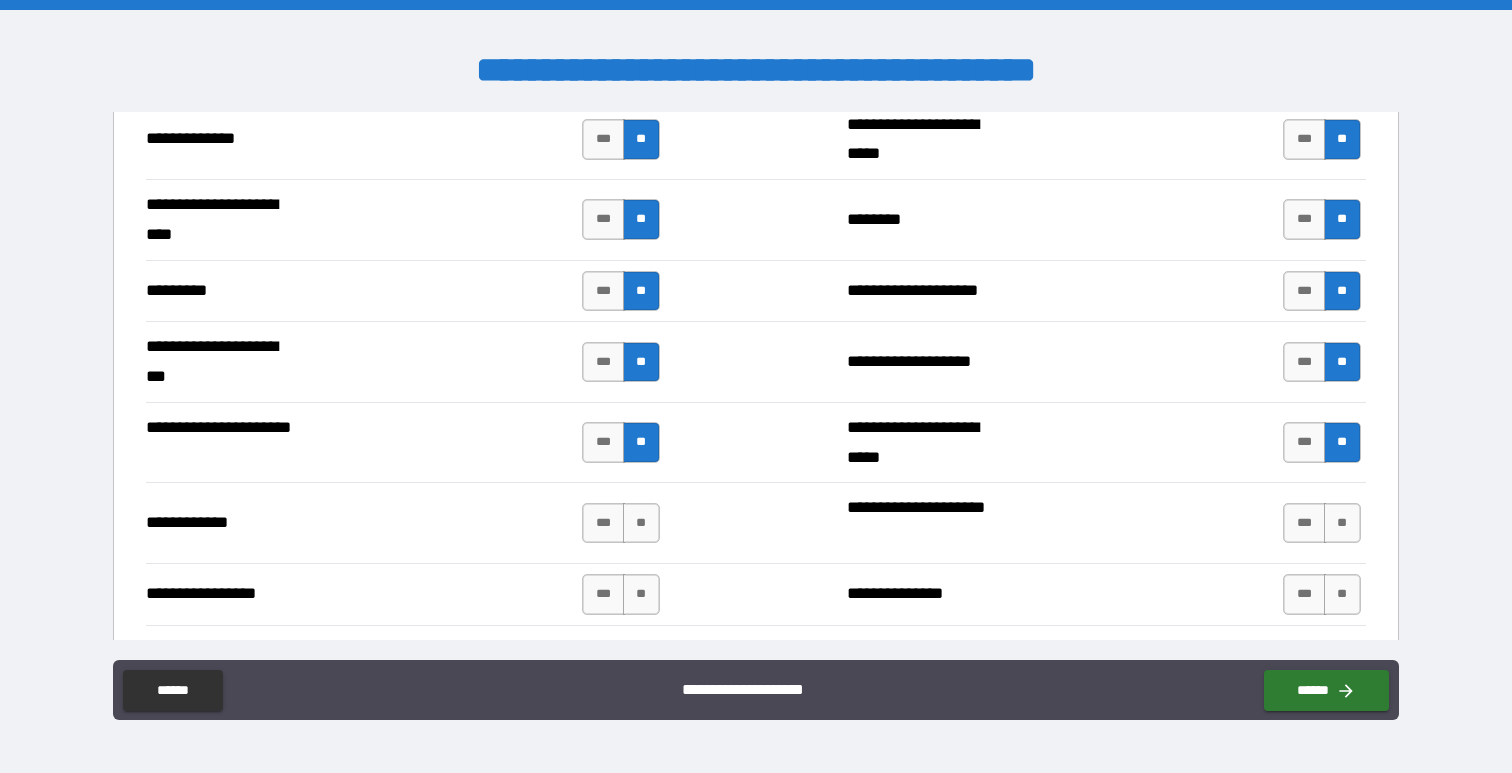 scroll, scrollTop: 3127, scrollLeft: 0, axis: vertical 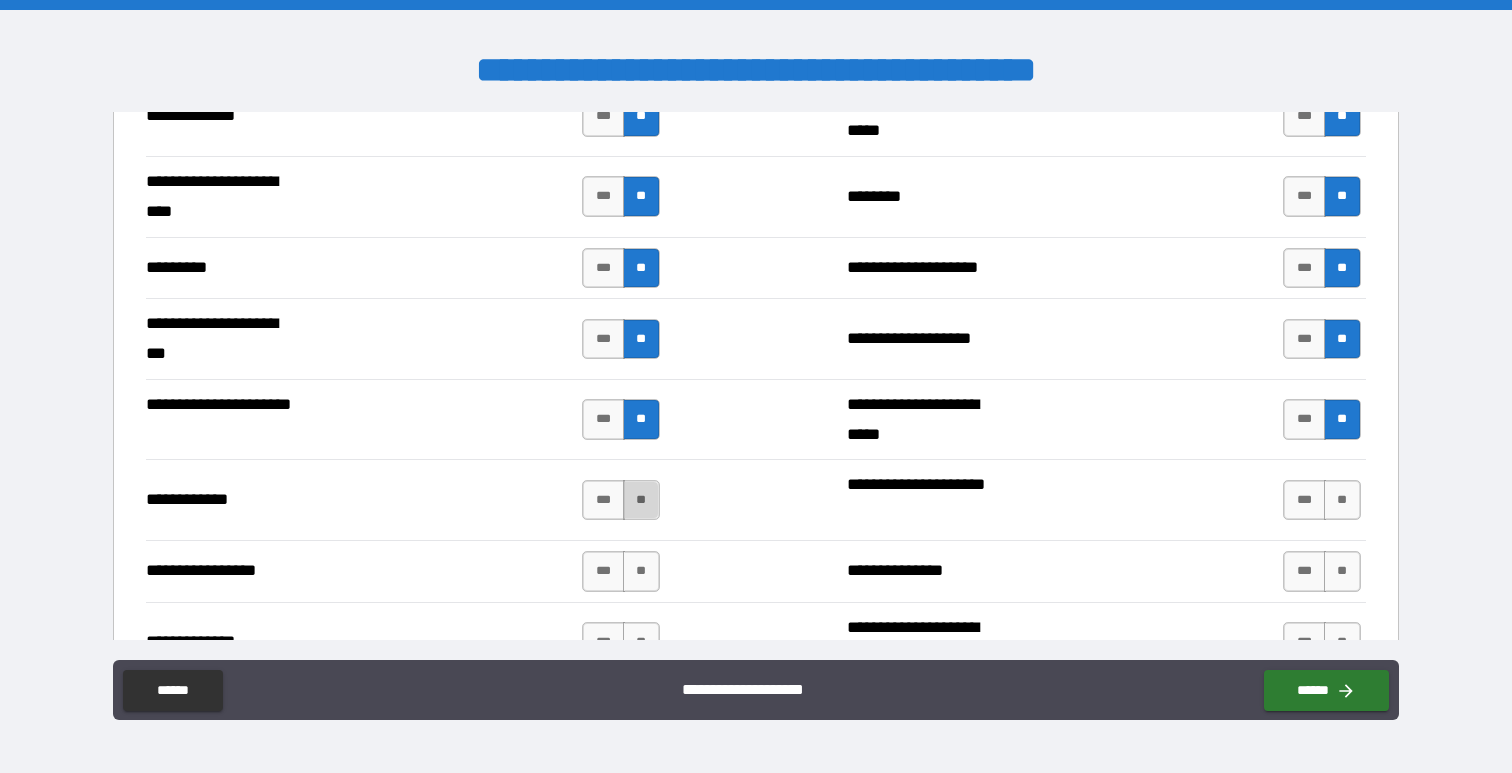 click on "**" at bounding box center (641, 500) 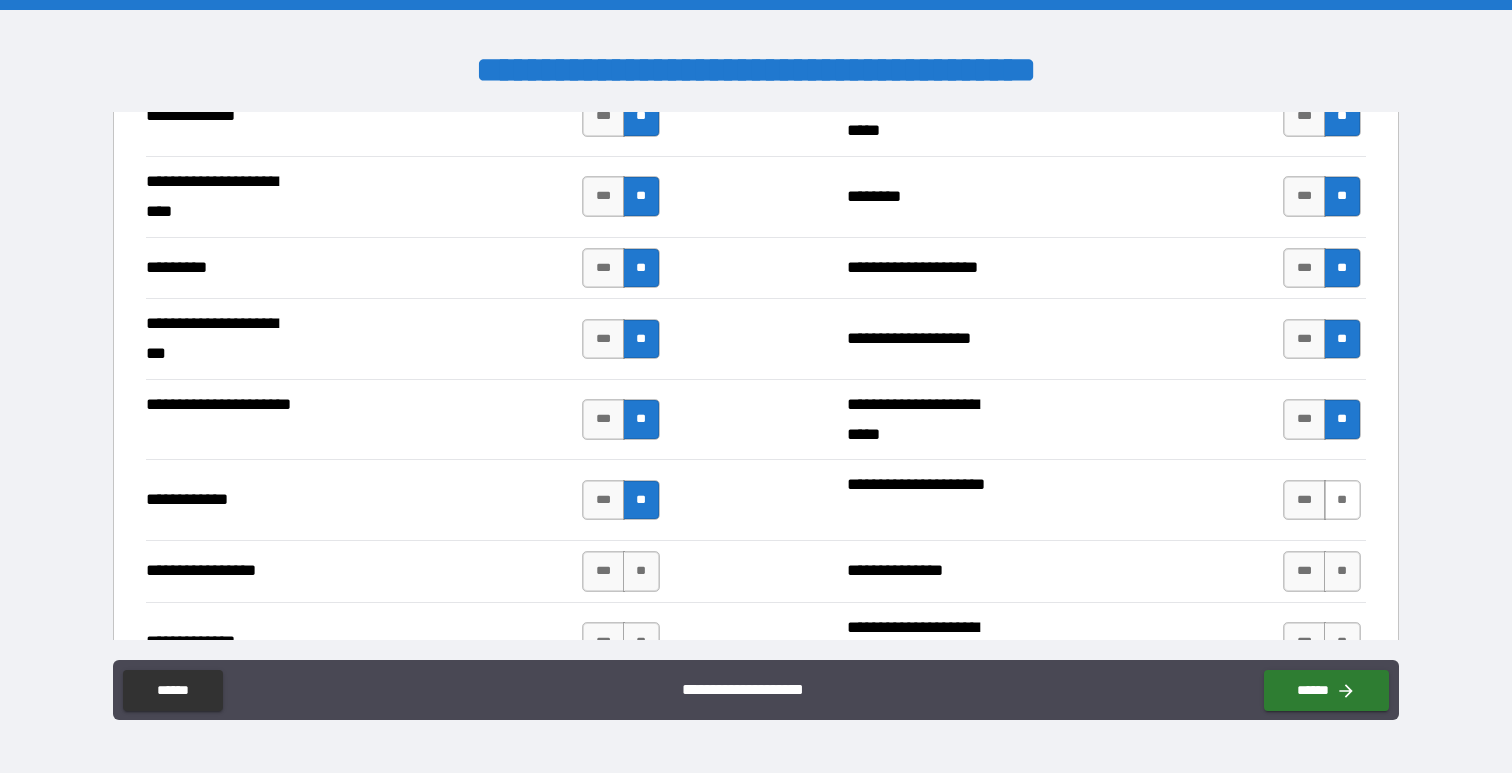 click on "**" at bounding box center (1342, 500) 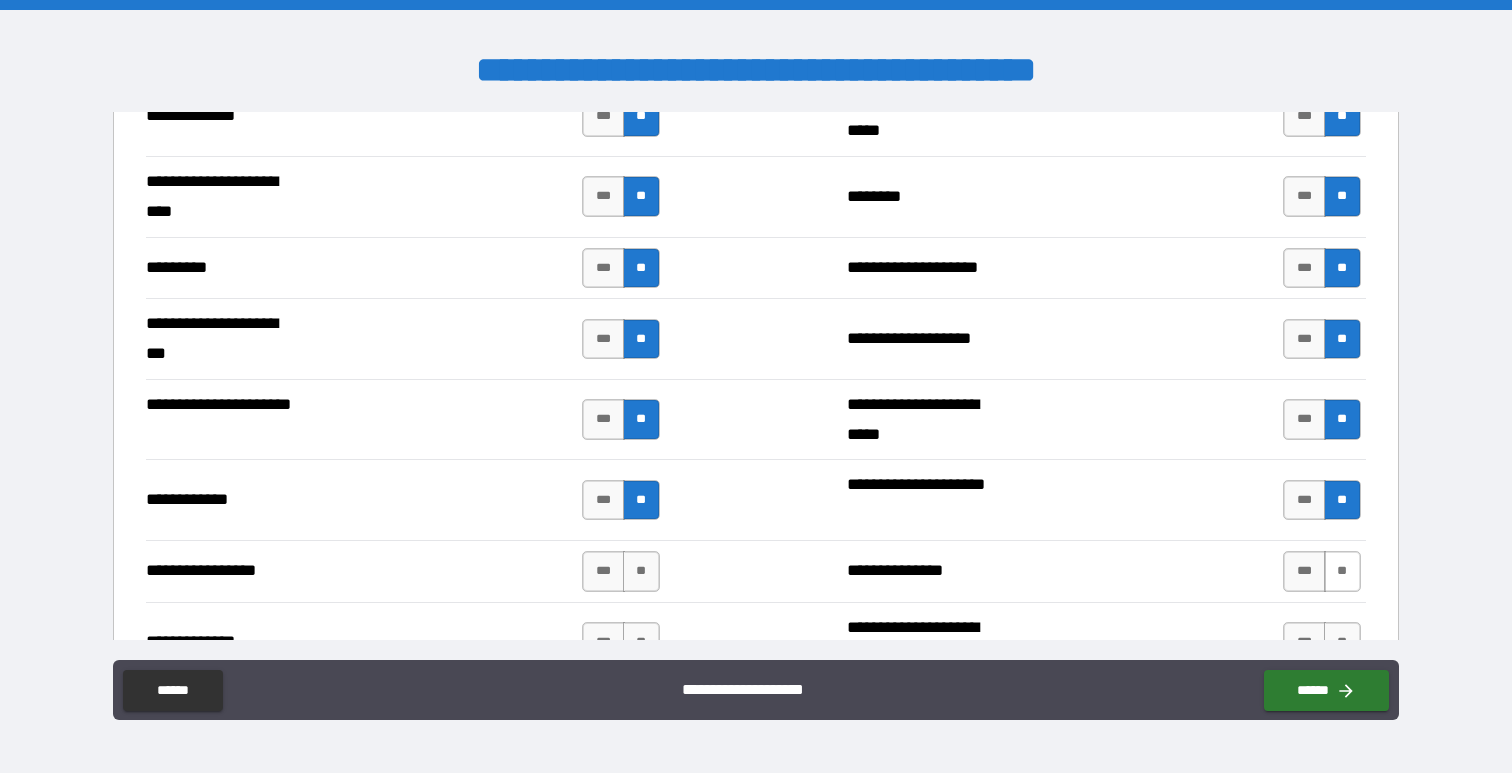 click on "**" at bounding box center (1342, 571) 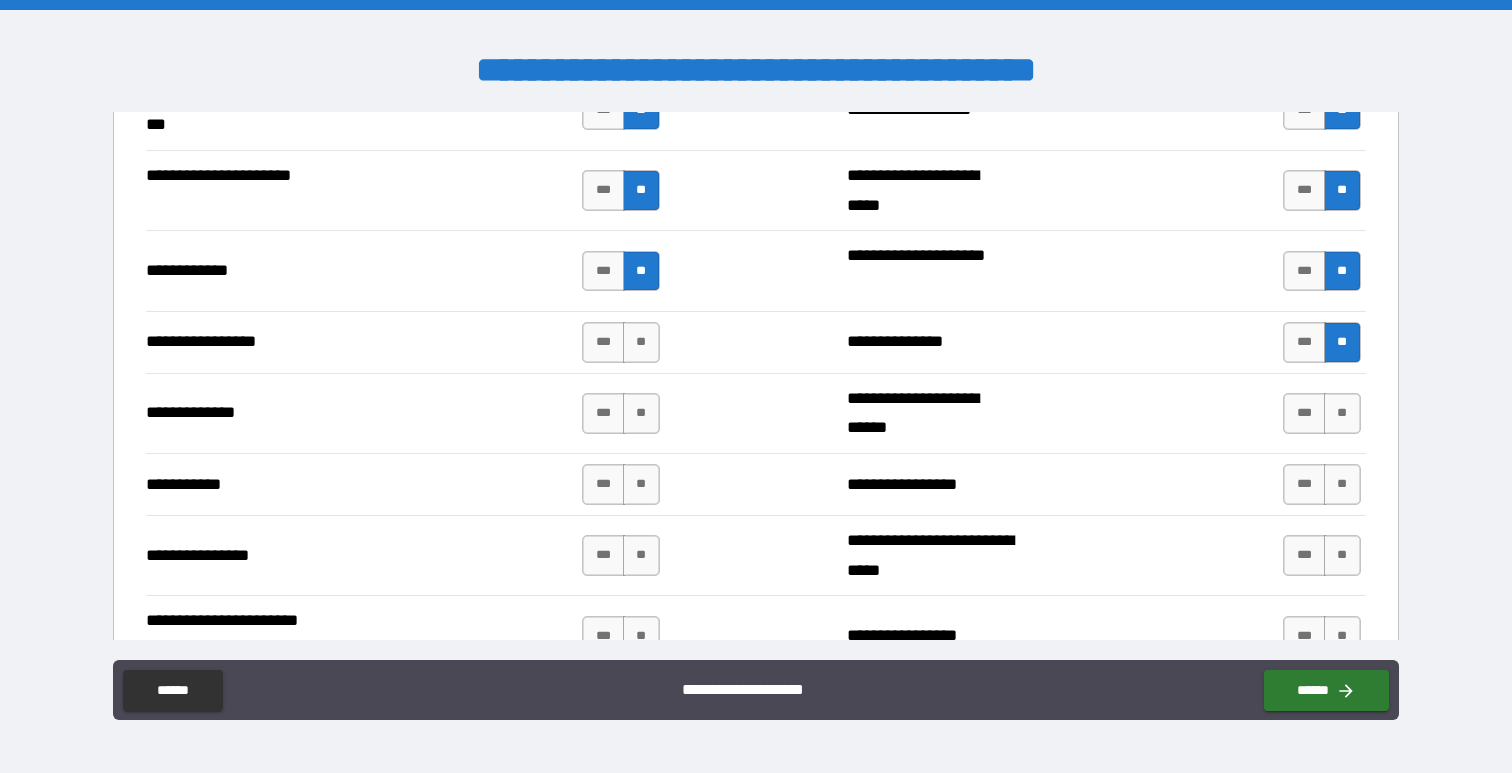 scroll, scrollTop: 3371, scrollLeft: 0, axis: vertical 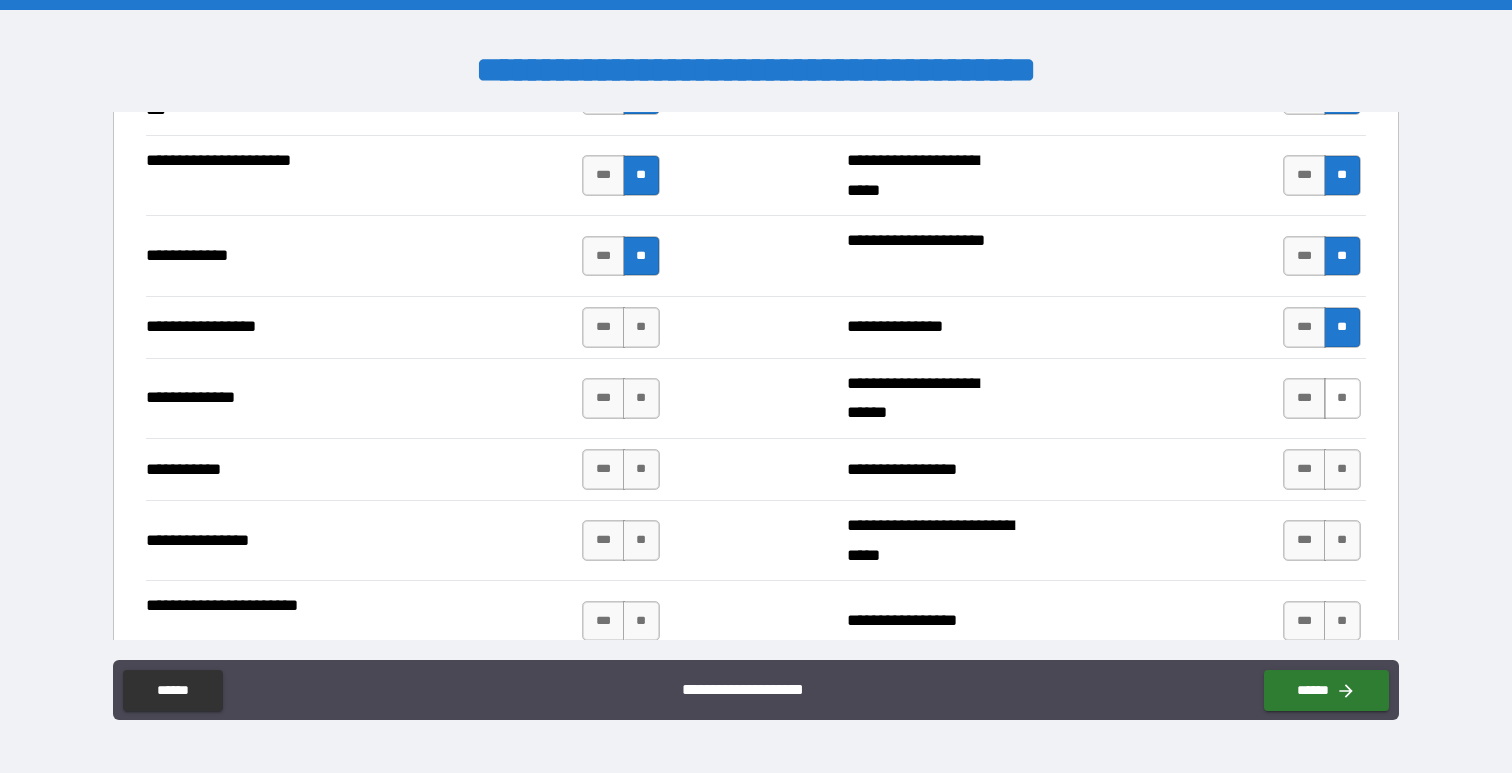 click on "**" at bounding box center [1342, 398] 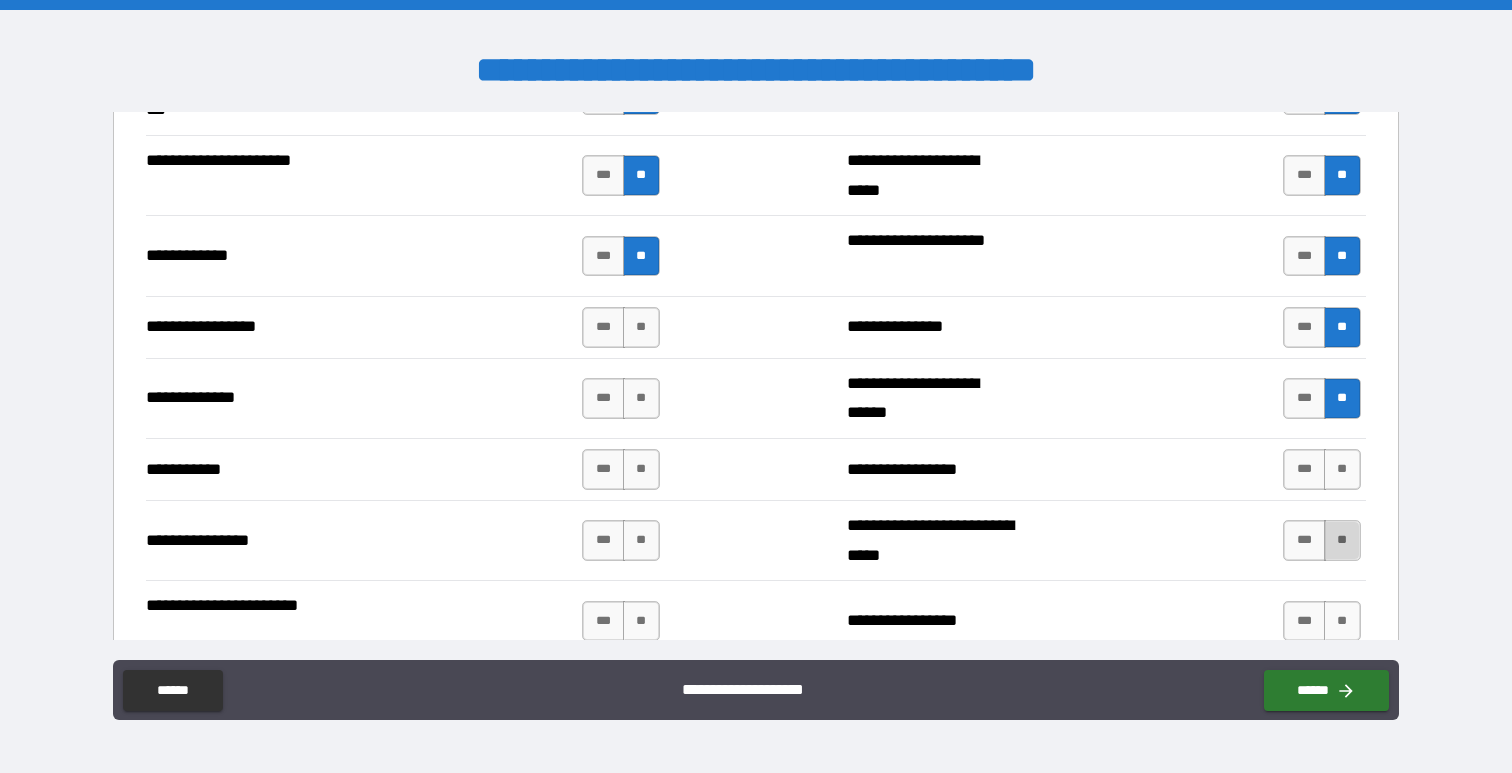 click on "**" at bounding box center (1342, 540) 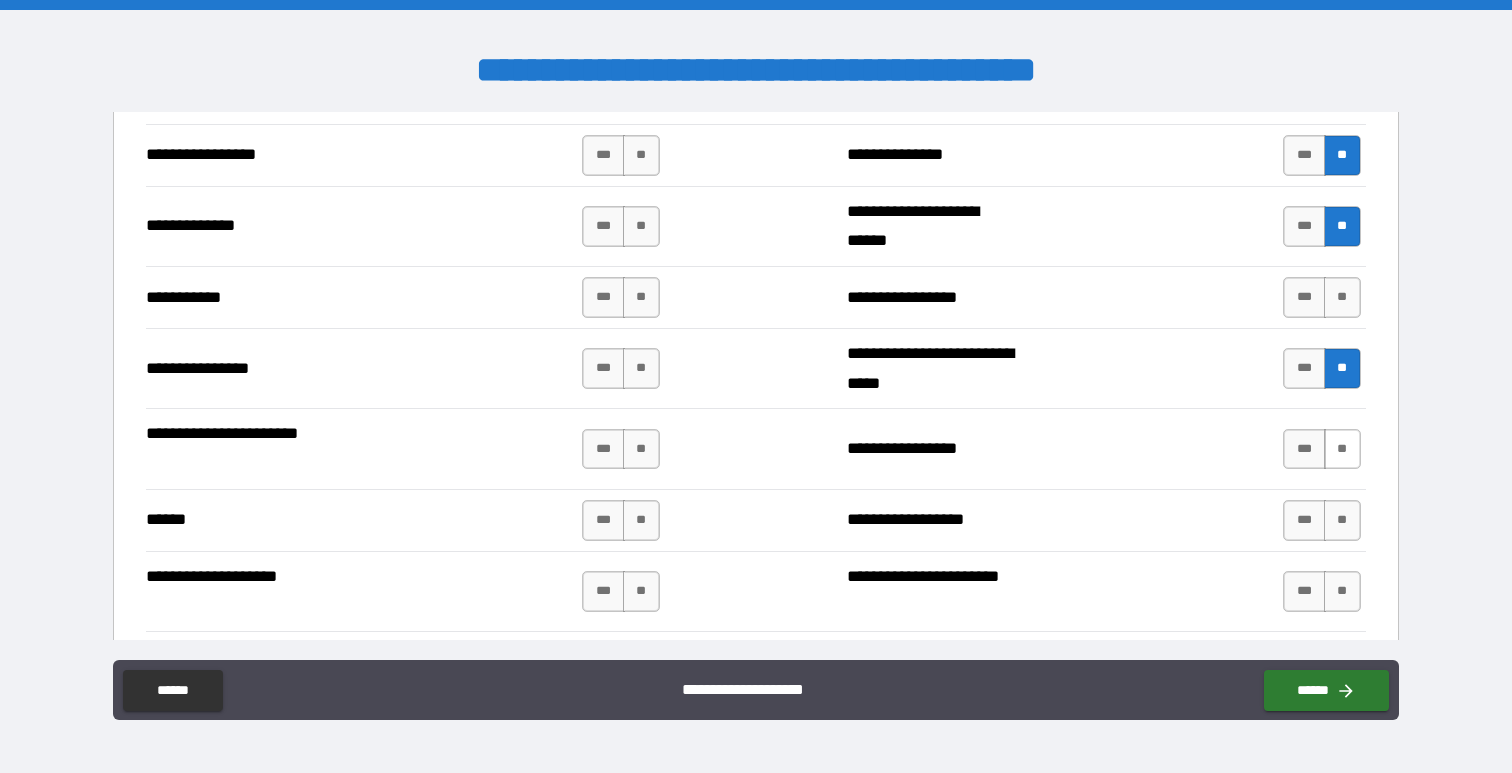 scroll, scrollTop: 3553, scrollLeft: 0, axis: vertical 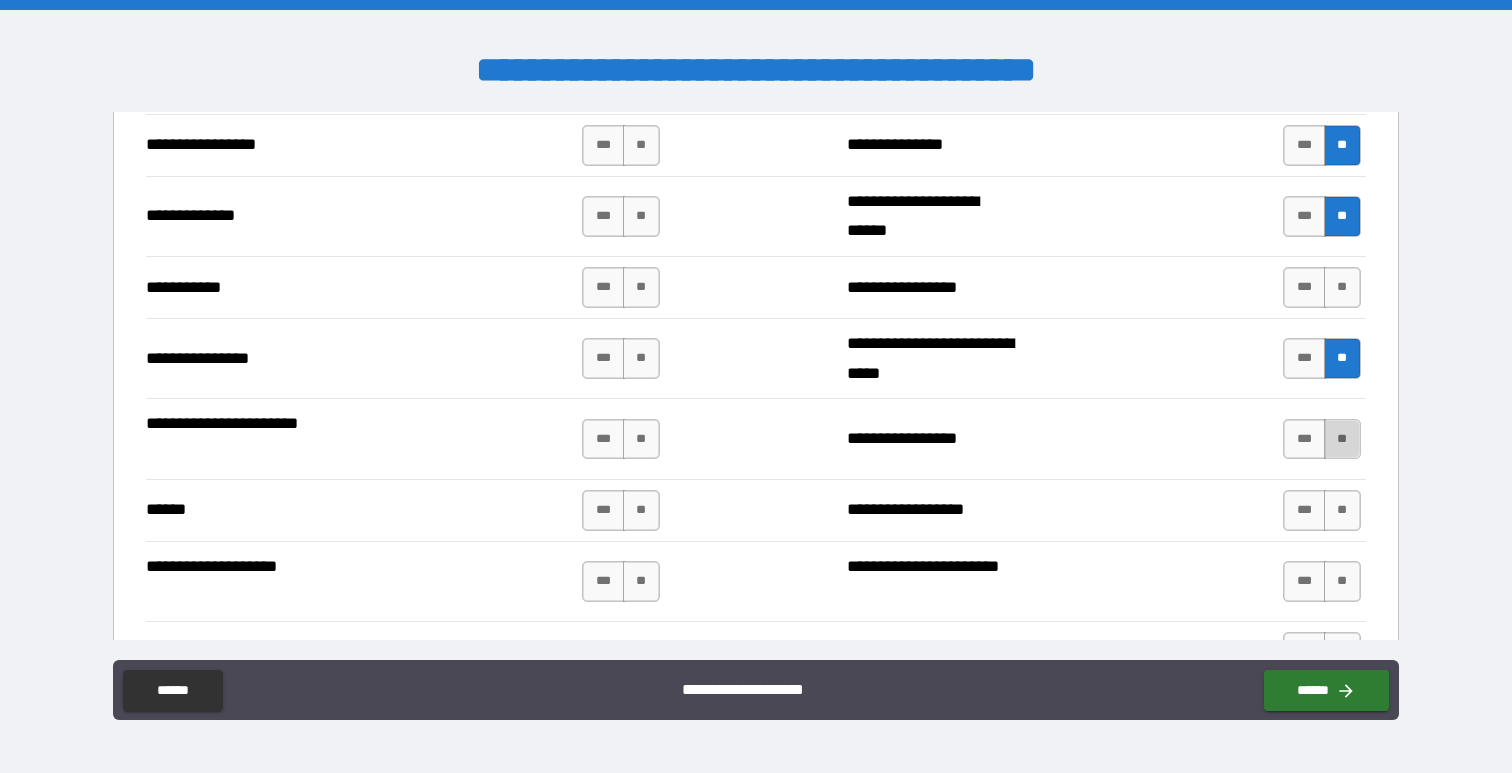 click on "**" at bounding box center [1342, 439] 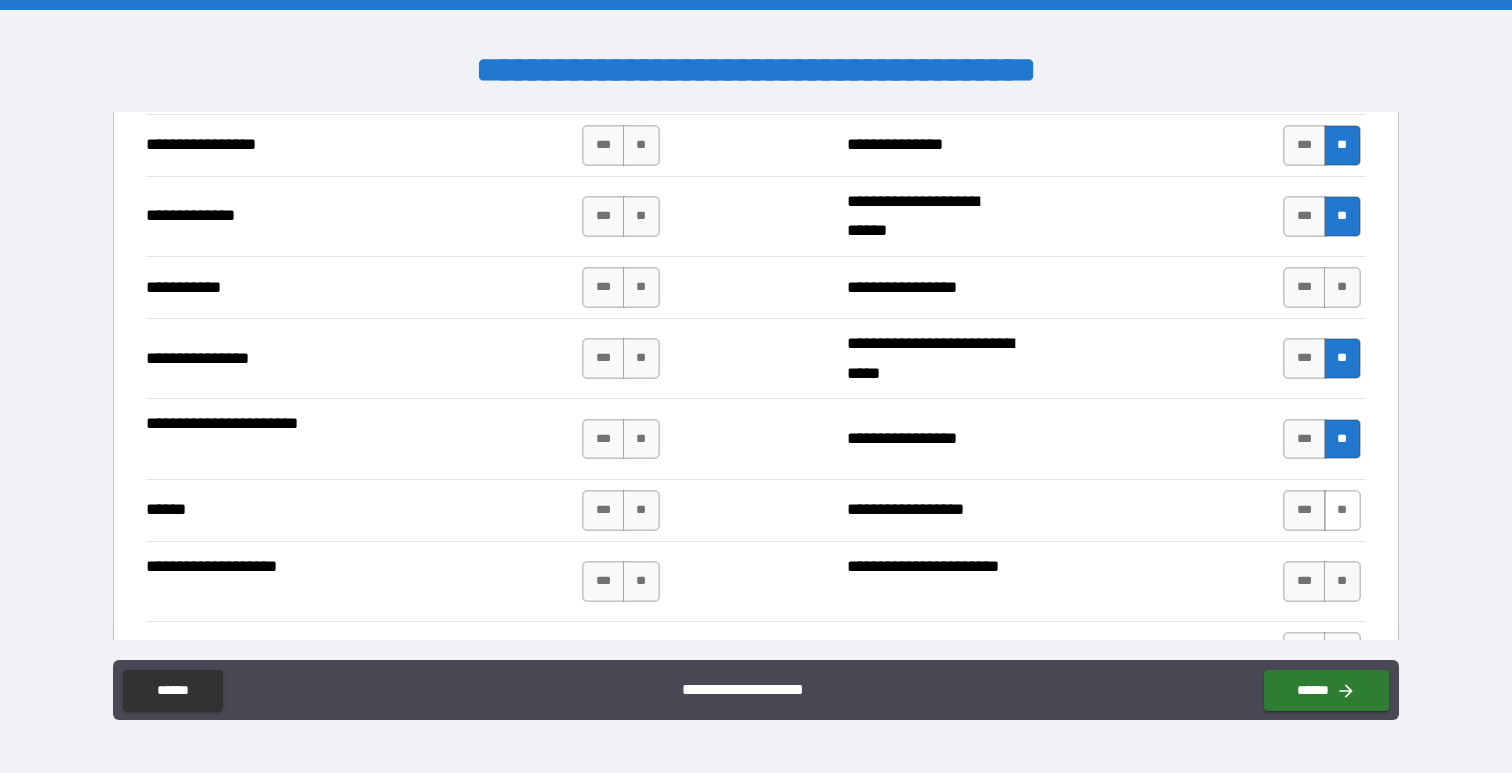 click on "**" at bounding box center [1342, 510] 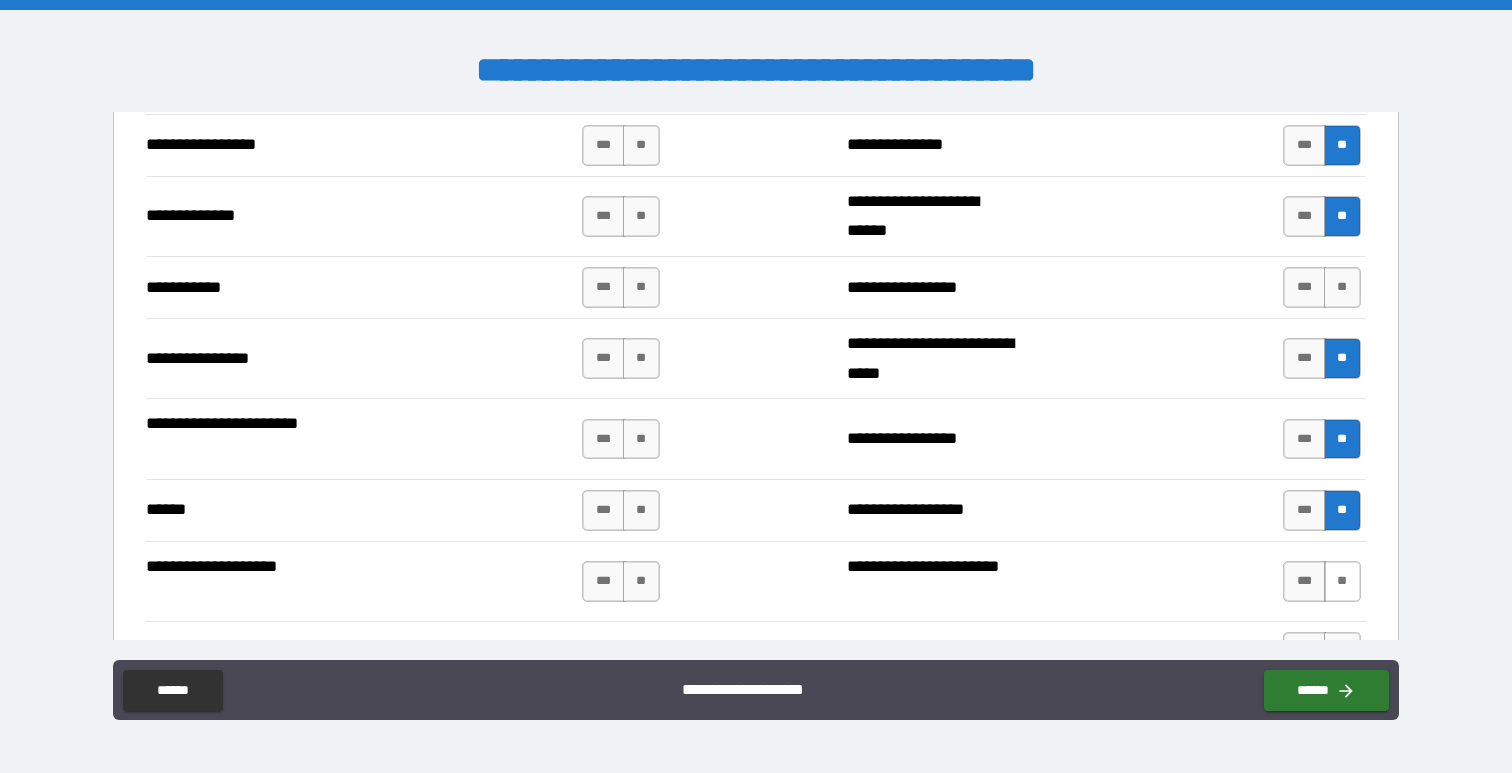 click on "**" at bounding box center (1342, 581) 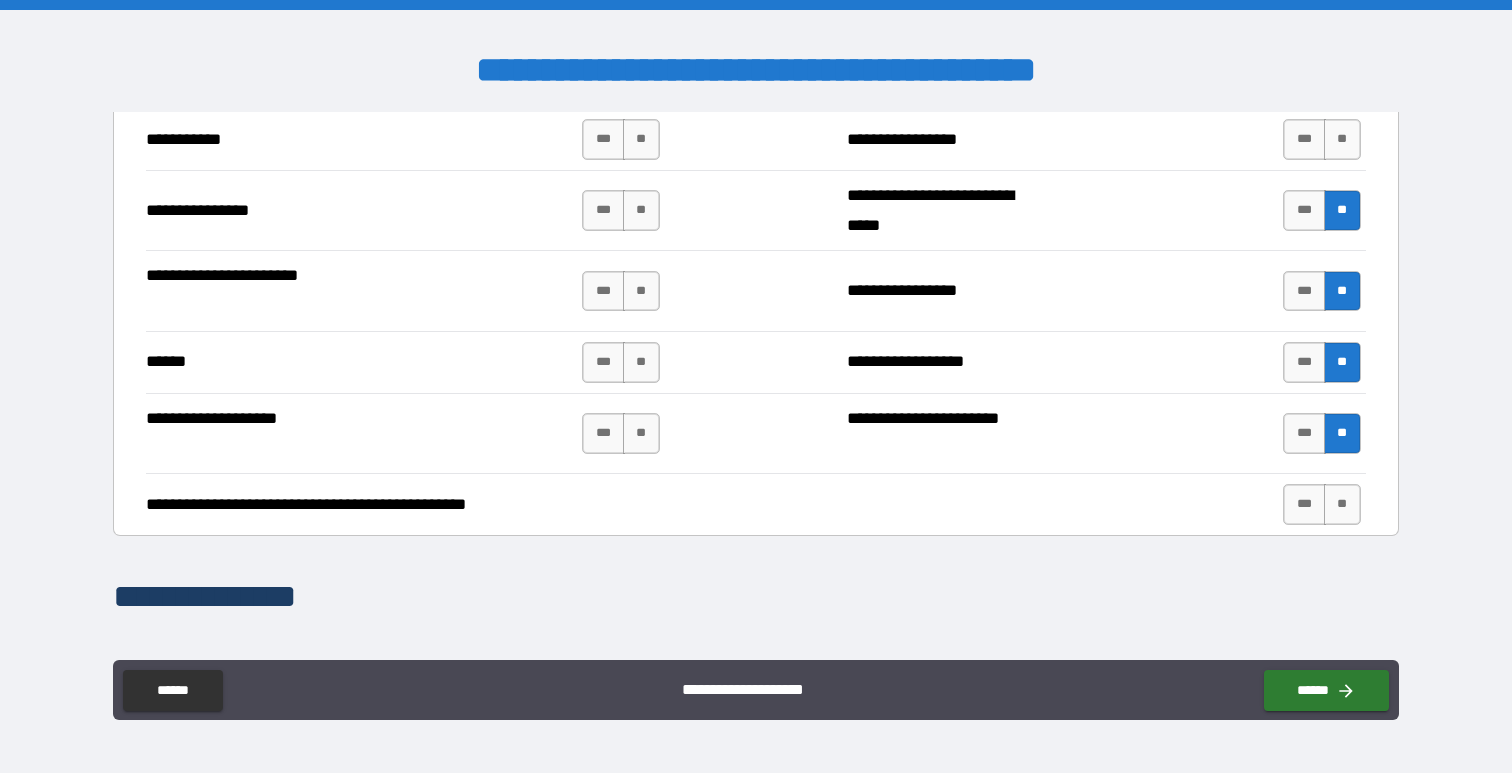 scroll, scrollTop: 3703, scrollLeft: 0, axis: vertical 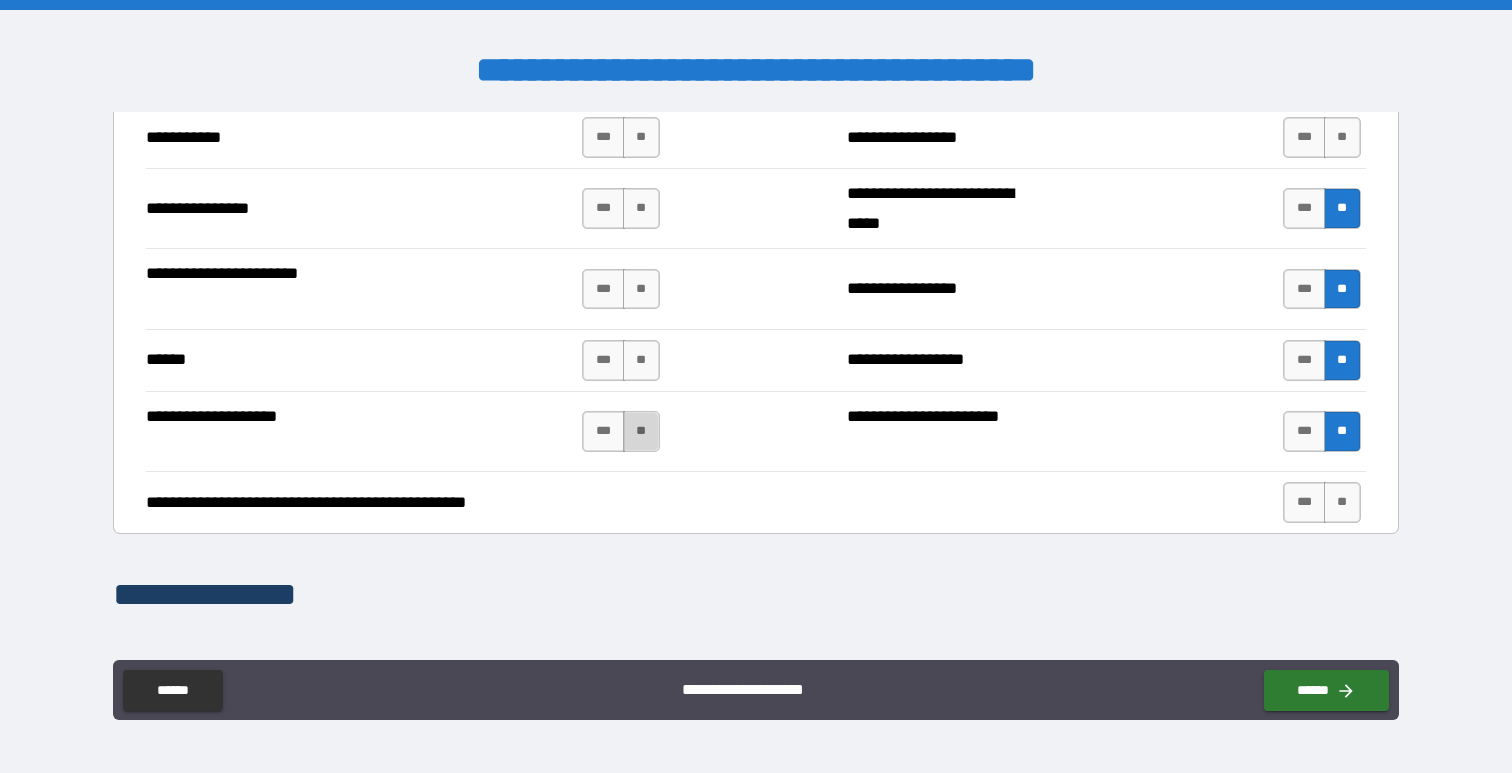 click on "**" at bounding box center [641, 431] 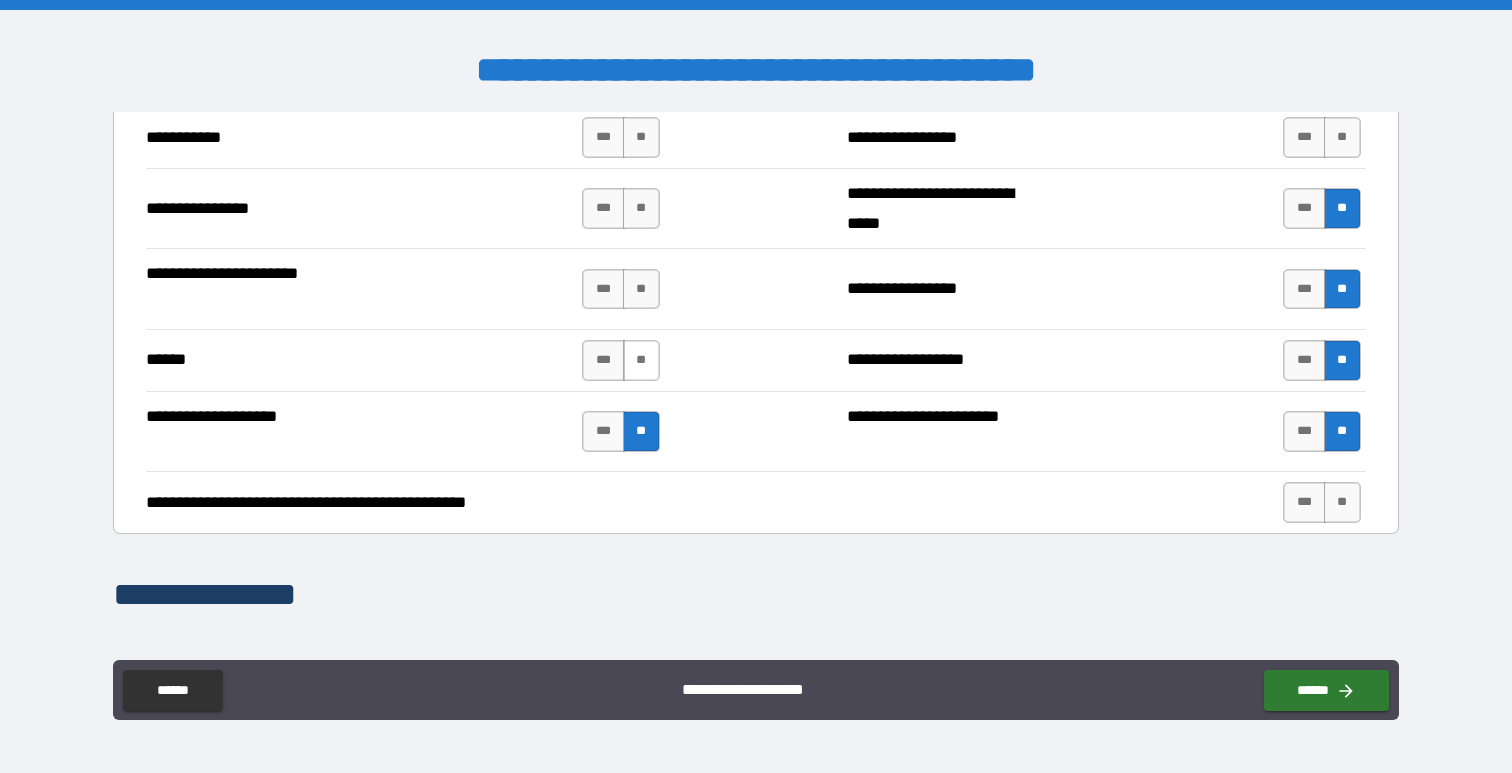click on "**" at bounding box center [641, 360] 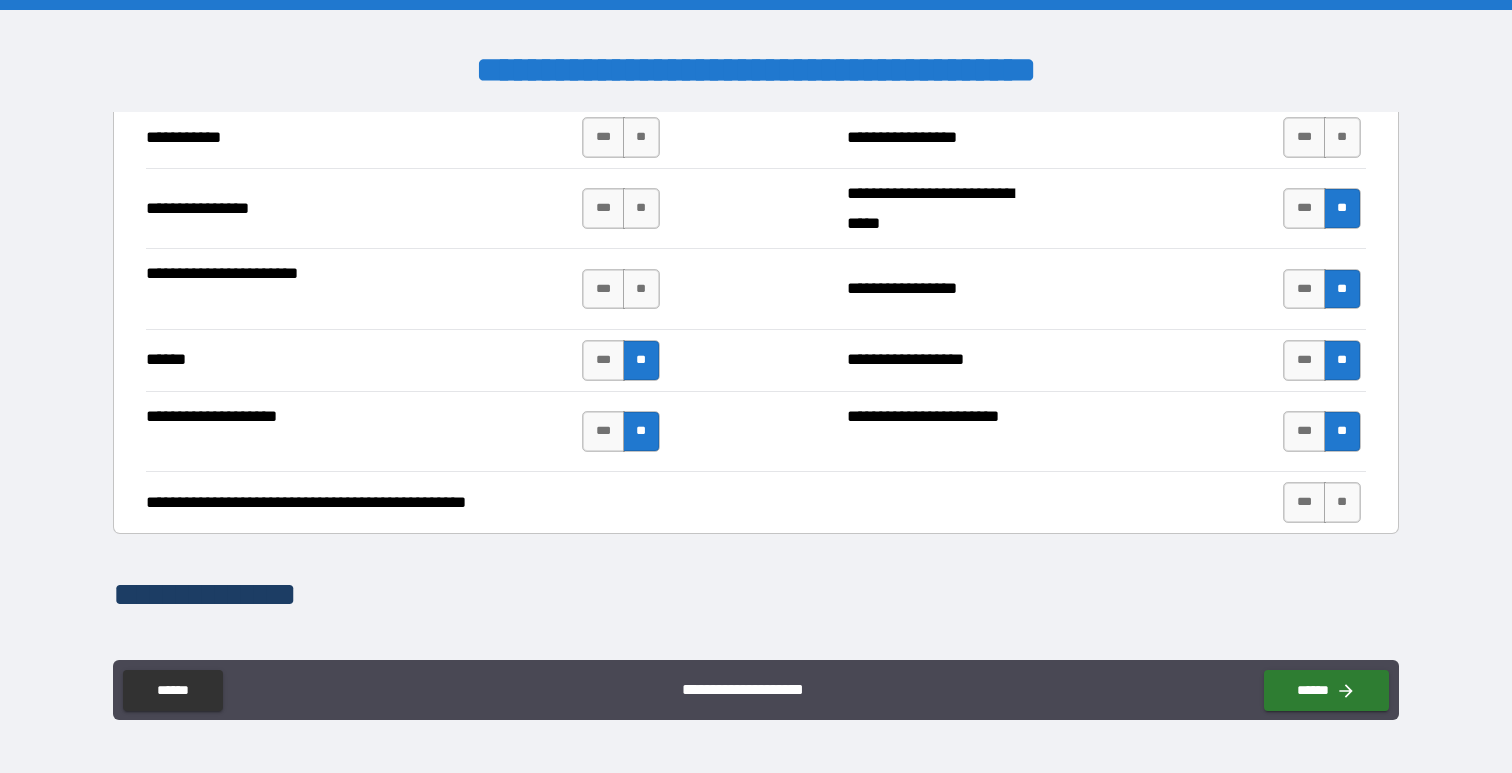 click on "*** **" at bounding box center (623, 289) 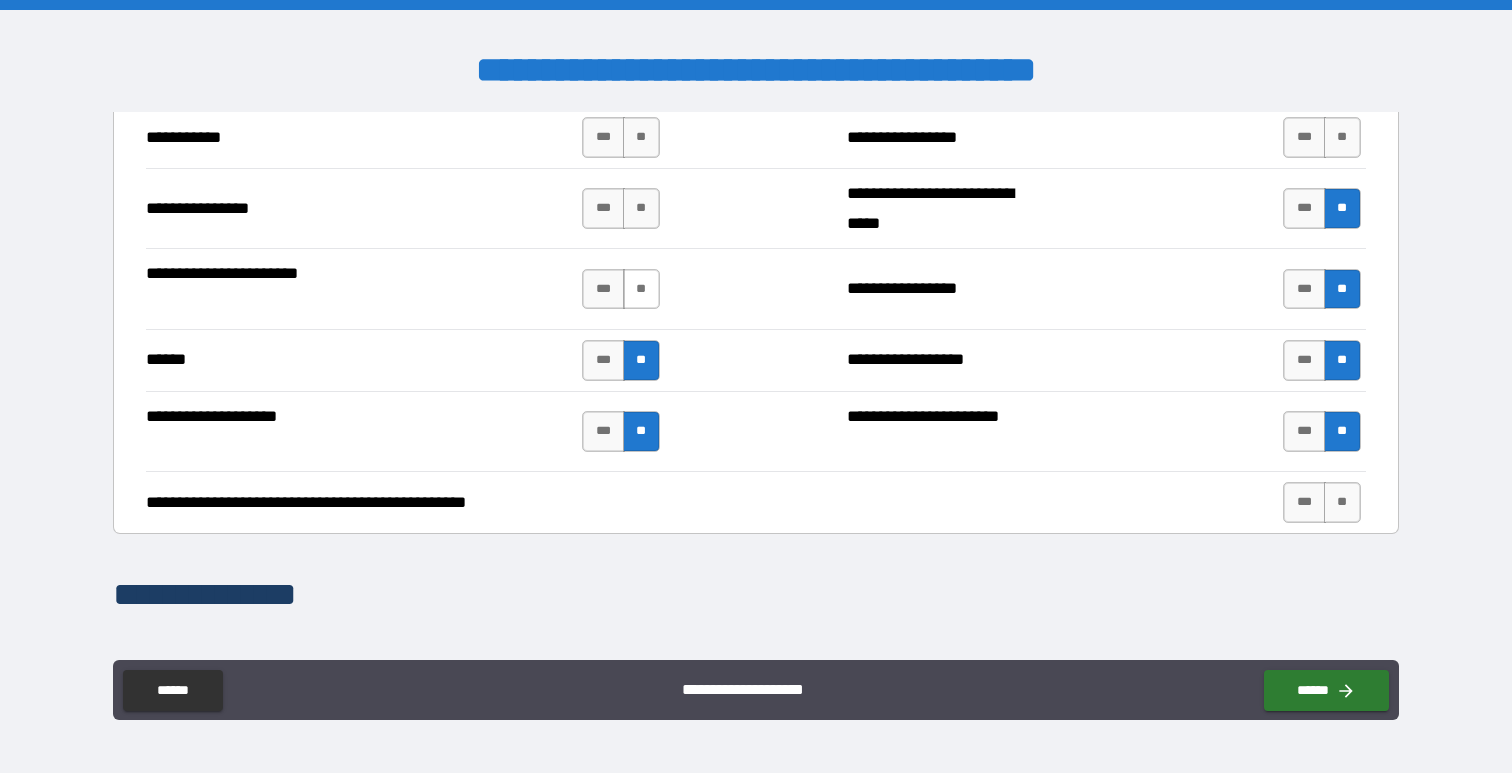 click on "**" at bounding box center (641, 289) 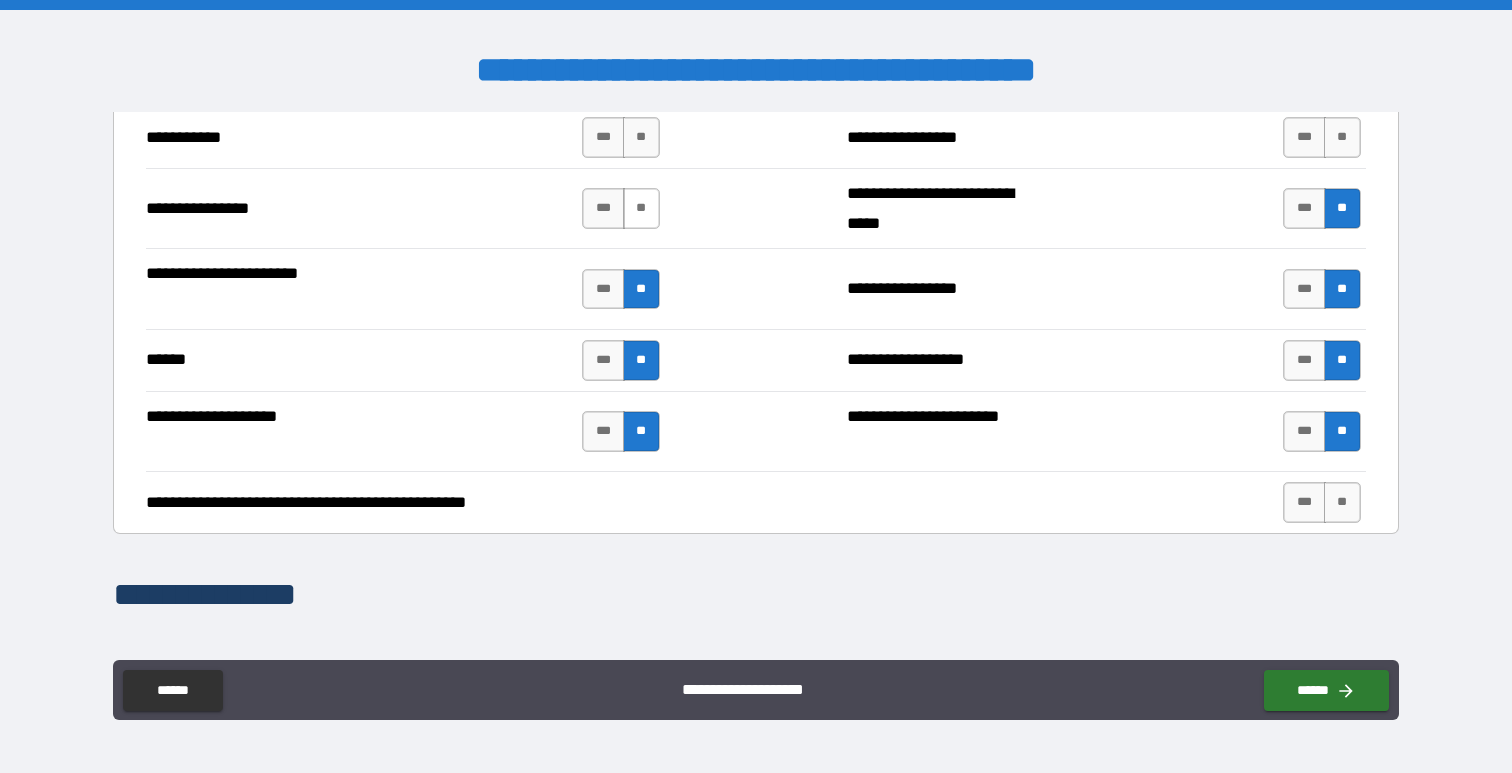 click on "**" at bounding box center [641, 208] 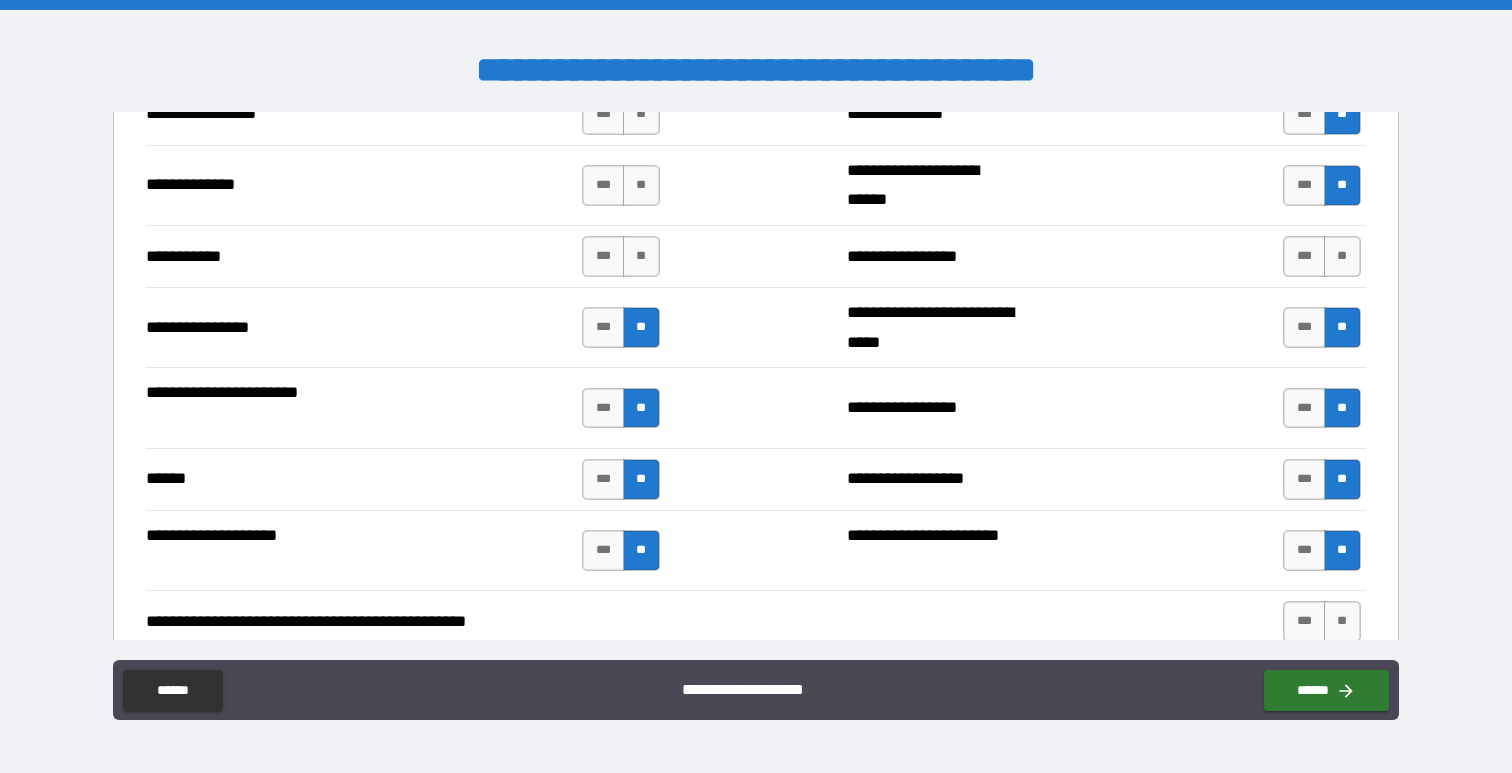 scroll, scrollTop: 3581, scrollLeft: 0, axis: vertical 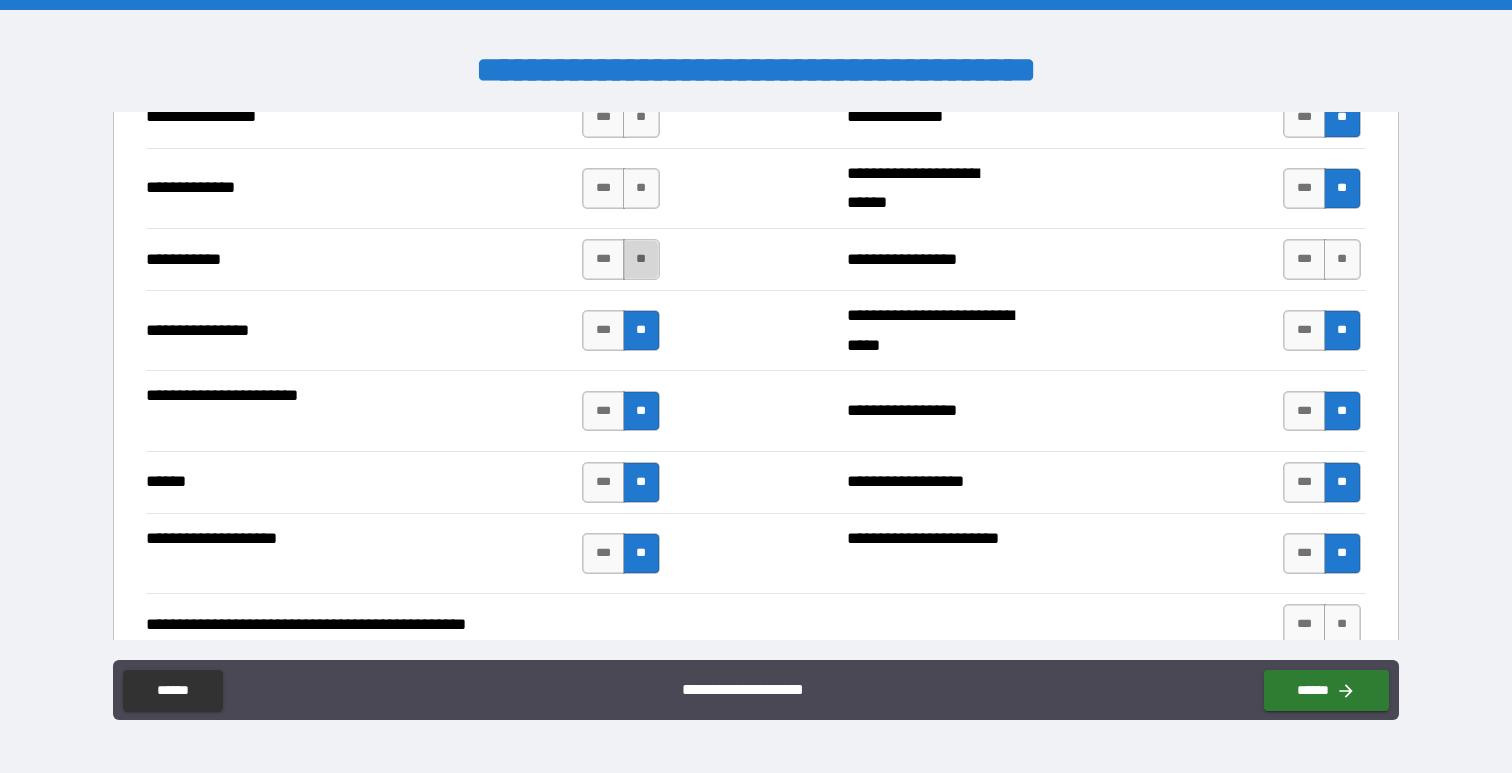 click on "**" at bounding box center (641, 259) 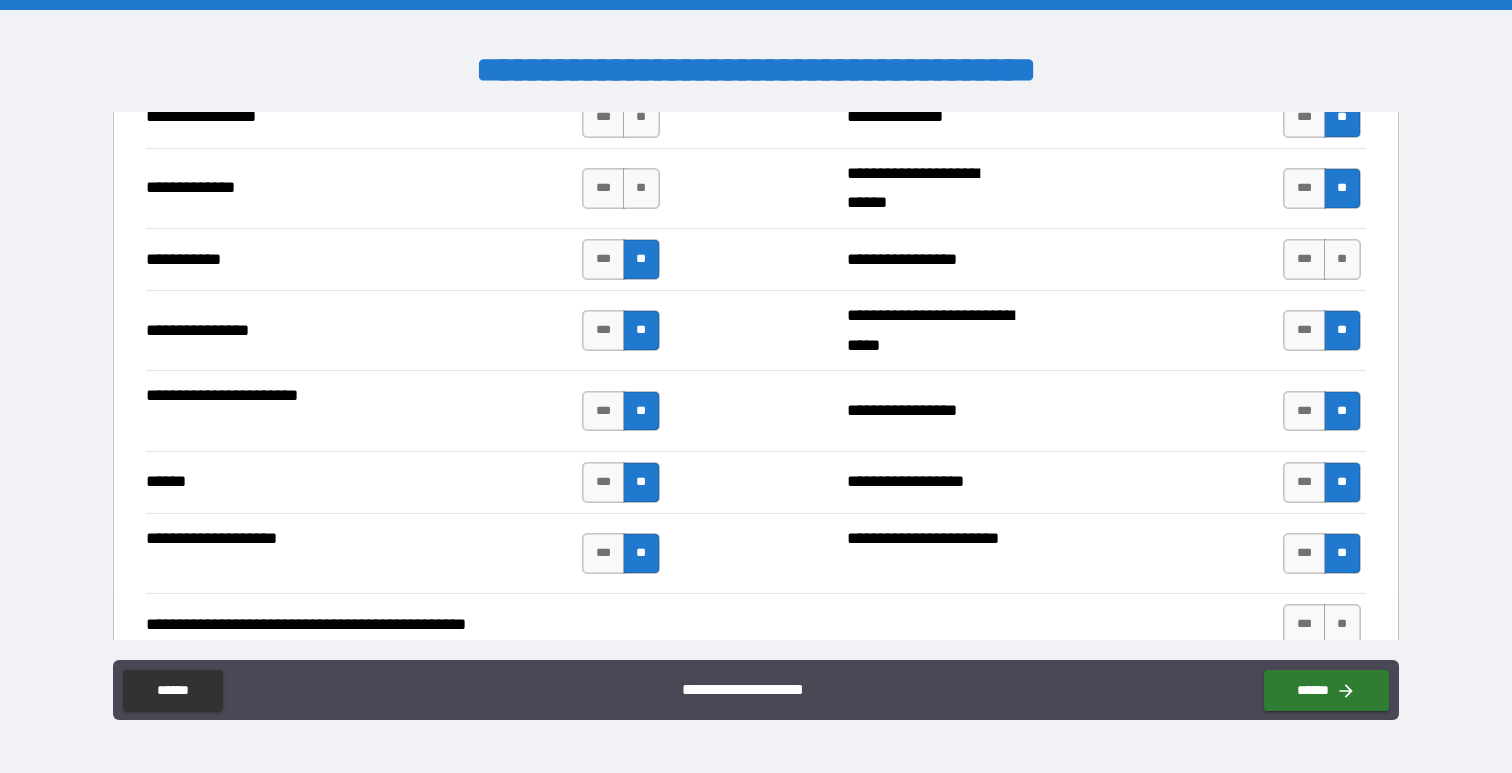 click on "*** **" at bounding box center (620, 188) 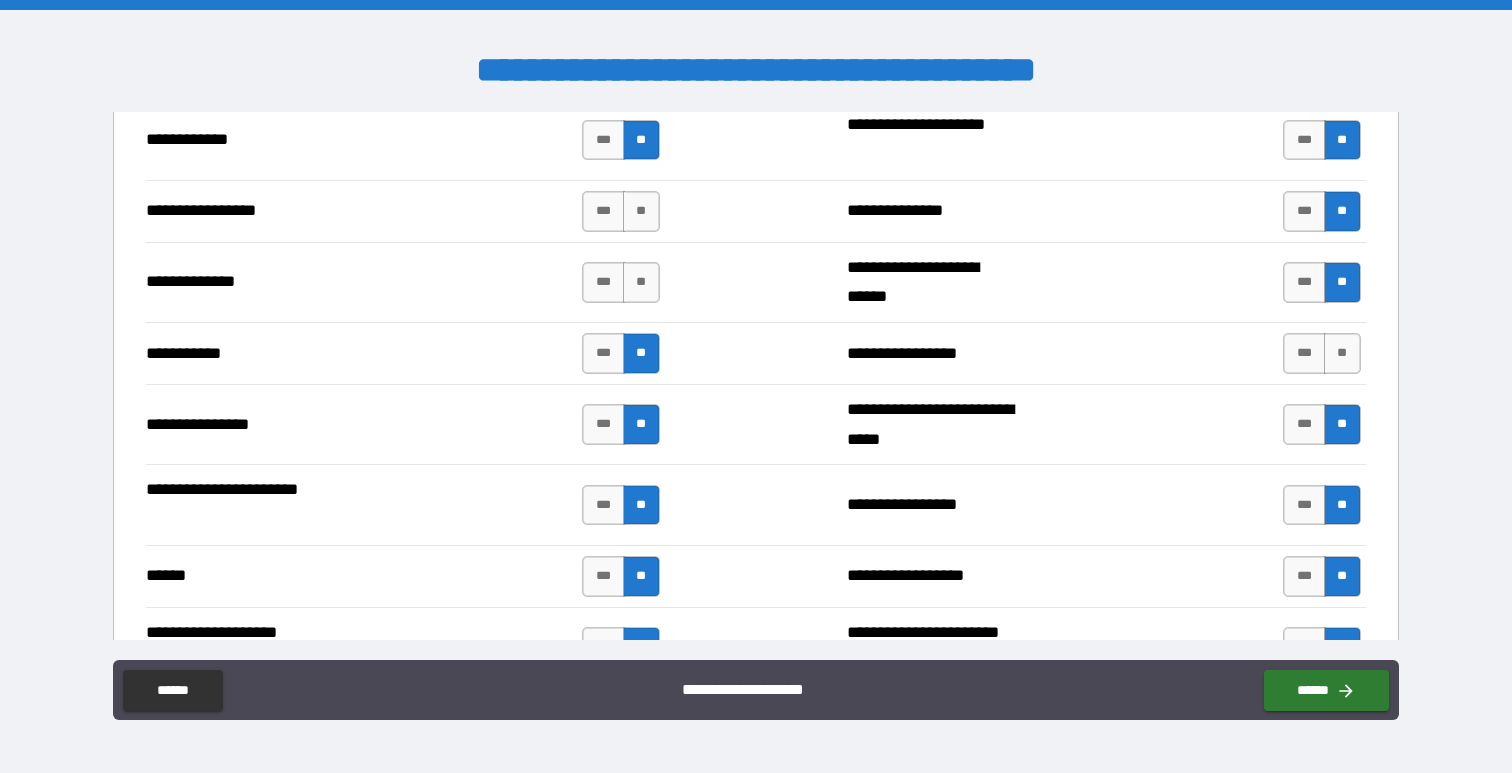 scroll, scrollTop: 3485, scrollLeft: 0, axis: vertical 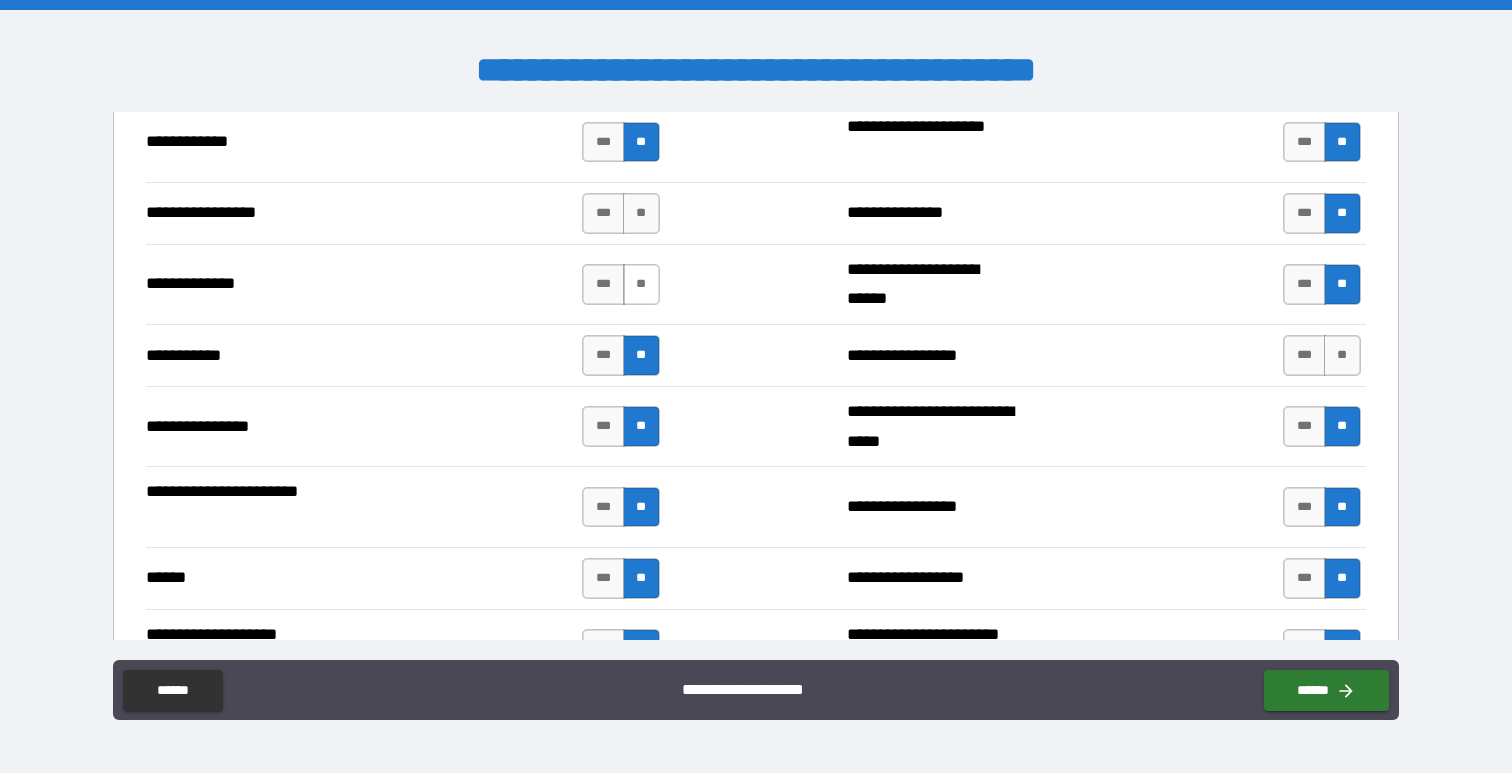 click on "**" at bounding box center [641, 284] 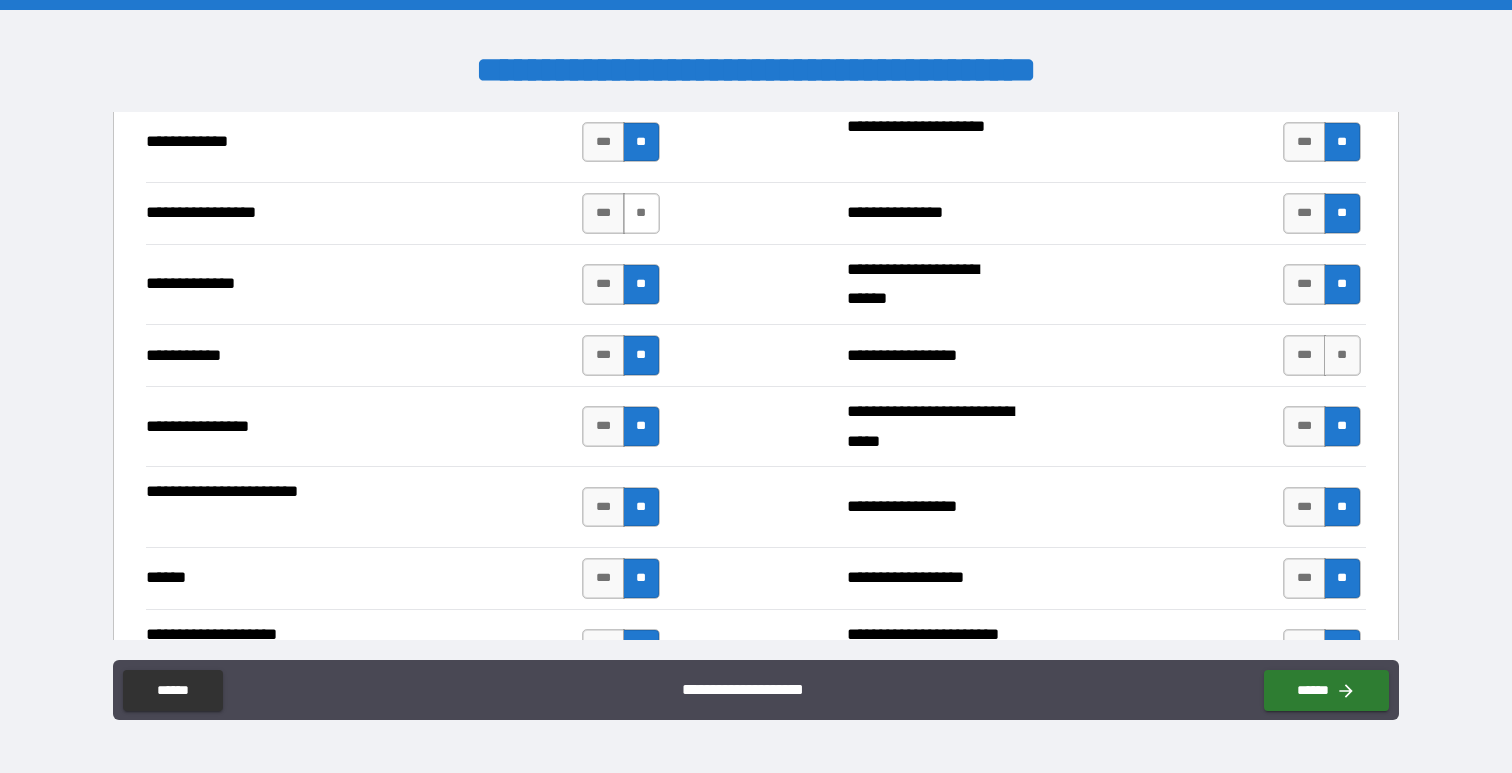 click on "**" at bounding box center [641, 213] 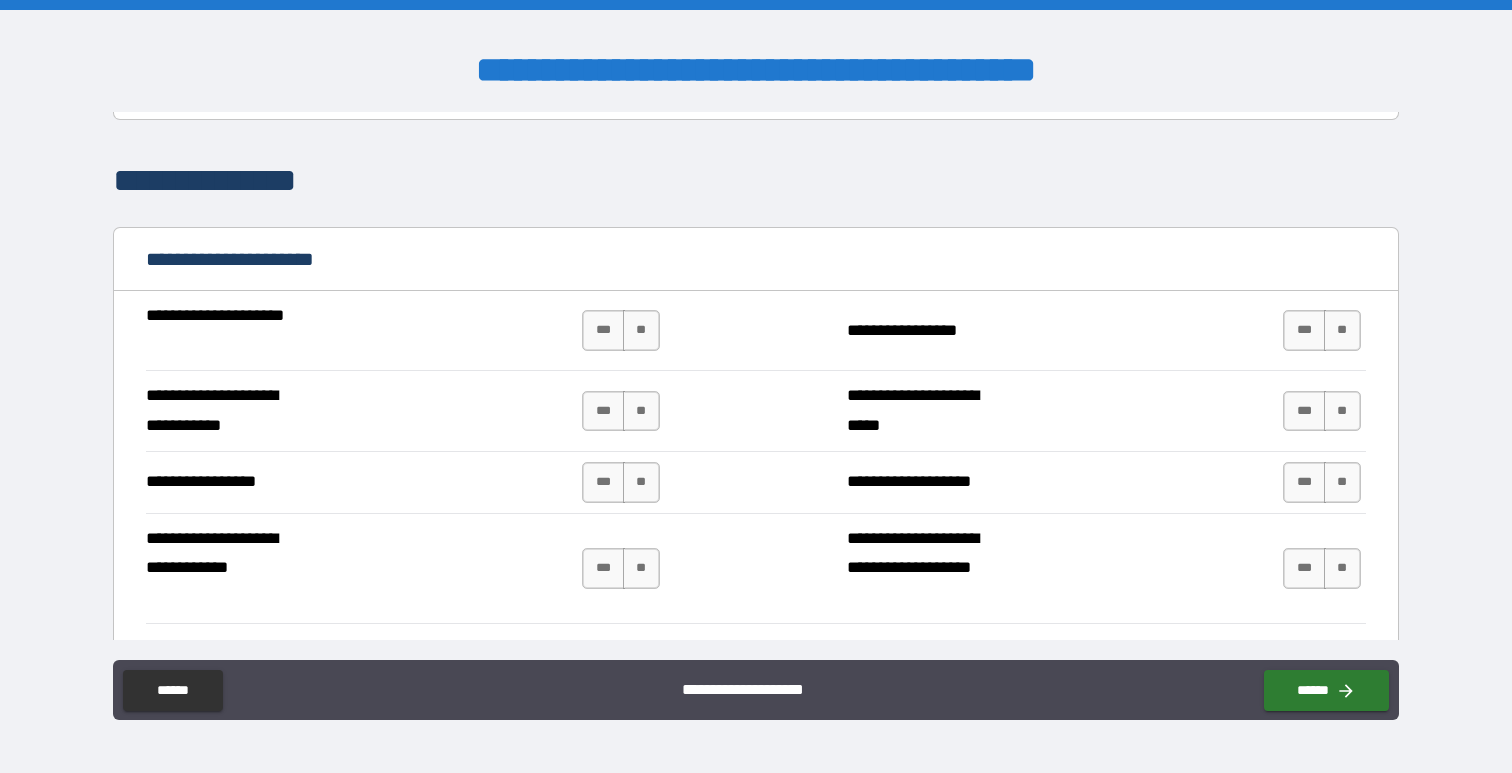 scroll, scrollTop: 4143, scrollLeft: 0, axis: vertical 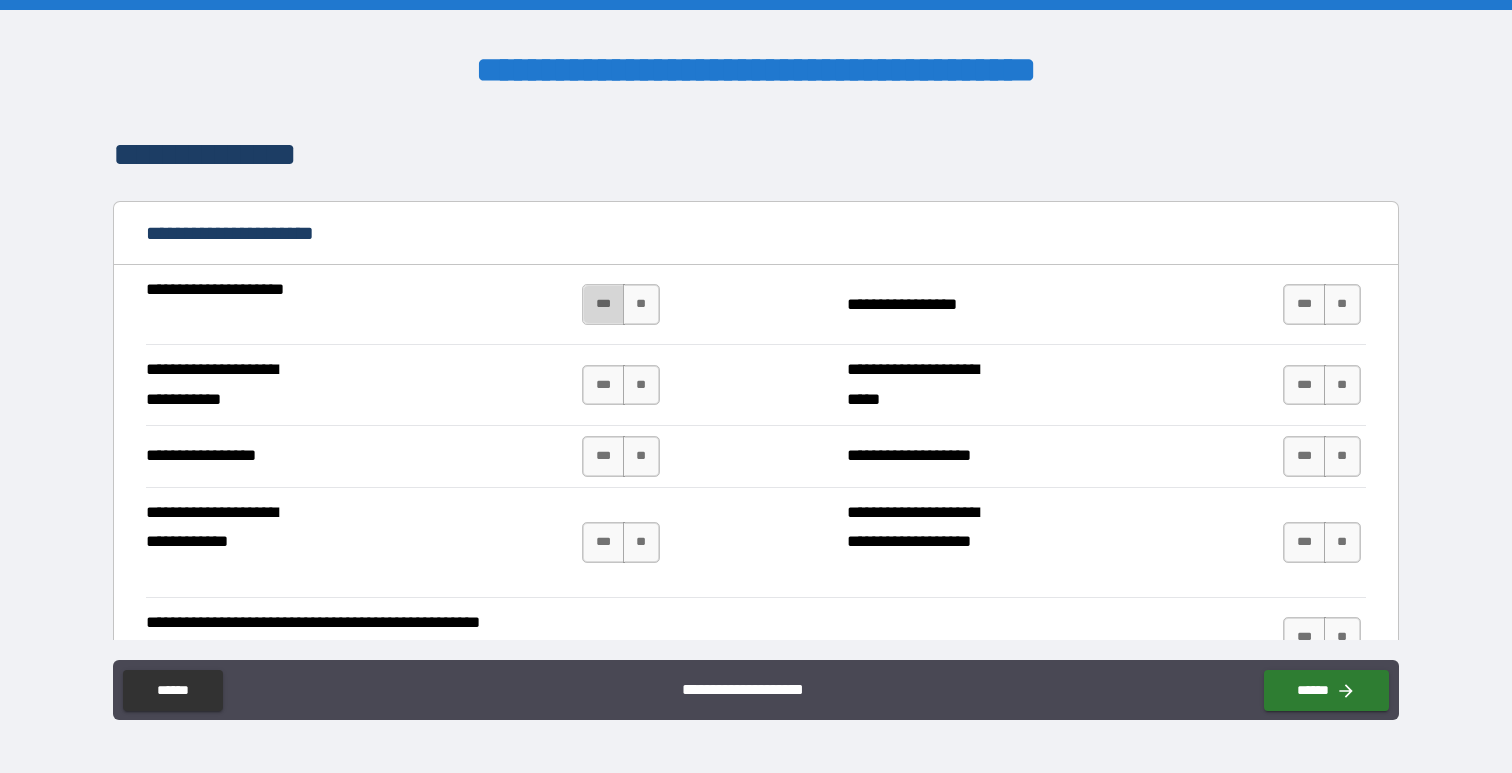 click on "***" at bounding box center [603, 304] 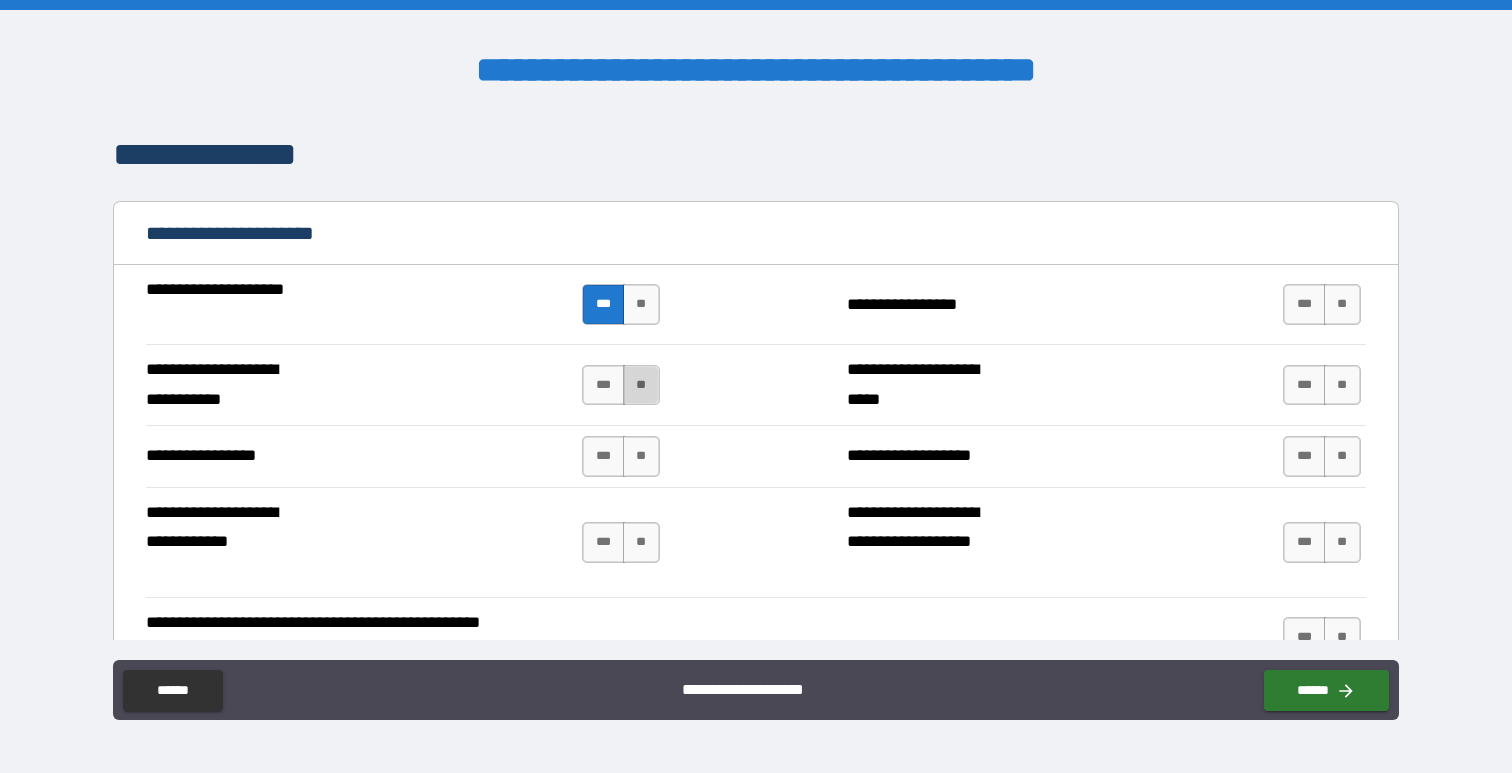 click on "**" at bounding box center (641, 385) 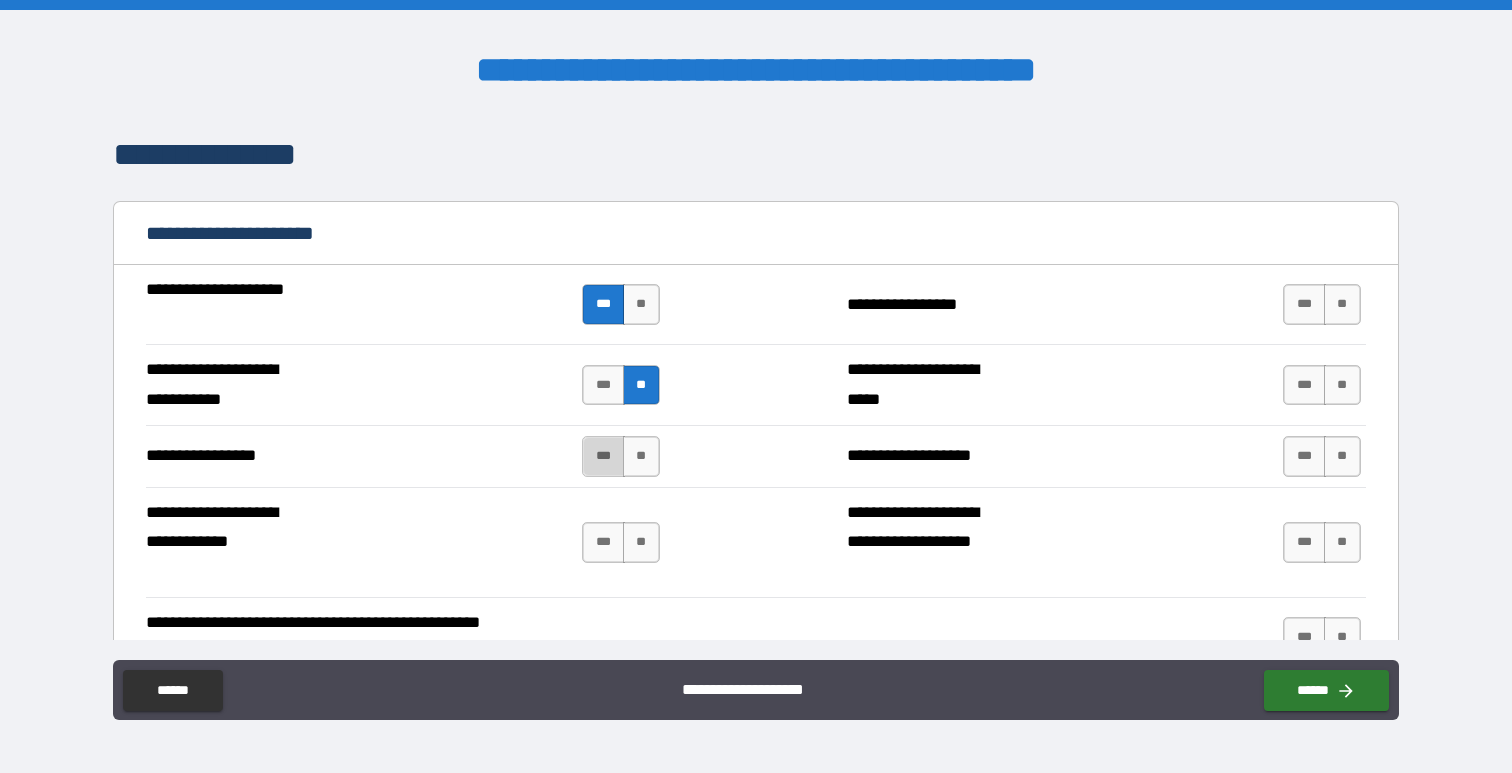 click on "***" at bounding box center [603, 456] 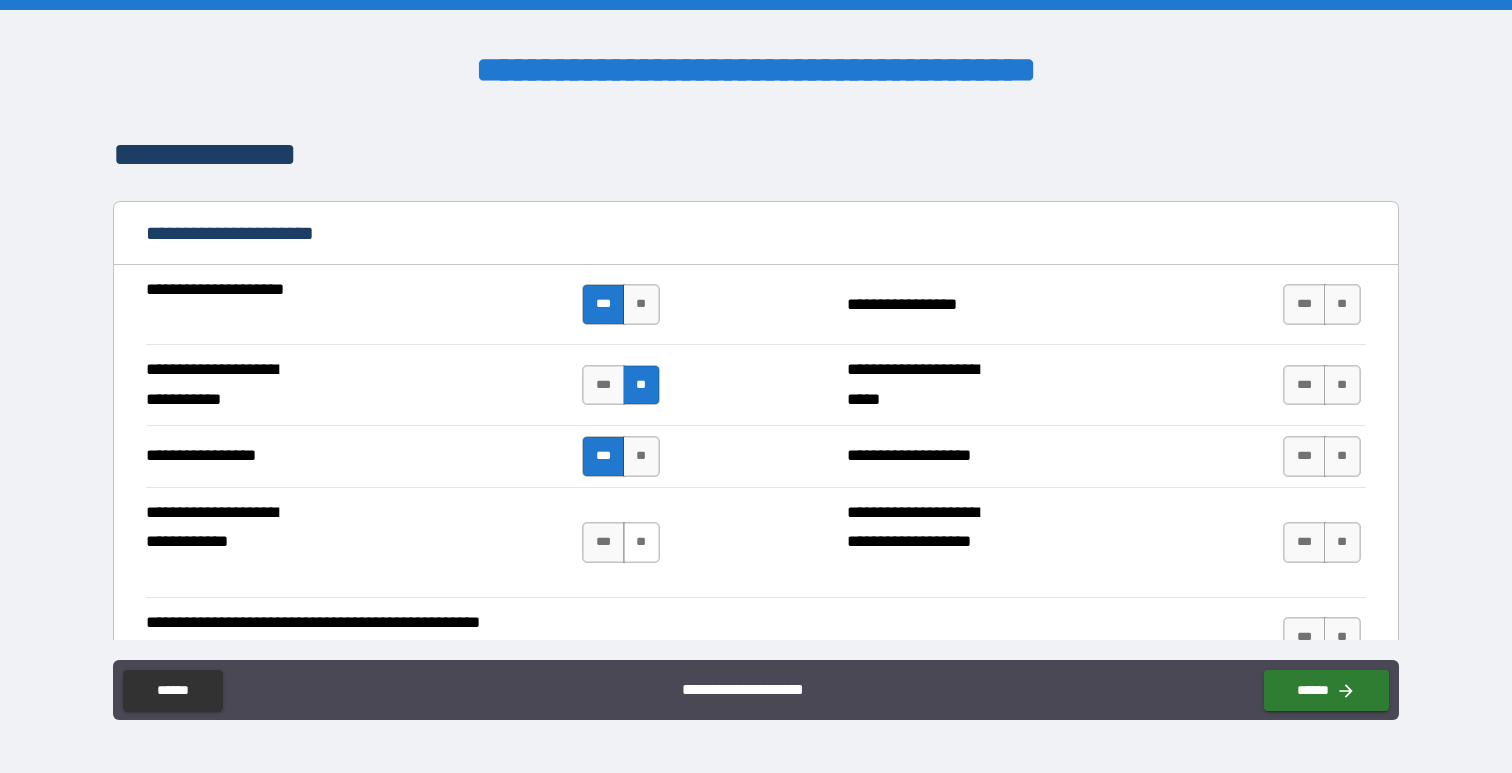 click on "**" at bounding box center (641, 542) 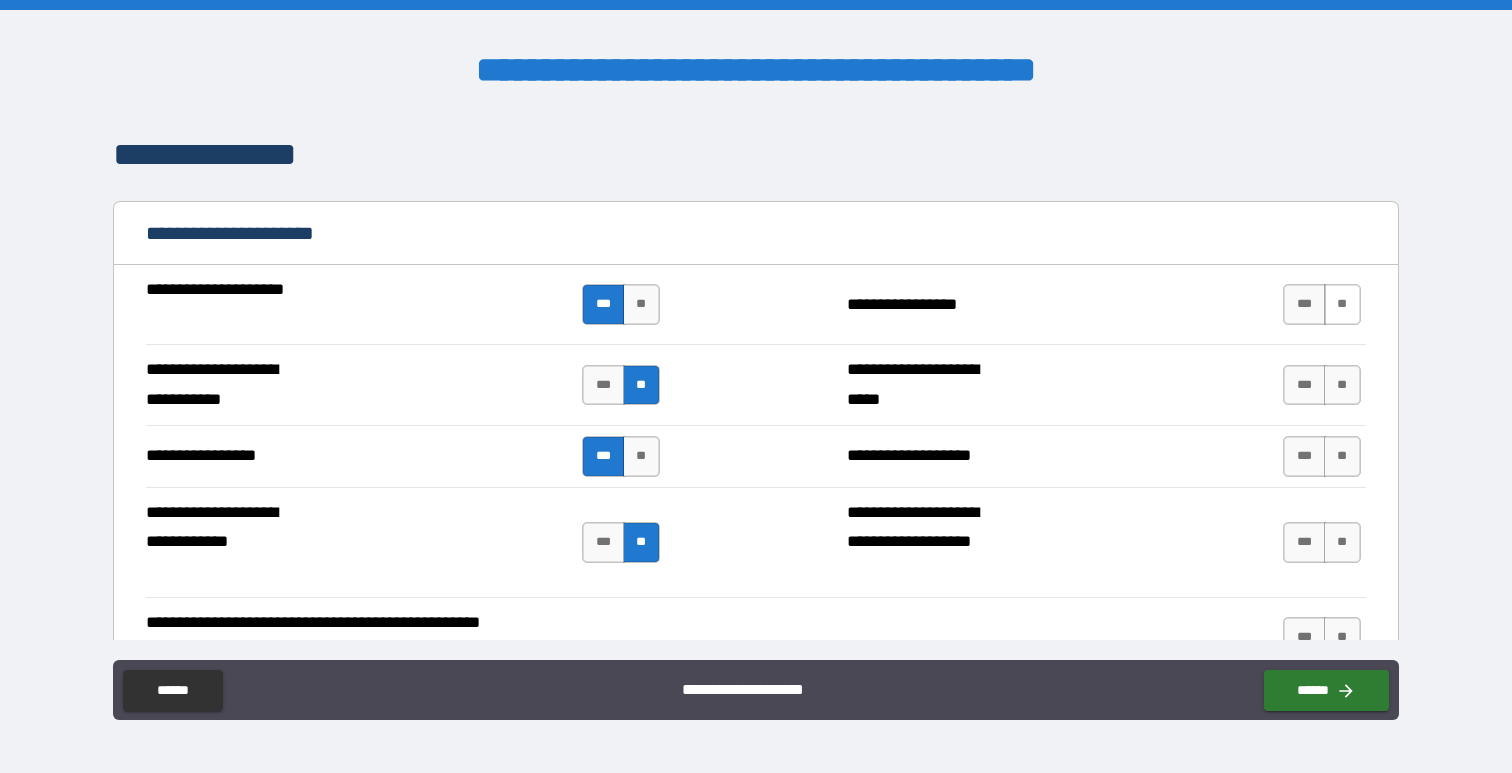 click on "**" at bounding box center (1342, 304) 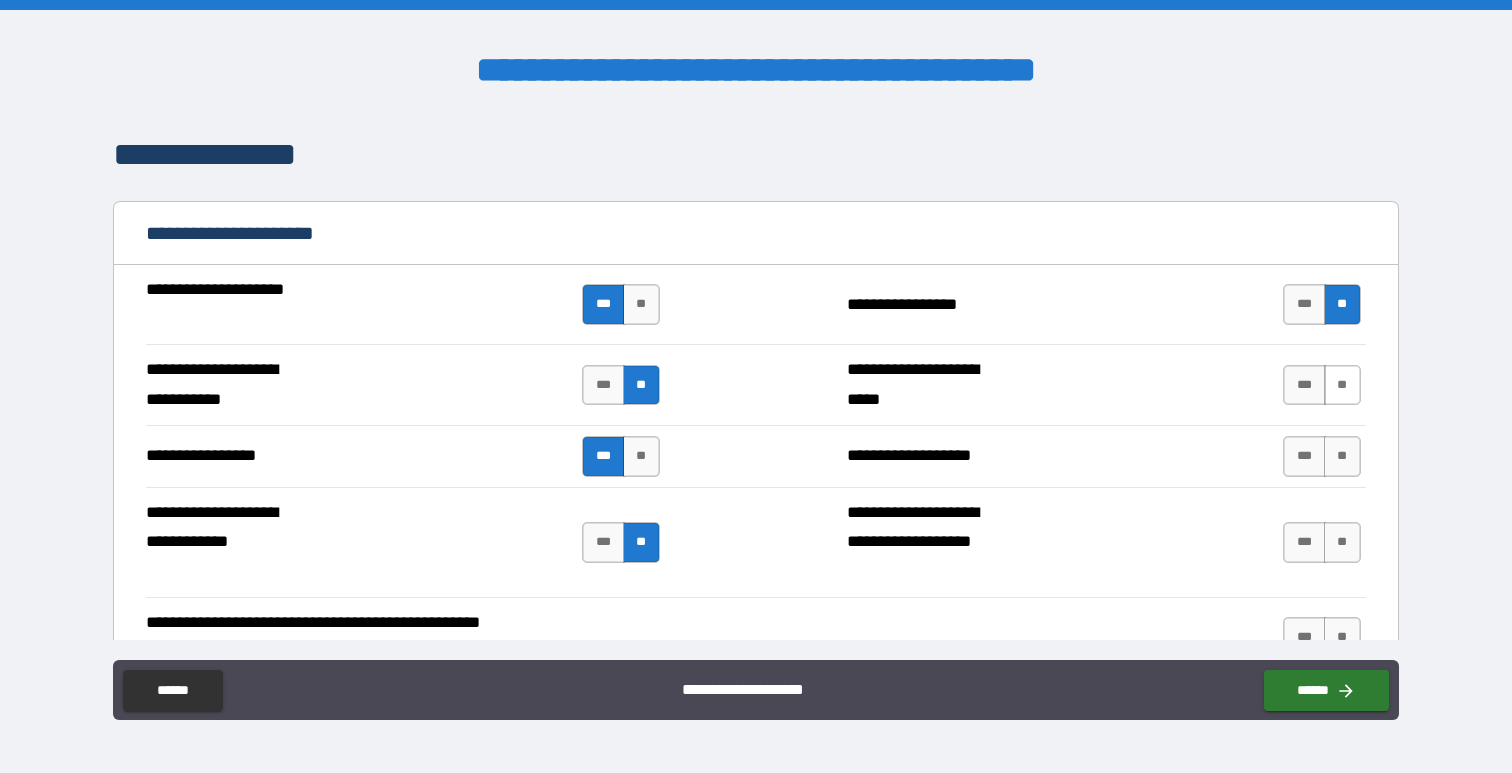 click on "**" at bounding box center (1342, 385) 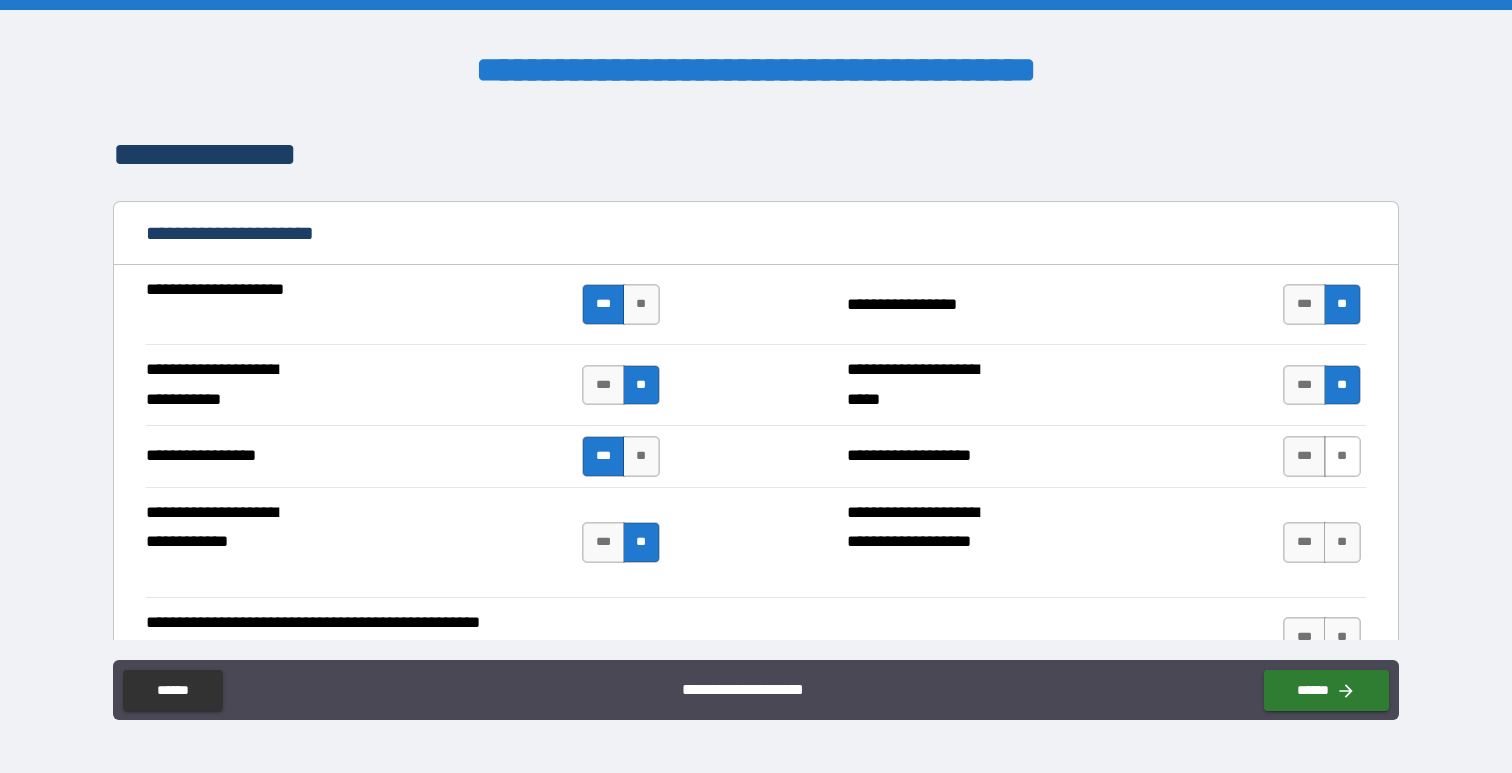click on "**" at bounding box center [1342, 456] 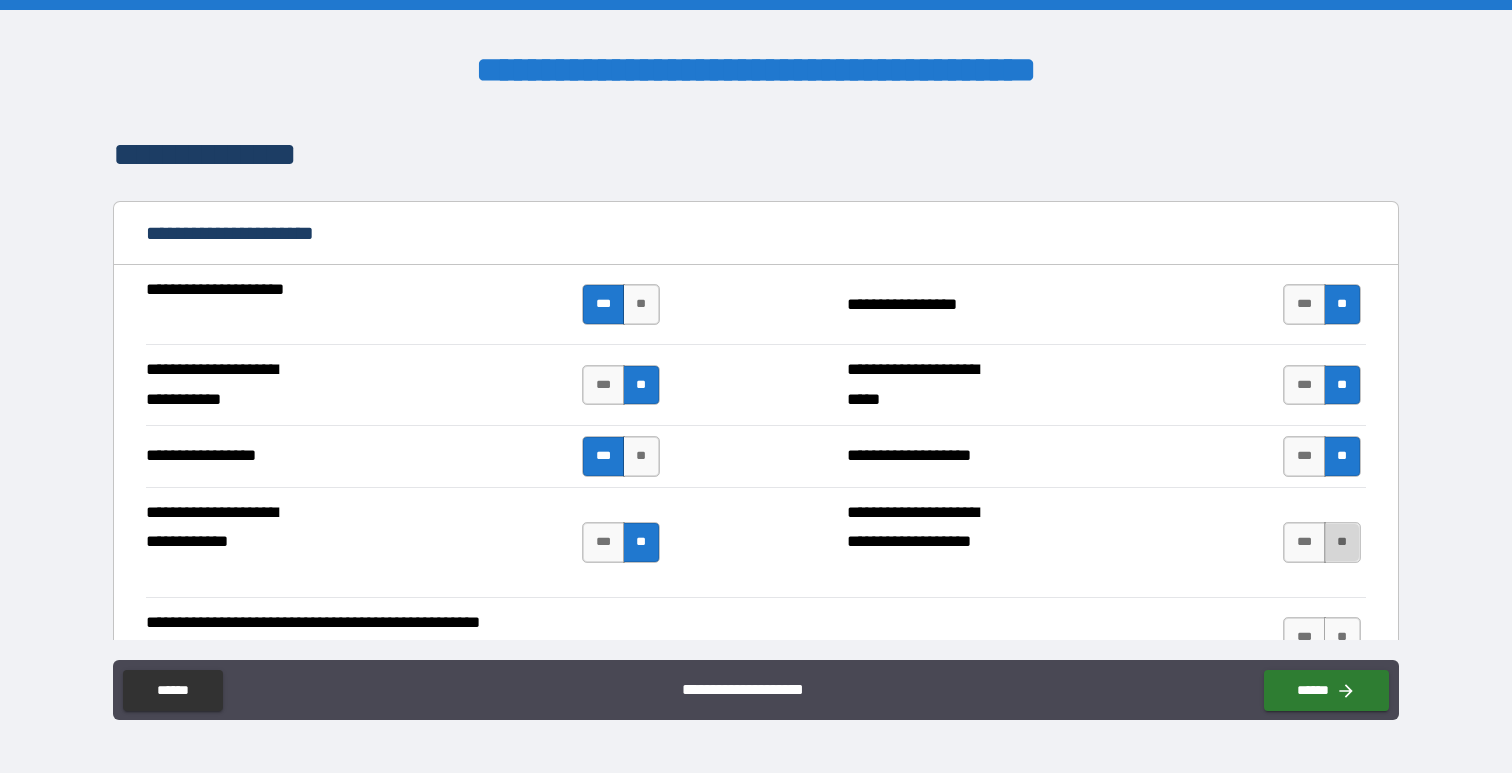click on "**" at bounding box center (1342, 542) 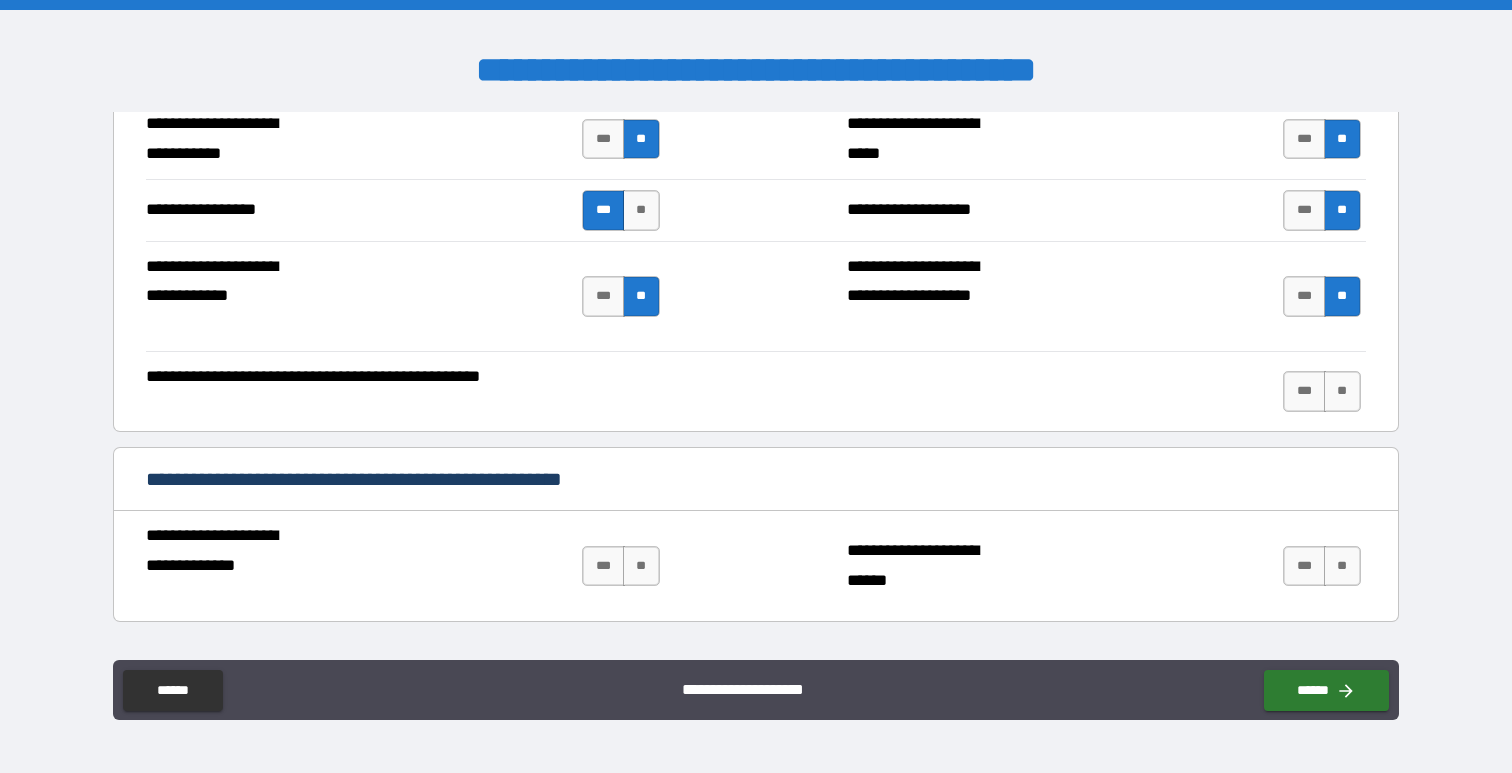 scroll, scrollTop: 4390, scrollLeft: 0, axis: vertical 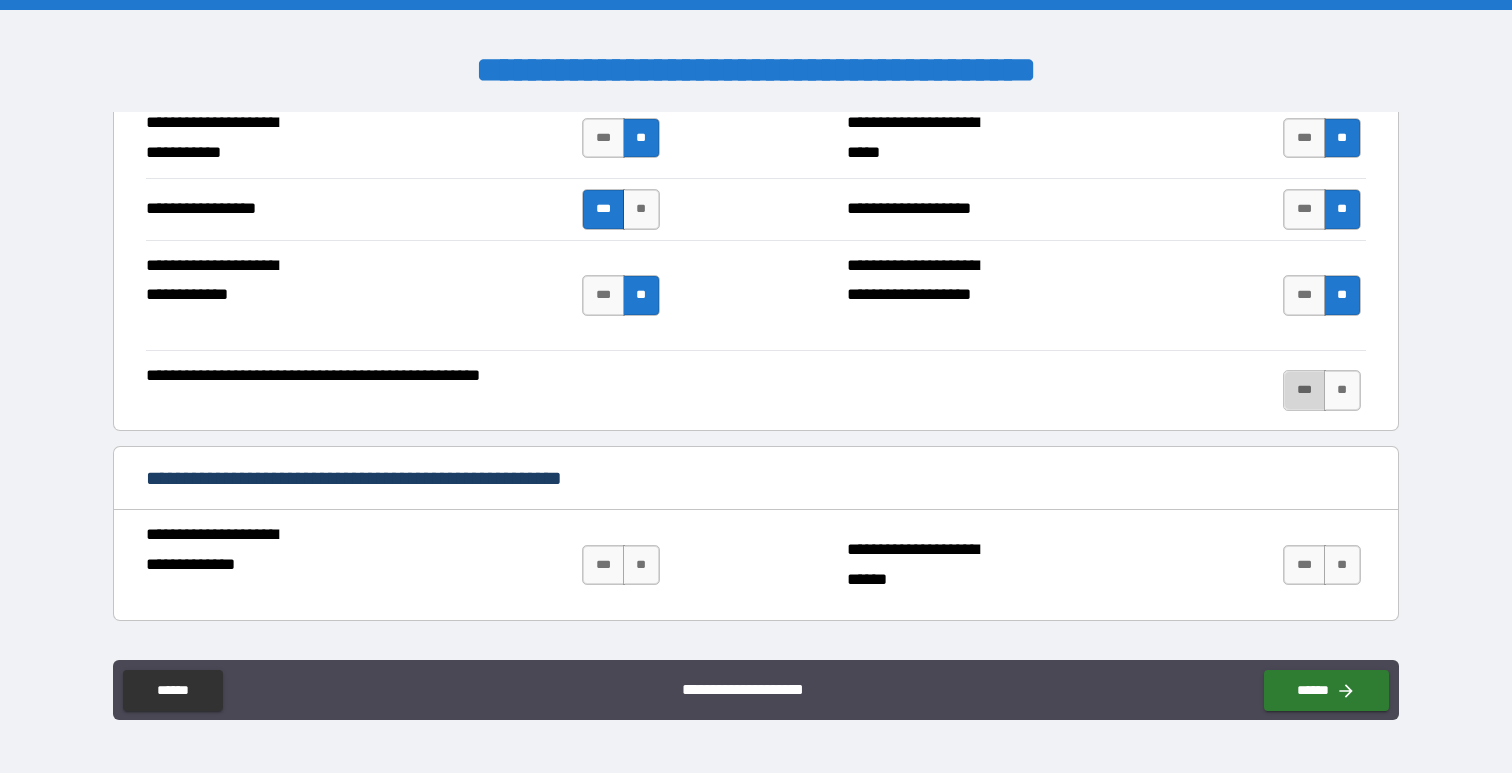 click on "***" at bounding box center (1304, 390) 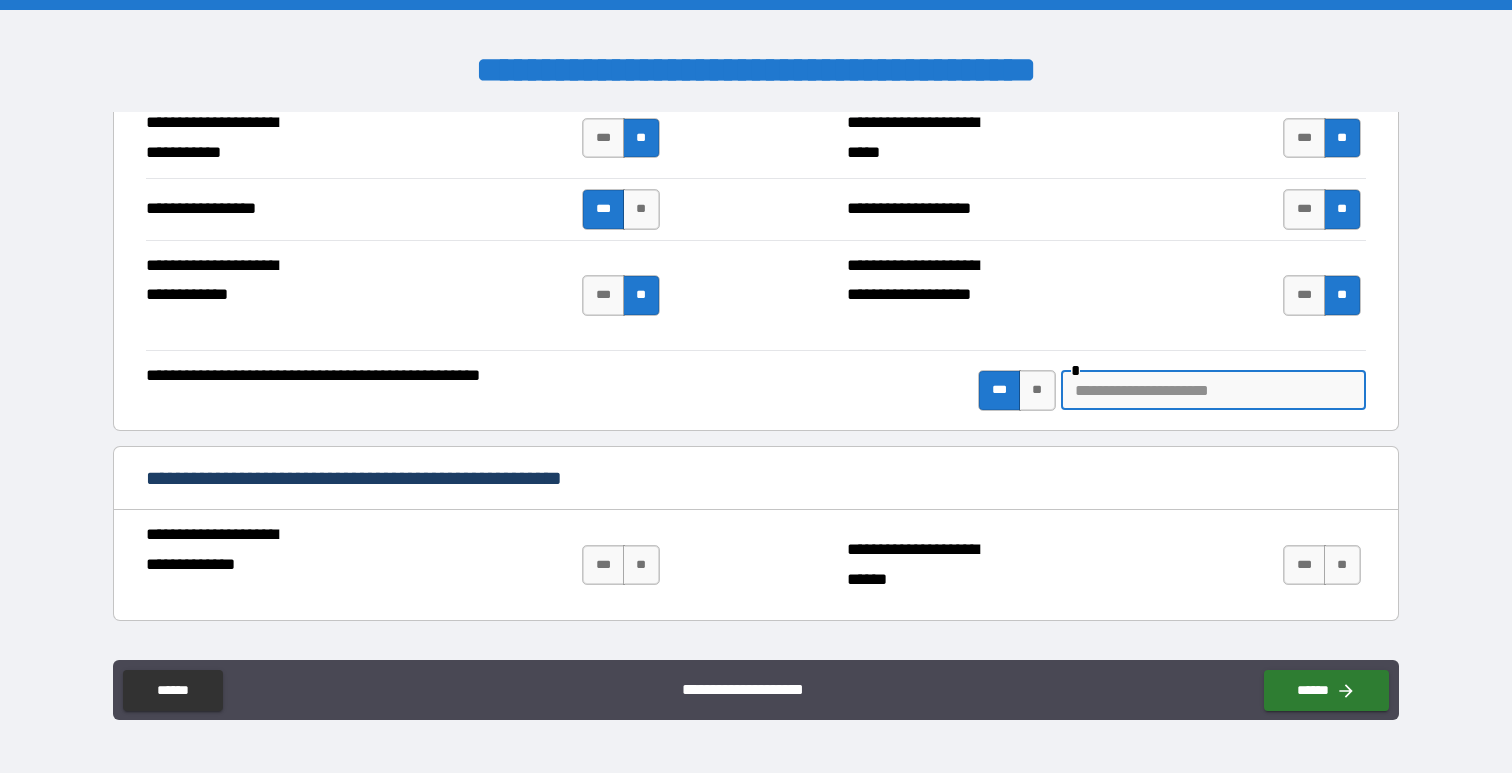 click at bounding box center (1213, 390) 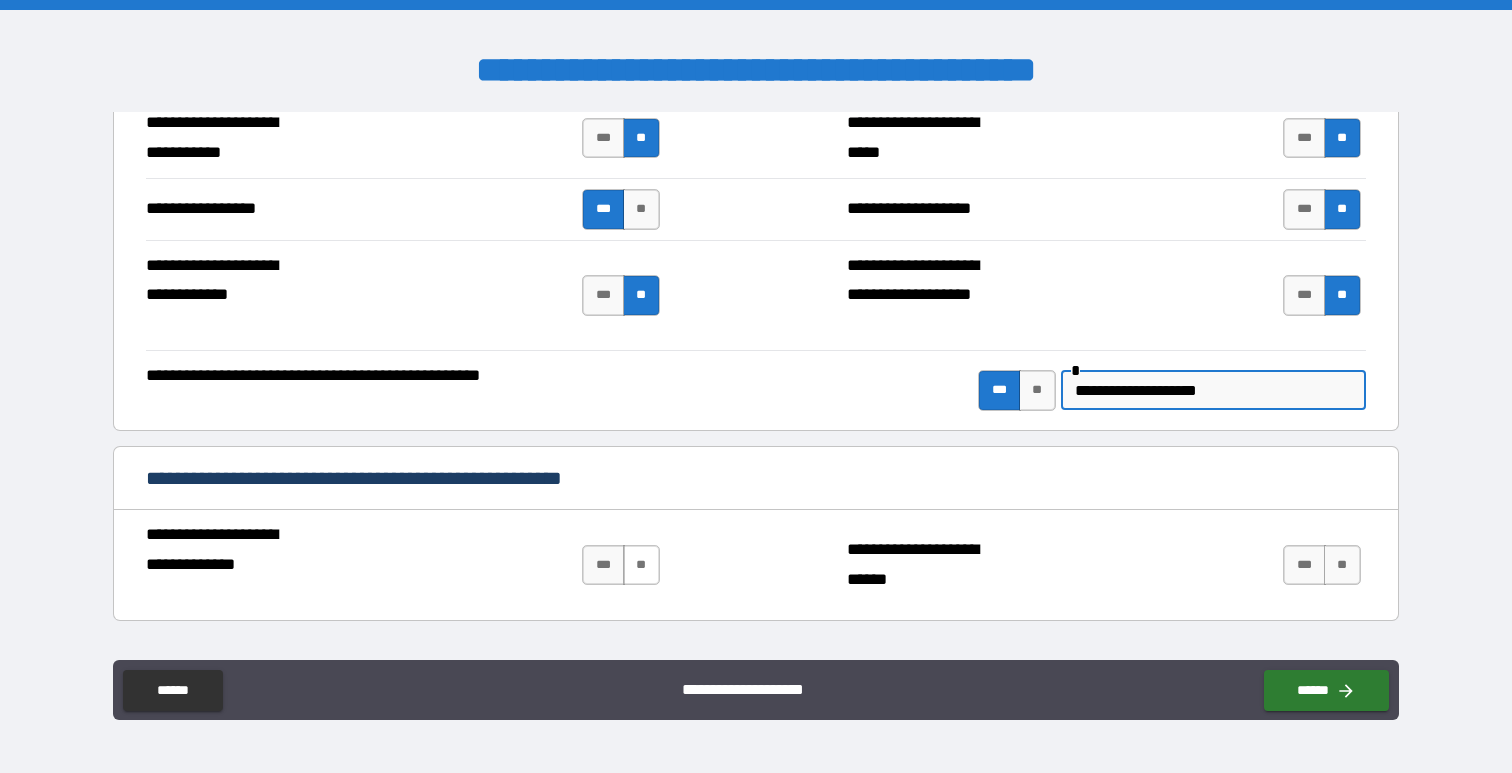 type on "**********" 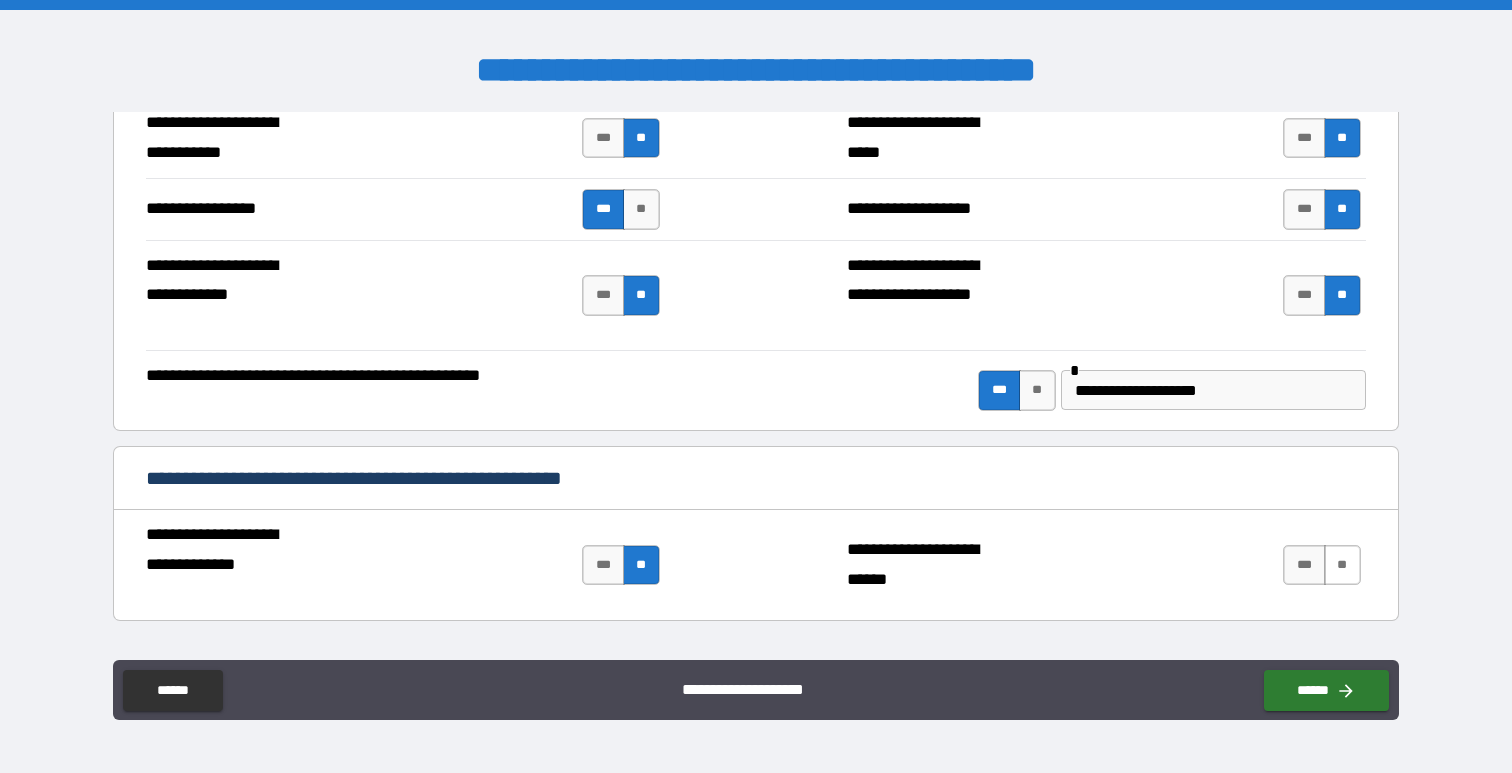 click on "**" at bounding box center [1342, 565] 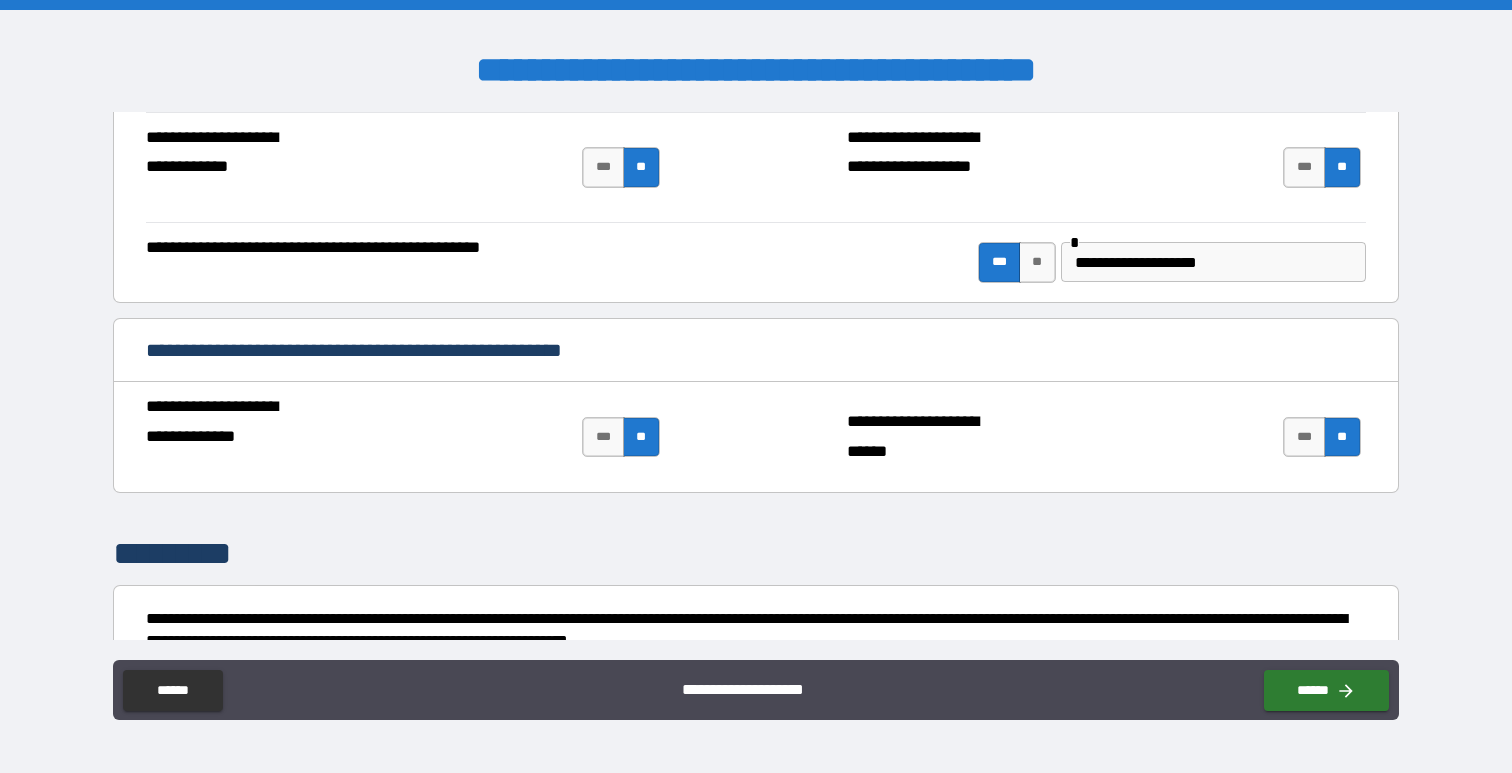 scroll, scrollTop: 4621, scrollLeft: 0, axis: vertical 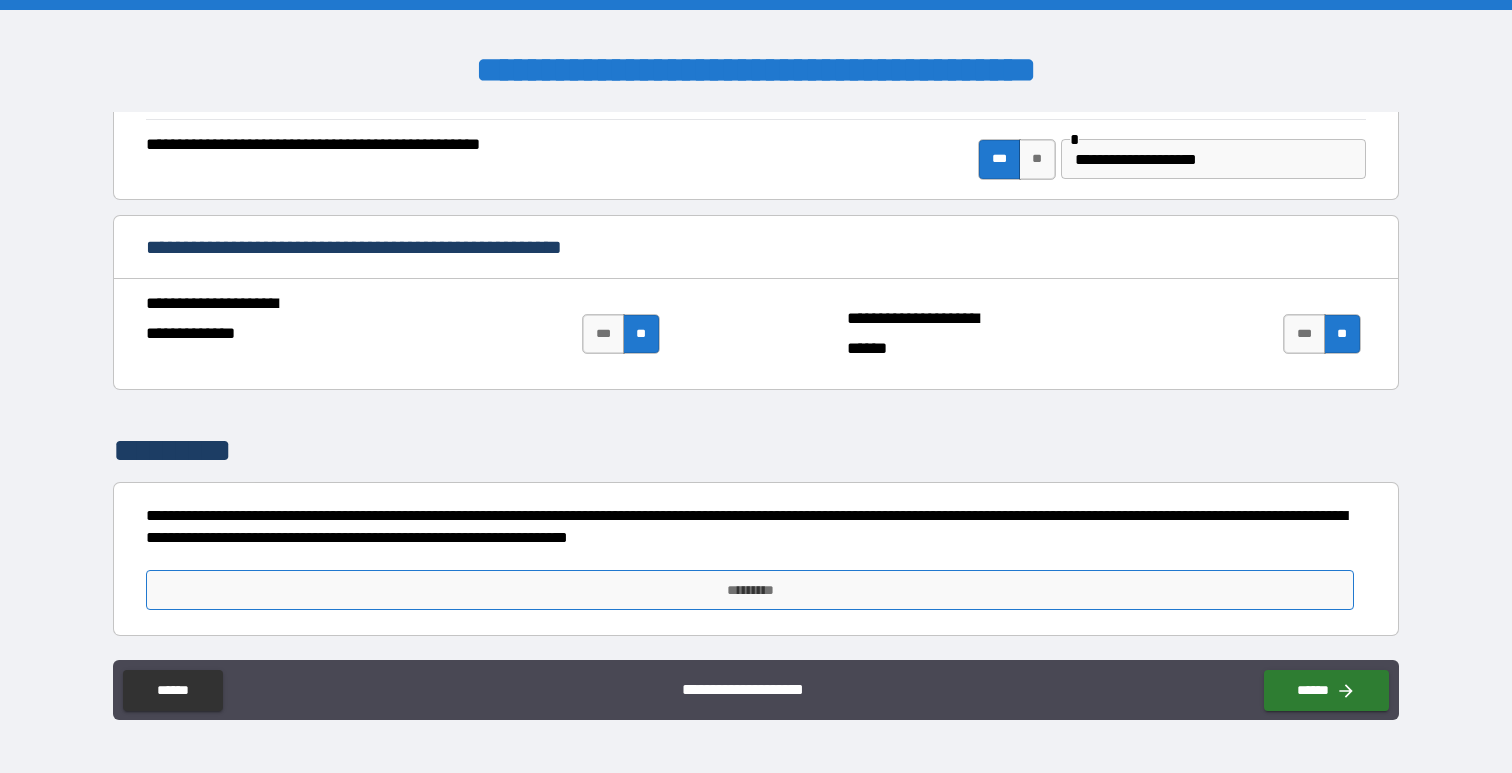 click on "*********" at bounding box center [749, 590] 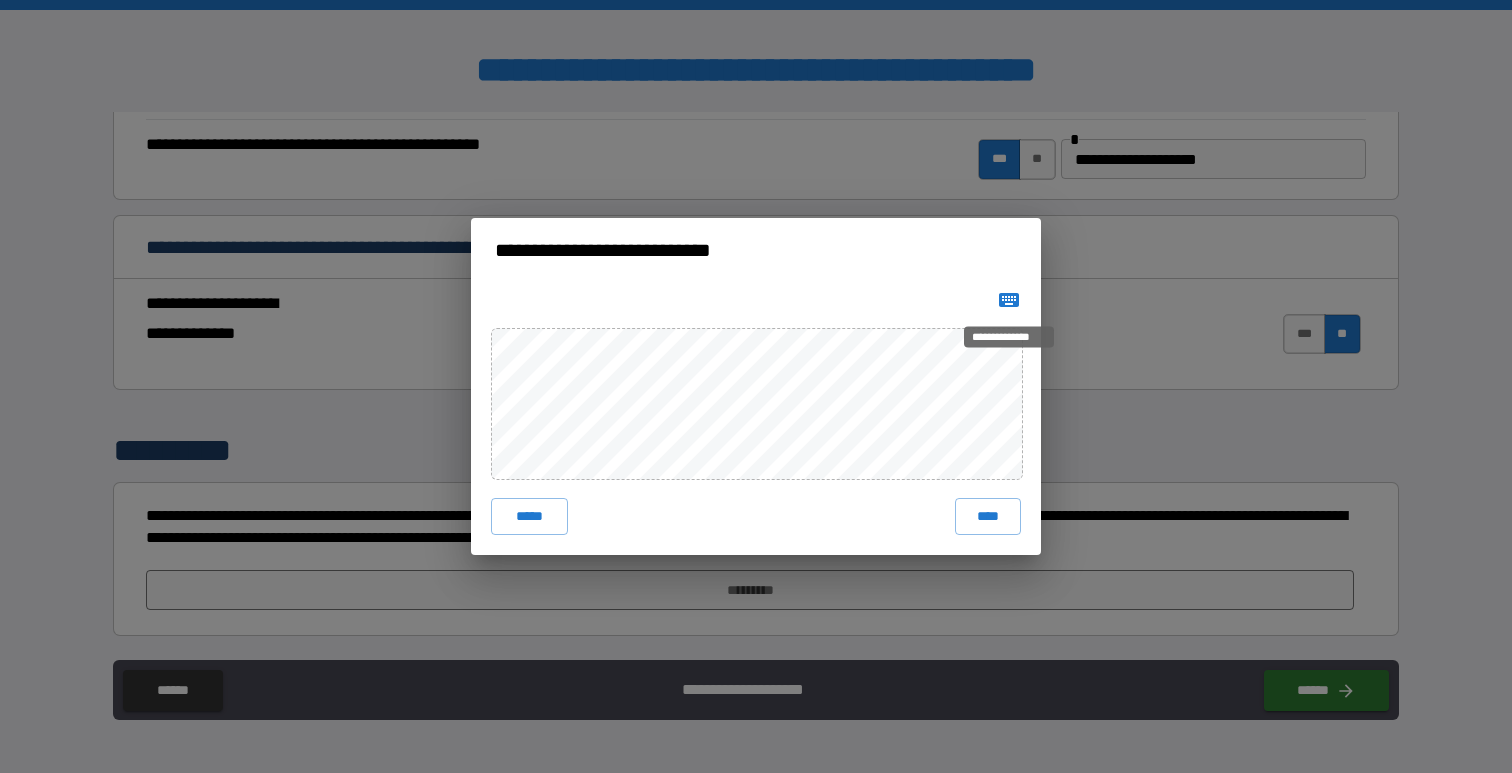 click 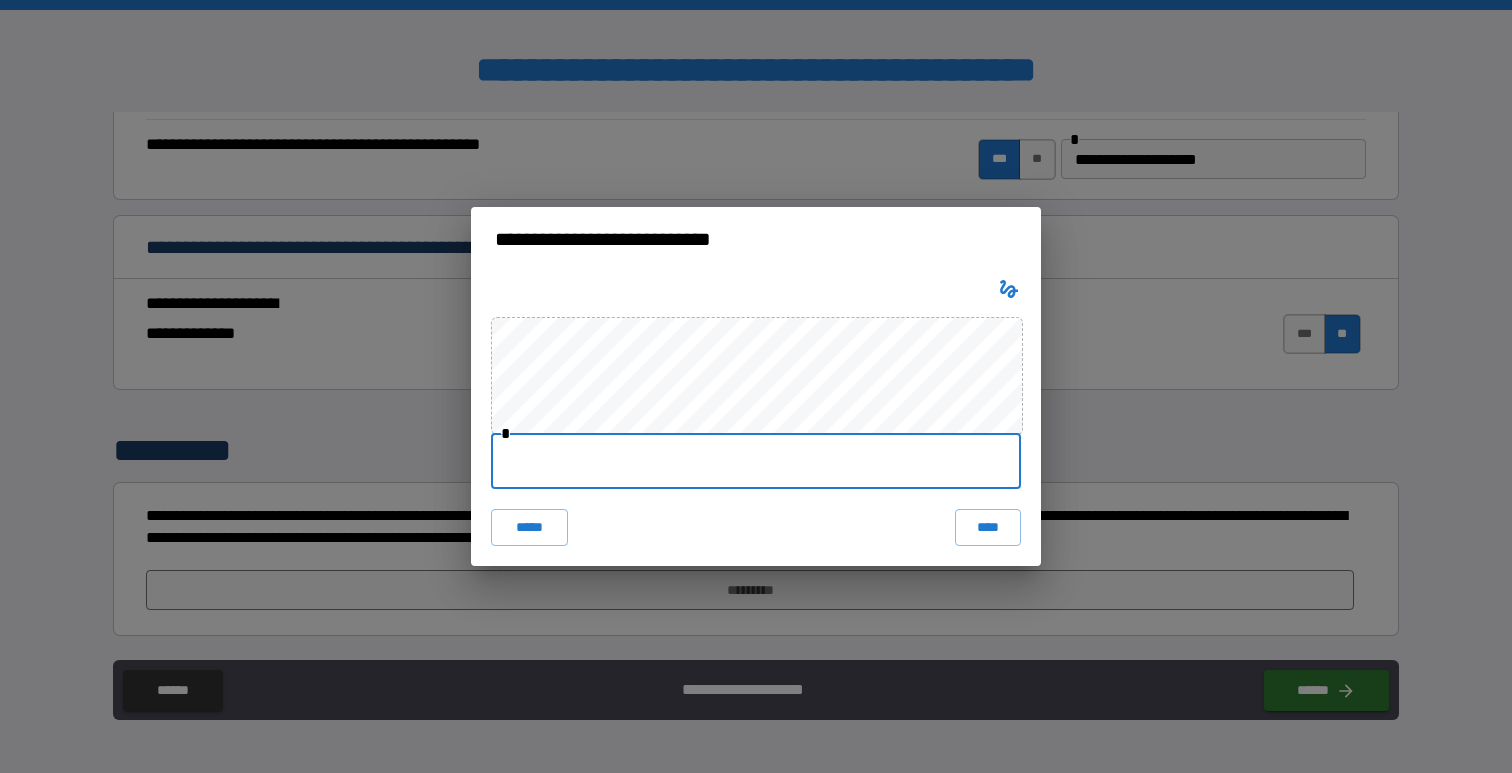click at bounding box center (756, 461) 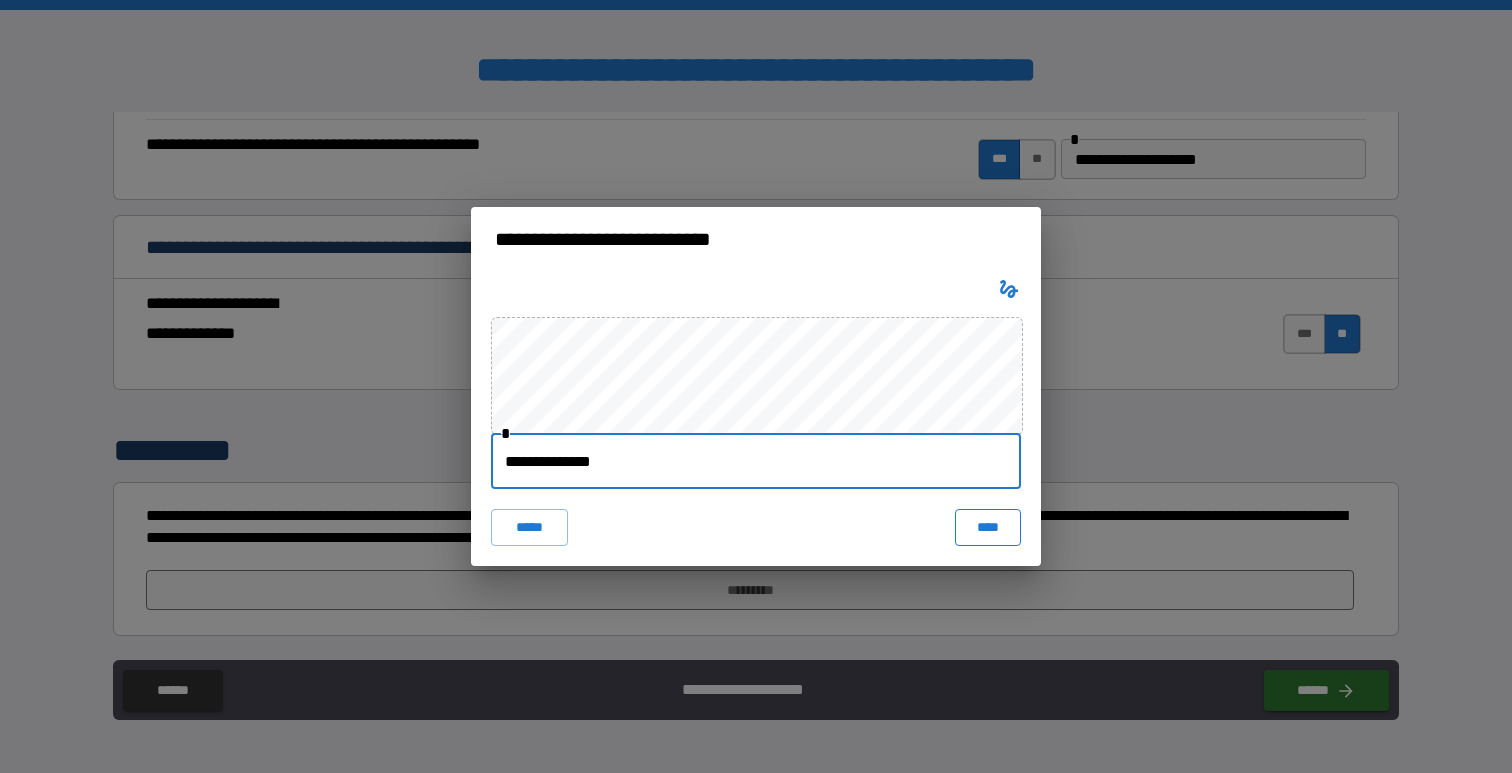 type on "**********" 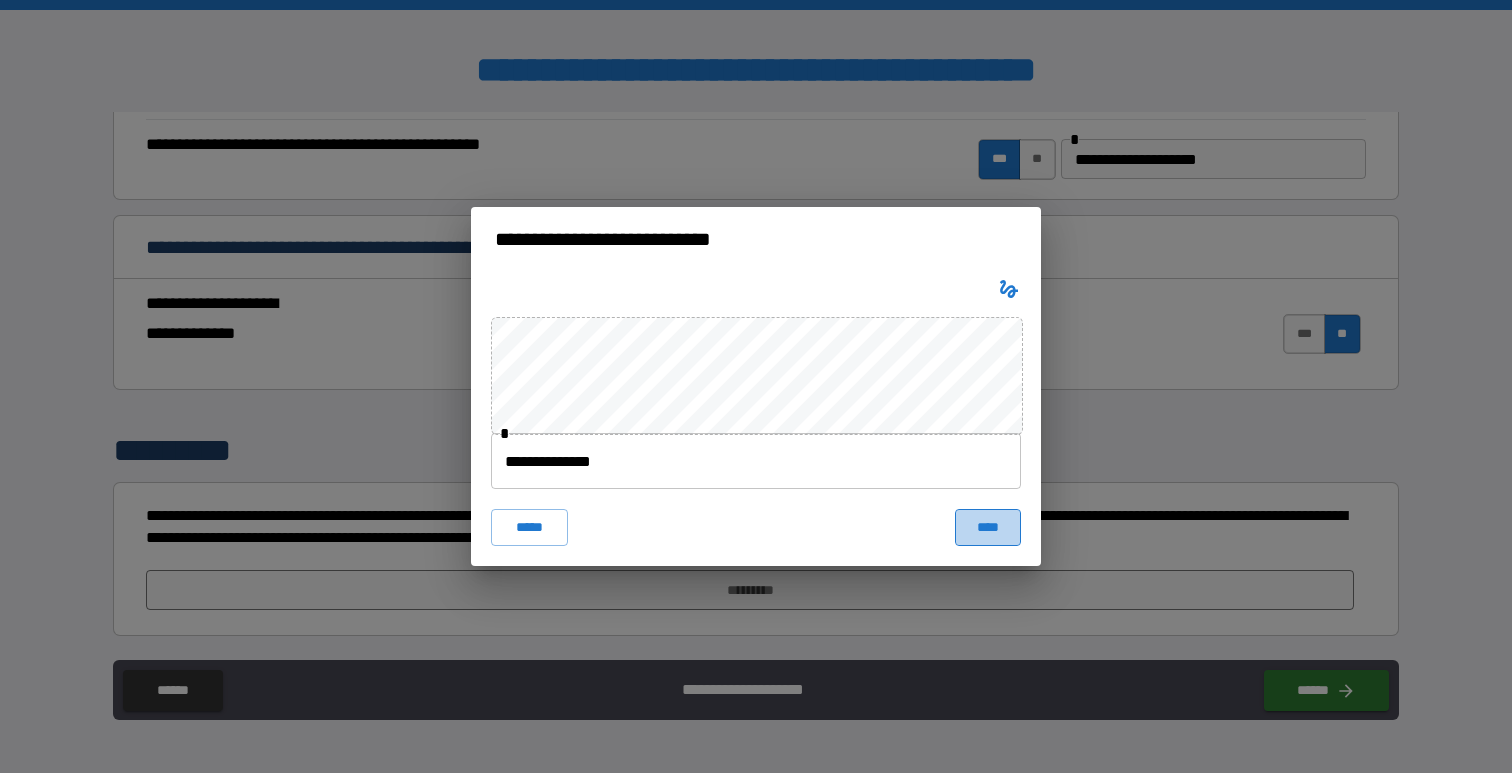 click on "****" at bounding box center (988, 527) 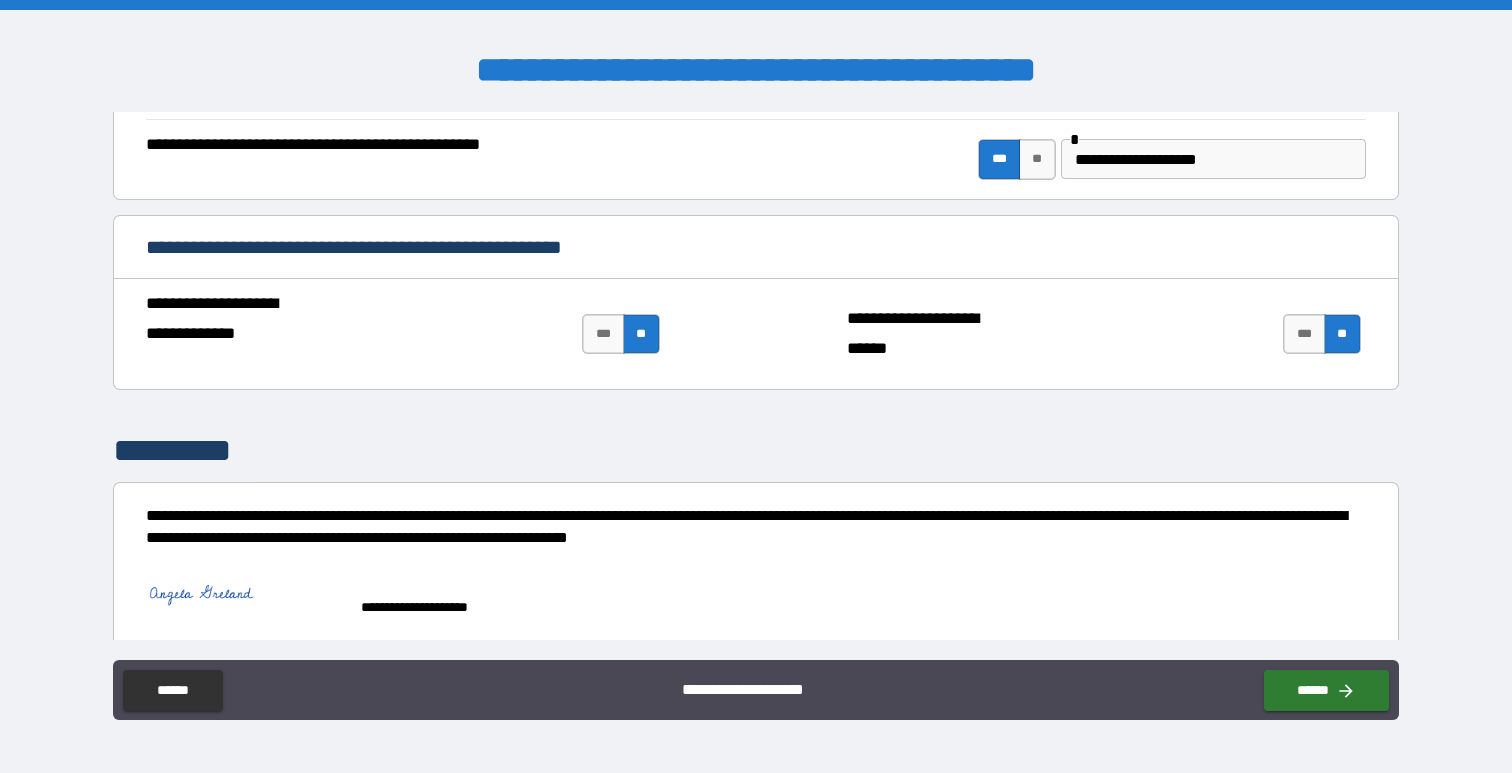 scroll, scrollTop: 4638, scrollLeft: 0, axis: vertical 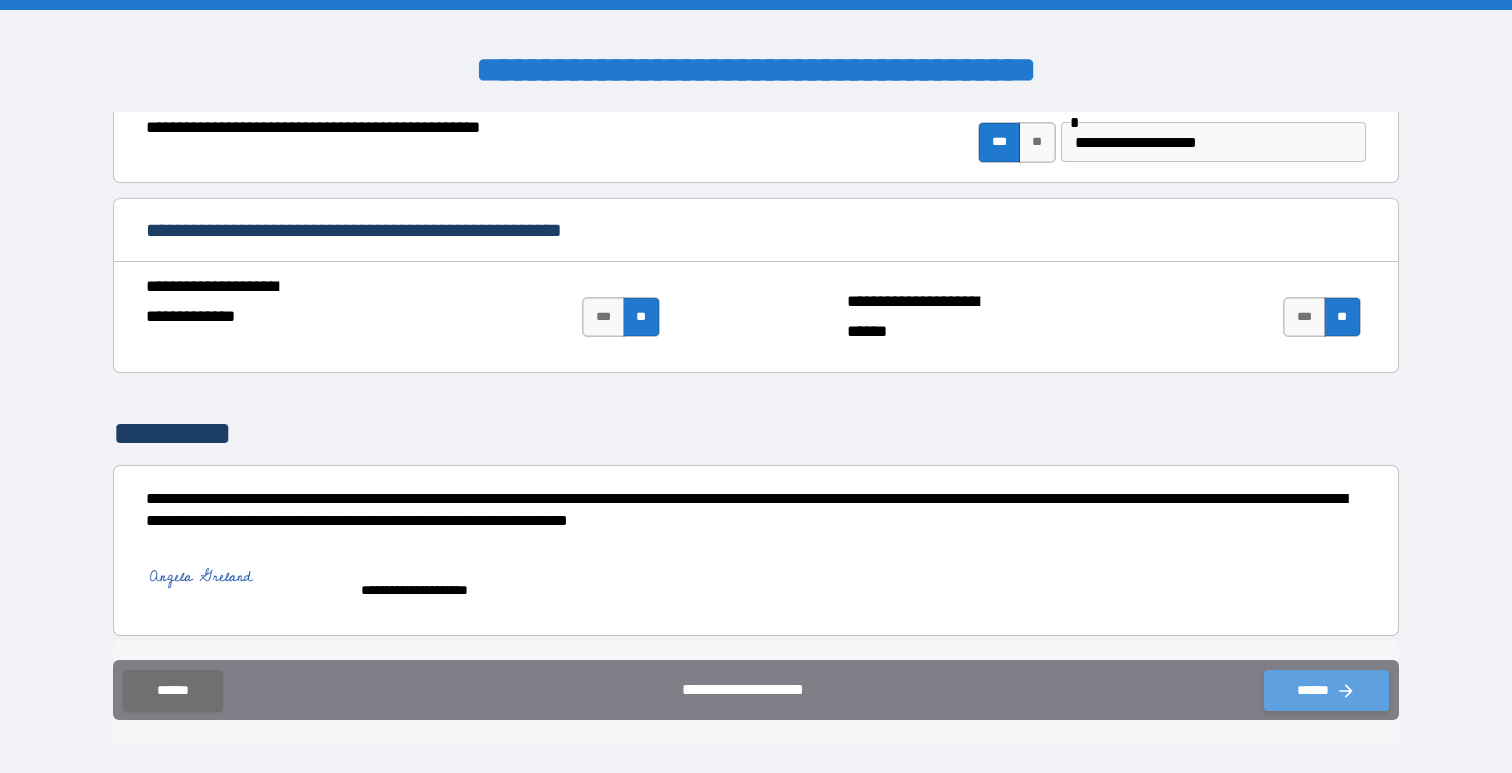 click on "******" at bounding box center (1326, 690) 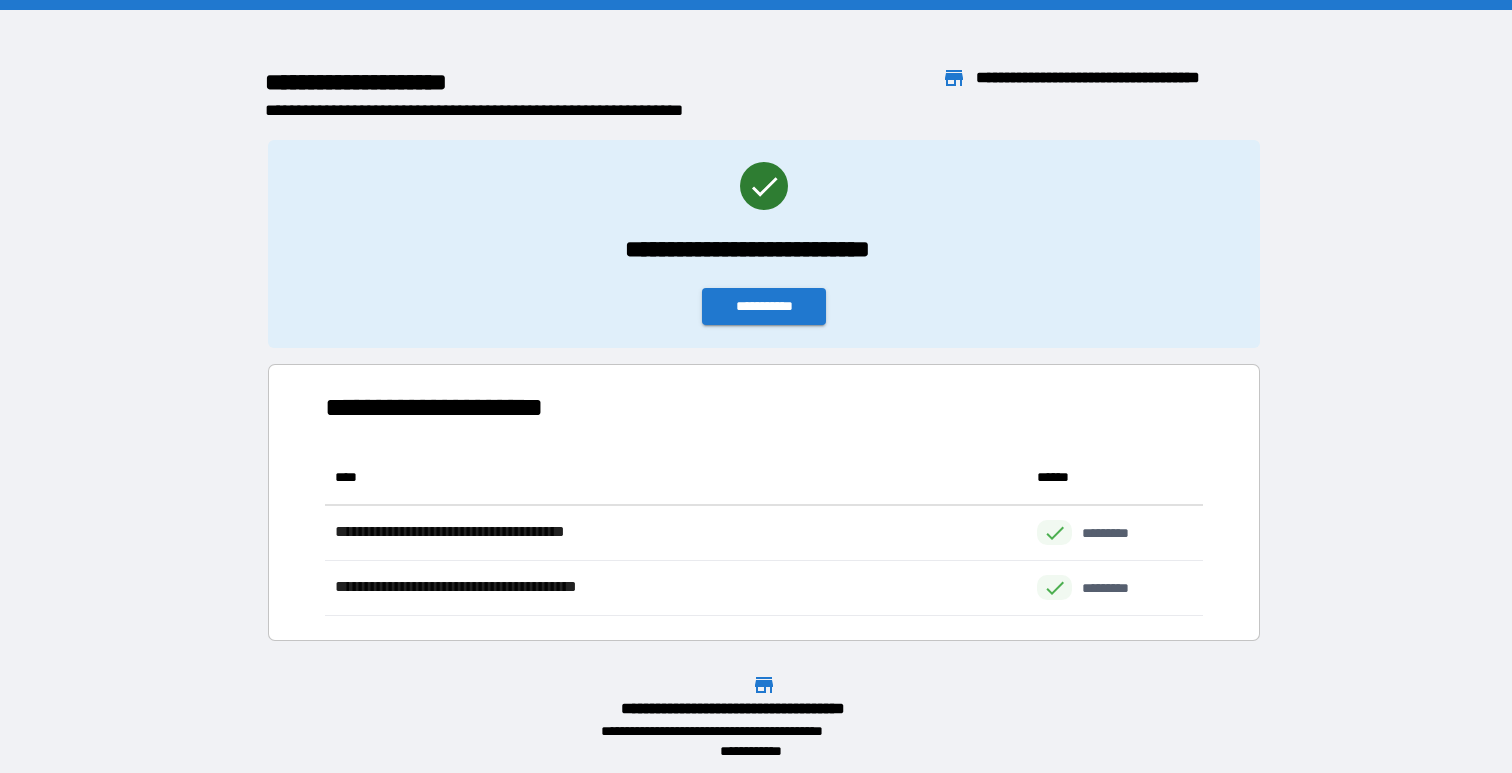 scroll, scrollTop: 1, scrollLeft: 1, axis: both 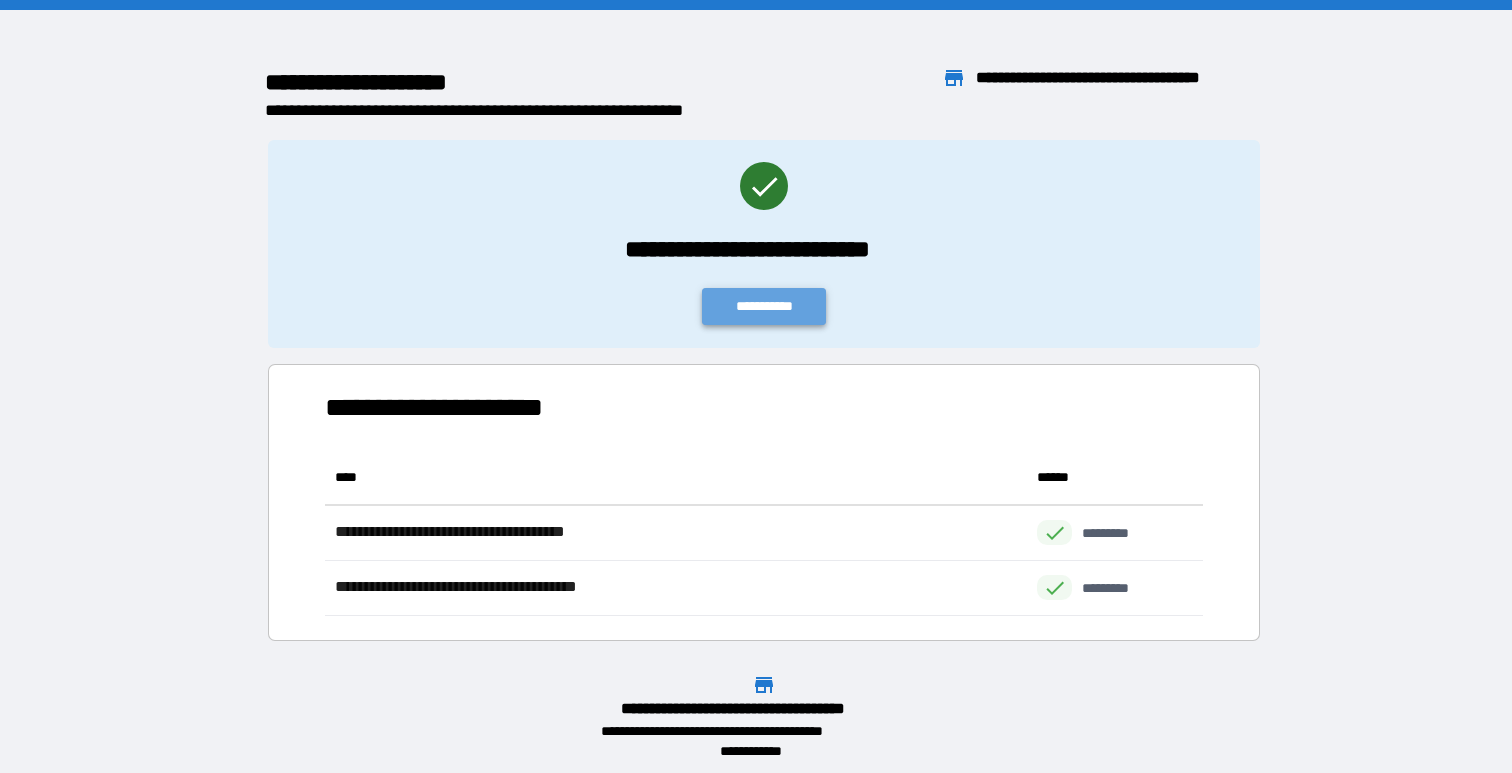 click on "**********" at bounding box center [764, 306] 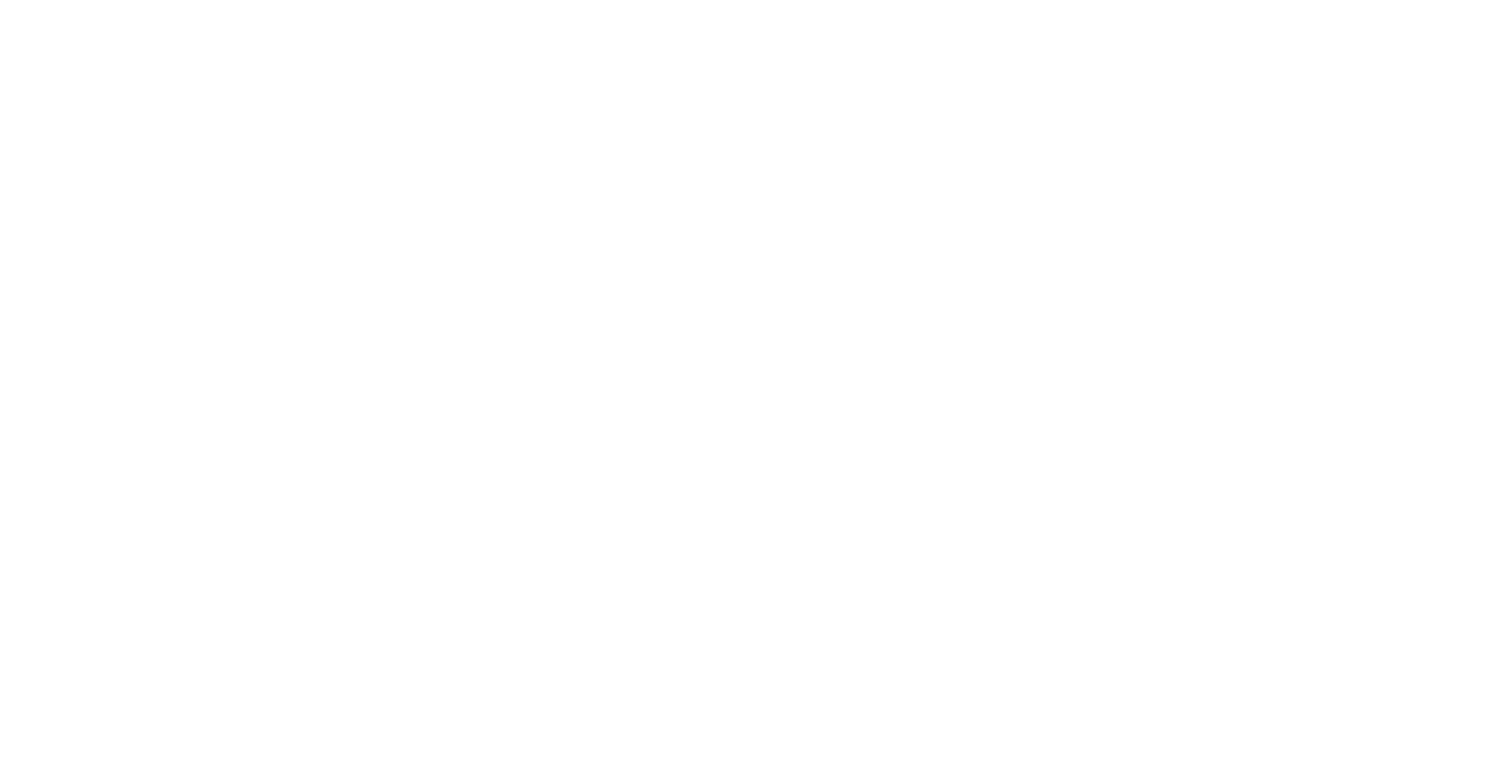 scroll, scrollTop: 0, scrollLeft: 0, axis: both 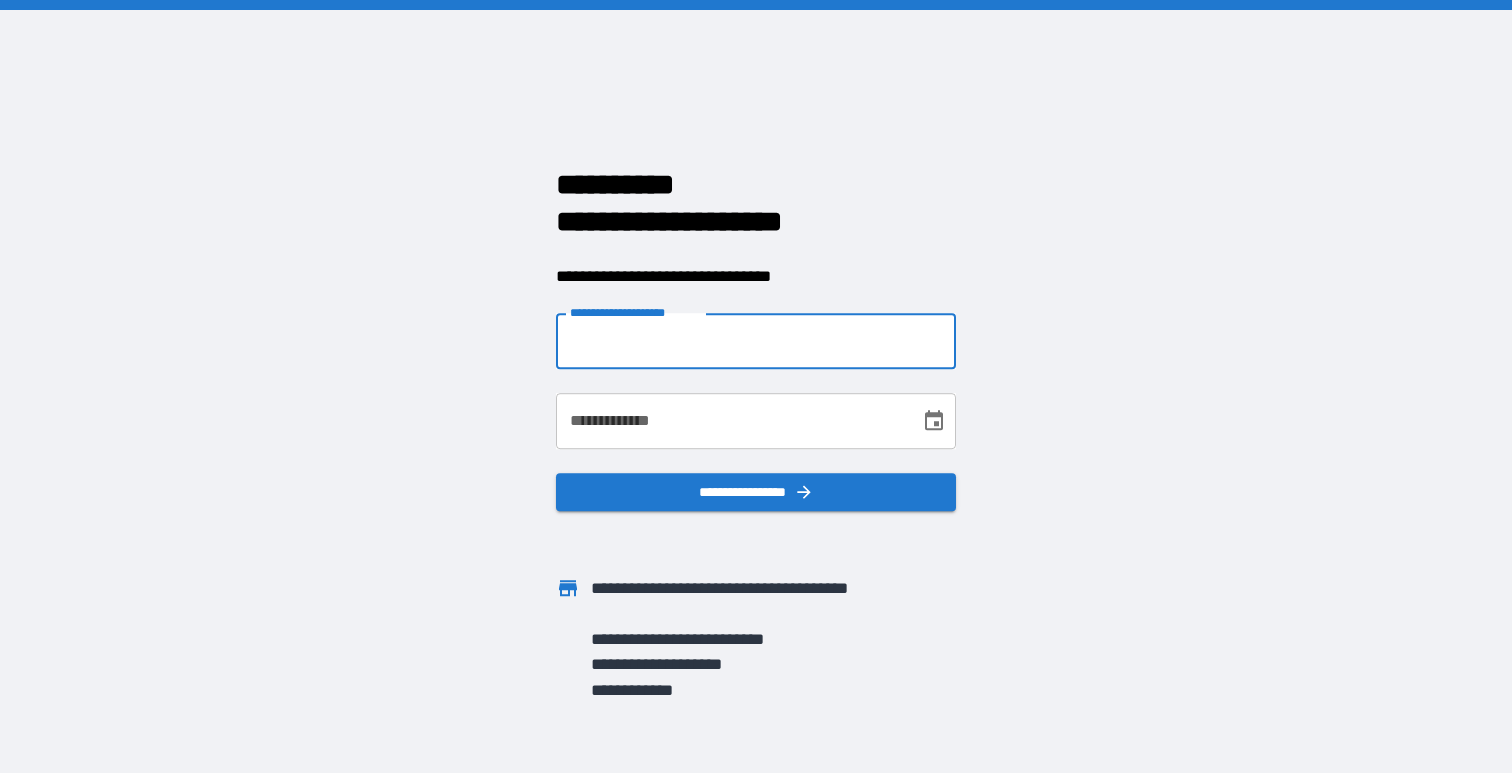 click on "**********" at bounding box center [756, 341] 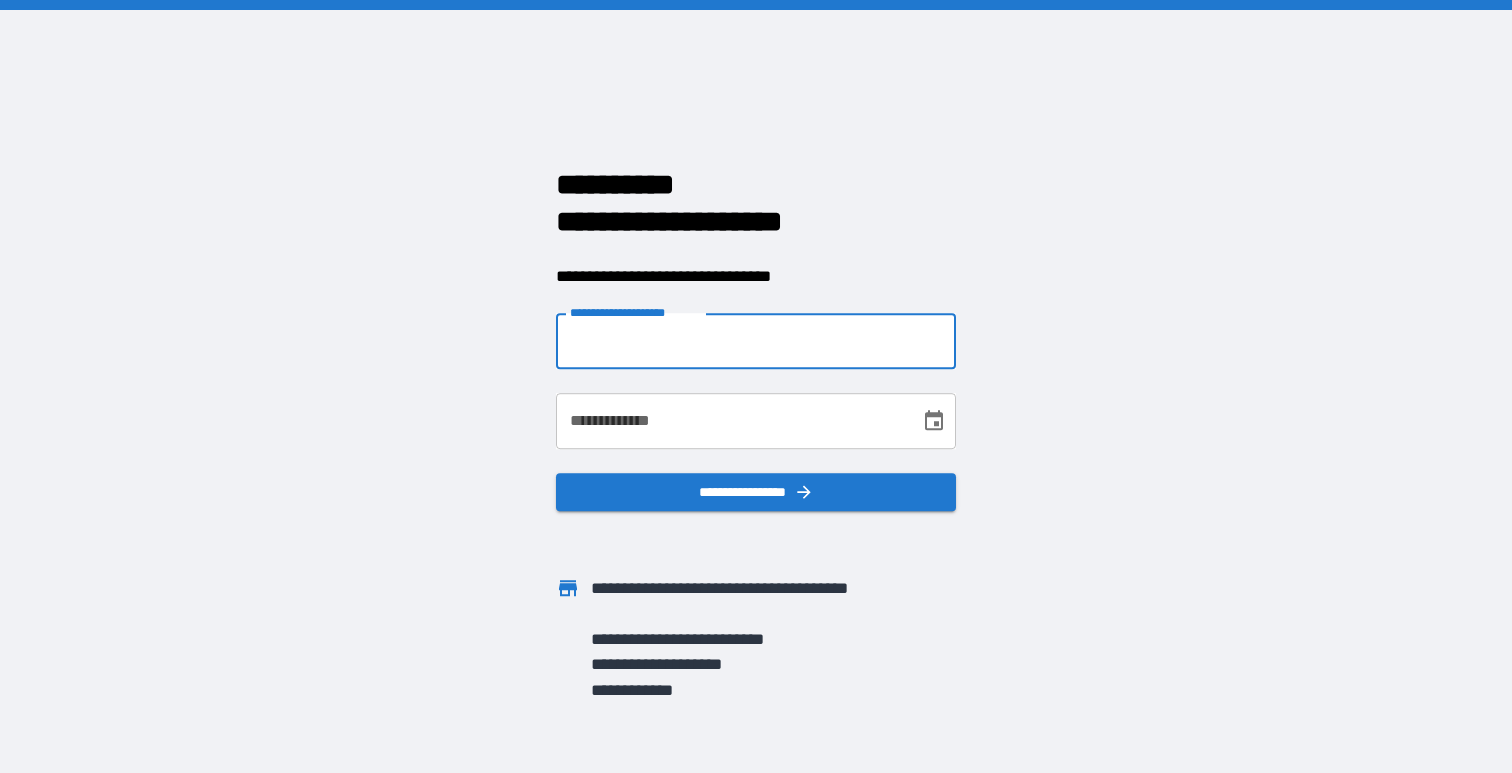 type on "**********" 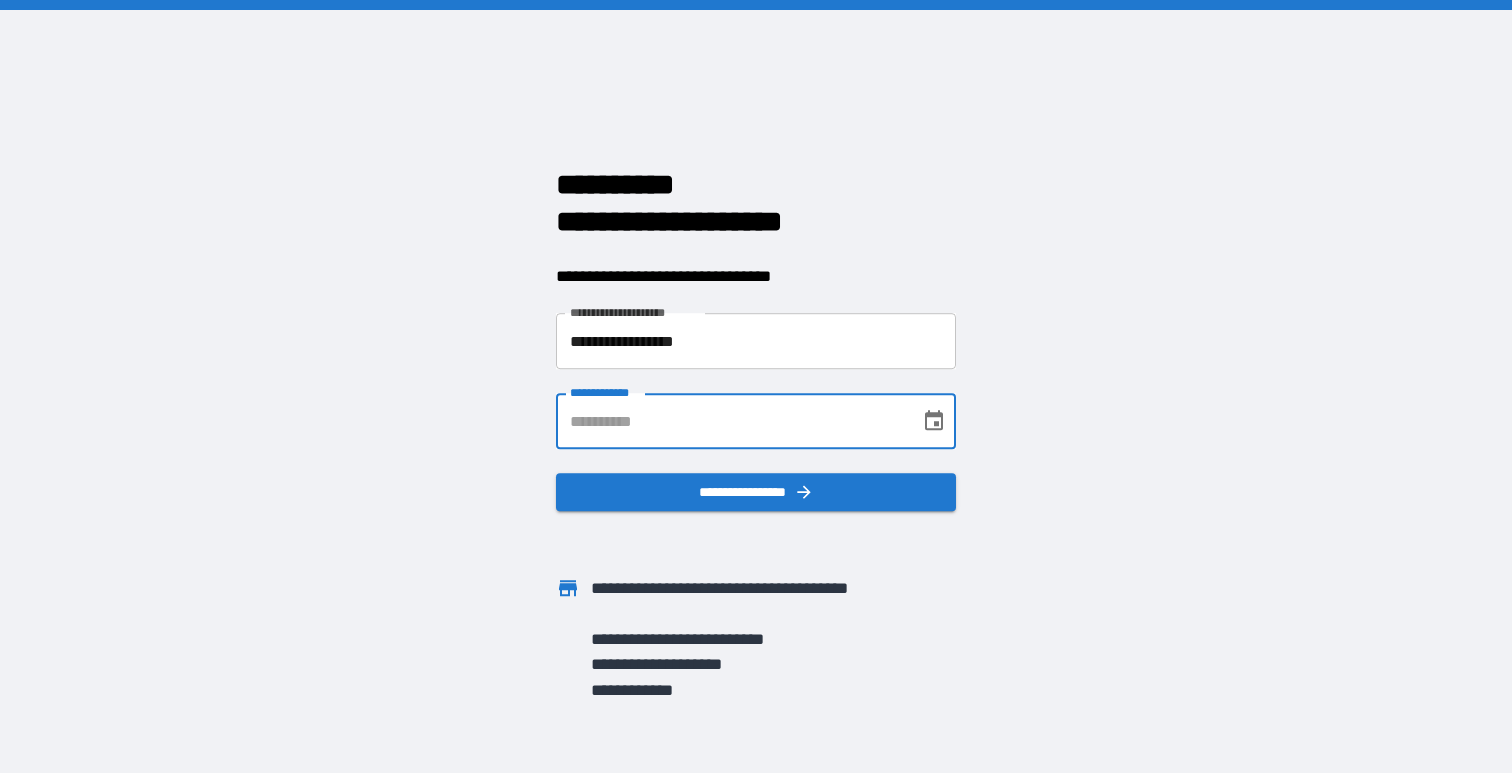 click on "**********" at bounding box center [731, 421] 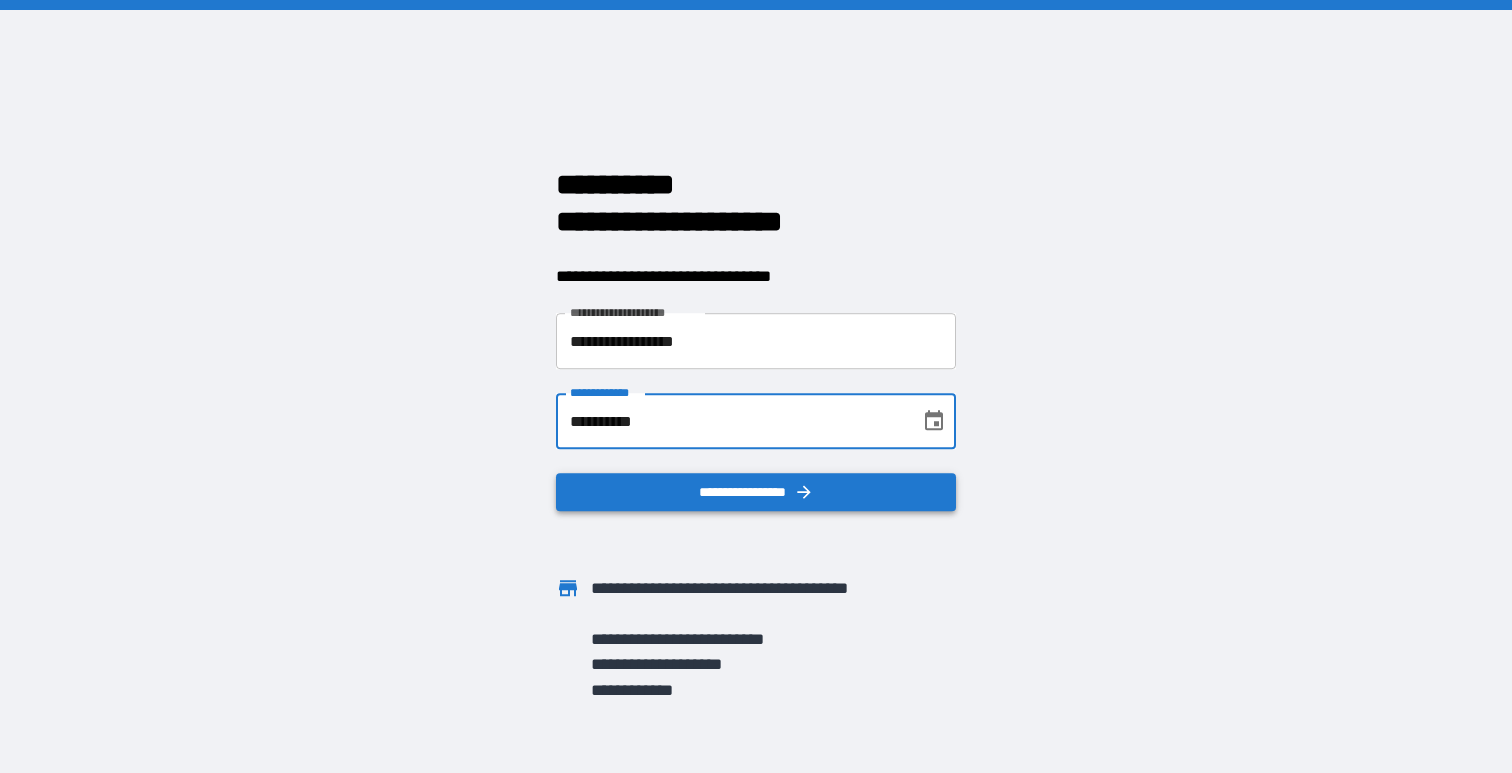 type on "**********" 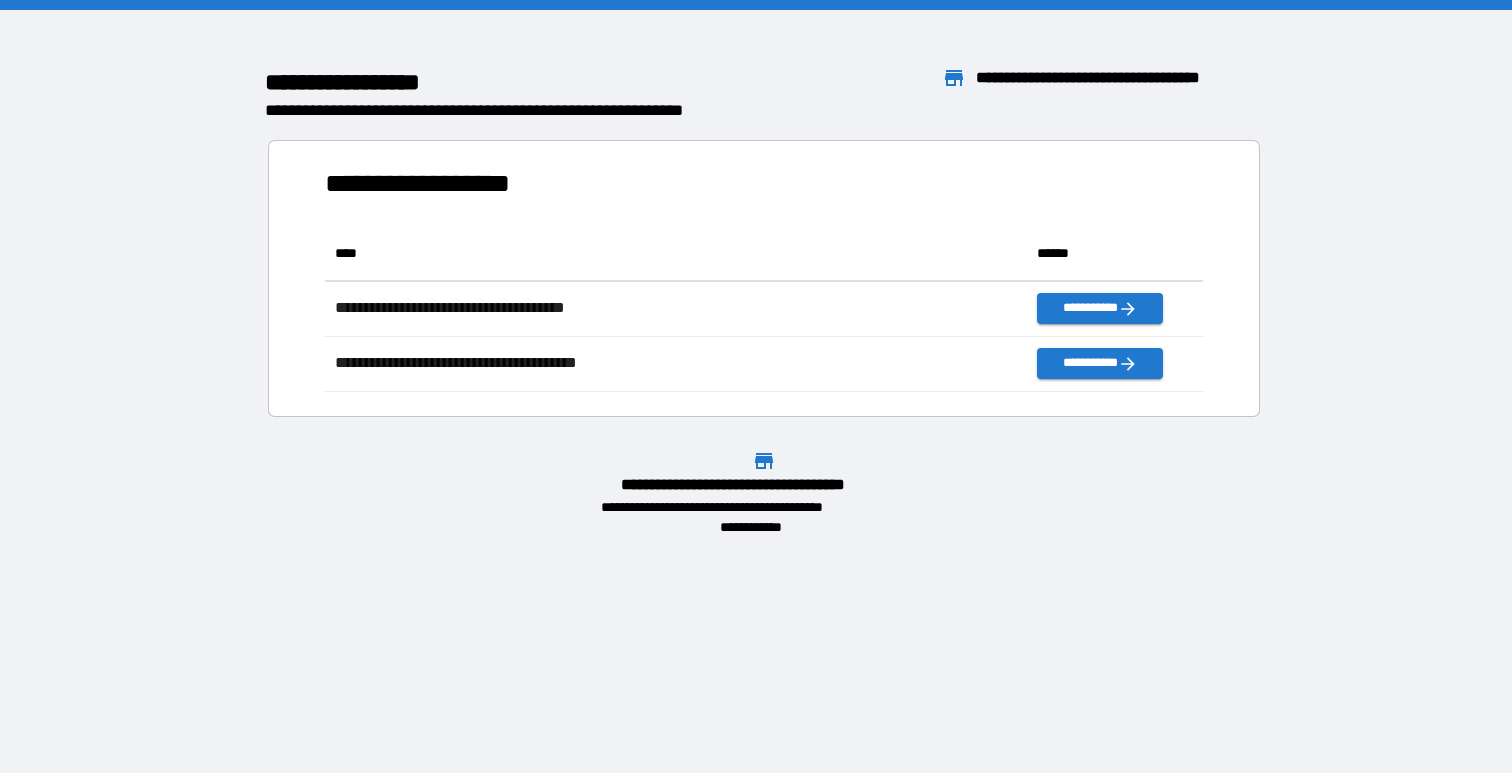scroll, scrollTop: 1, scrollLeft: 1, axis: both 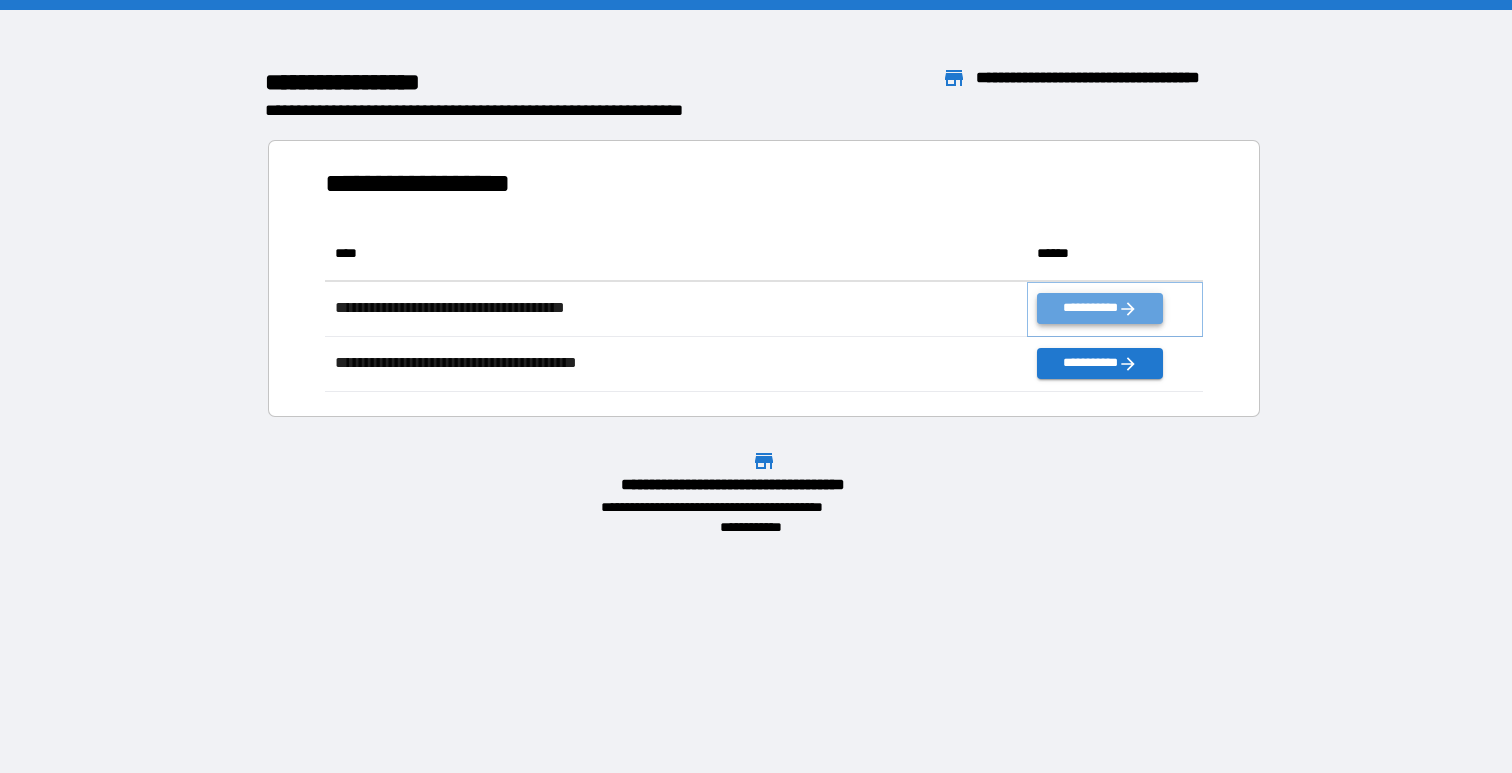 click on "**********" at bounding box center [1099, 308] 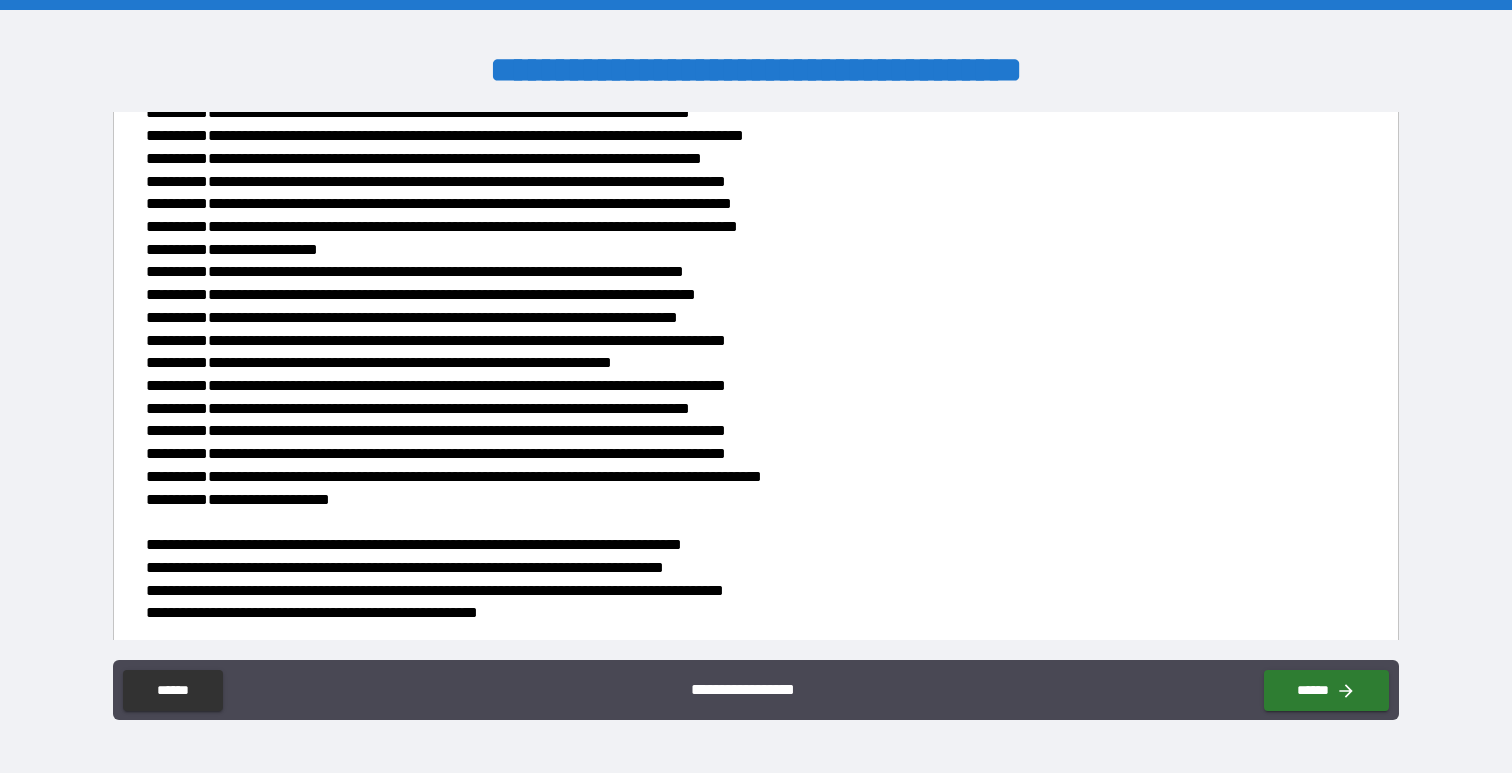 scroll, scrollTop: 1224, scrollLeft: 0, axis: vertical 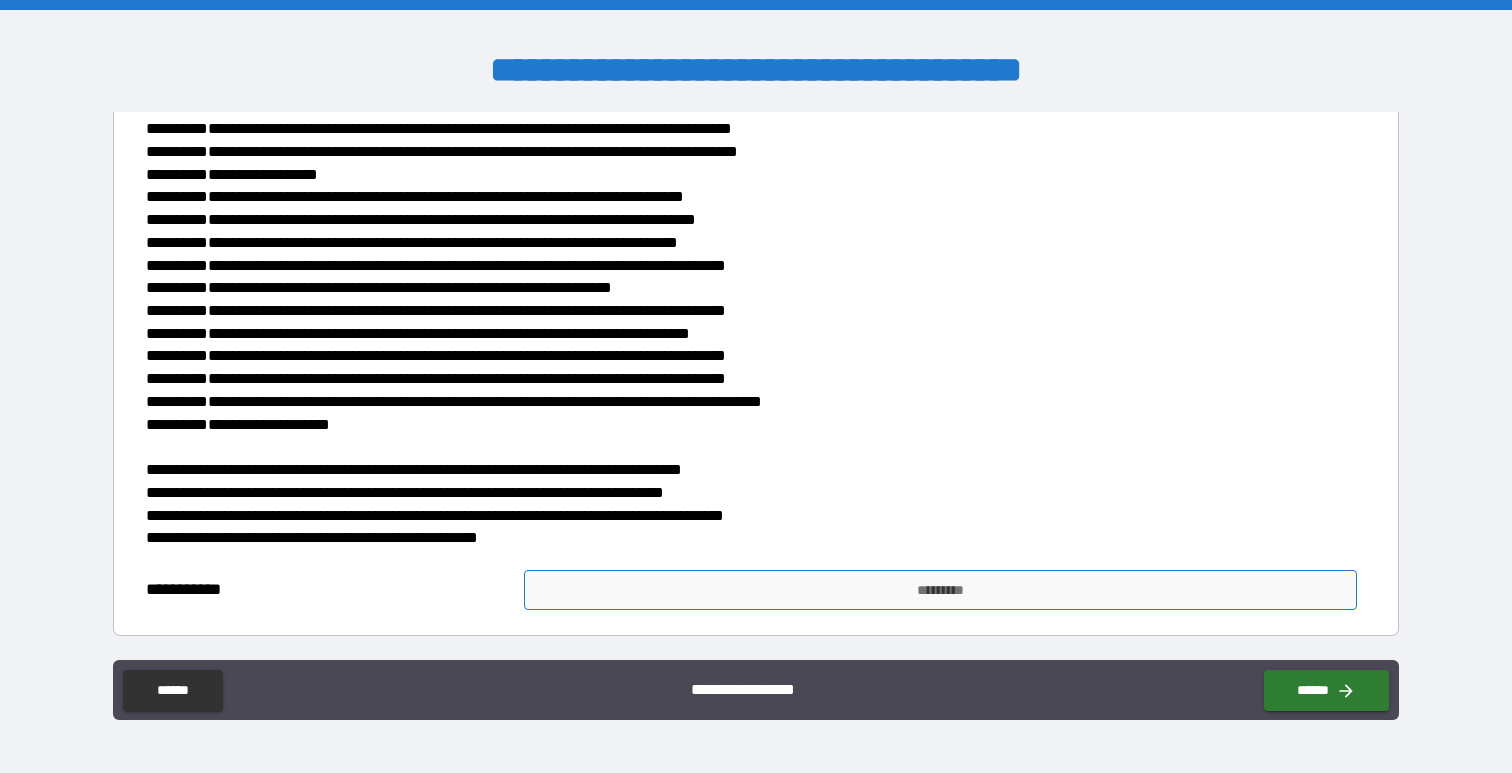 click on "*********" at bounding box center [940, 590] 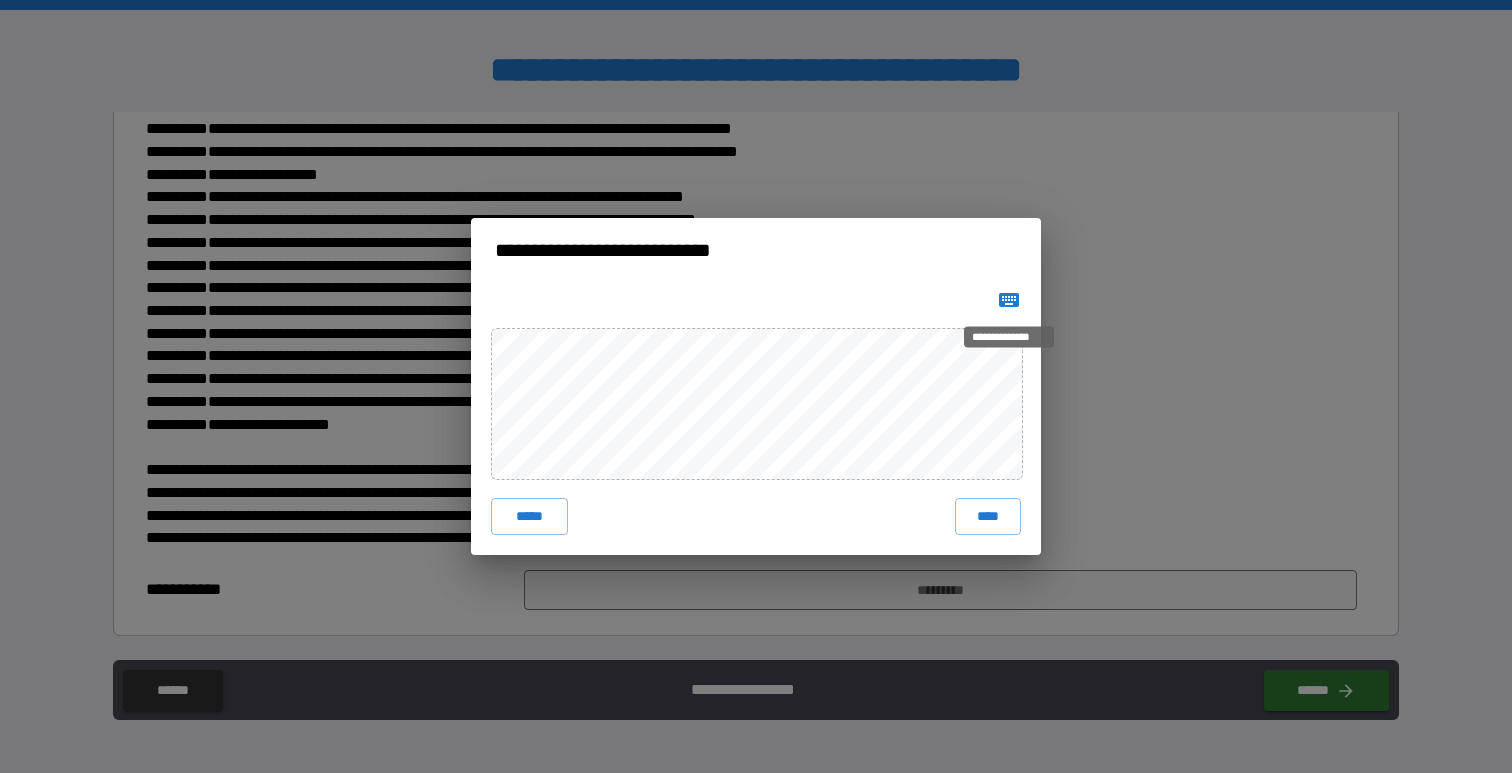 click 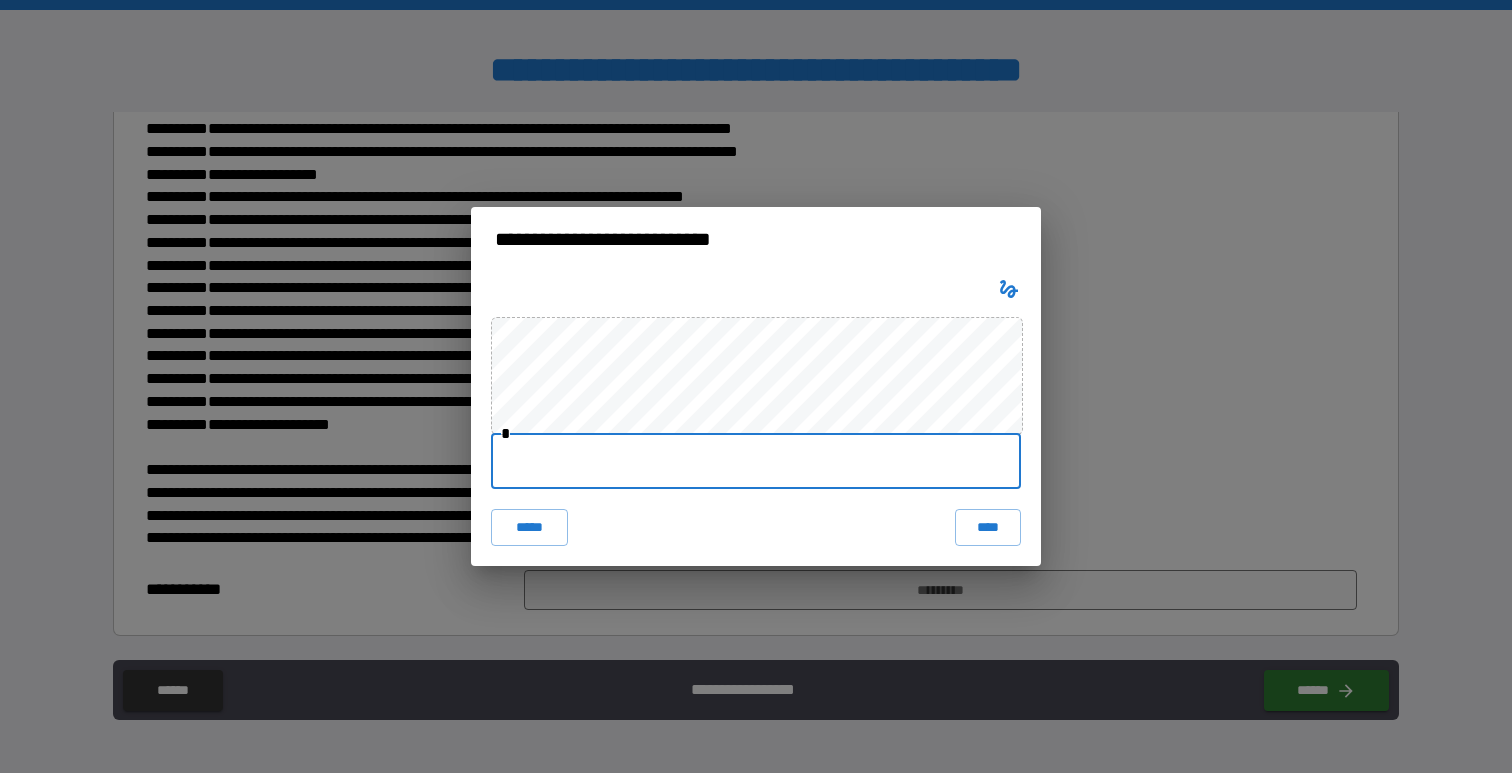 click at bounding box center (756, 461) 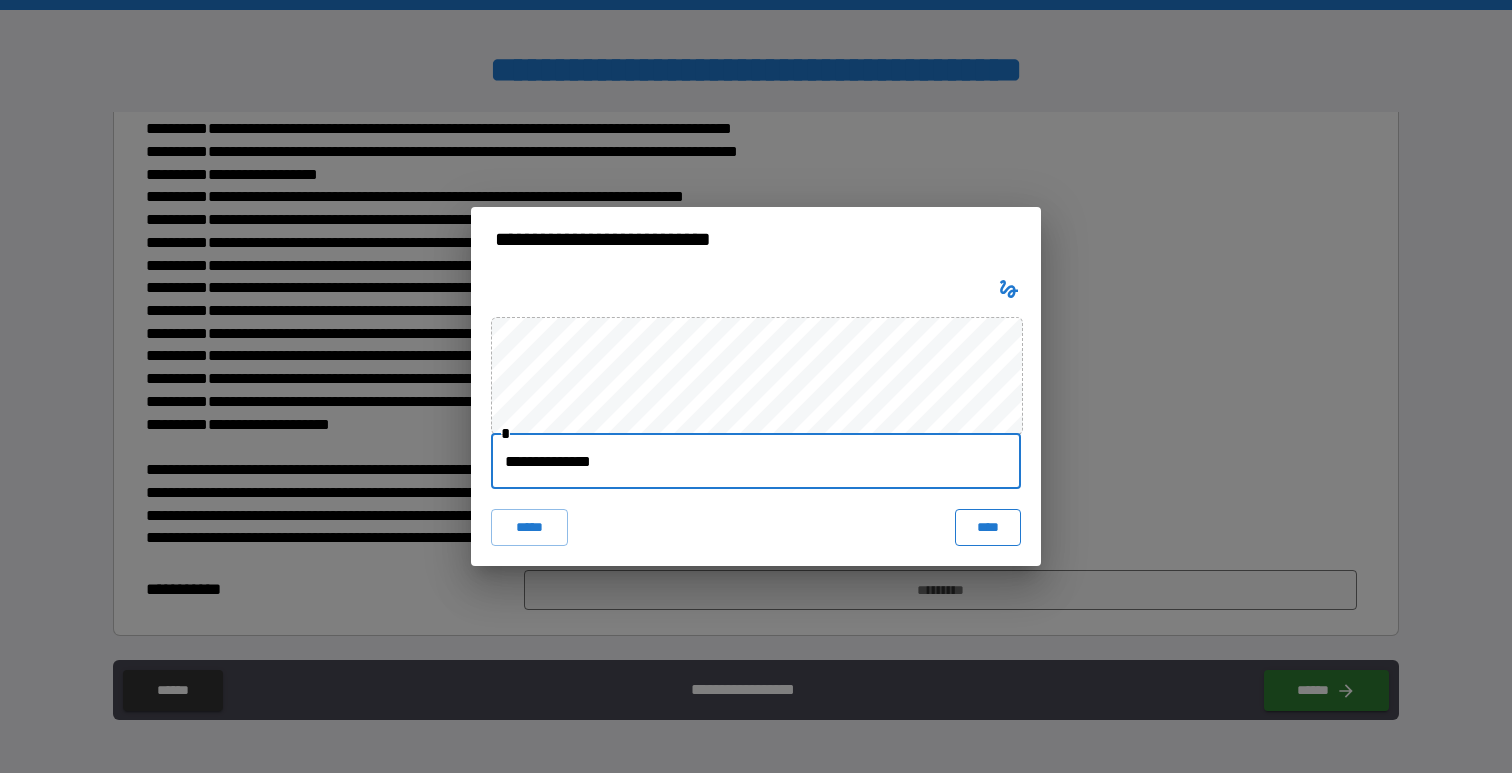 type on "**********" 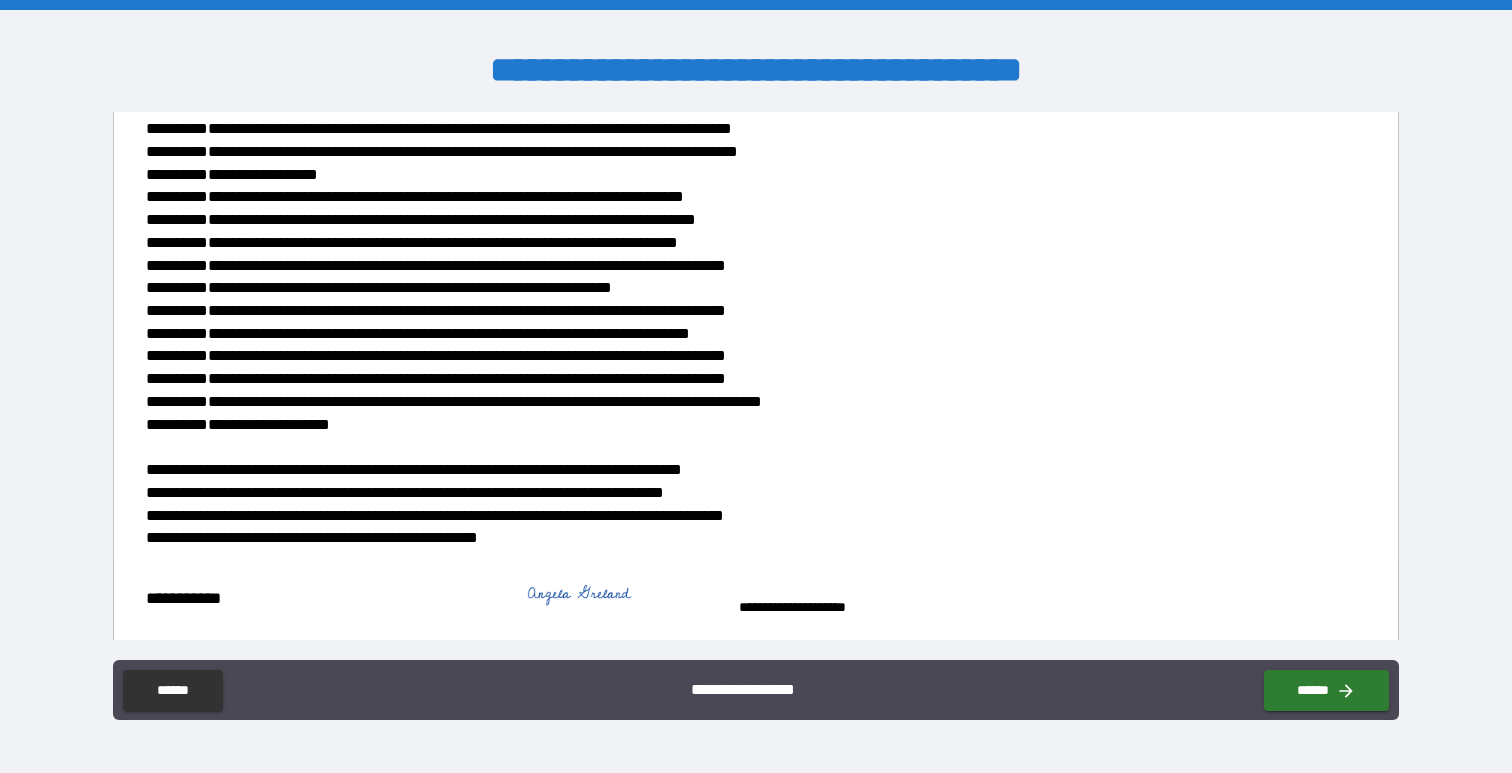 scroll, scrollTop: 1241, scrollLeft: 0, axis: vertical 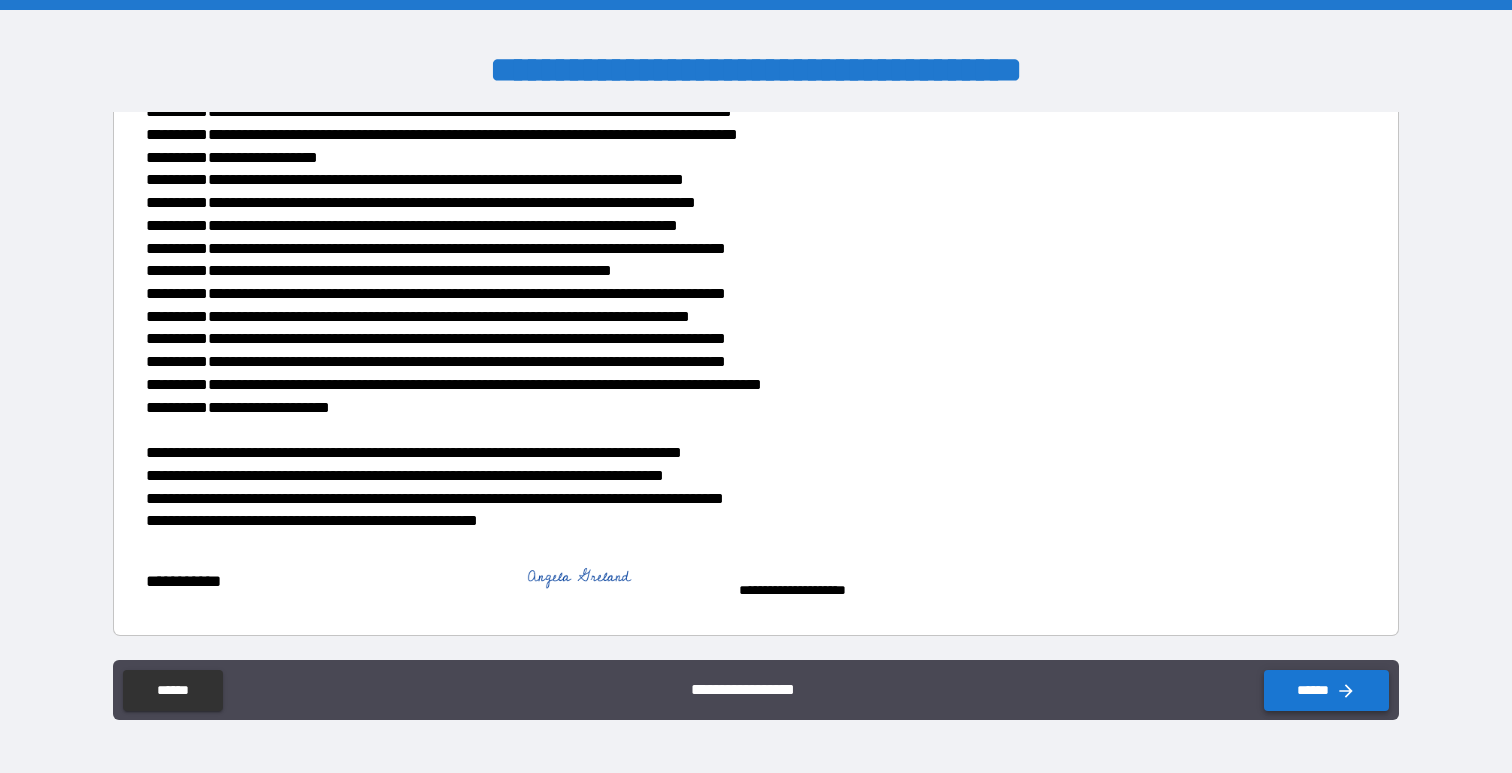 click 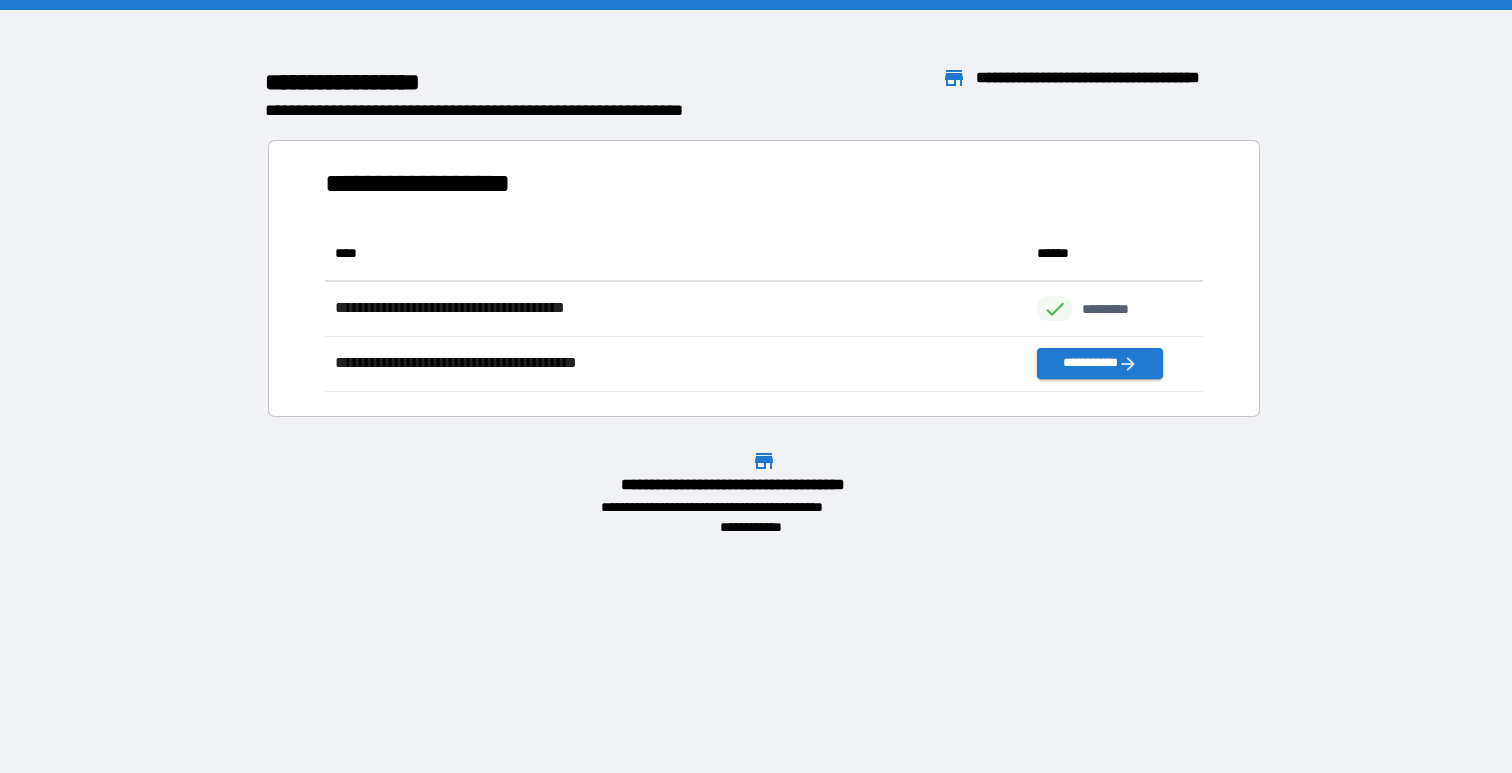 scroll, scrollTop: 1, scrollLeft: 1, axis: both 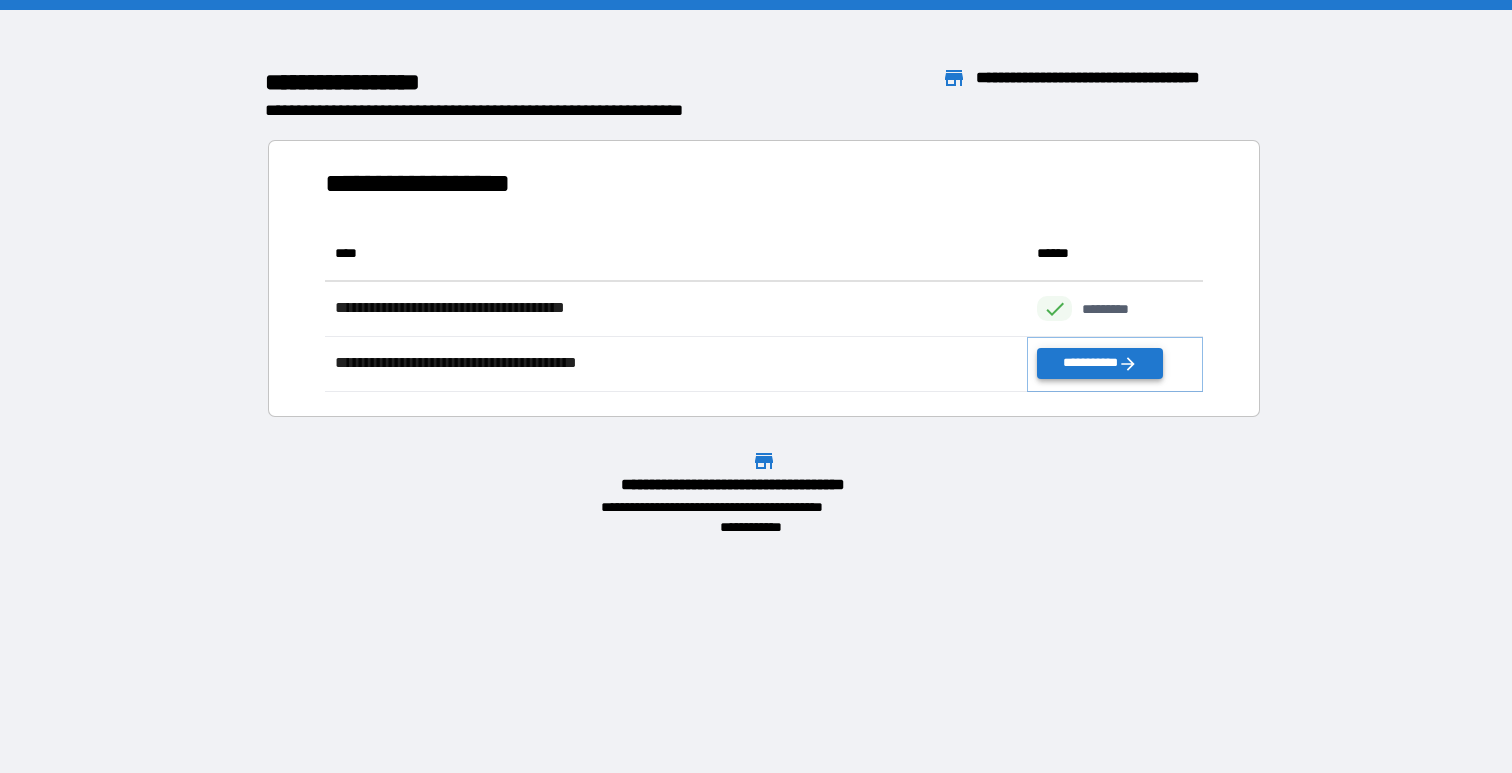 click on "**********" at bounding box center (1099, 363) 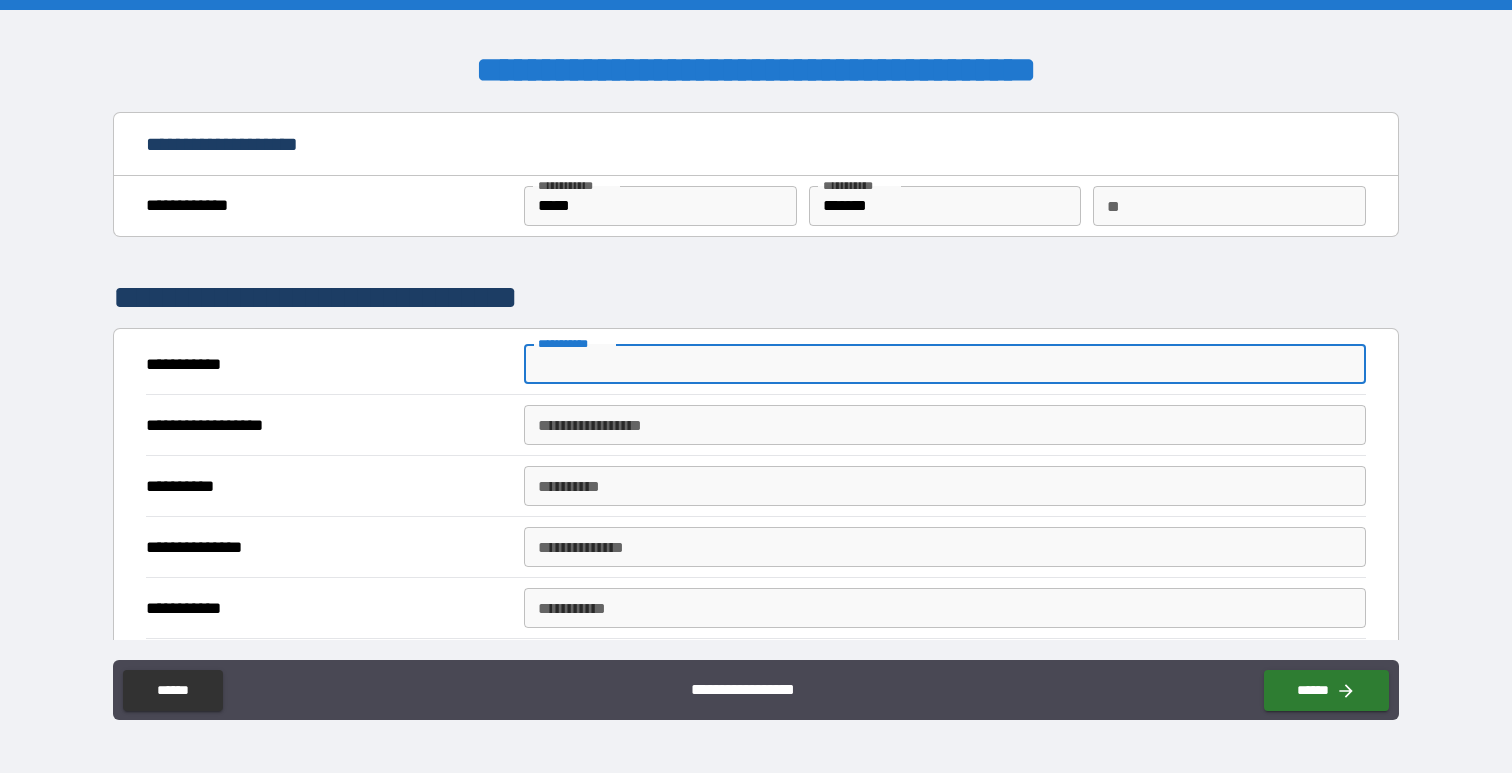 click on "**********" at bounding box center (944, 364) 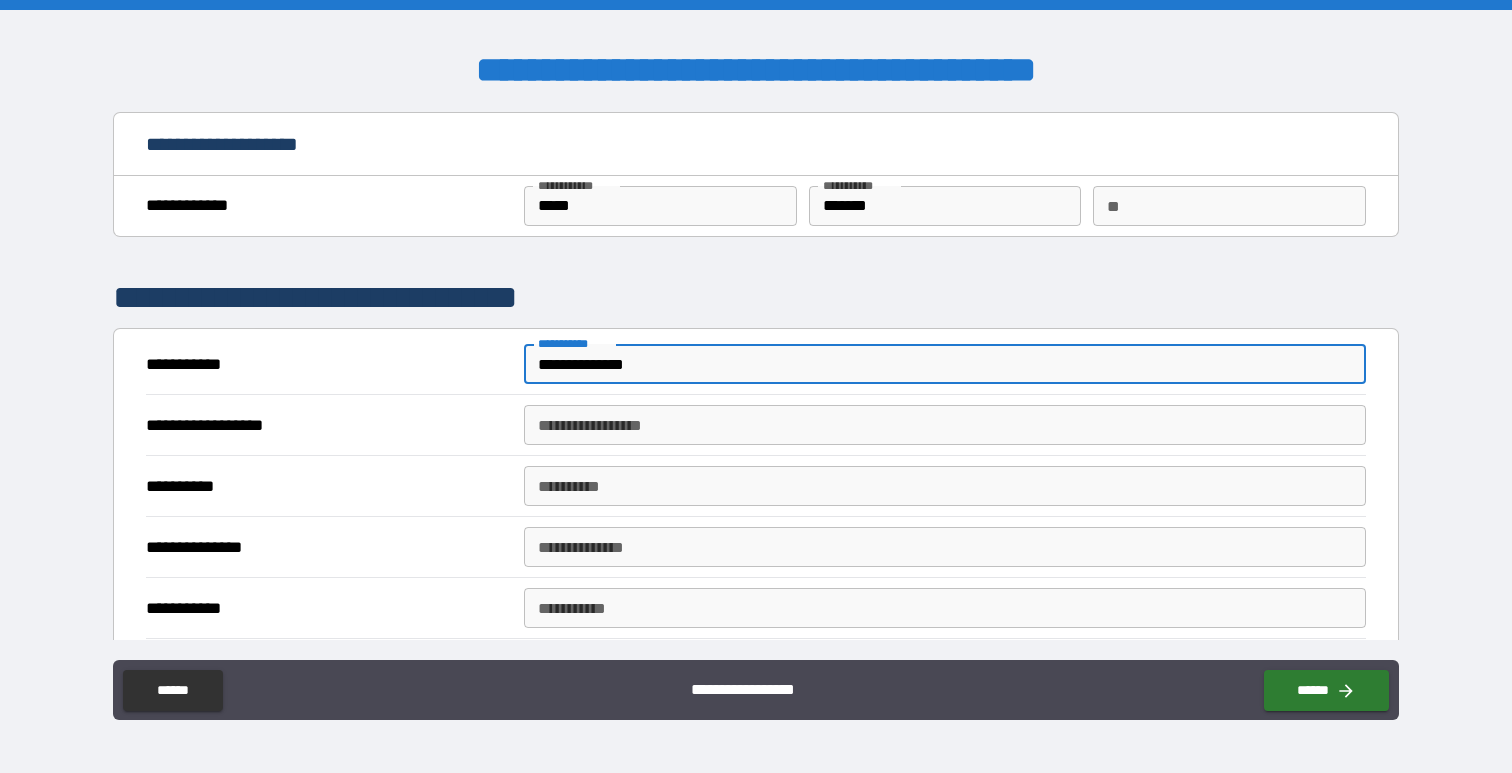 type on "**********" 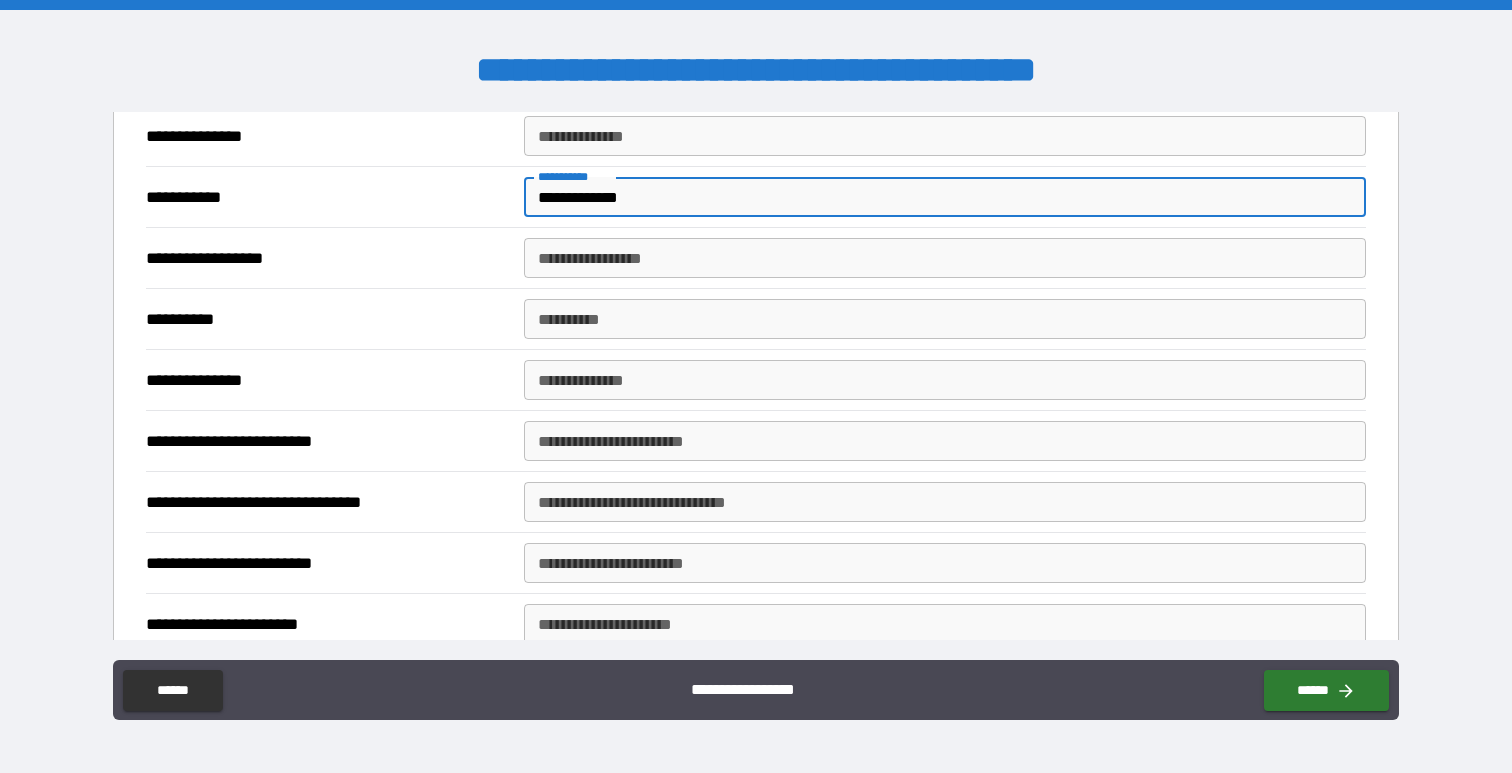 scroll, scrollTop: 415, scrollLeft: 0, axis: vertical 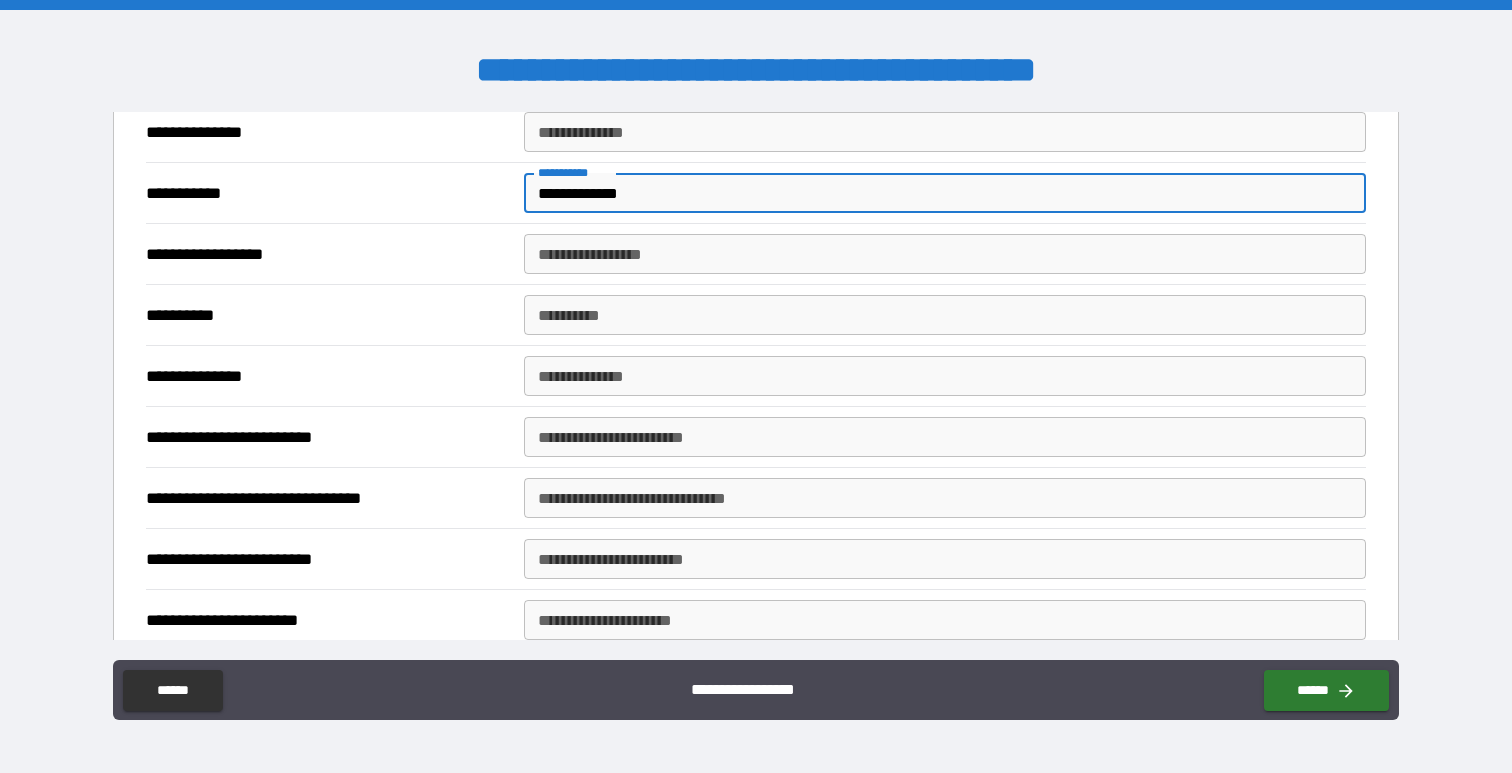 type on "**********" 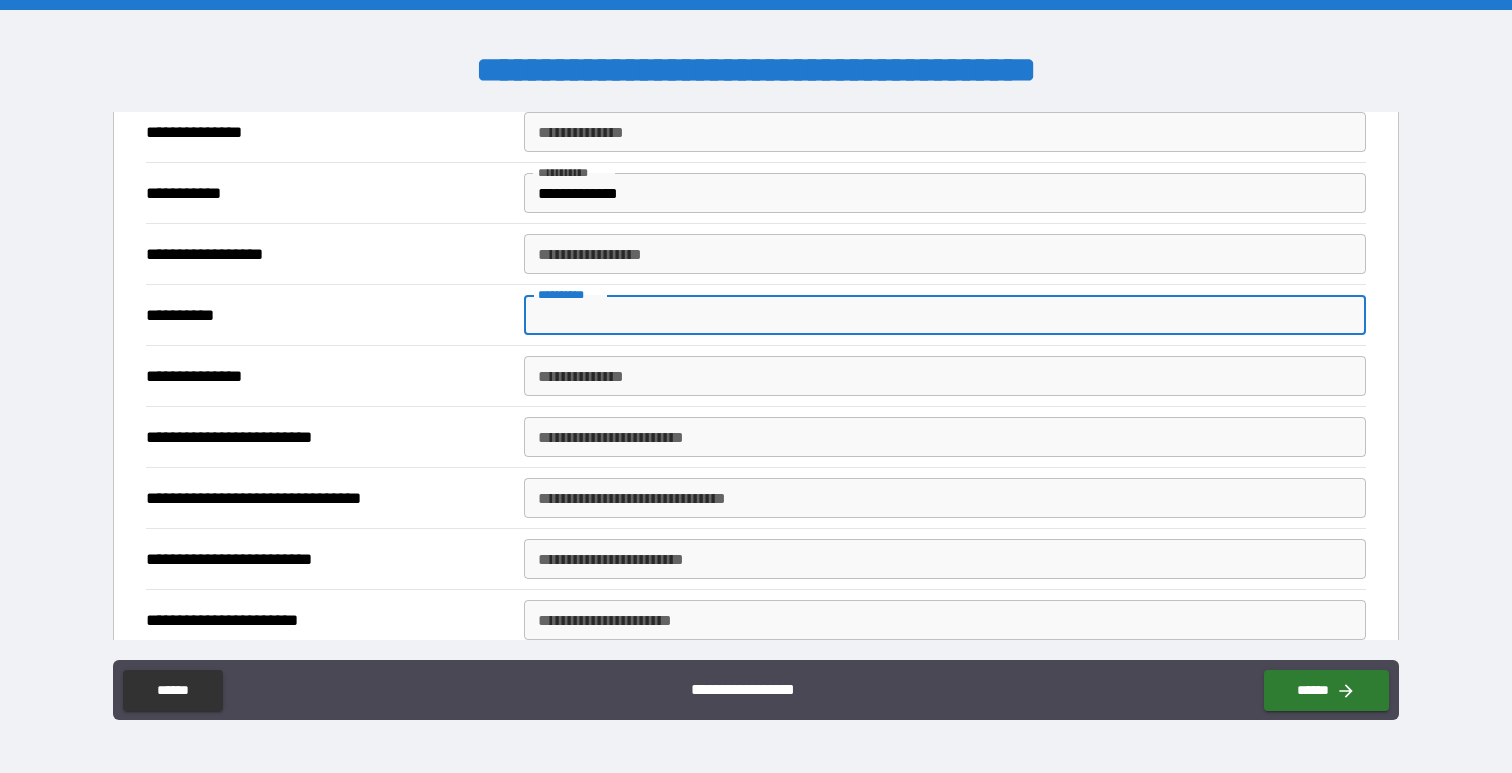 click on "**********" at bounding box center (944, 315) 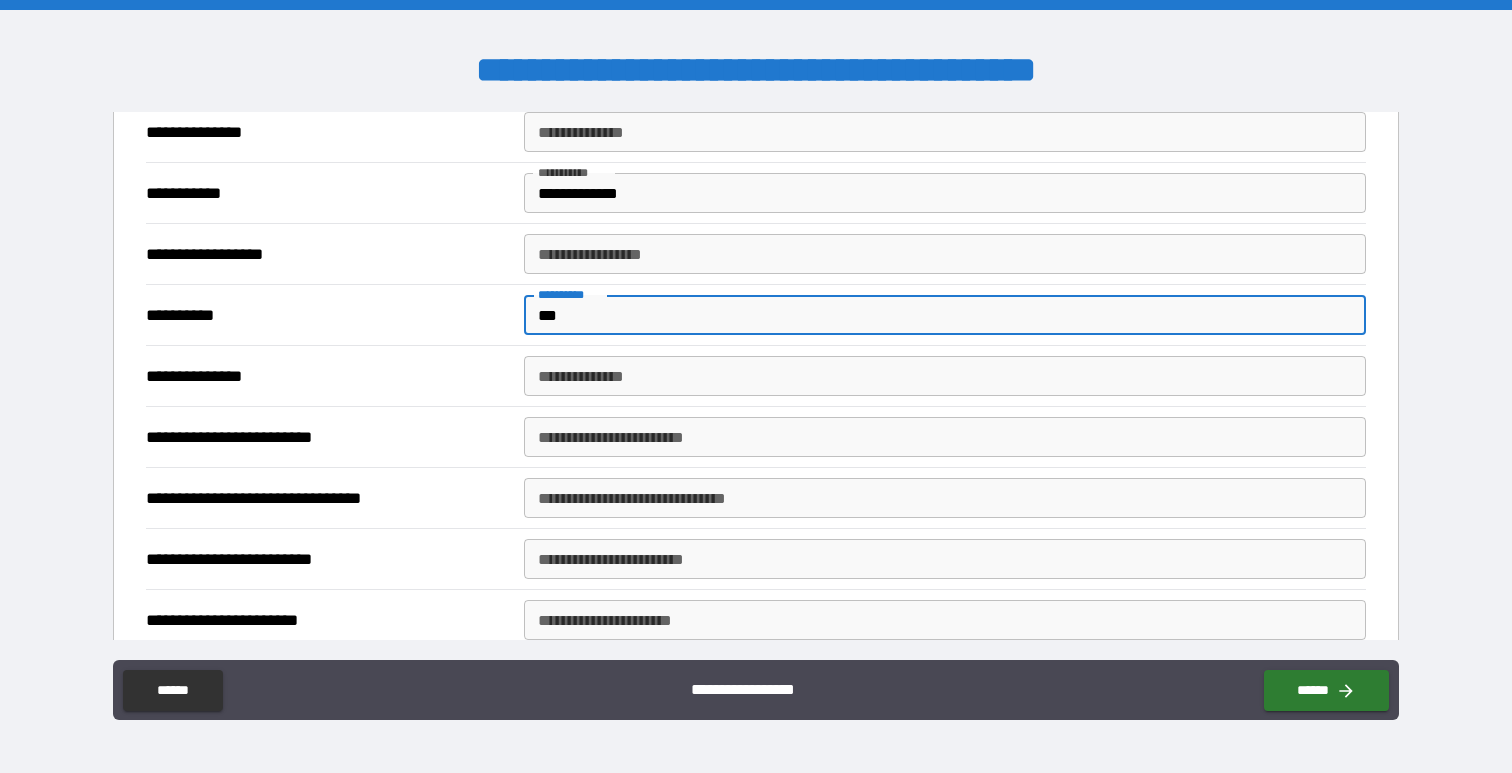 type on "***" 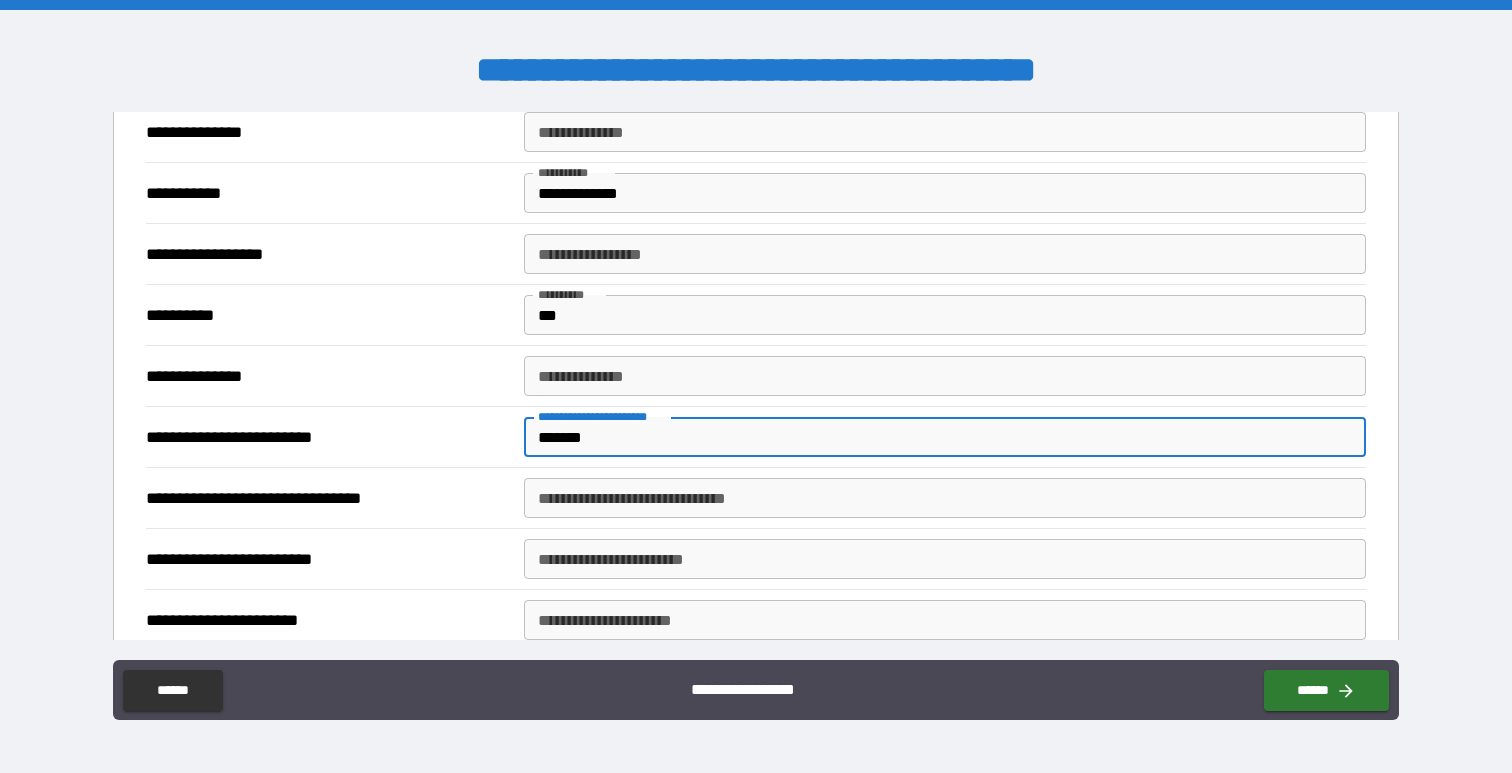 type on "*******" 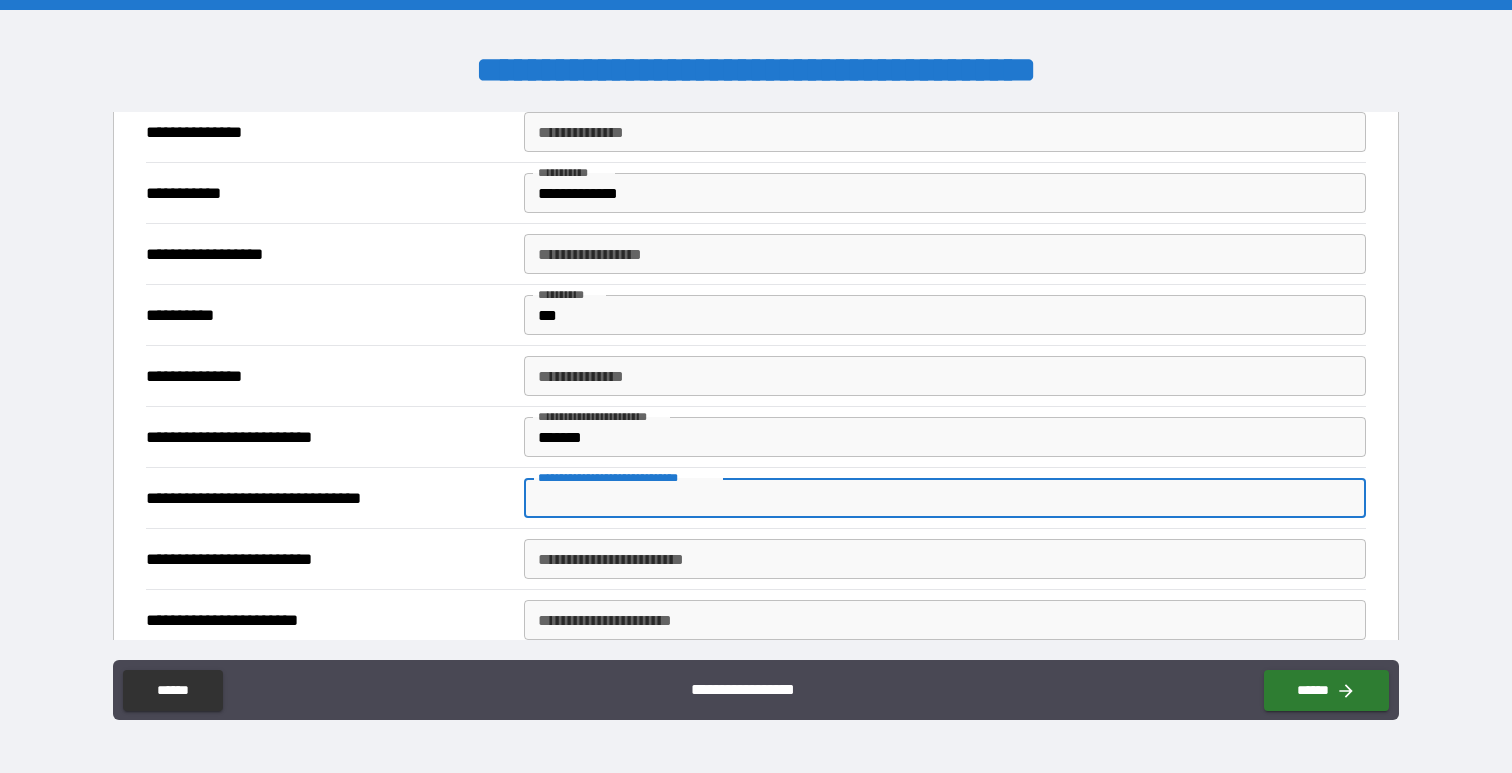 click on "**********" at bounding box center [944, 498] 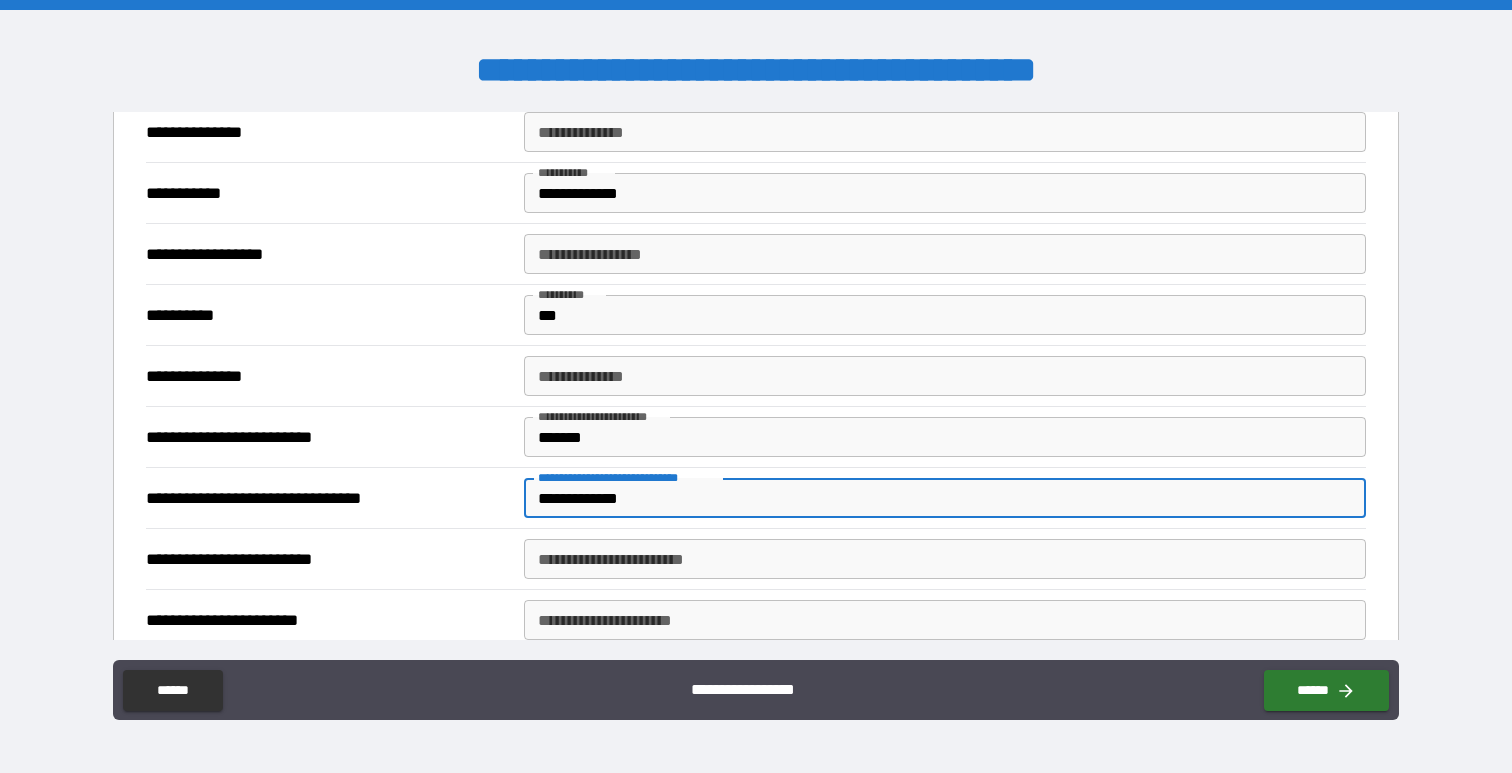 type on "**********" 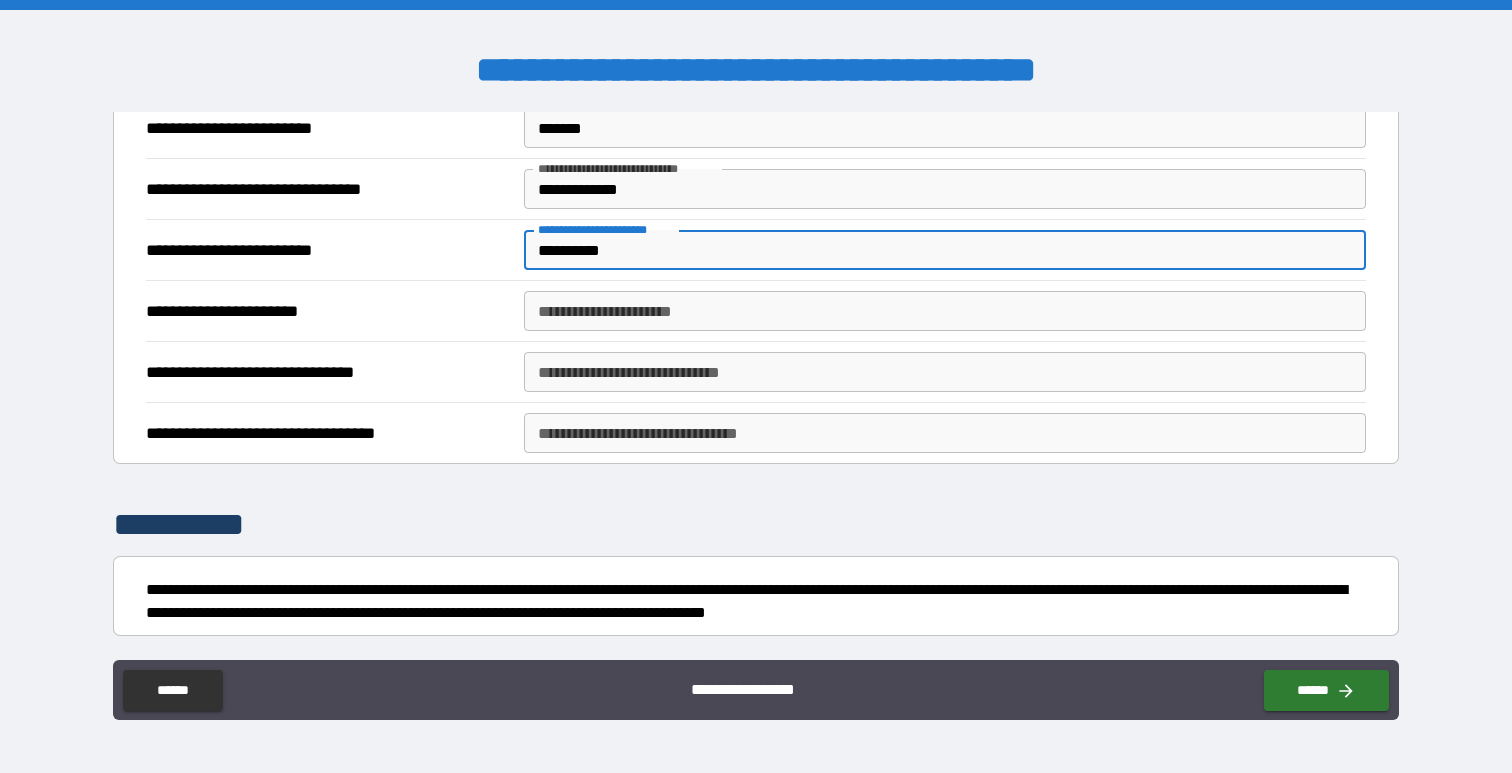 scroll, scrollTop: 731, scrollLeft: 0, axis: vertical 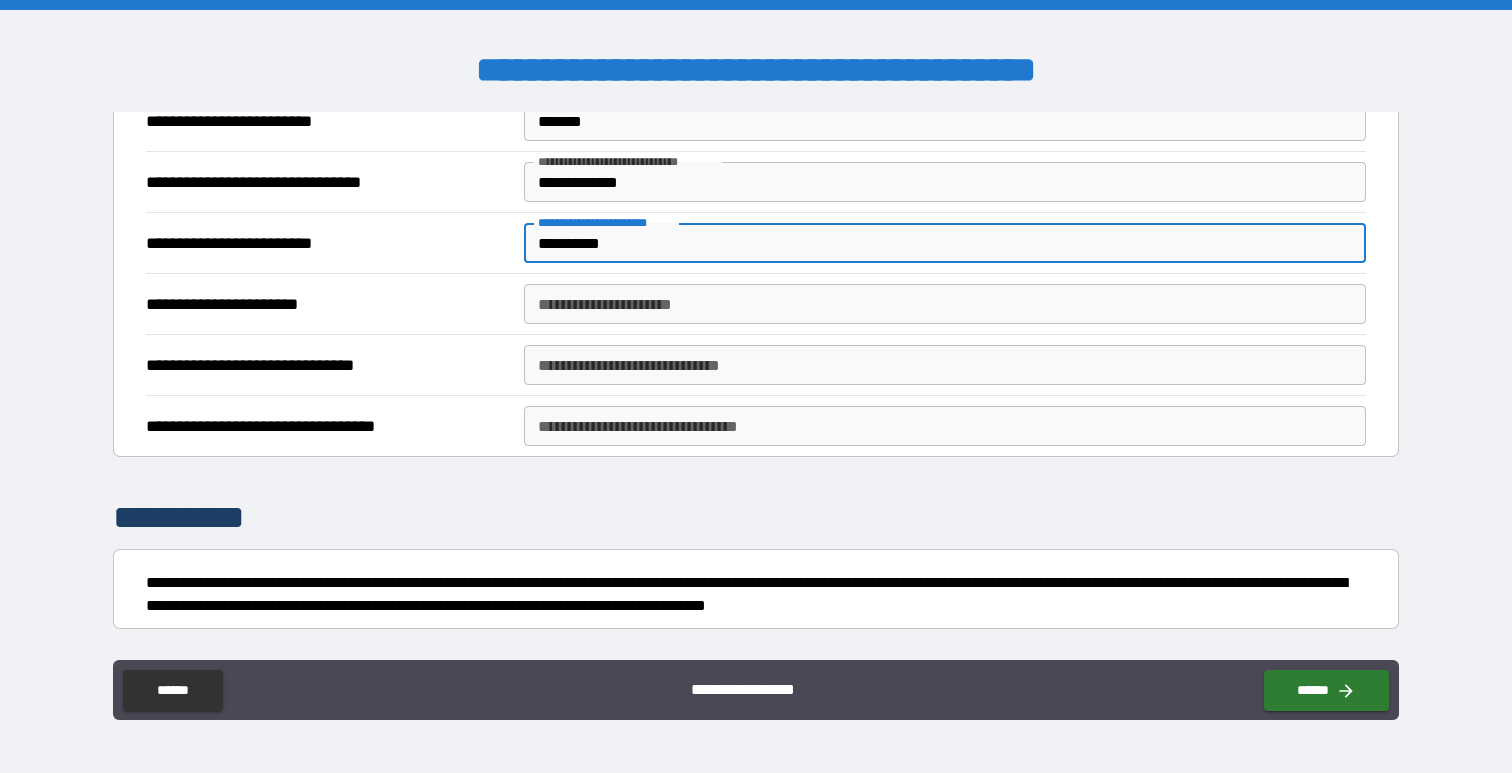 type on "**********" 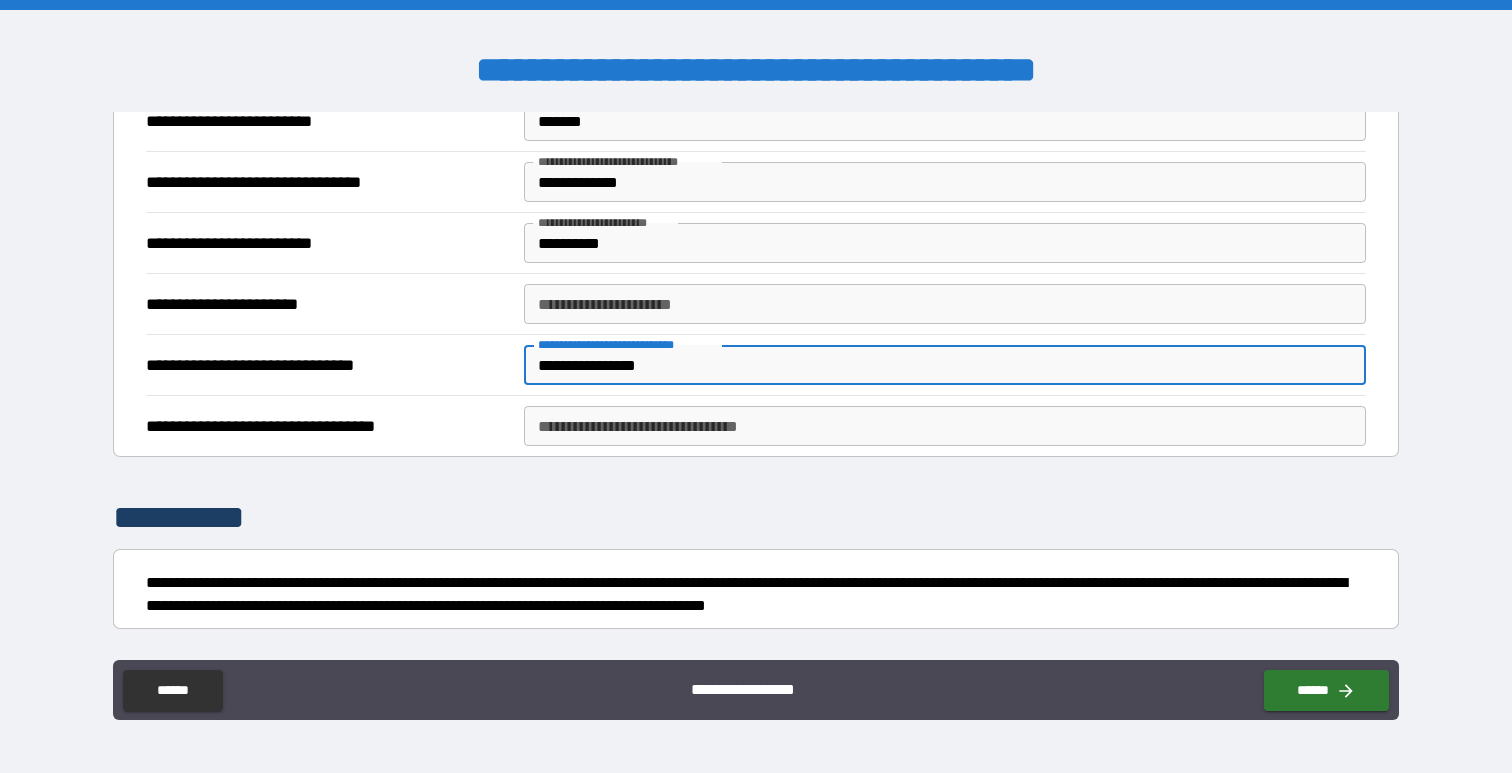 type on "**********" 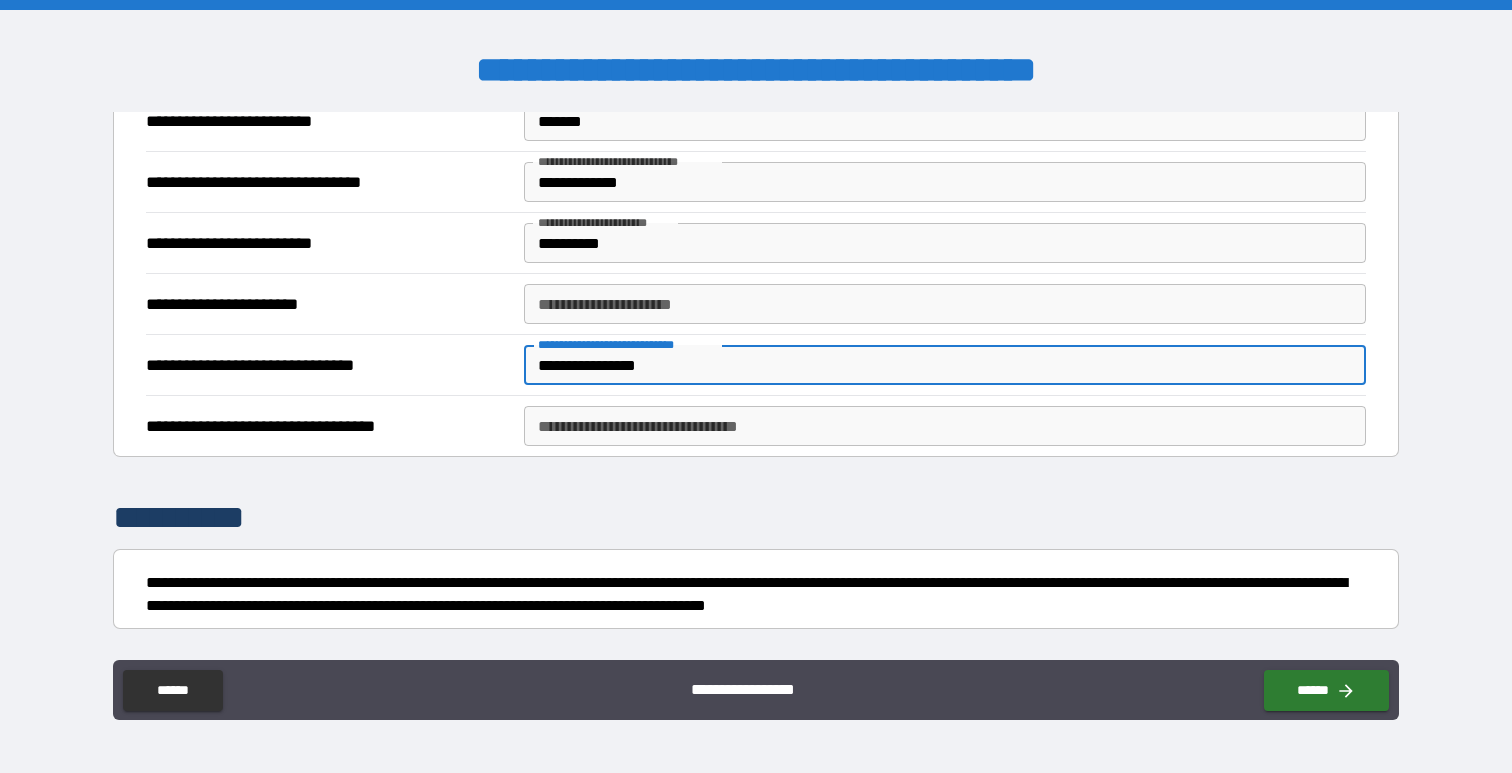 click on "**********" at bounding box center (944, 426) 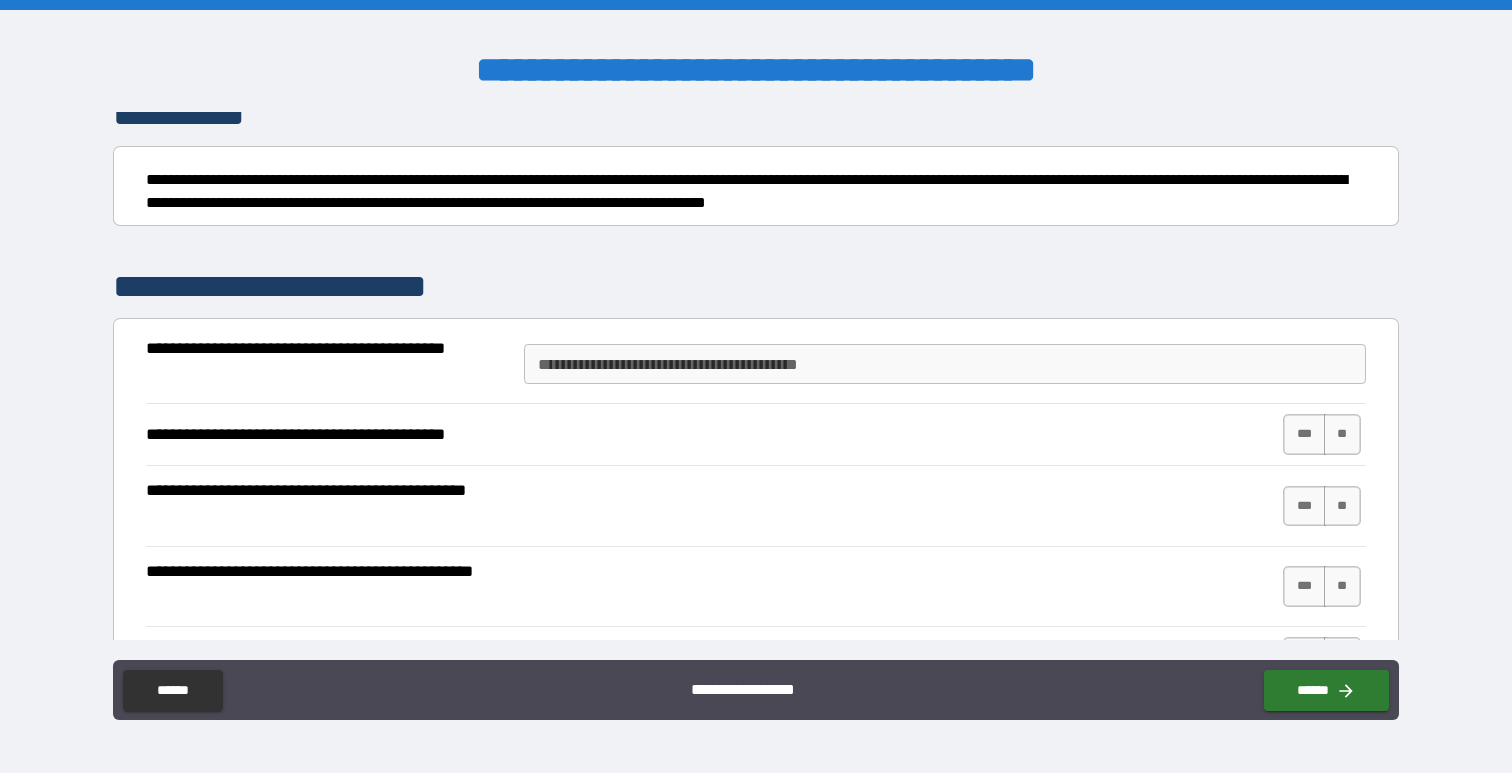 scroll, scrollTop: 1182, scrollLeft: 0, axis: vertical 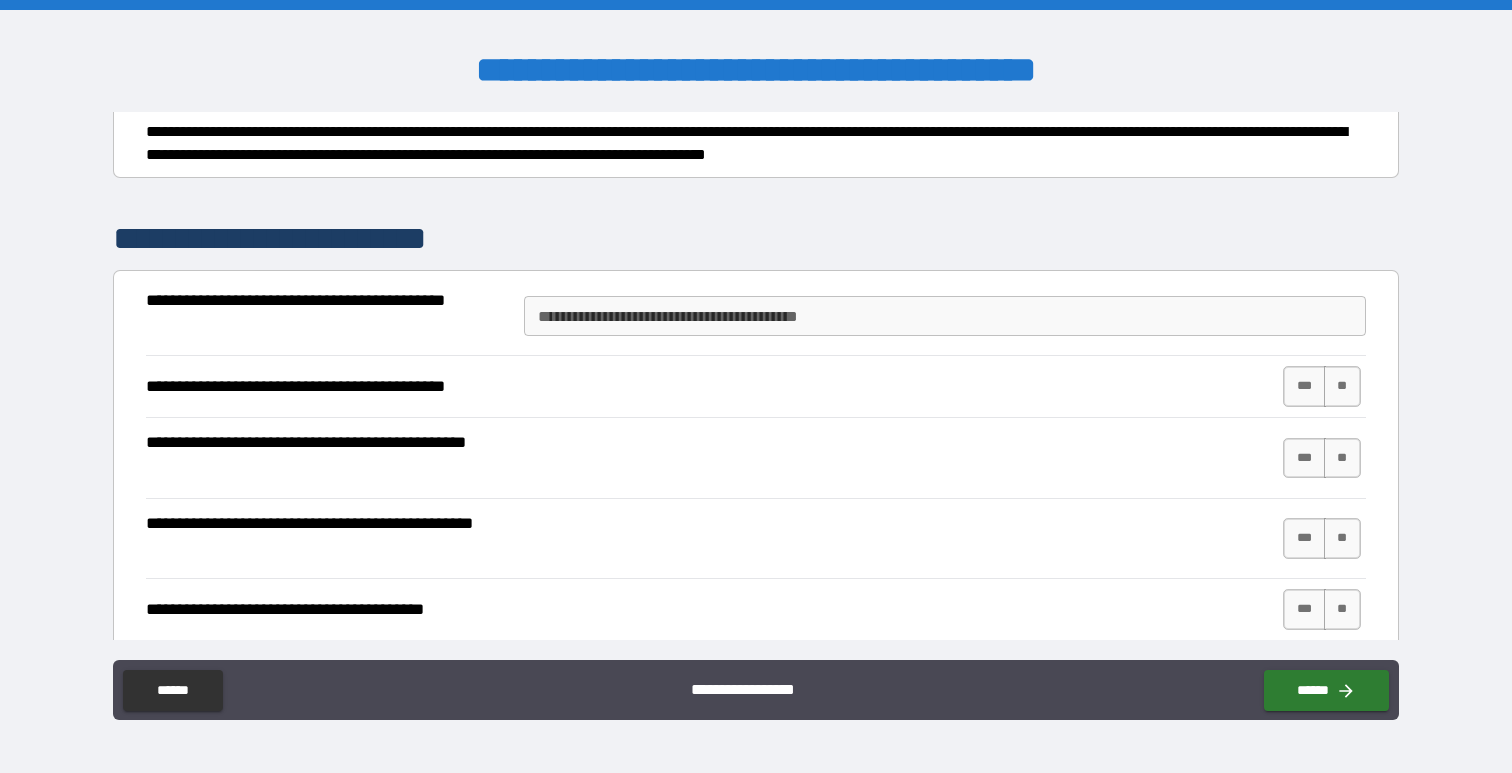 type on "**********" 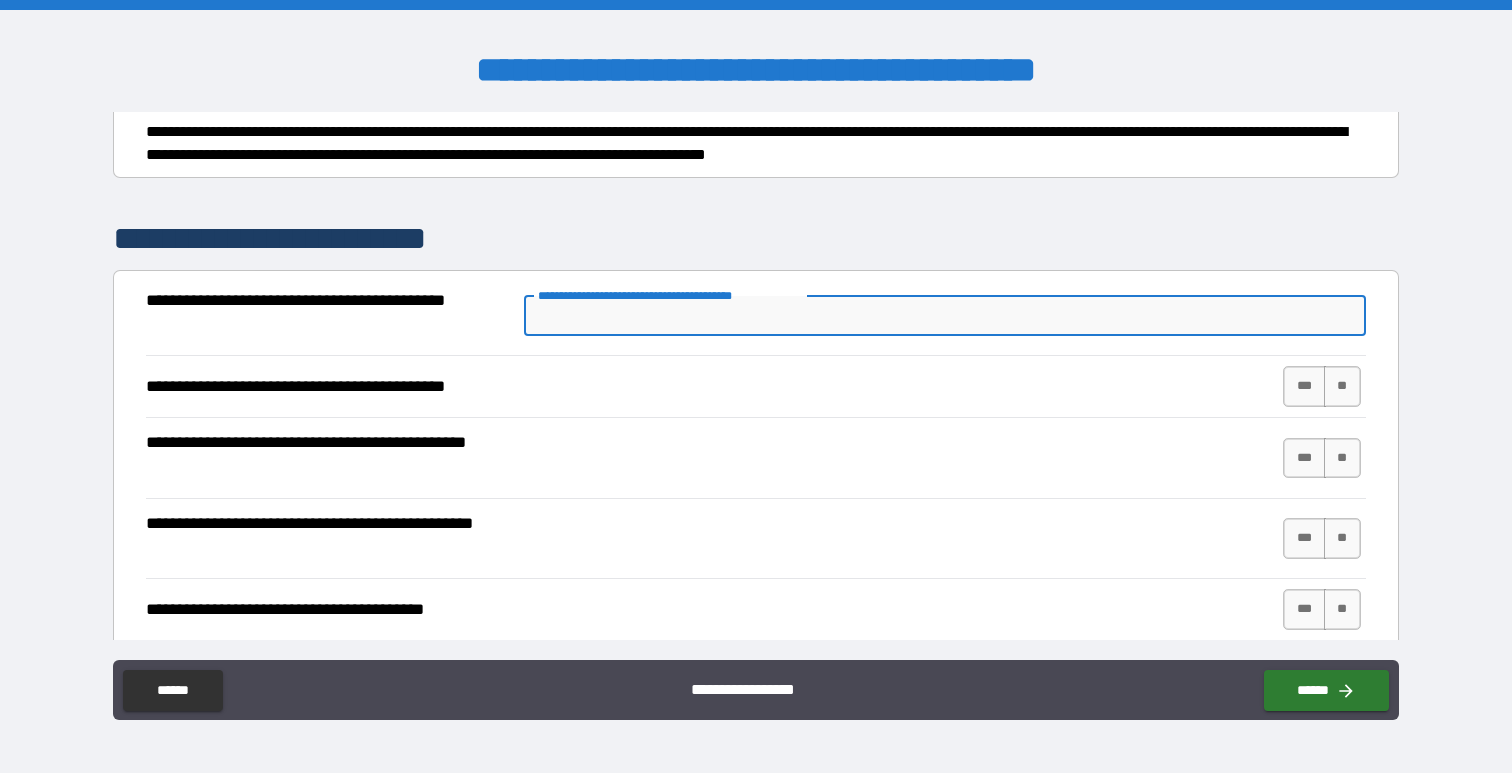 click on "**********" at bounding box center [944, 316] 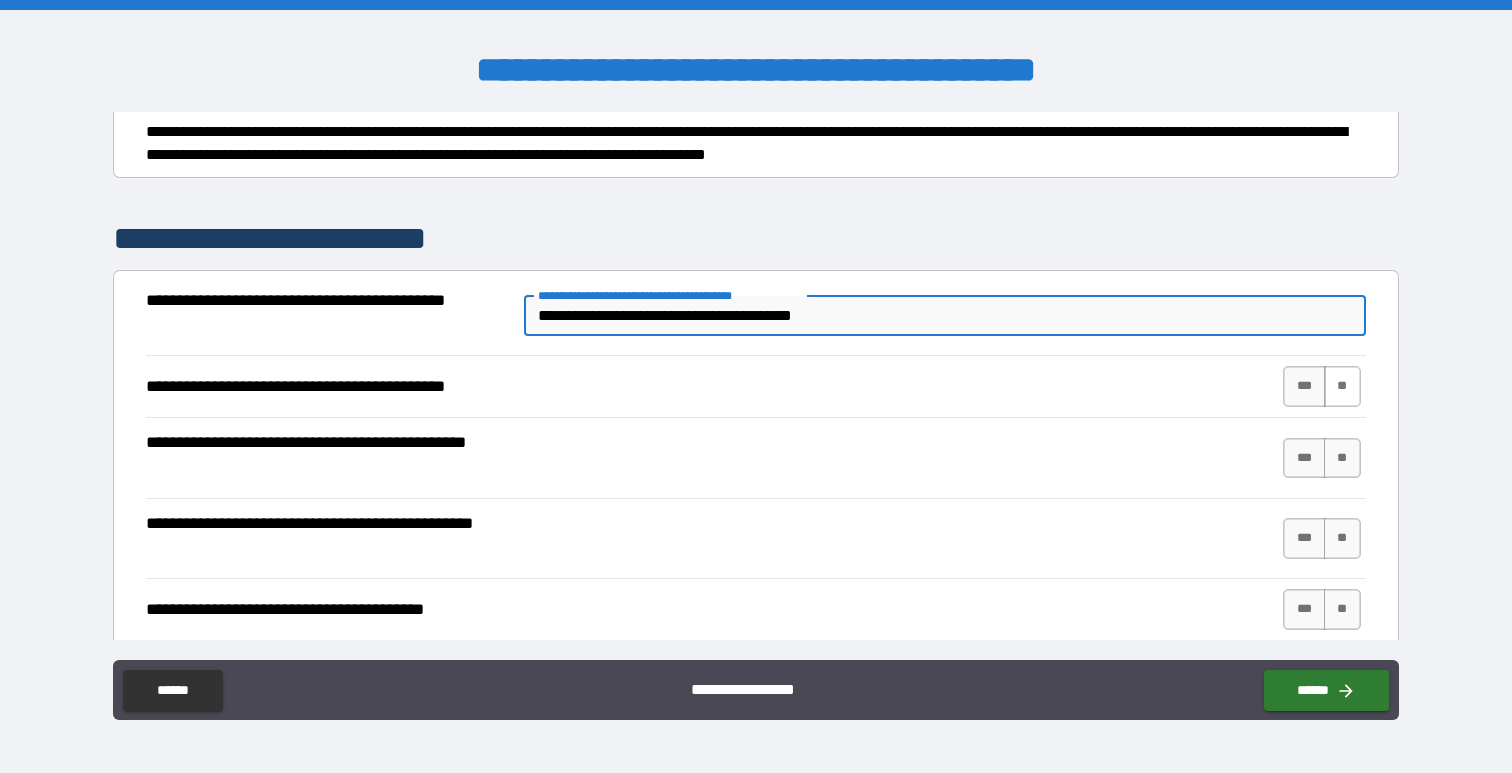 type on "**********" 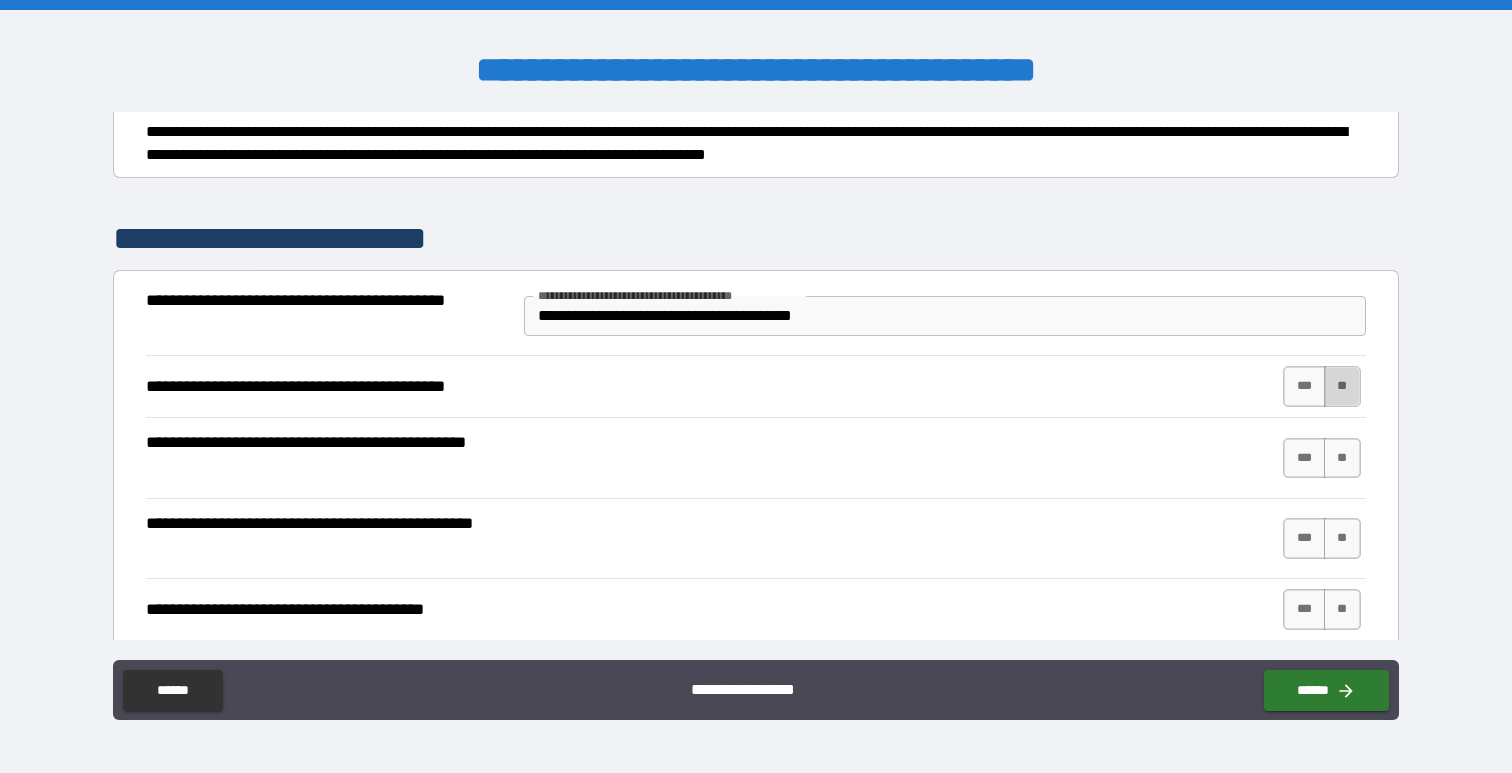 click on "**" at bounding box center (1342, 386) 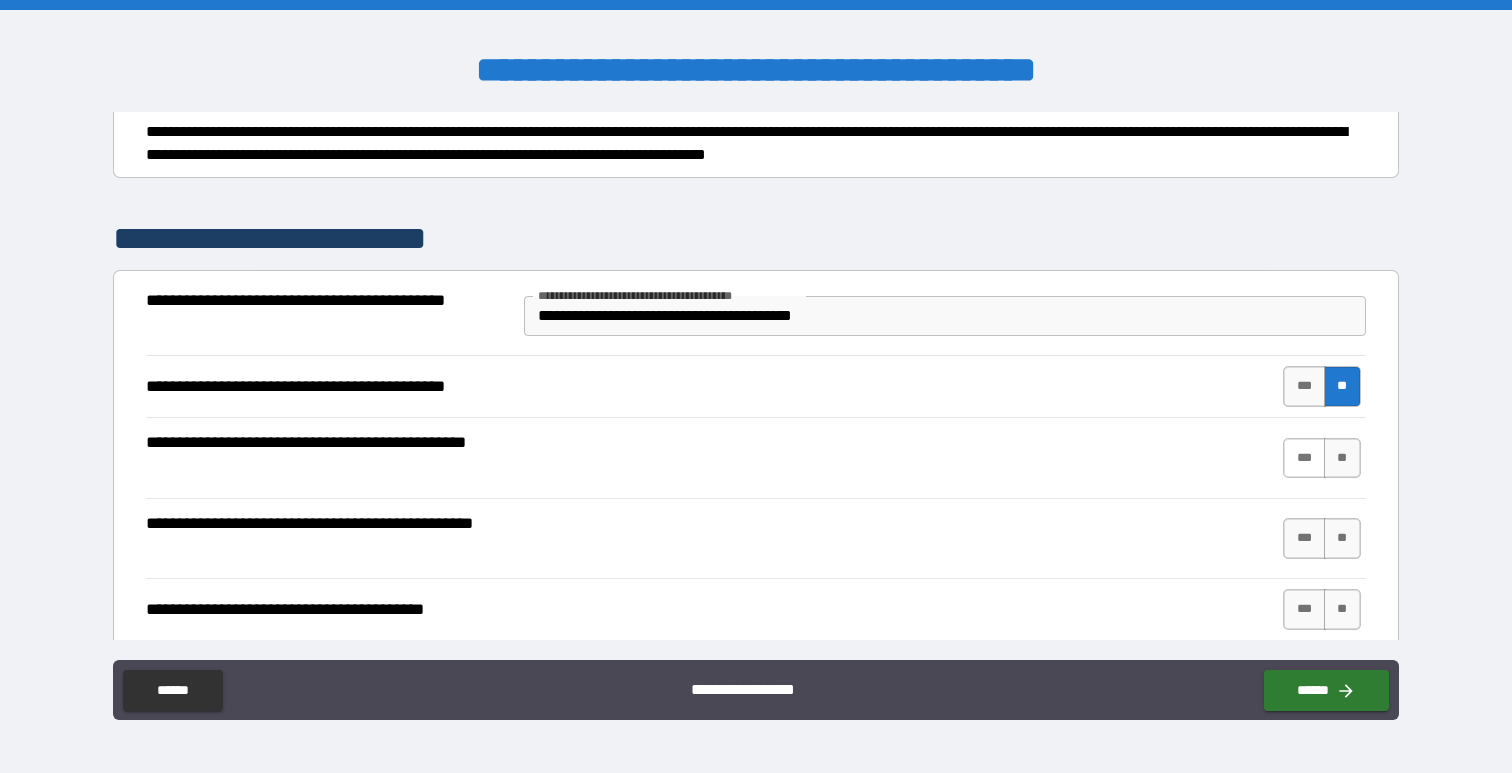 click on "***" at bounding box center (1304, 458) 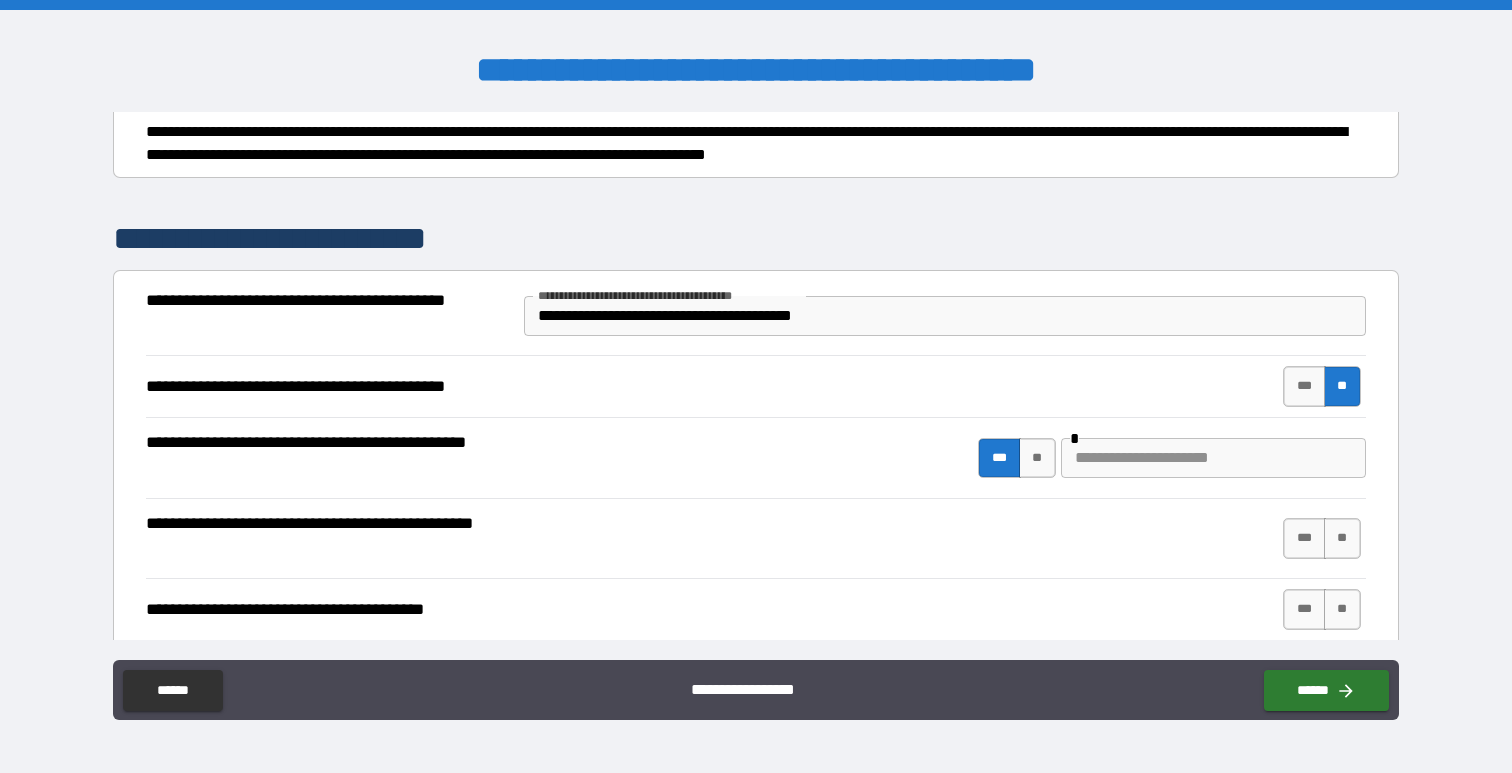 click at bounding box center (1213, 458) 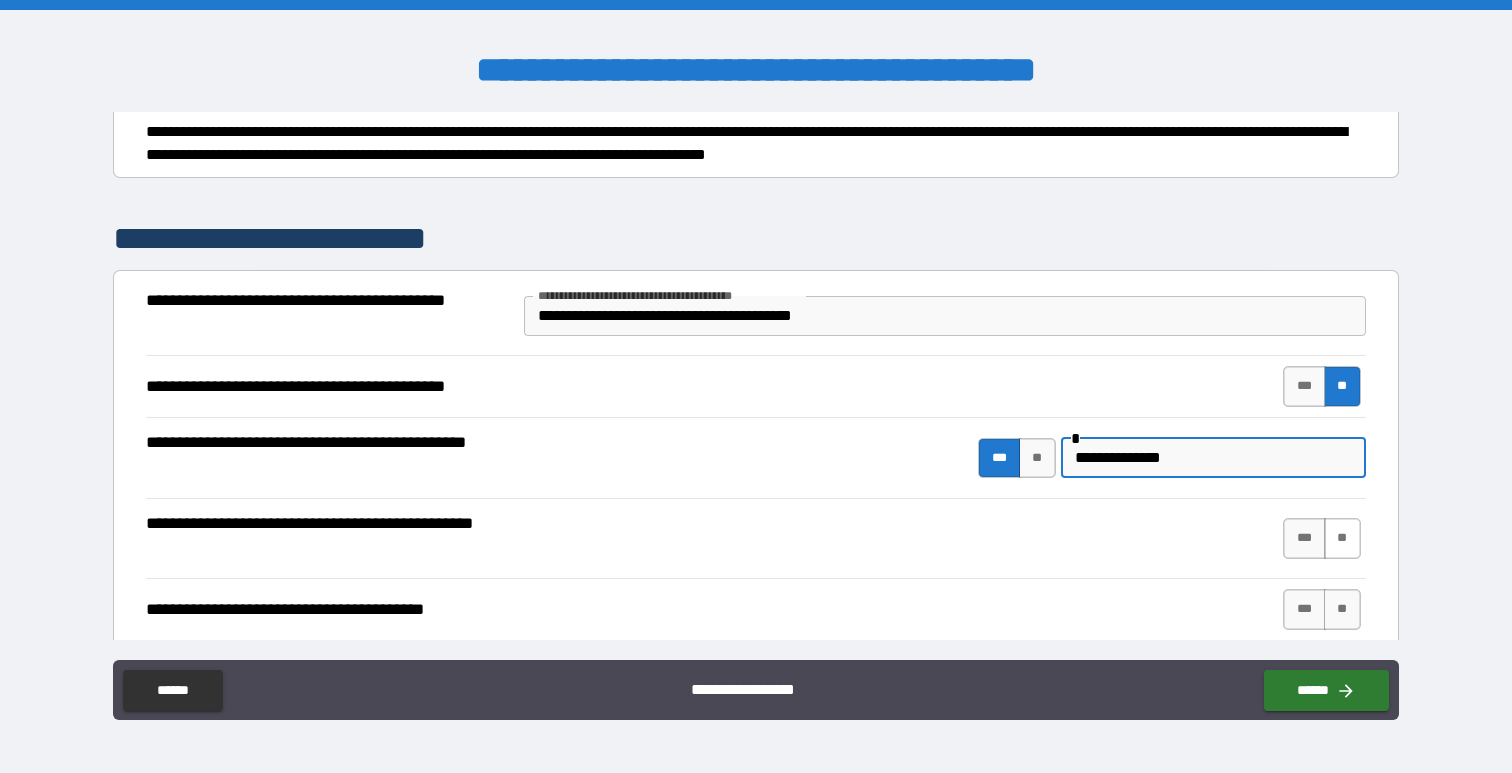 type on "**********" 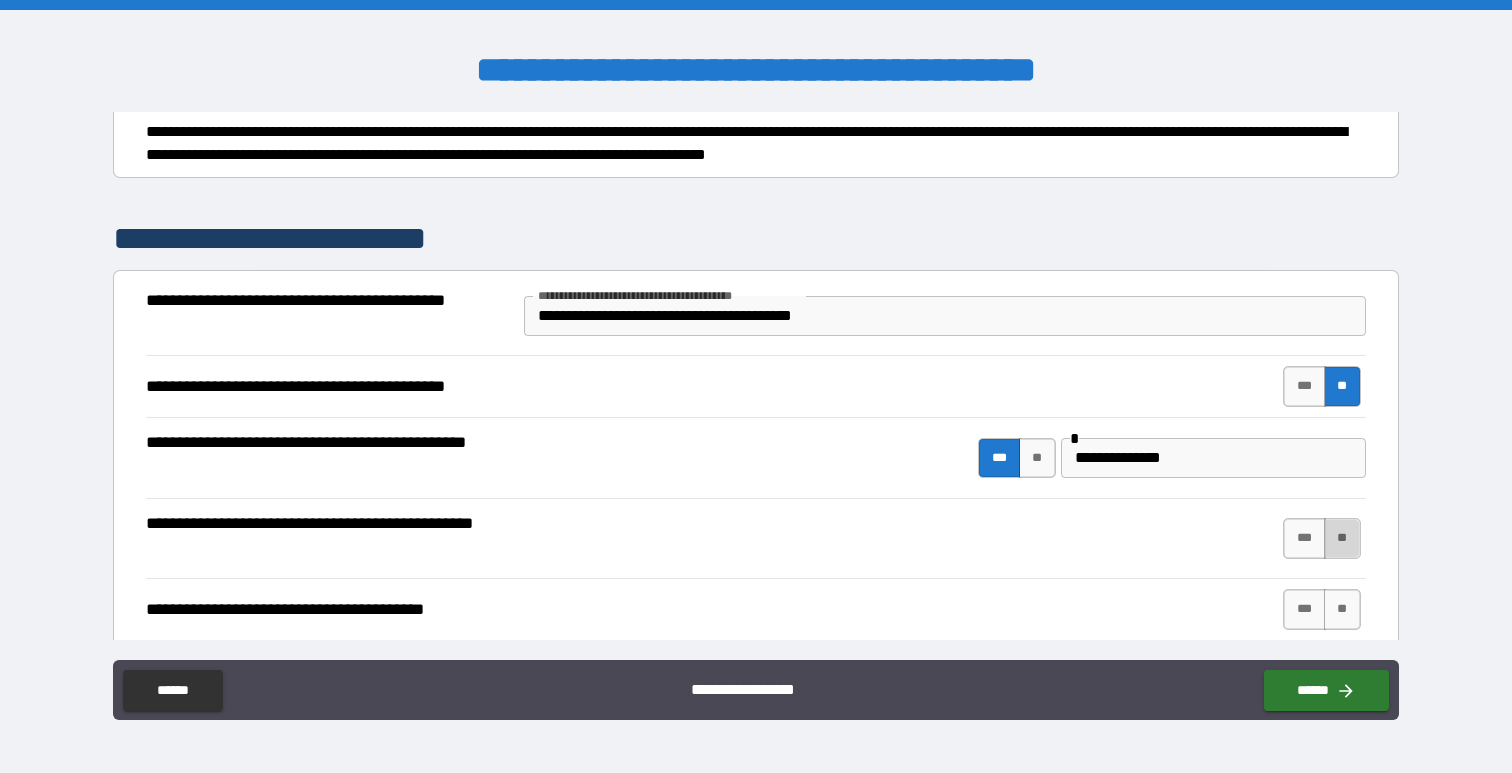 click on "**" at bounding box center [1342, 538] 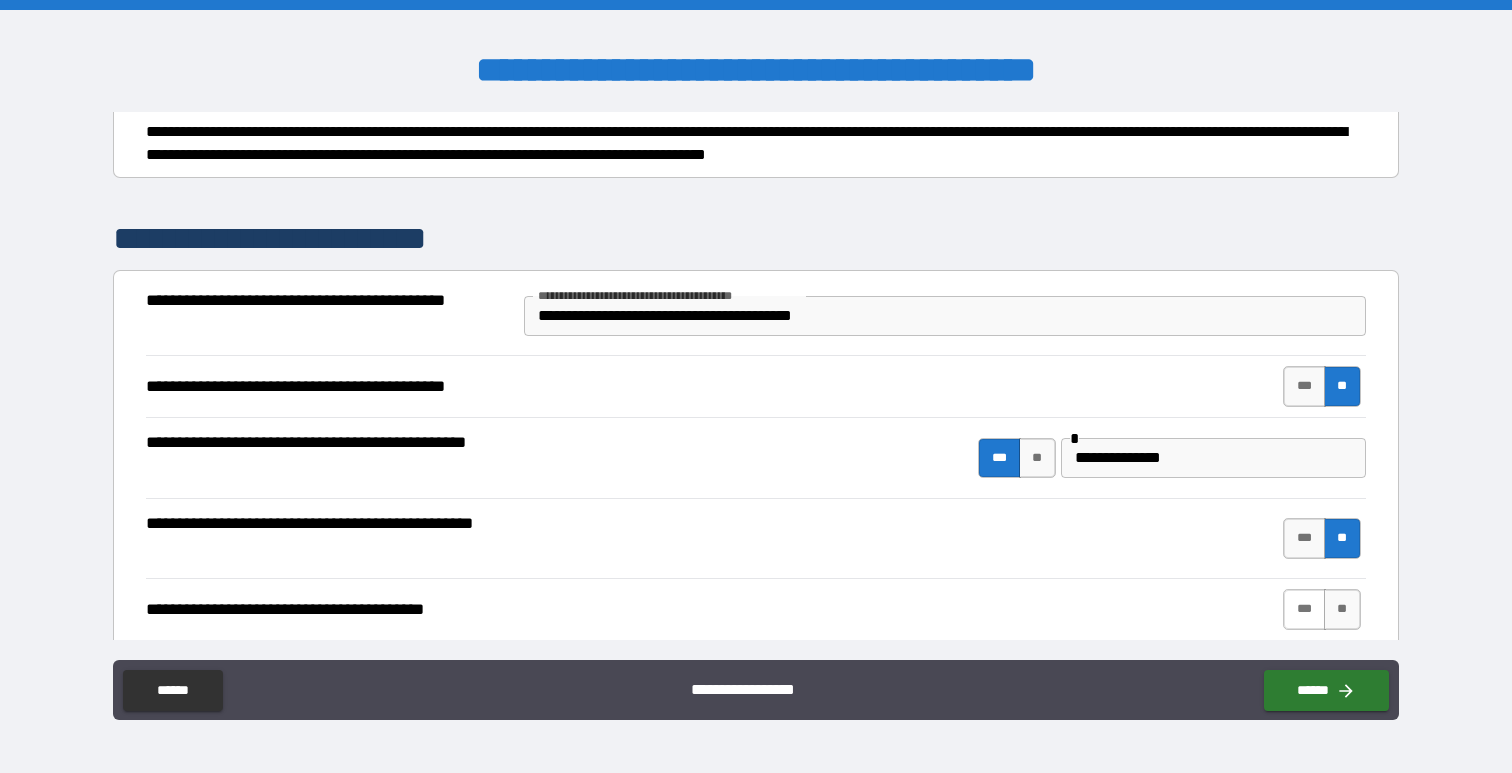 click on "***" at bounding box center (1304, 609) 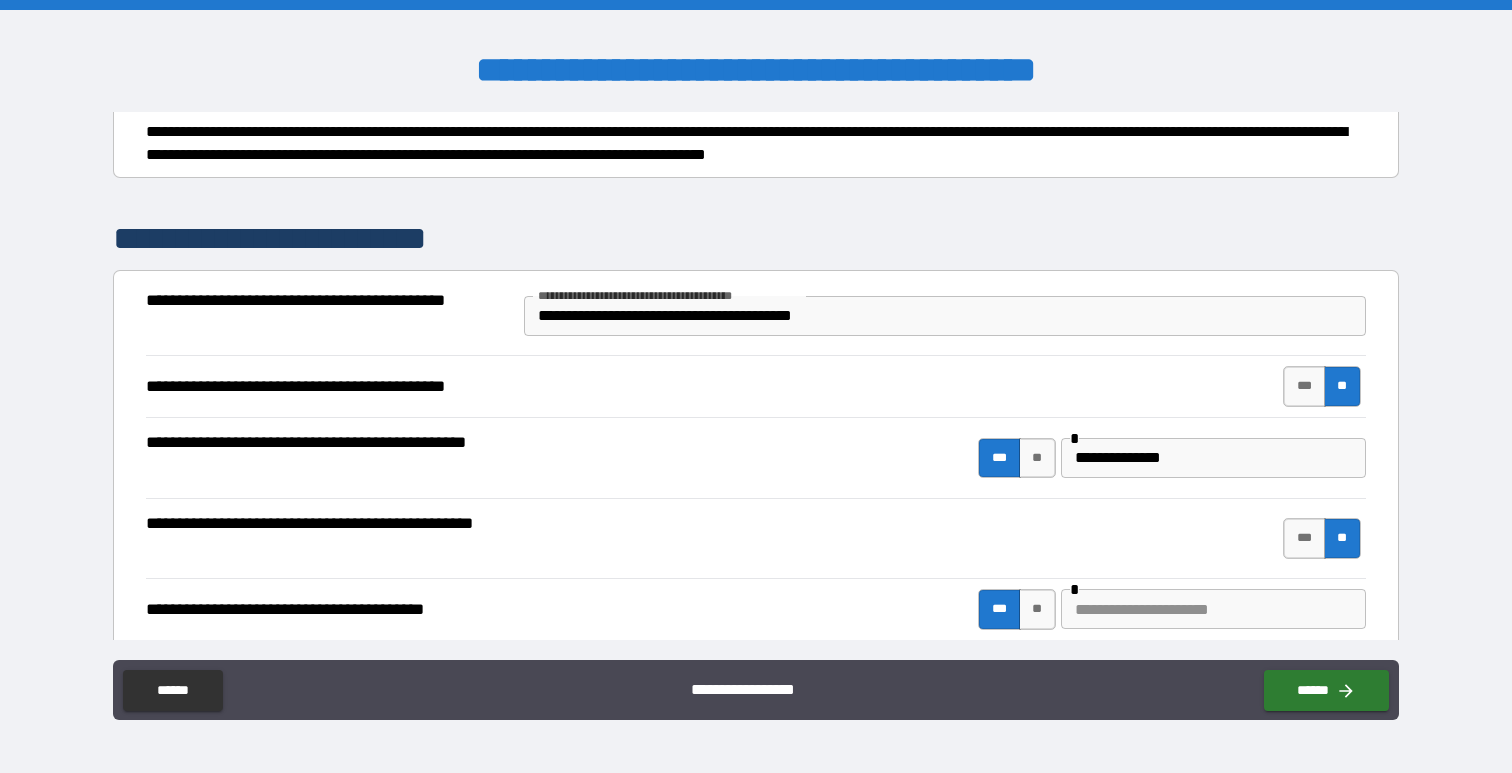 click at bounding box center (1213, 609) 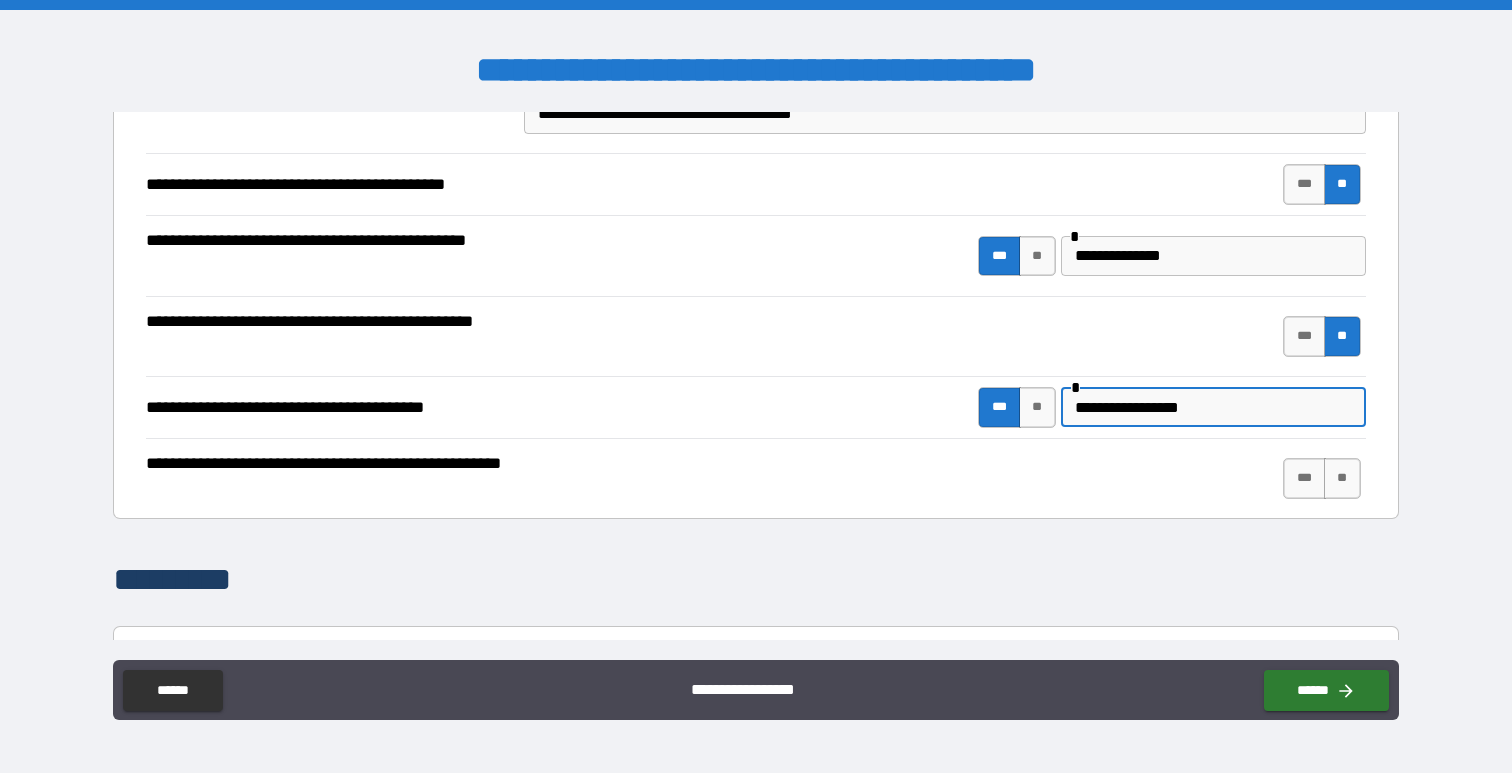 scroll, scrollTop: 1391, scrollLeft: 0, axis: vertical 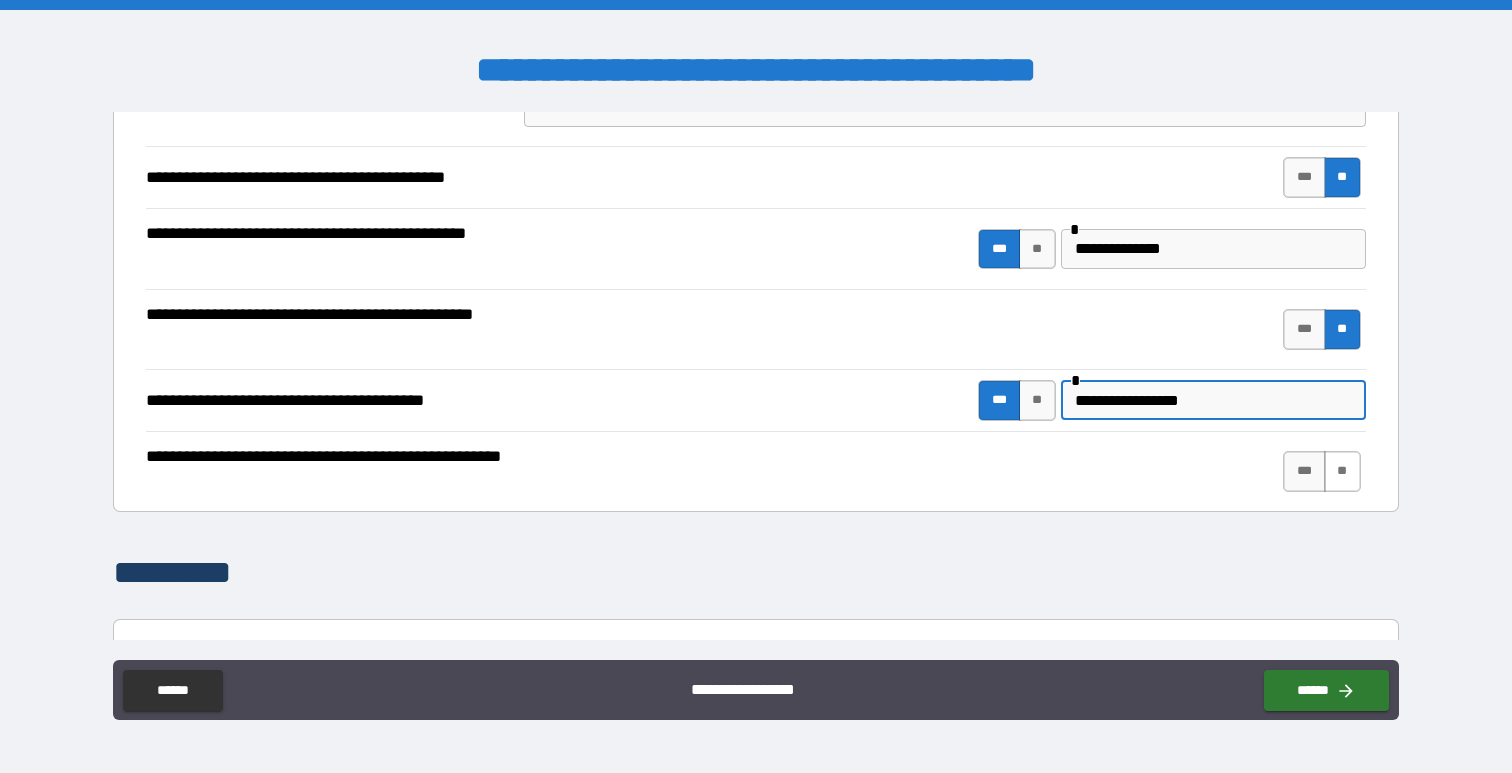 type on "**********" 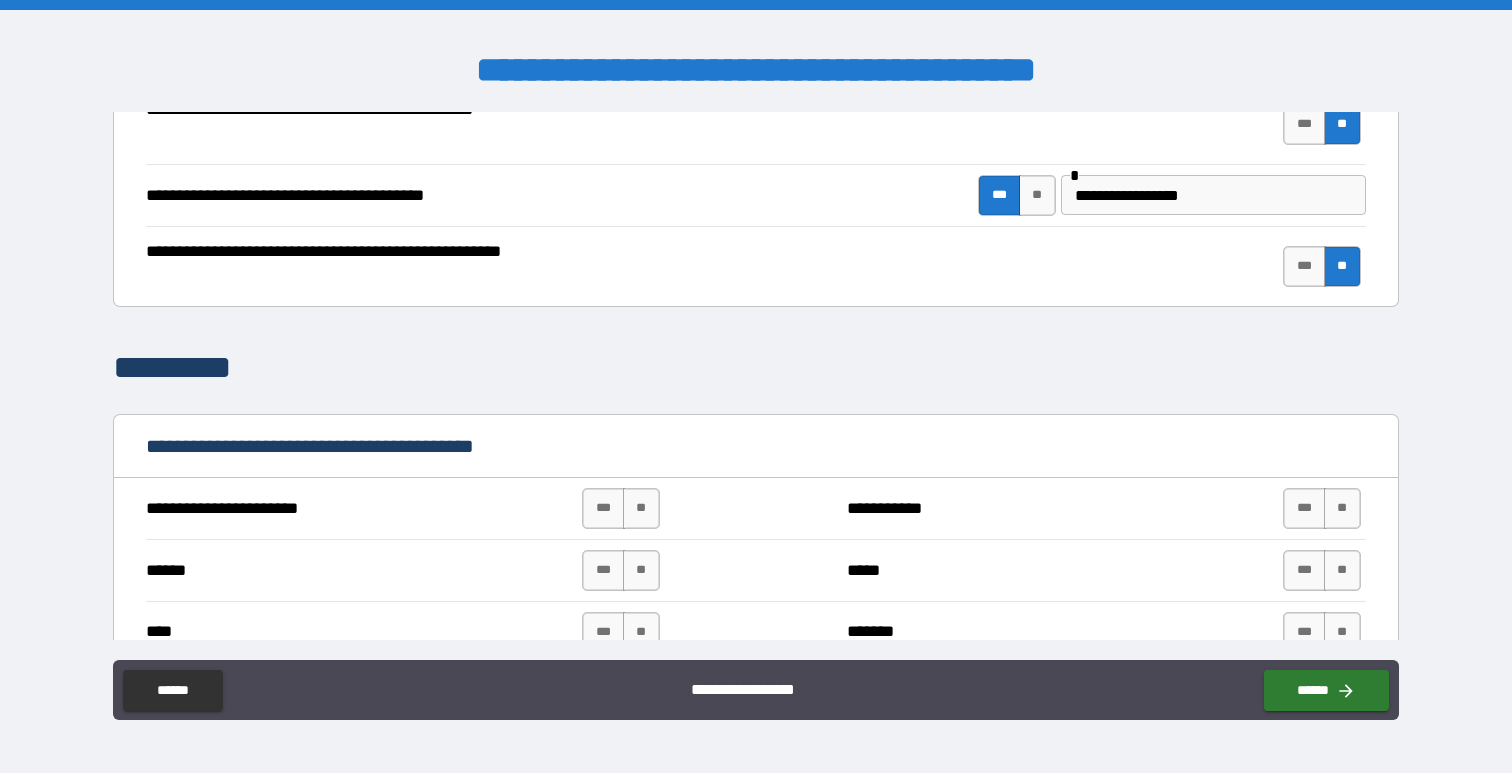 scroll, scrollTop: 1621, scrollLeft: 0, axis: vertical 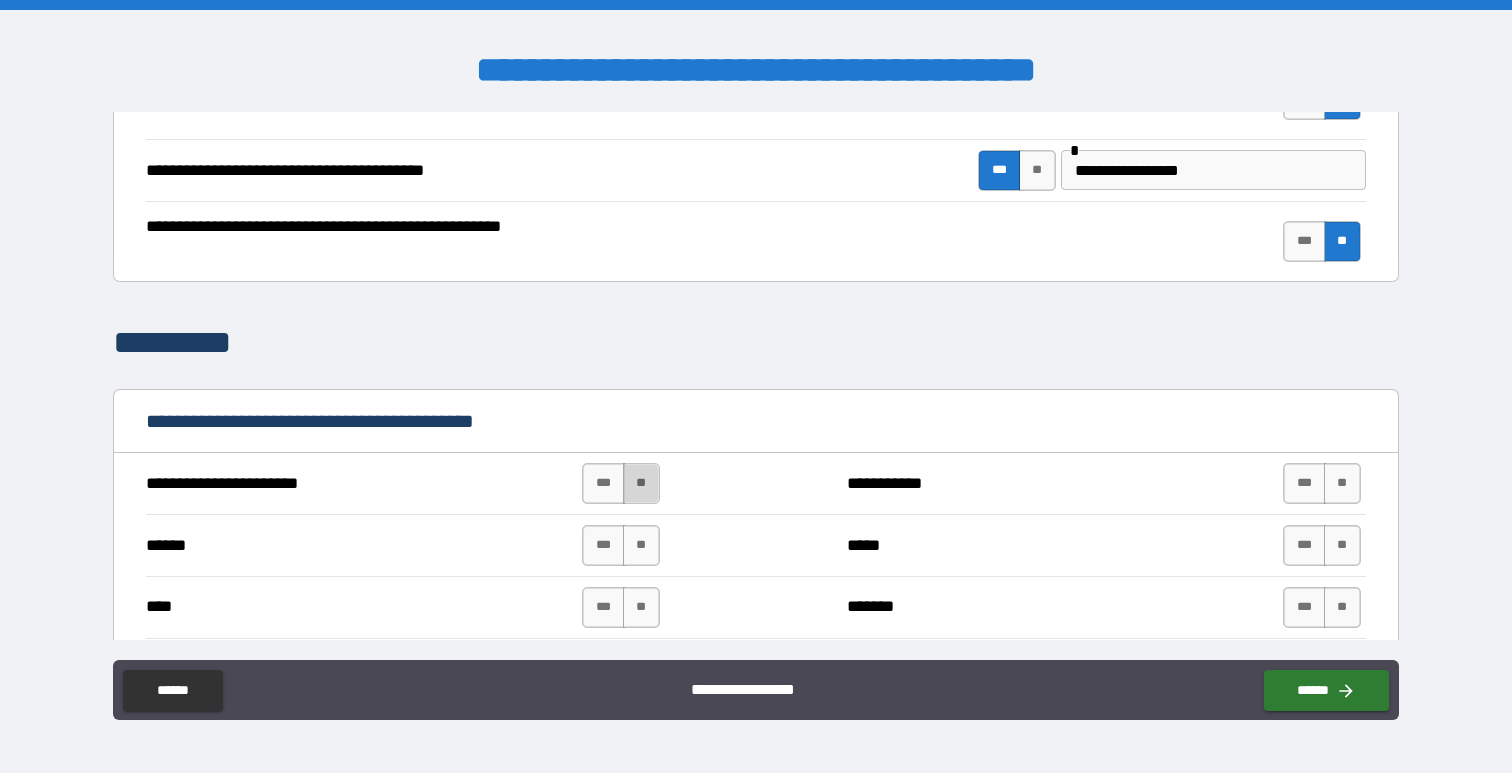 click on "**" at bounding box center [641, 483] 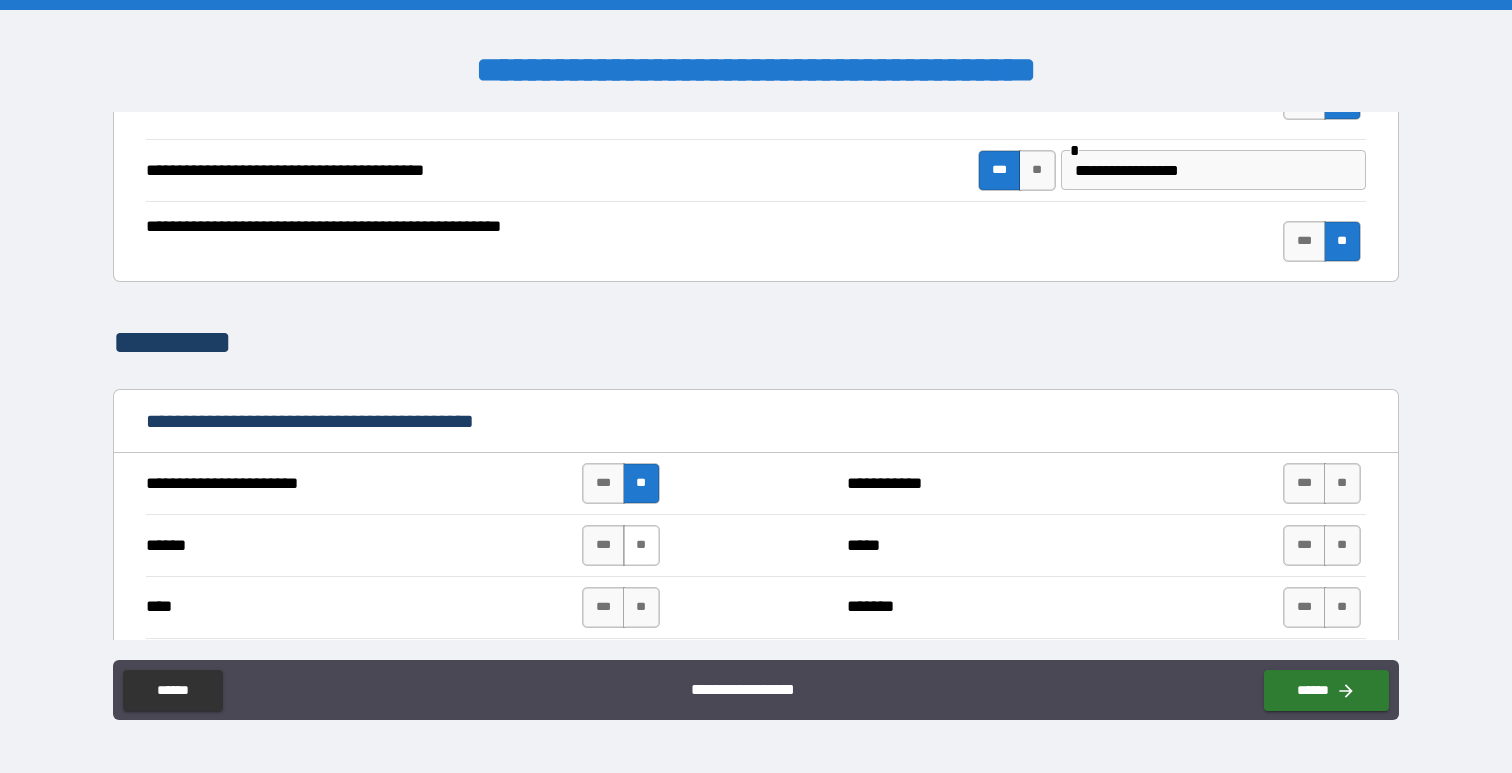 click on "**" at bounding box center [641, 545] 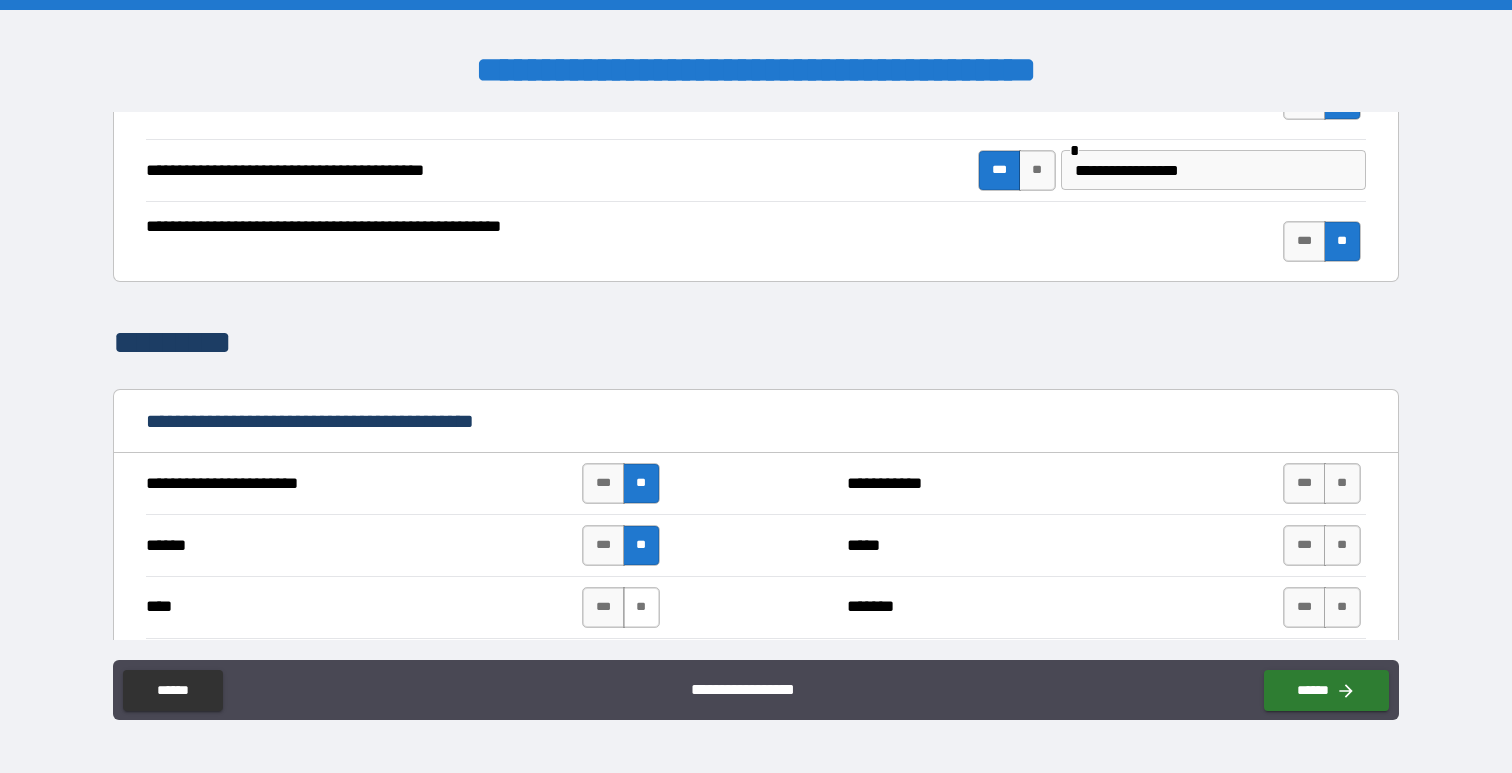 click on "**" at bounding box center [641, 607] 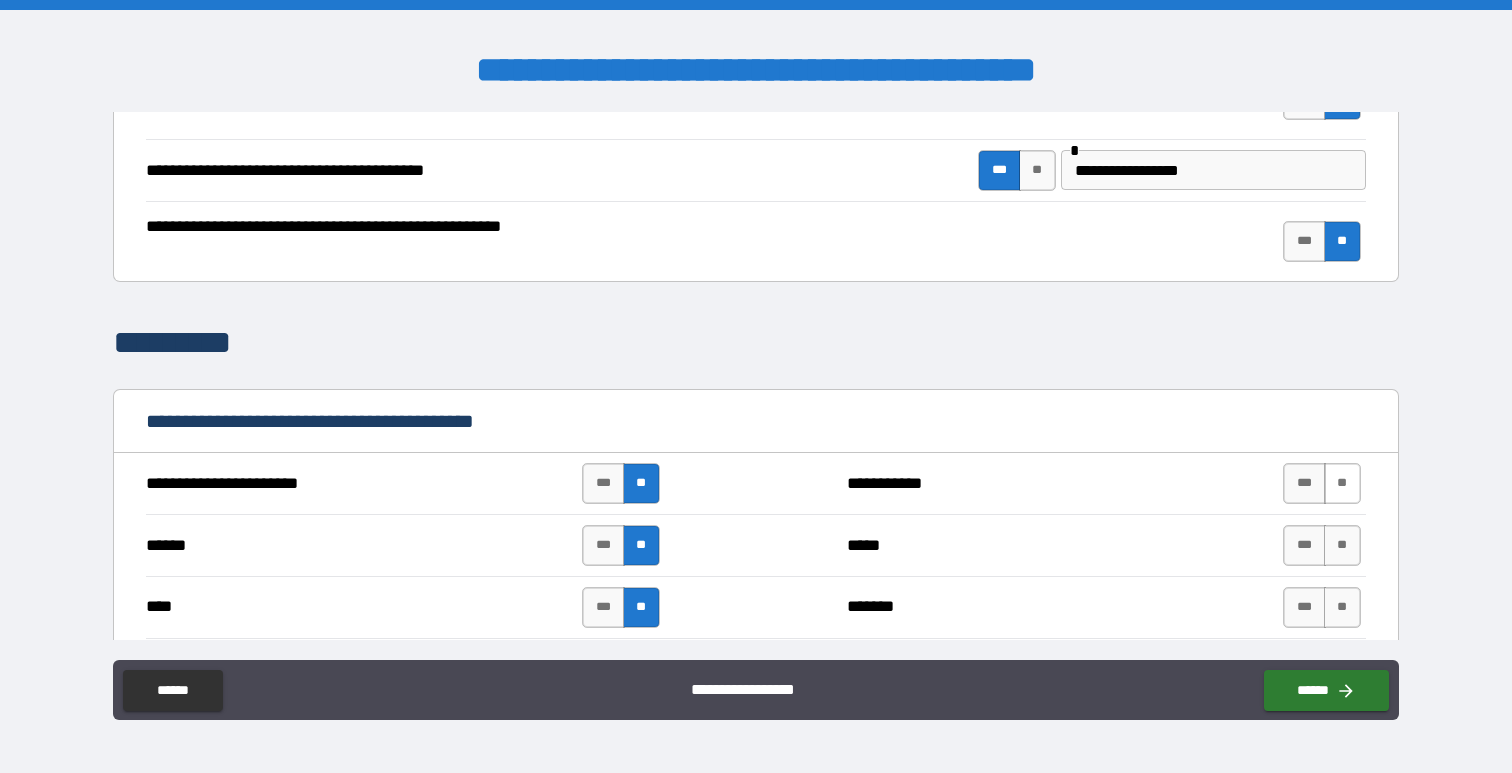 click on "**" at bounding box center (1342, 483) 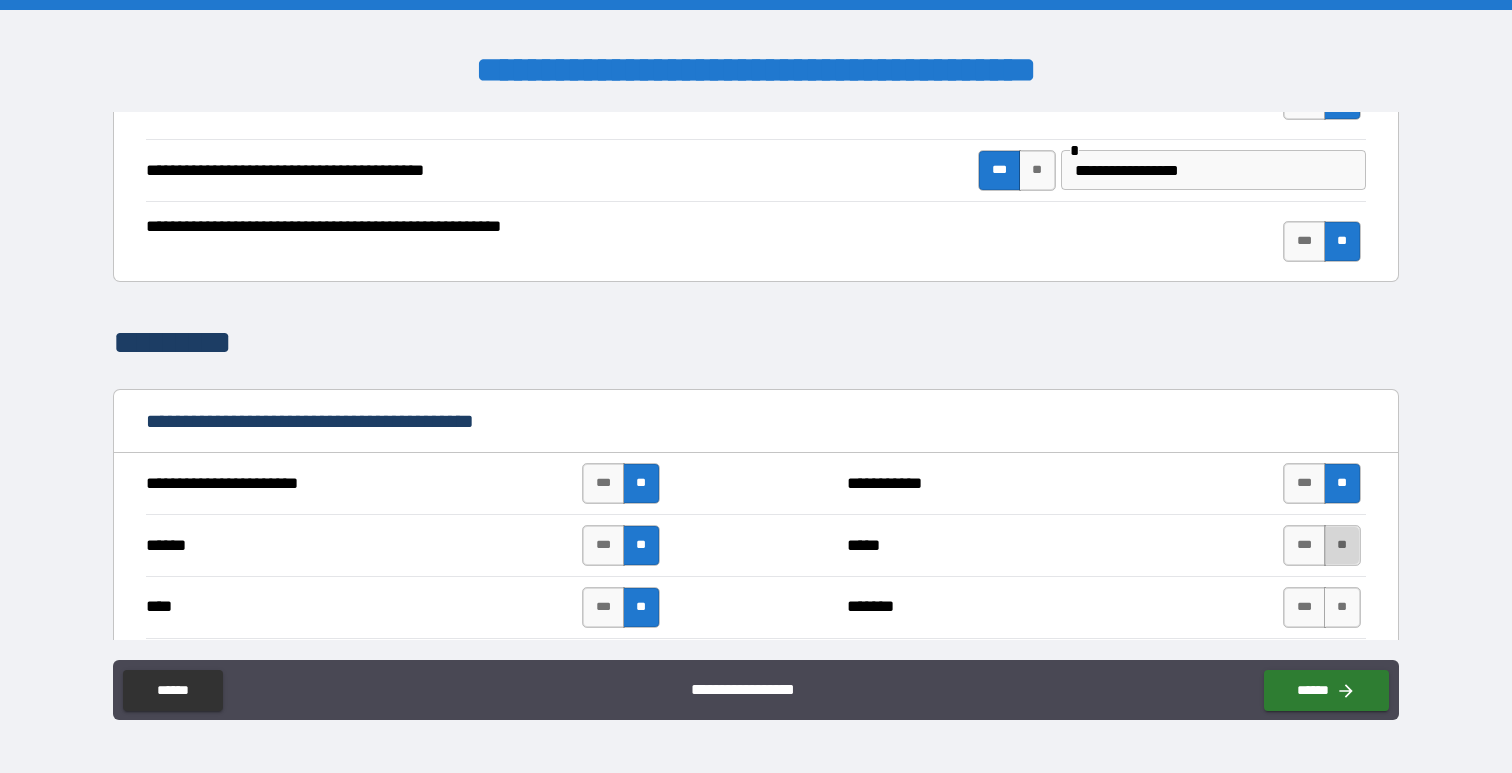 click on "**" at bounding box center (1342, 545) 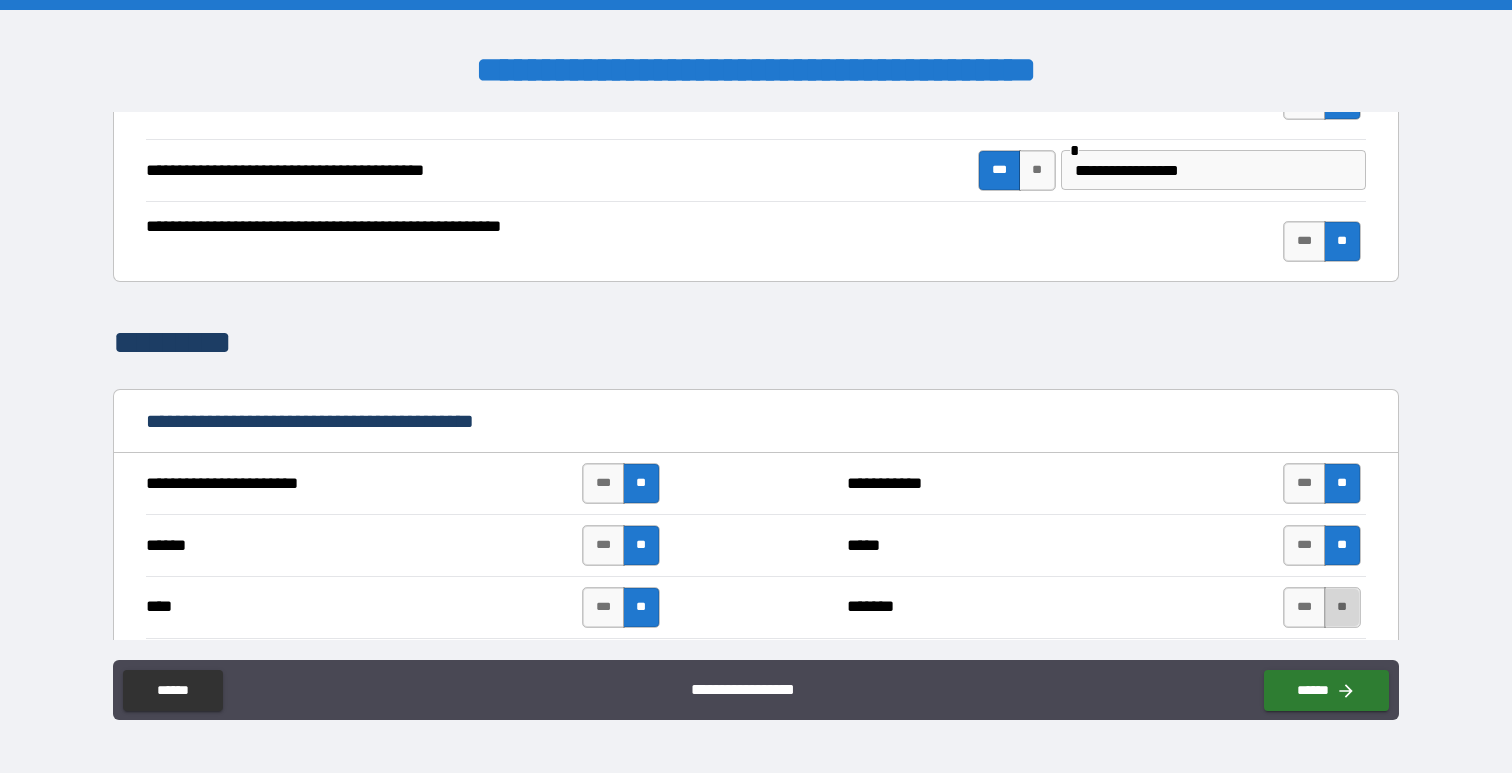 click on "**" at bounding box center (1342, 607) 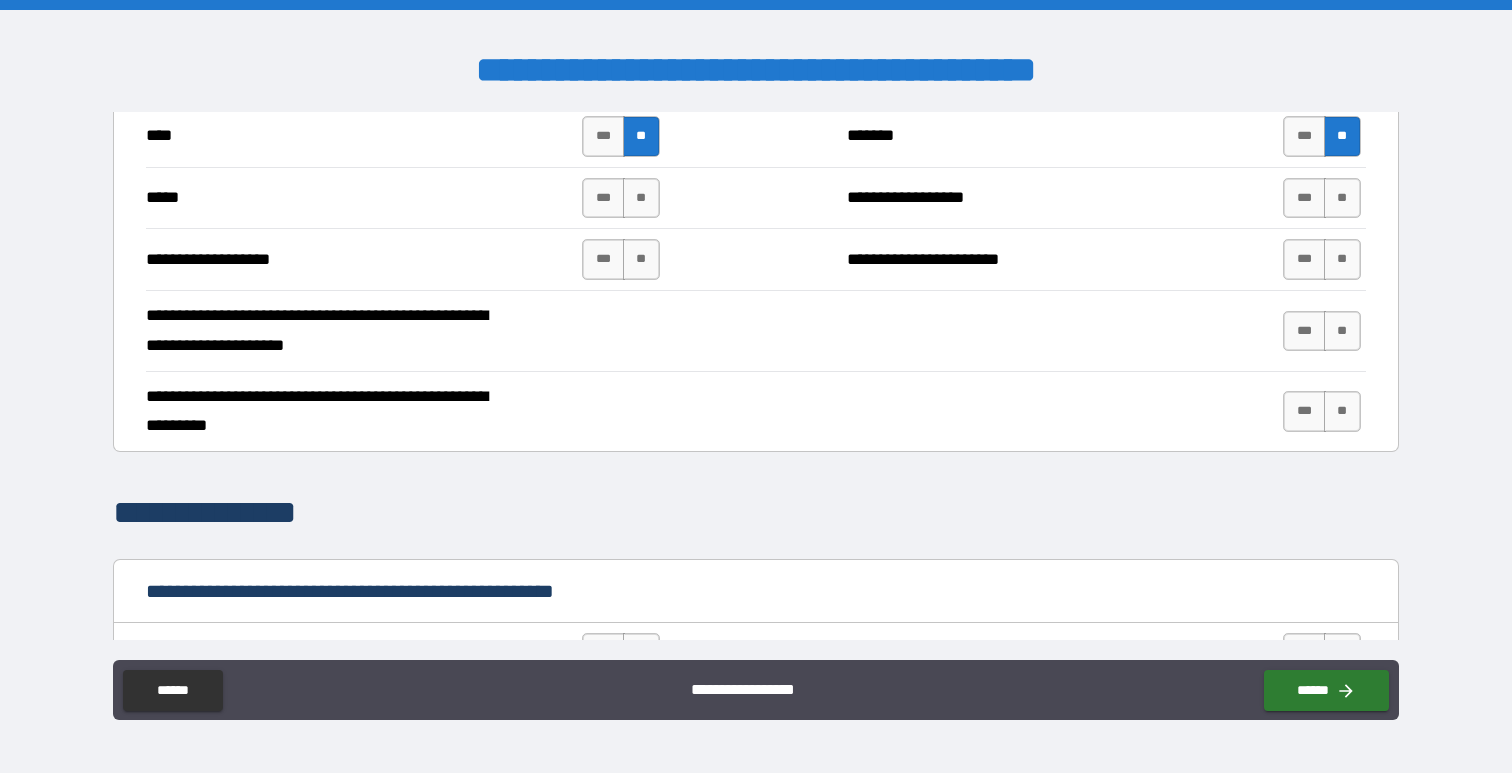 scroll, scrollTop: 2128, scrollLeft: 0, axis: vertical 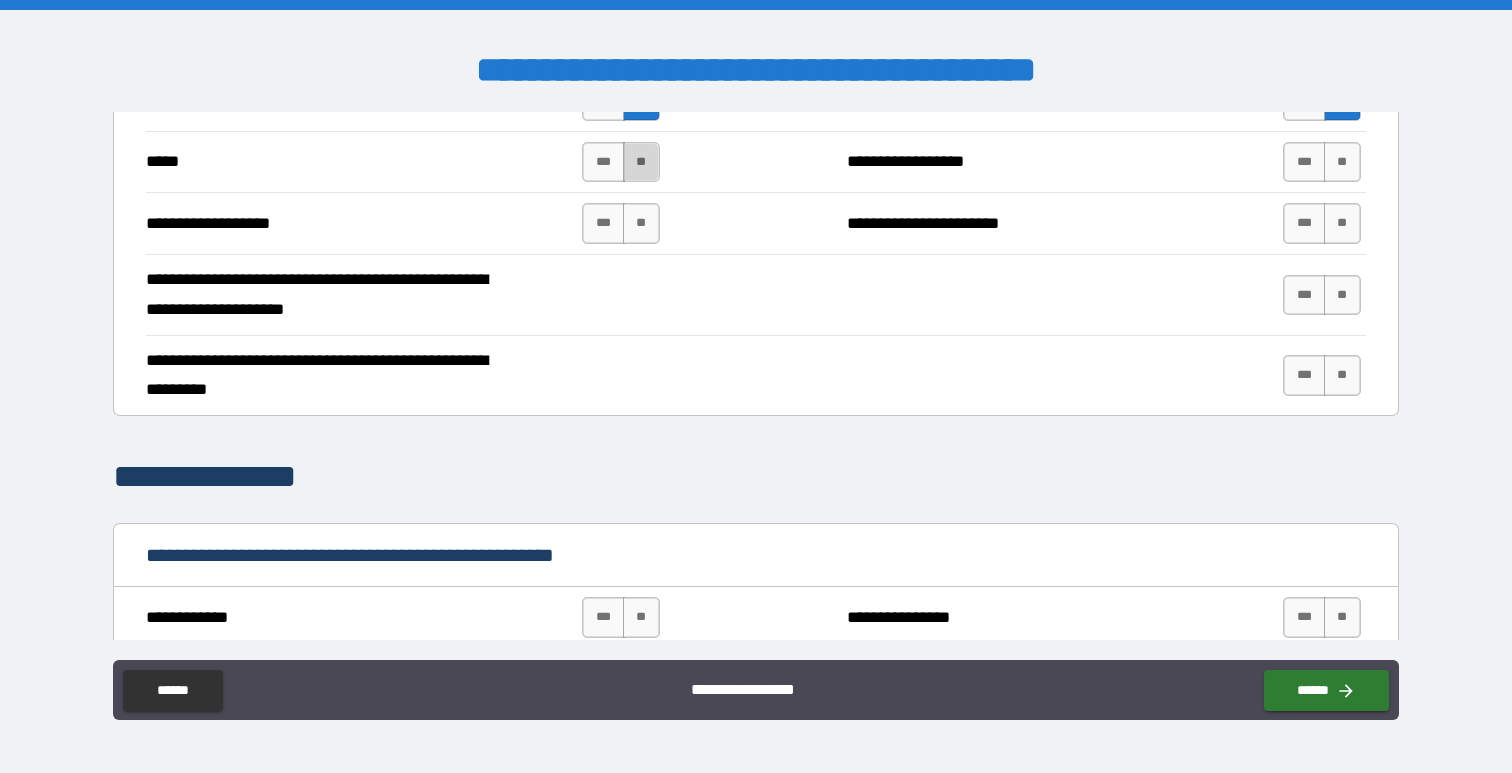 click on "**" at bounding box center [641, 162] 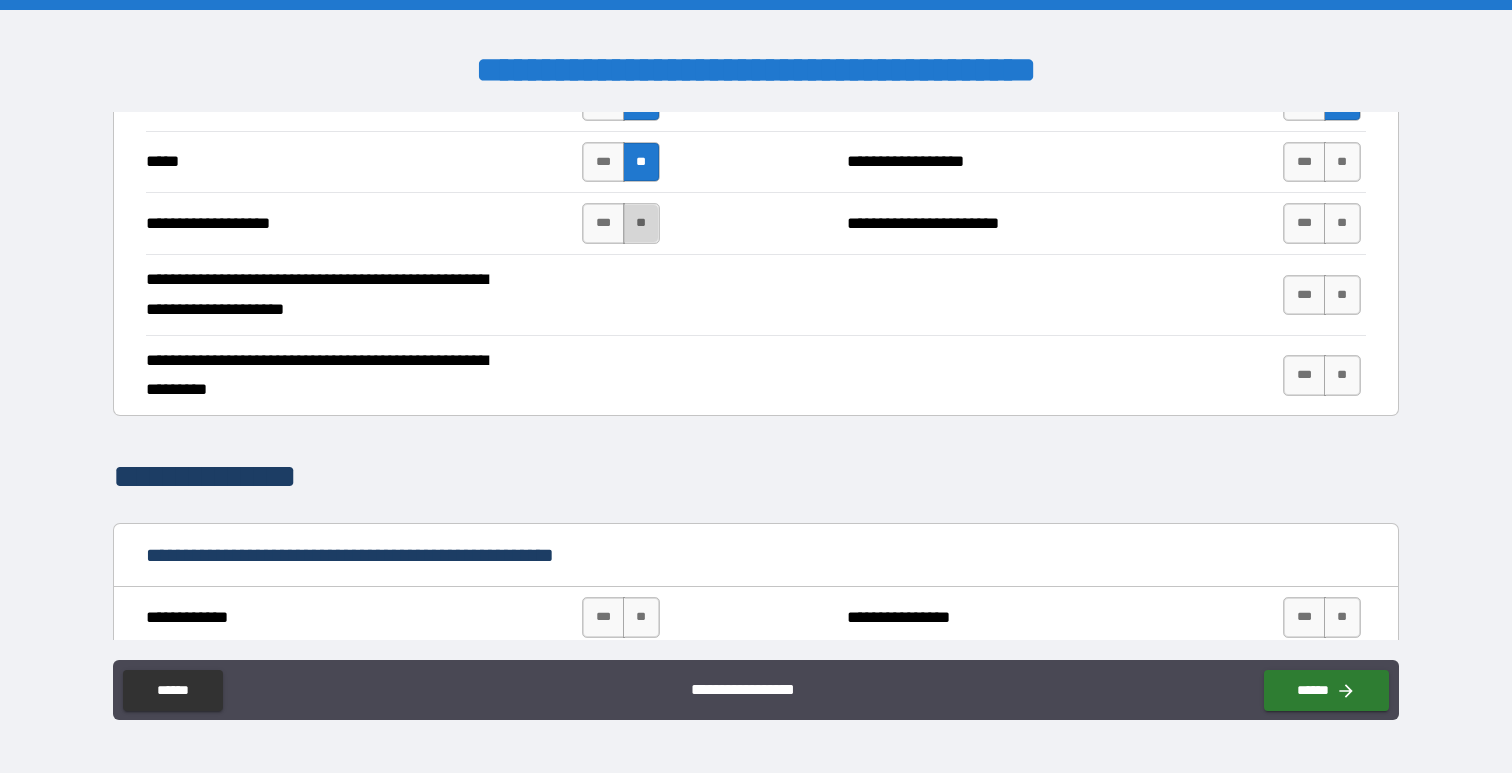 click on "**" at bounding box center [641, 223] 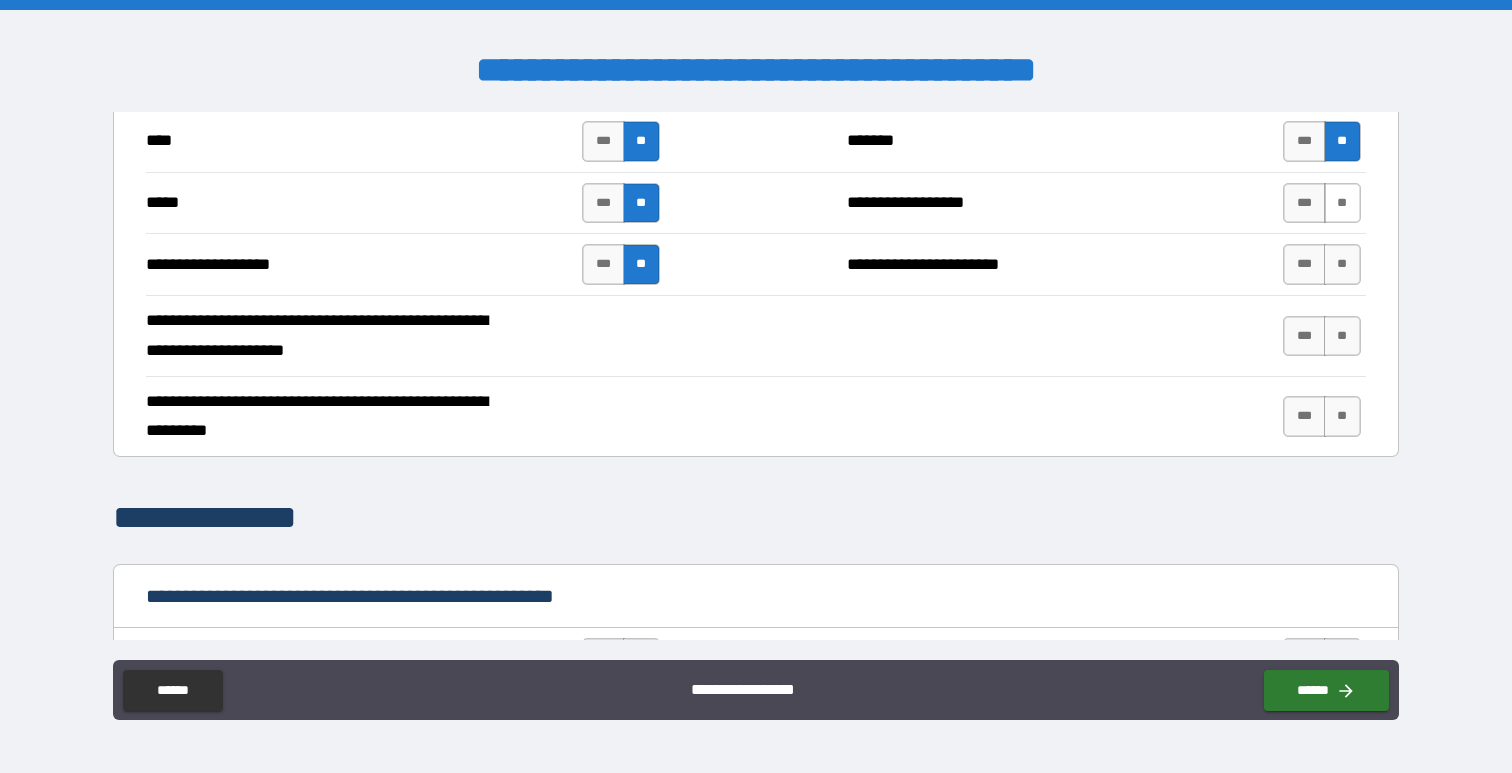 scroll, scrollTop: 2058, scrollLeft: 0, axis: vertical 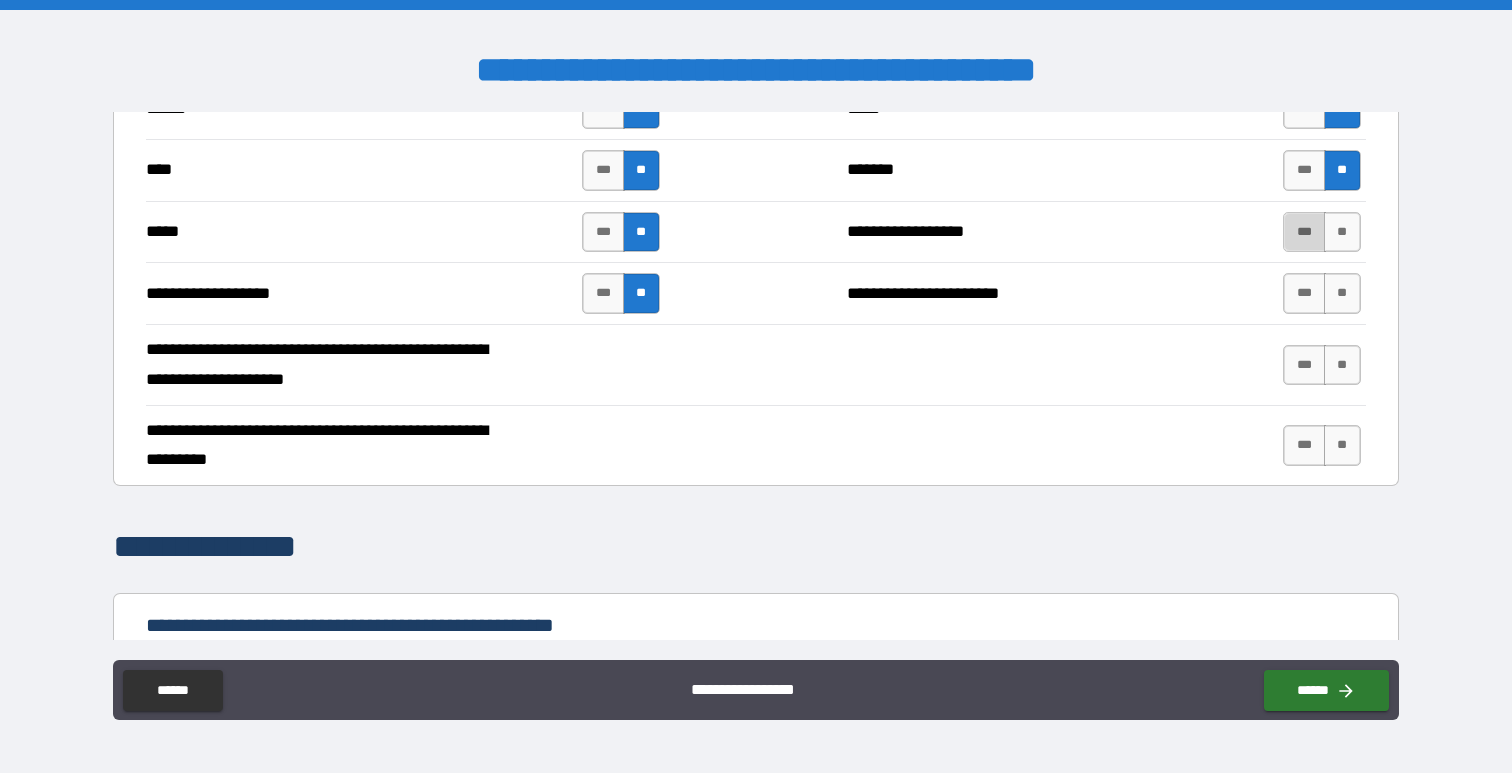 click on "***" at bounding box center [1304, 232] 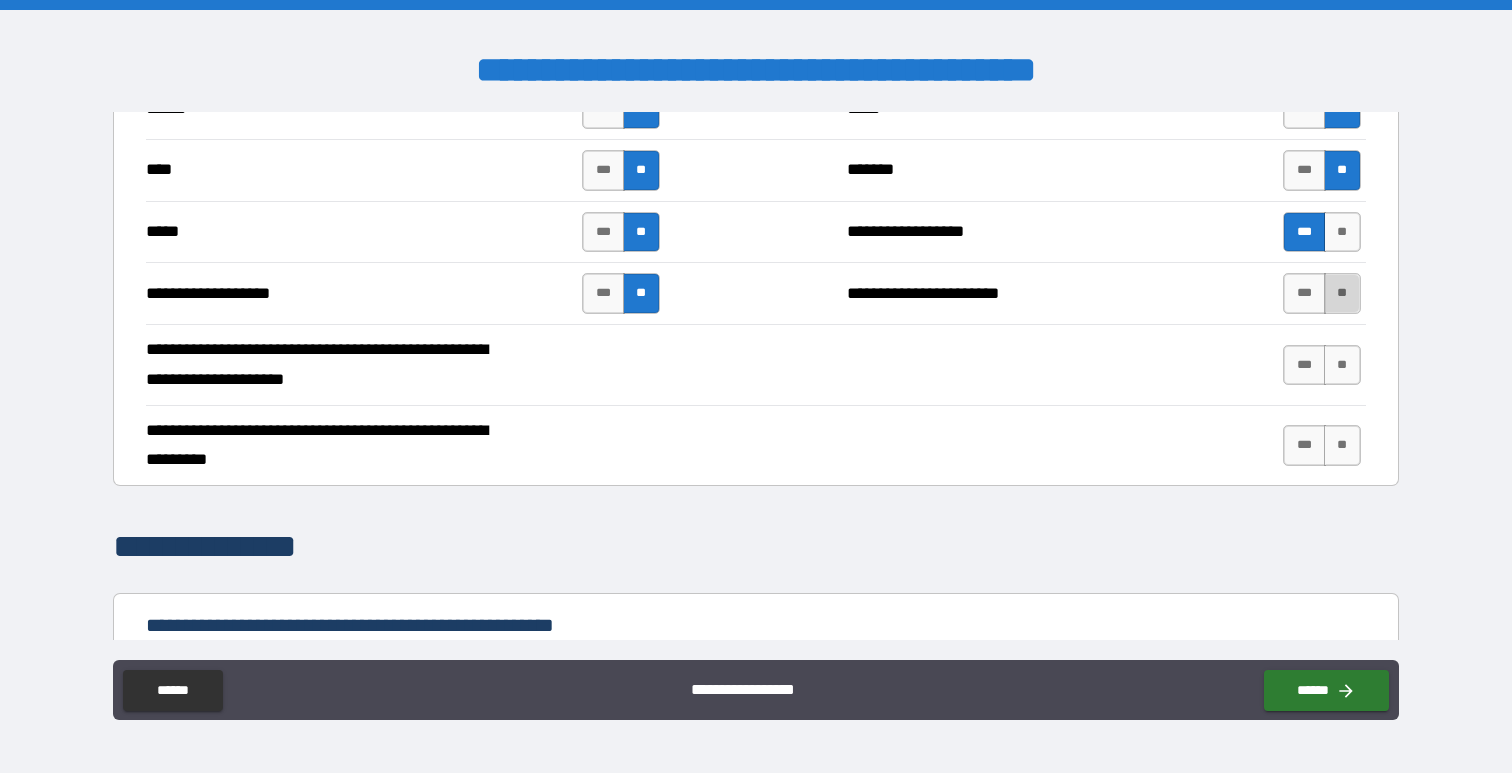 click on "**" at bounding box center [1342, 293] 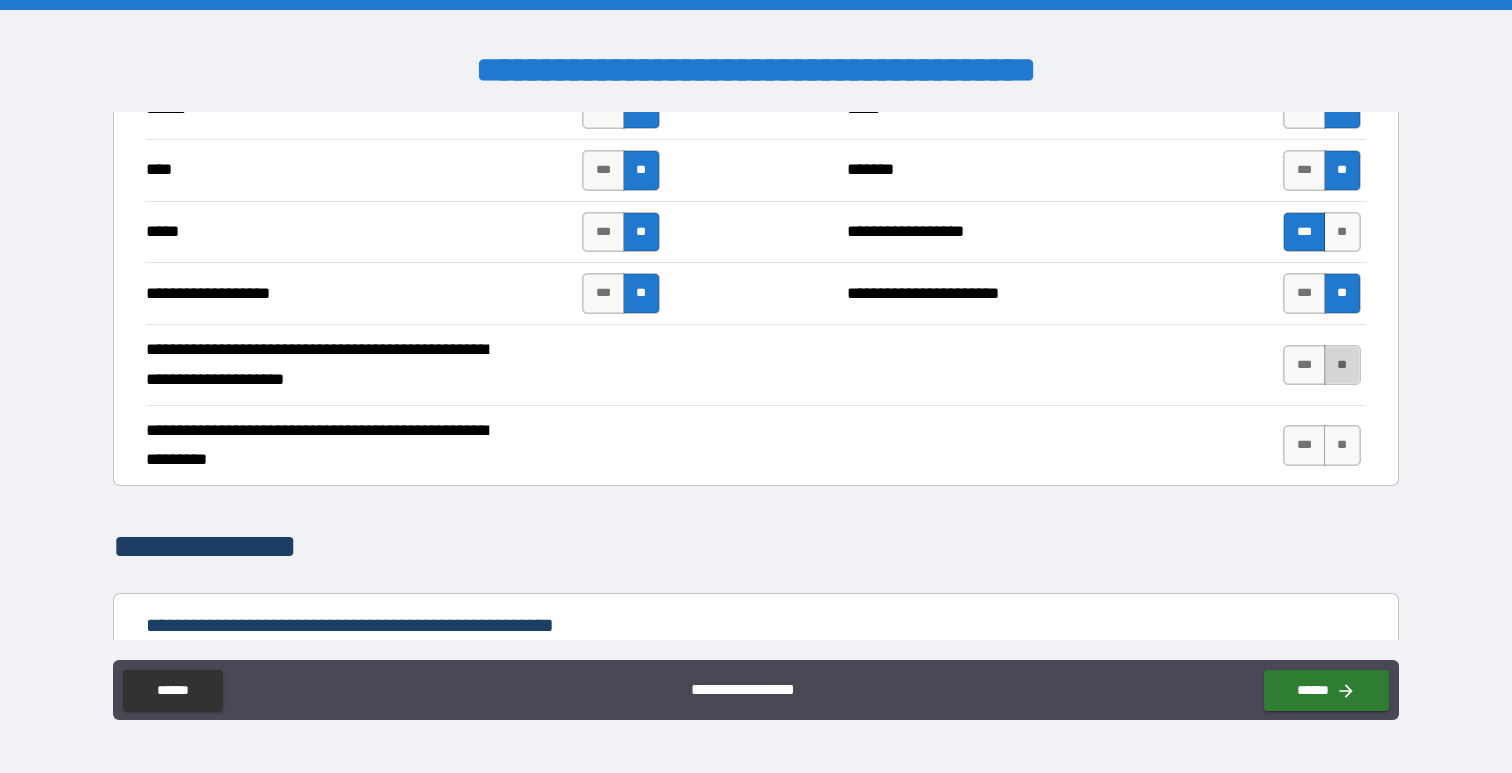 click on "**" at bounding box center (1342, 365) 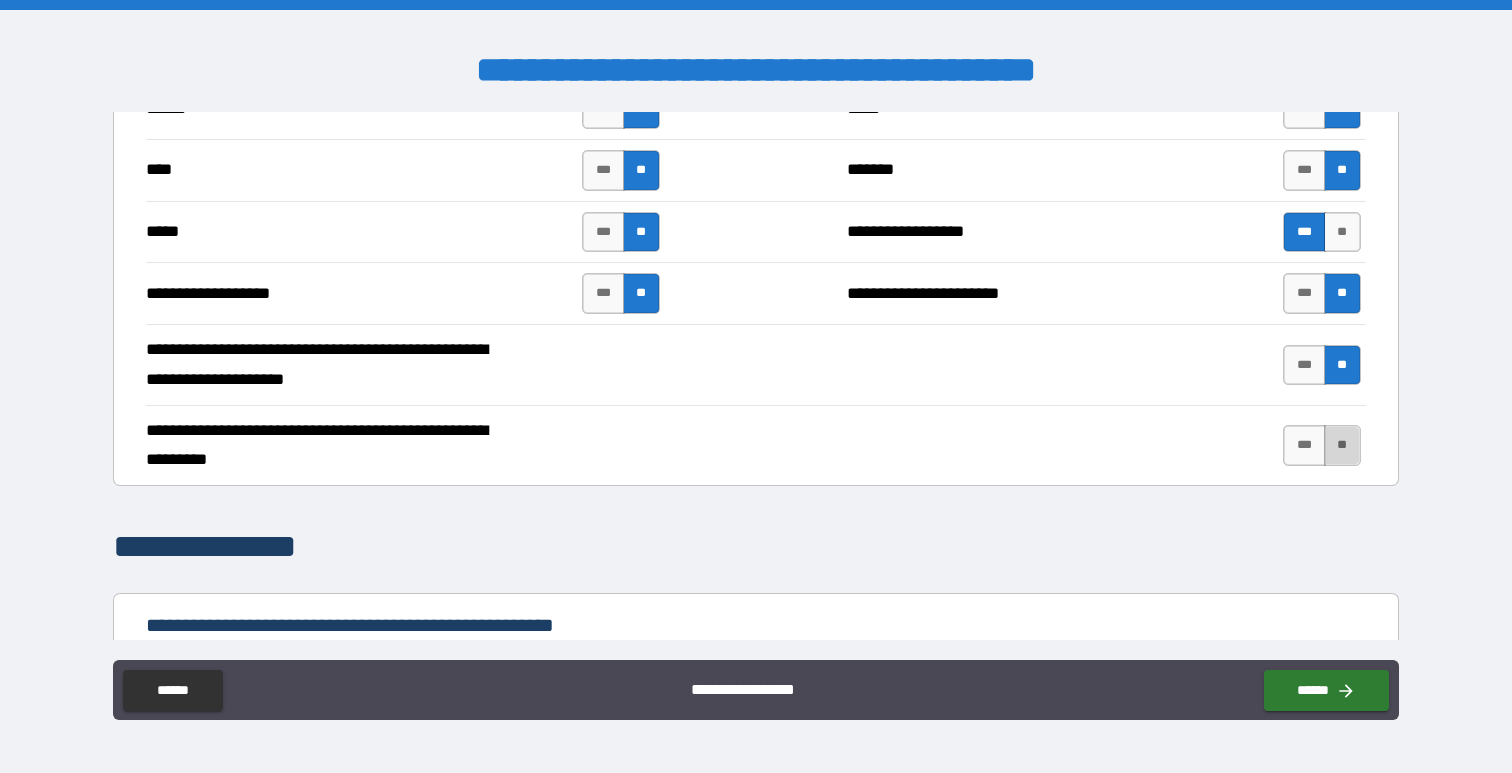 click on "**" at bounding box center (1342, 445) 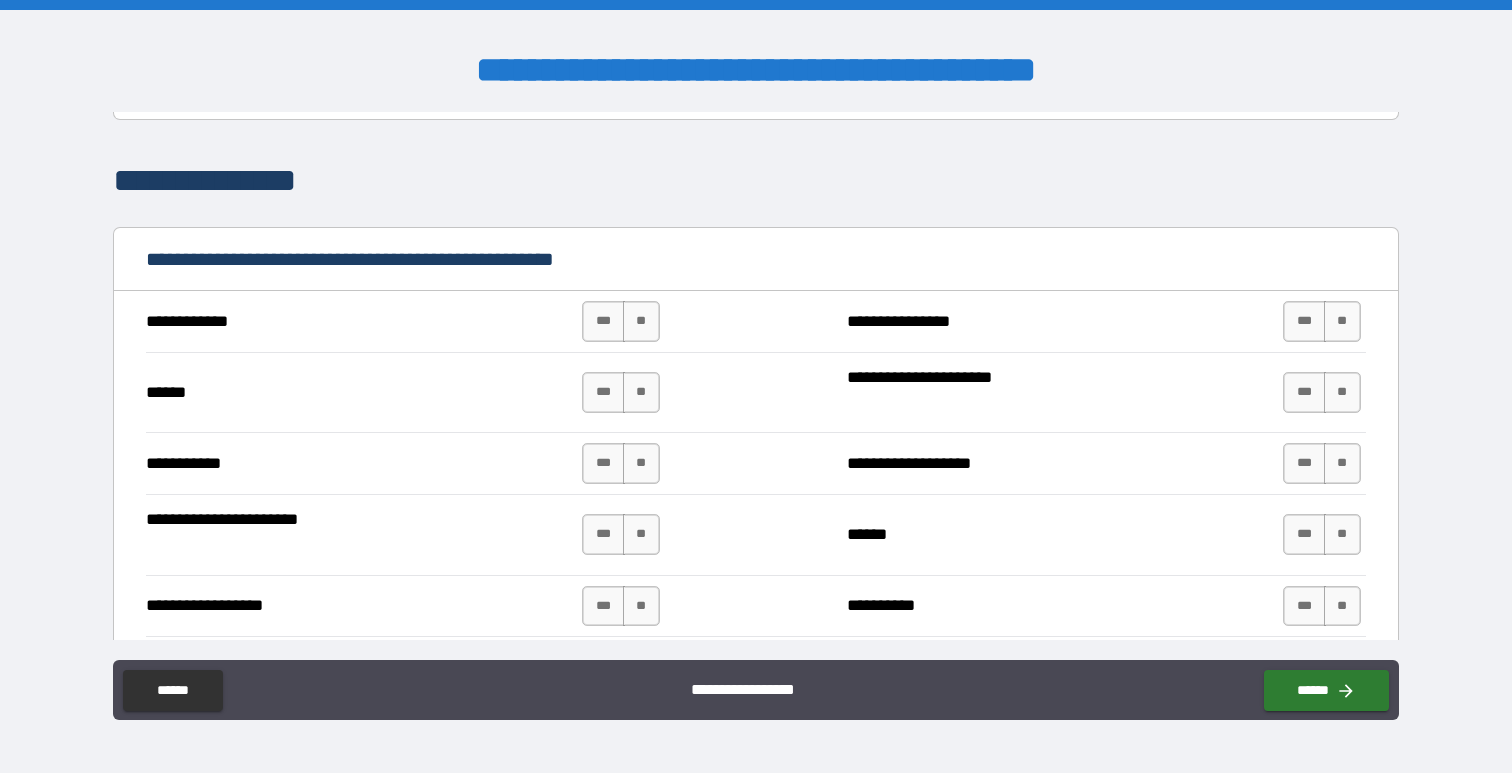 scroll, scrollTop: 2434, scrollLeft: 0, axis: vertical 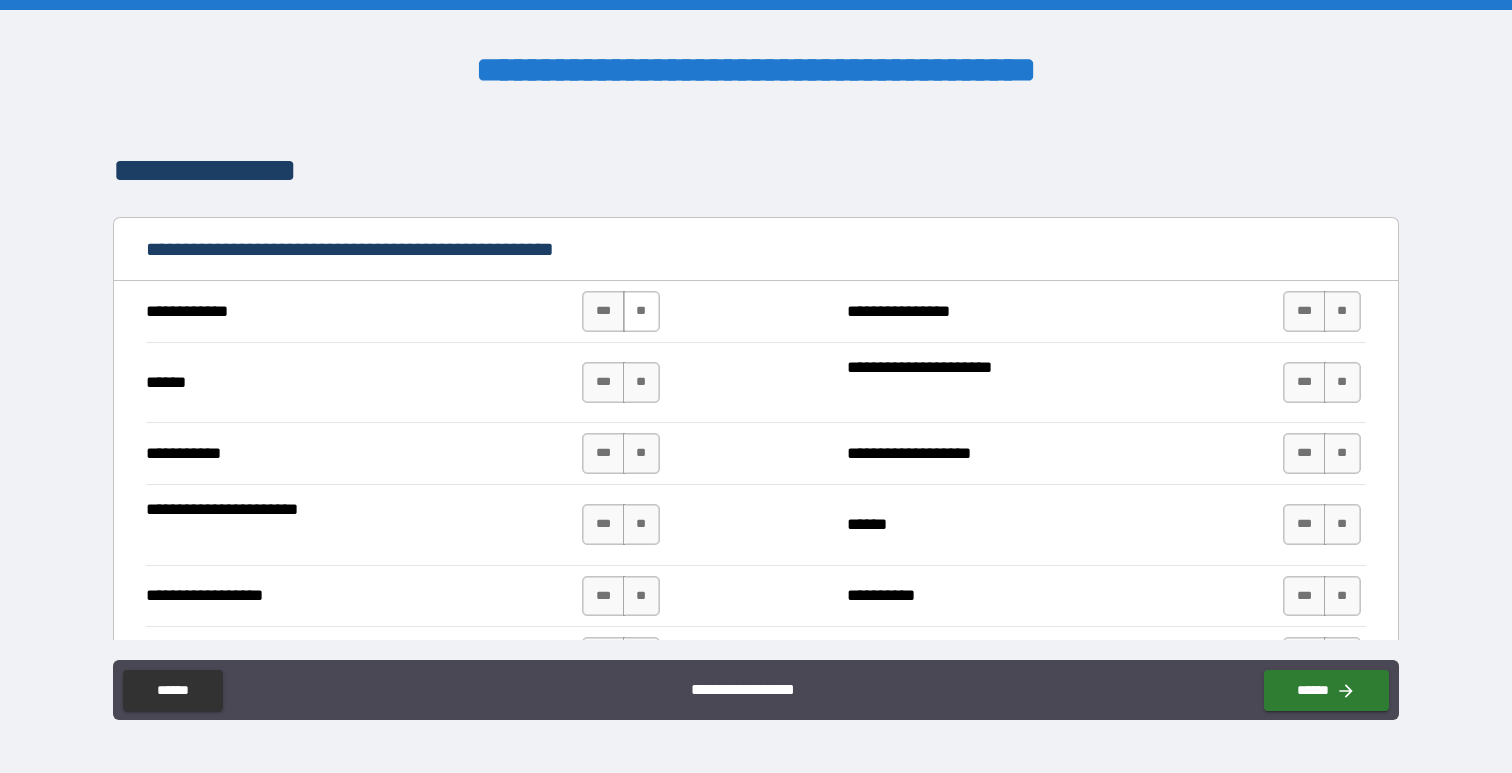 click on "**" at bounding box center (641, 311) 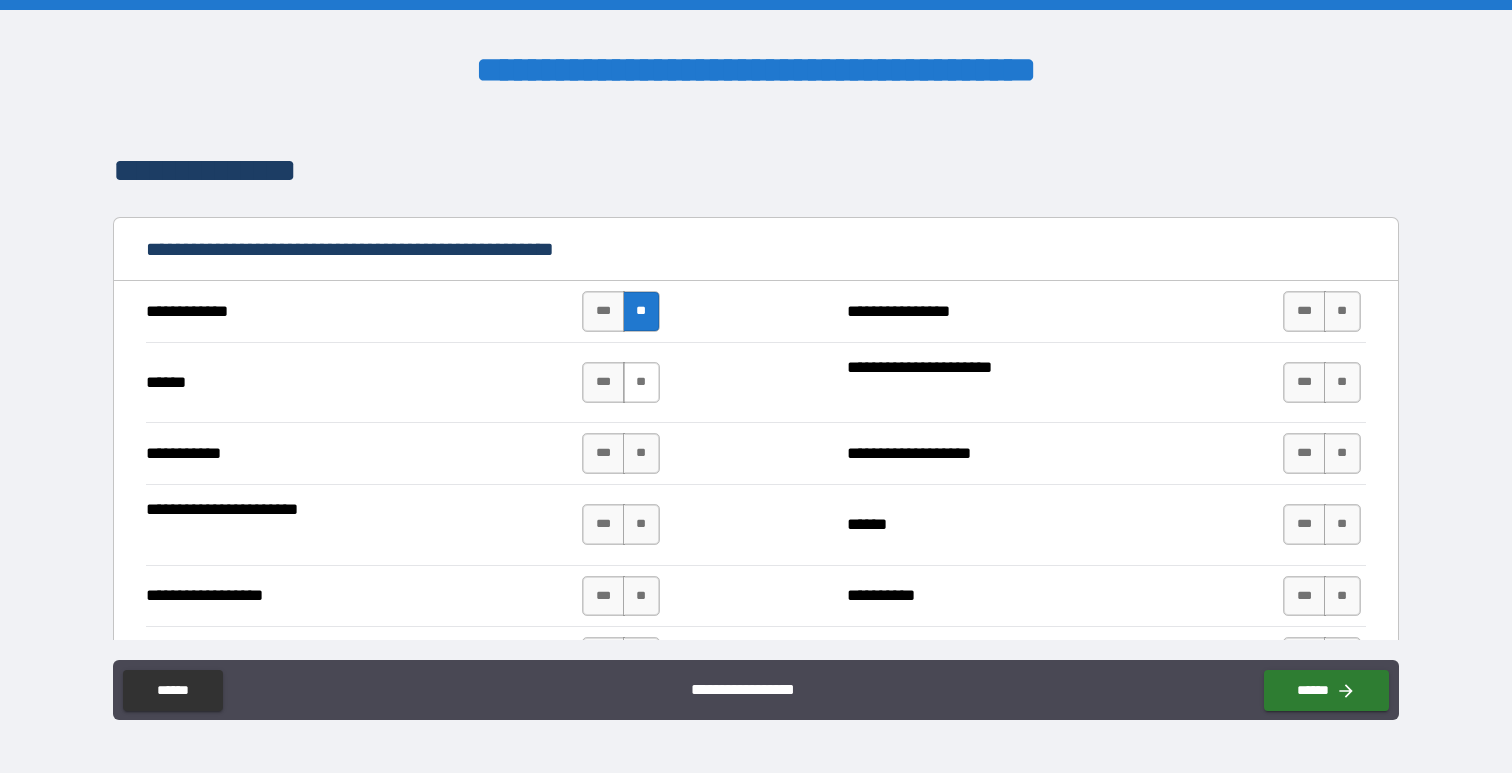 click on "**" at bounding box center [641, 382] 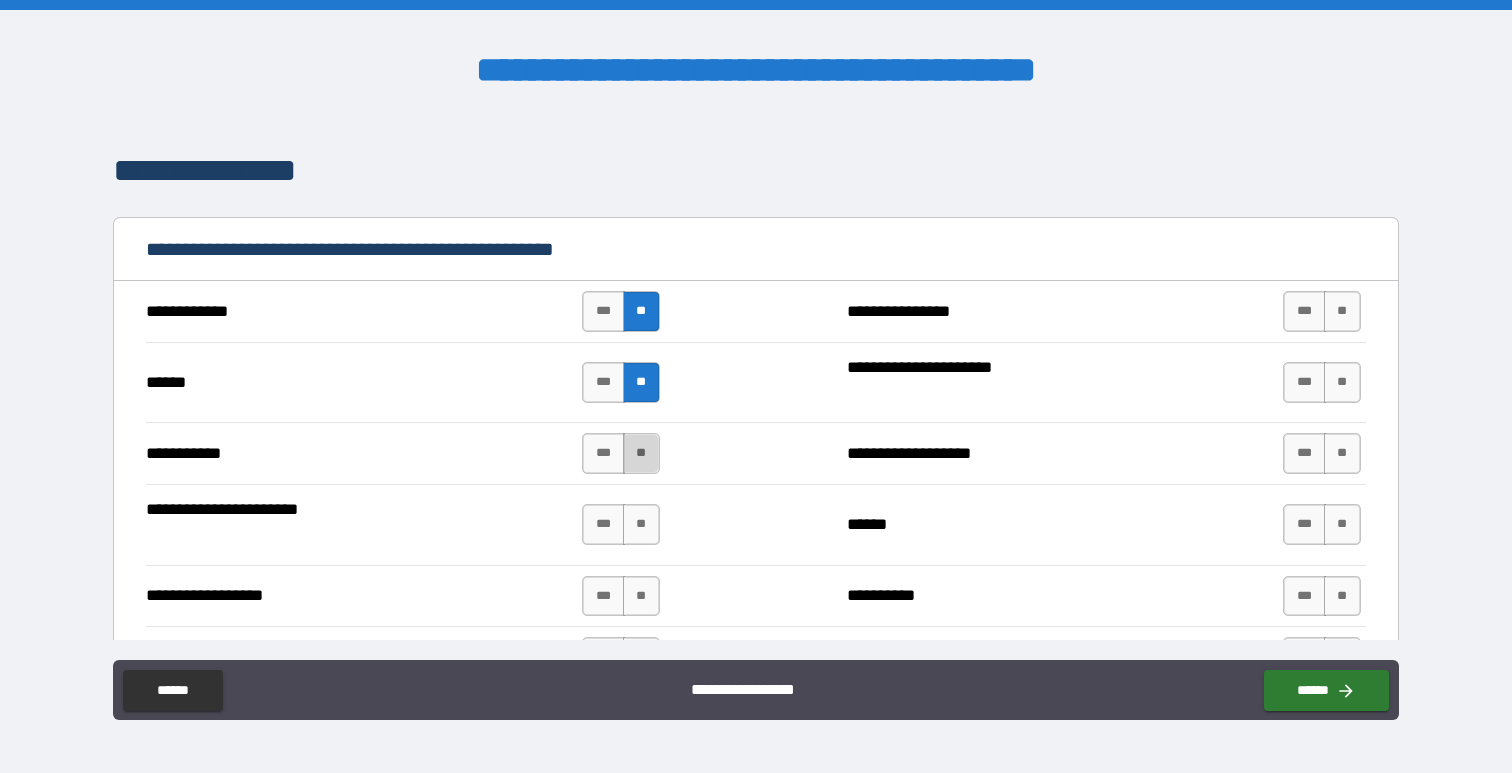 click on "**" at bounding box center [641, 453] 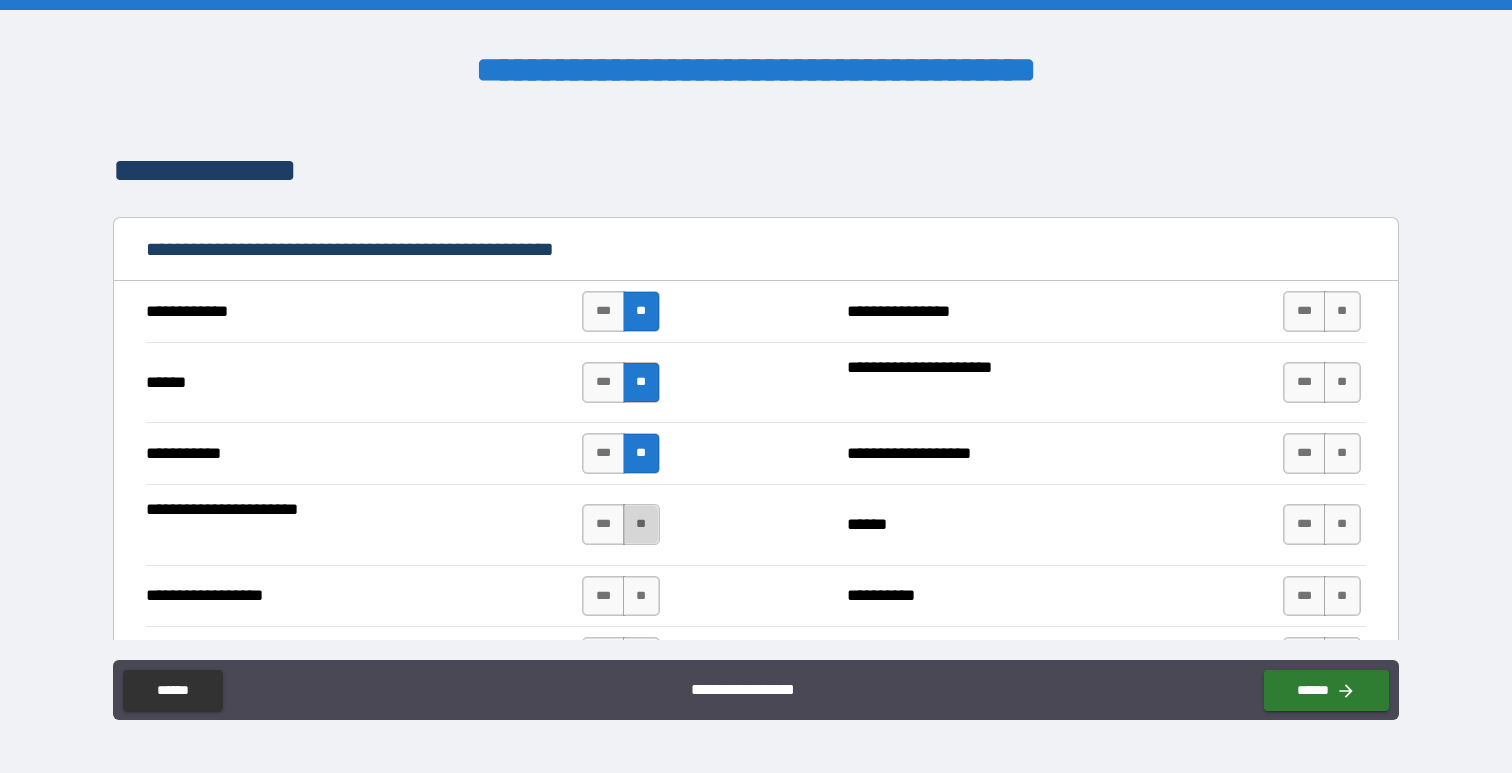 click on "**" at bounding box center (641, 524) 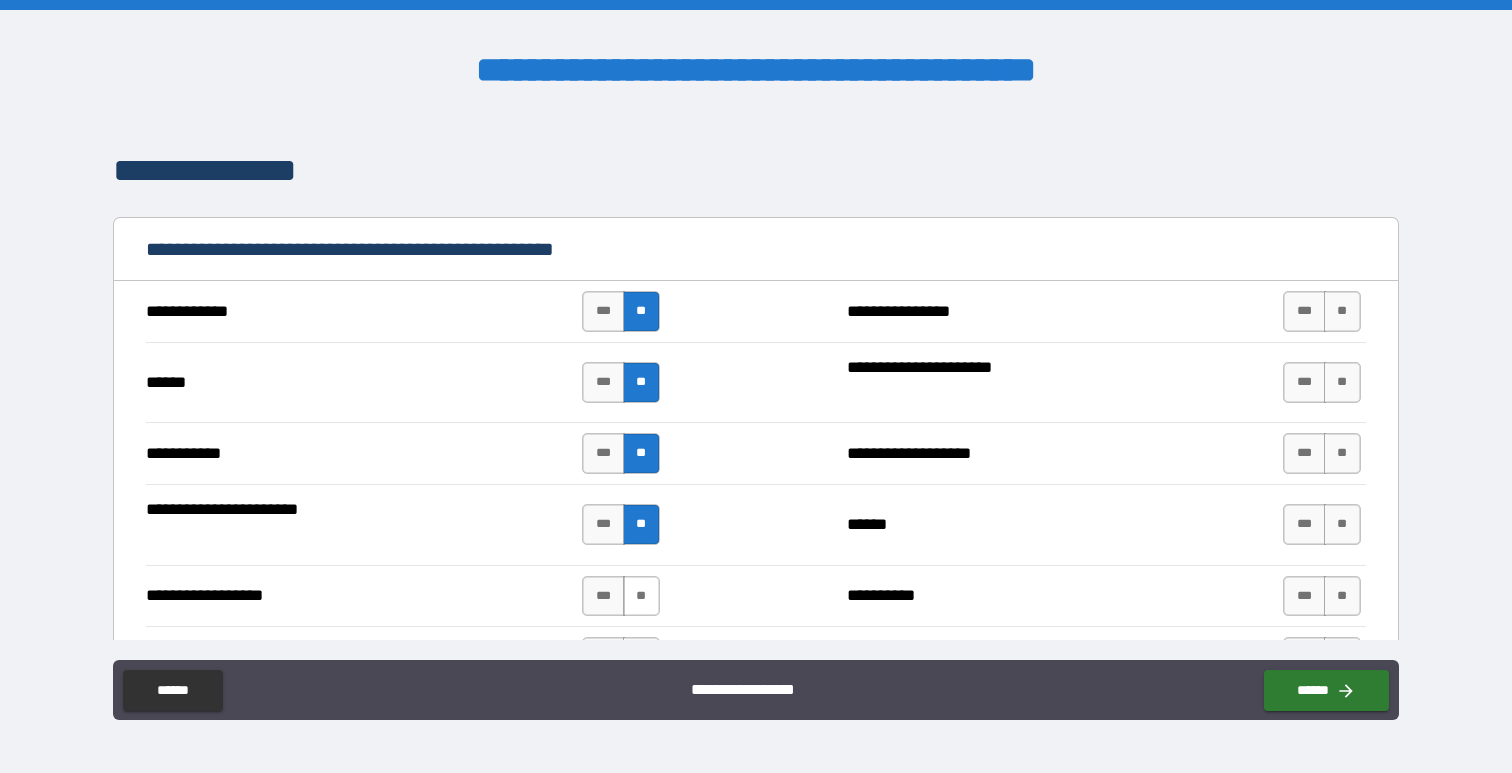 click on "**" at bounding box center [641, 596] 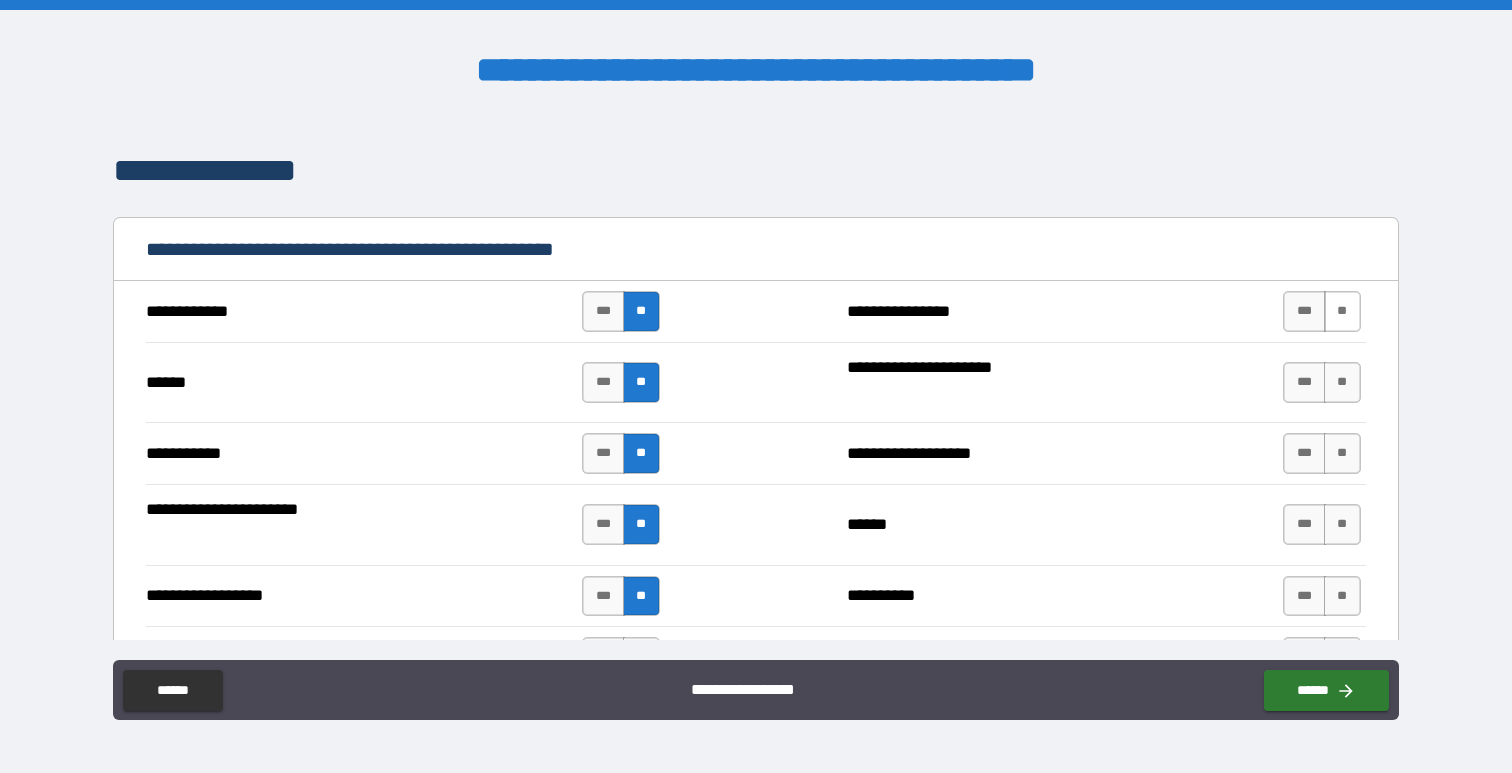 click on "**" at bounding box center [1342, 311] 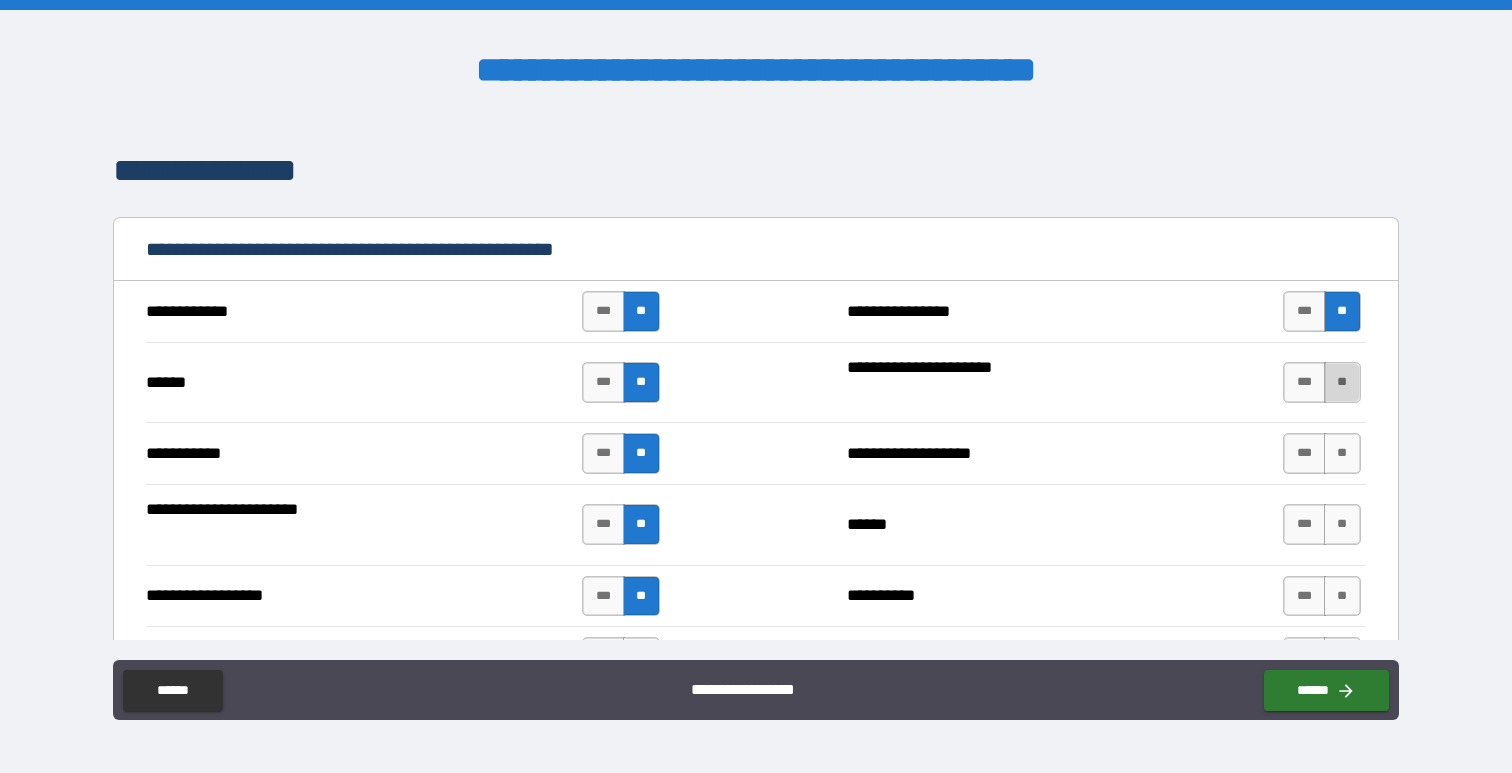 click on "**" at bounding box center [1342, 382] 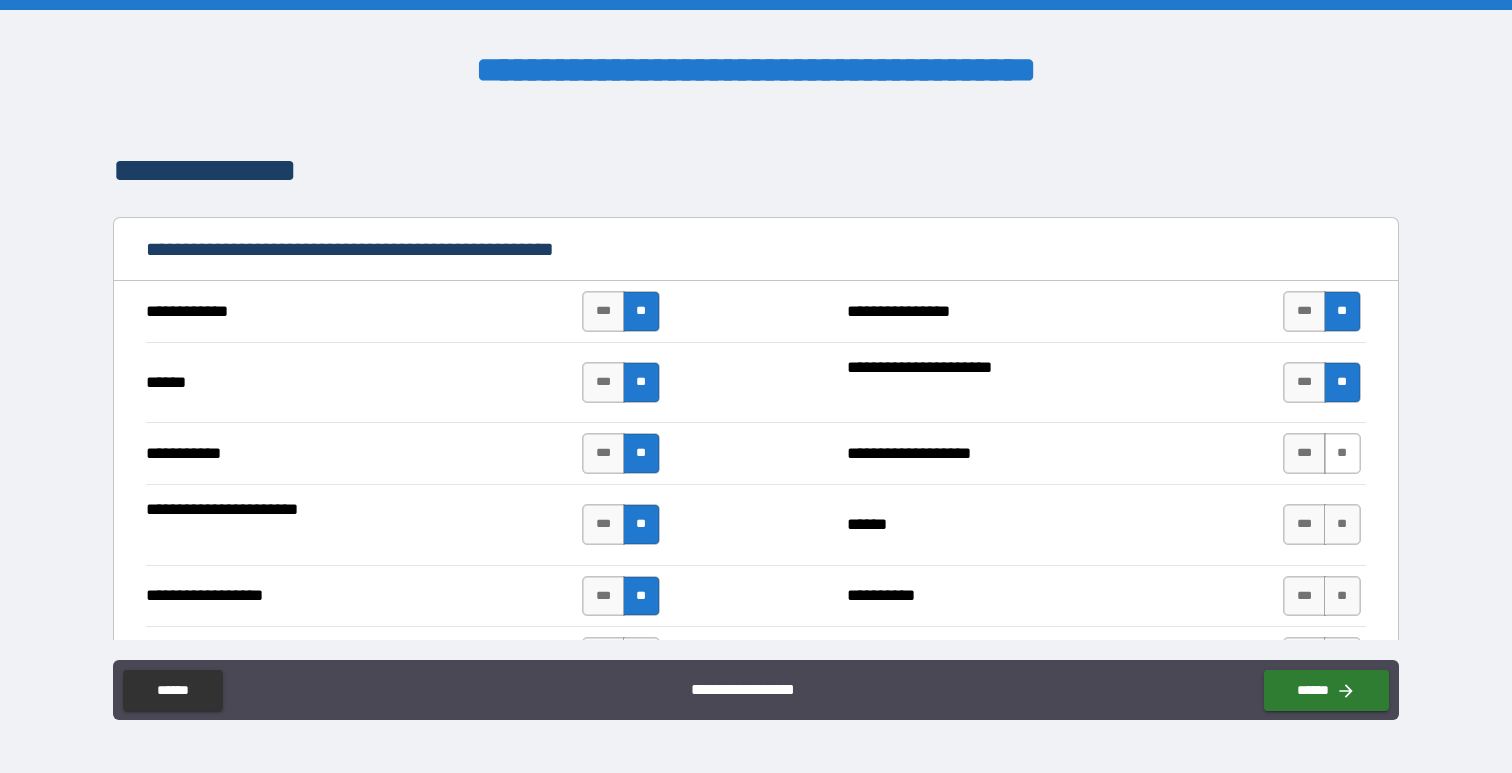click on "**" at bounding box center [1342, 453] 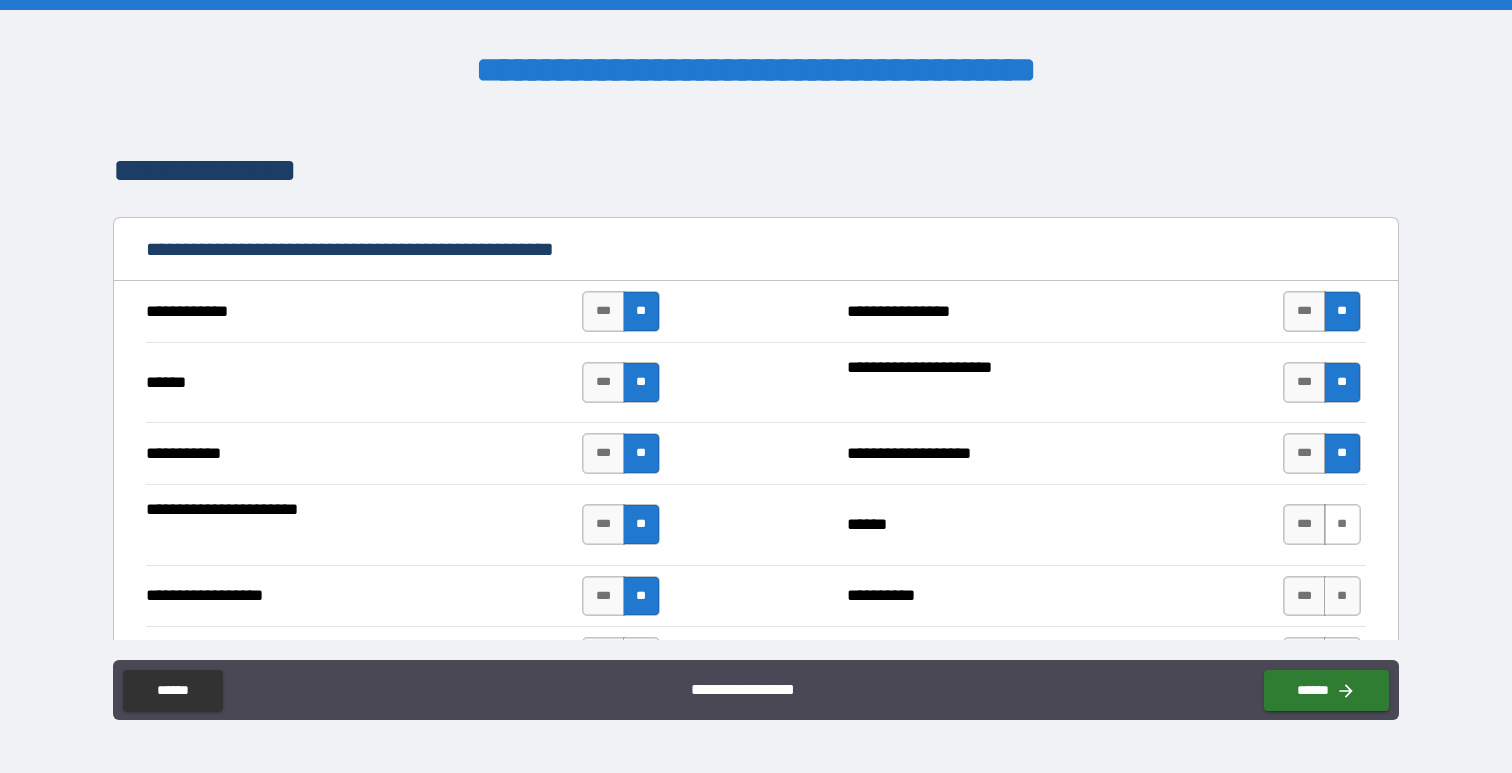 click on "**" at bounding box center [1342, 524] 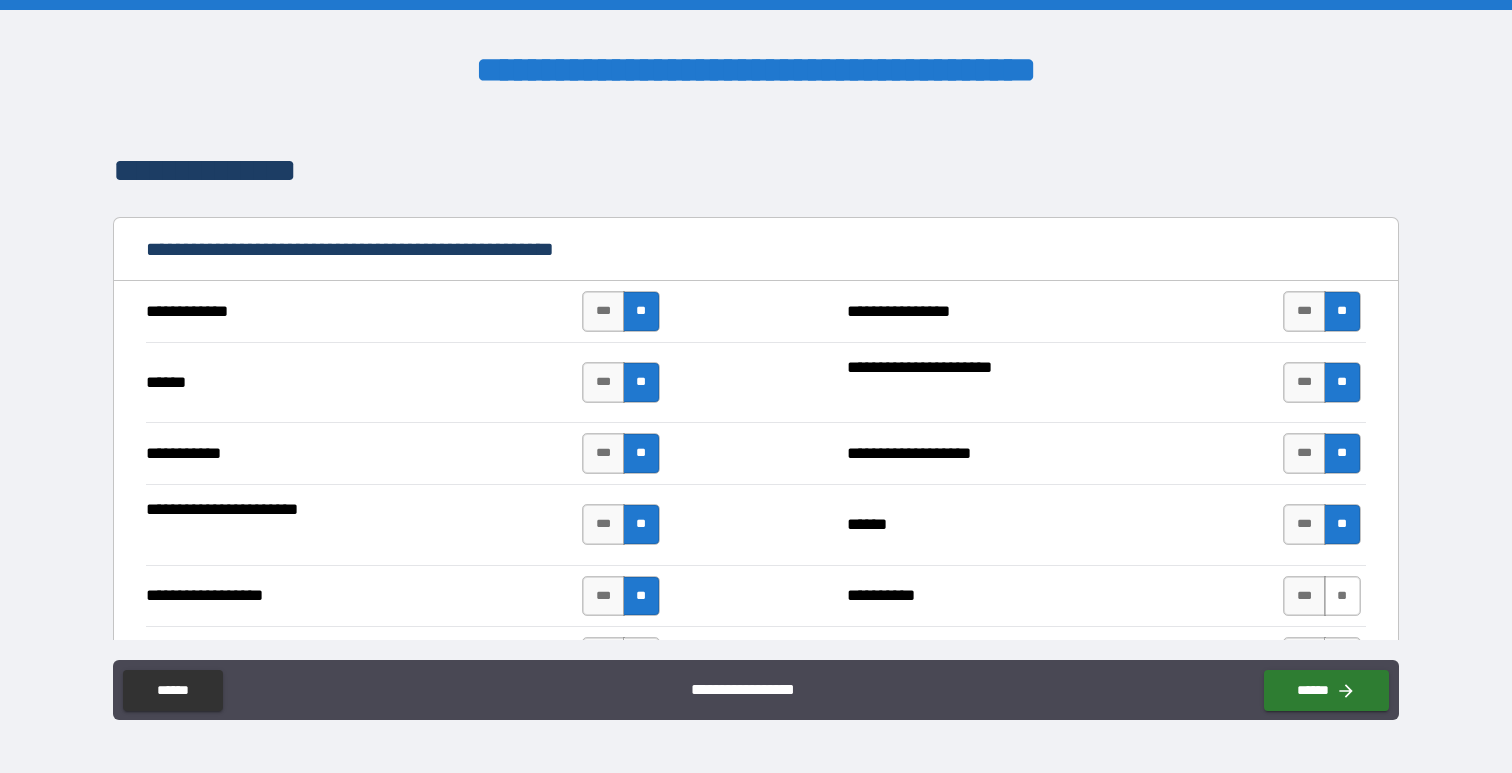 click on "**" at bounding box center (1342, 596) 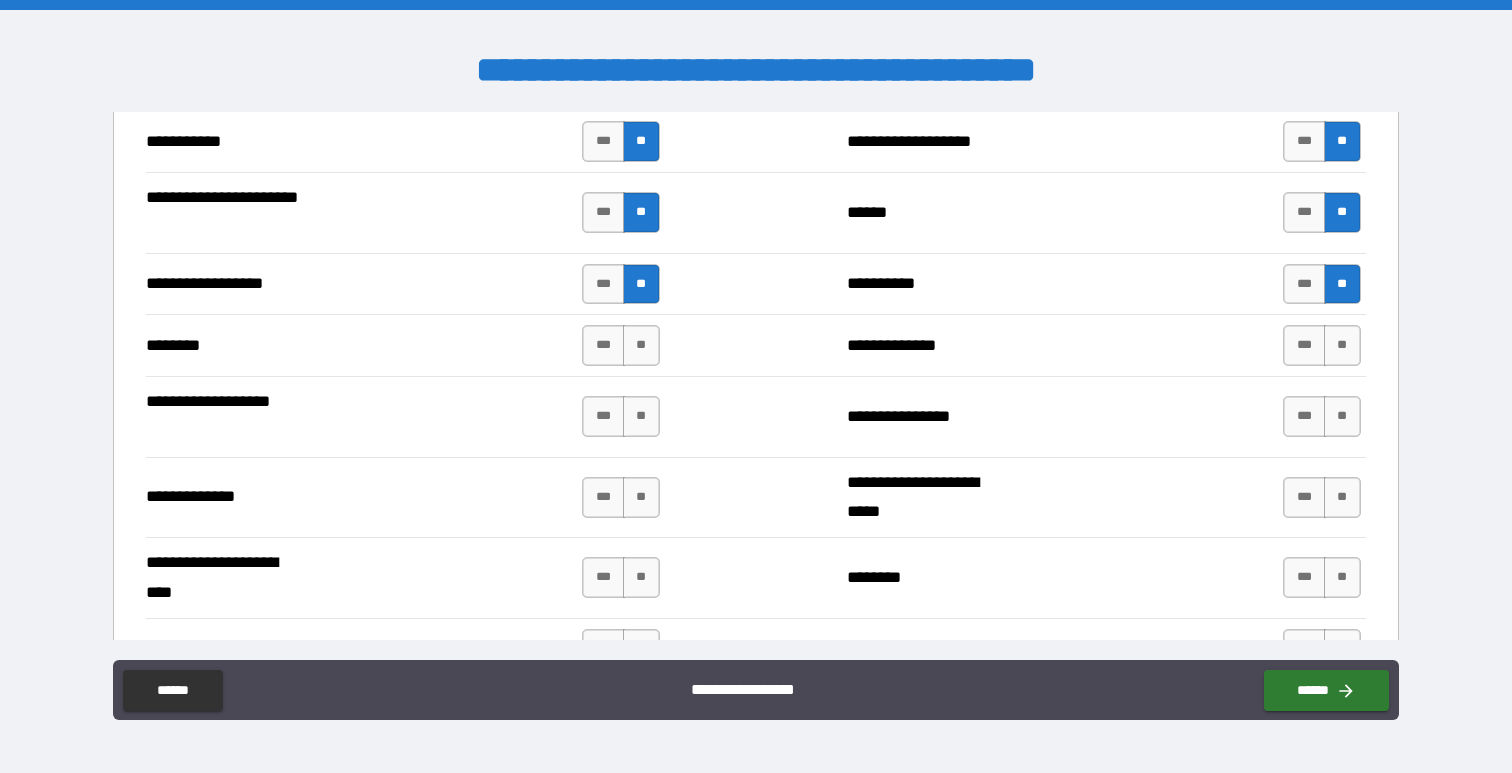 scroll, scrollTop: 2748, scrollLeft: 0, axis: vertical 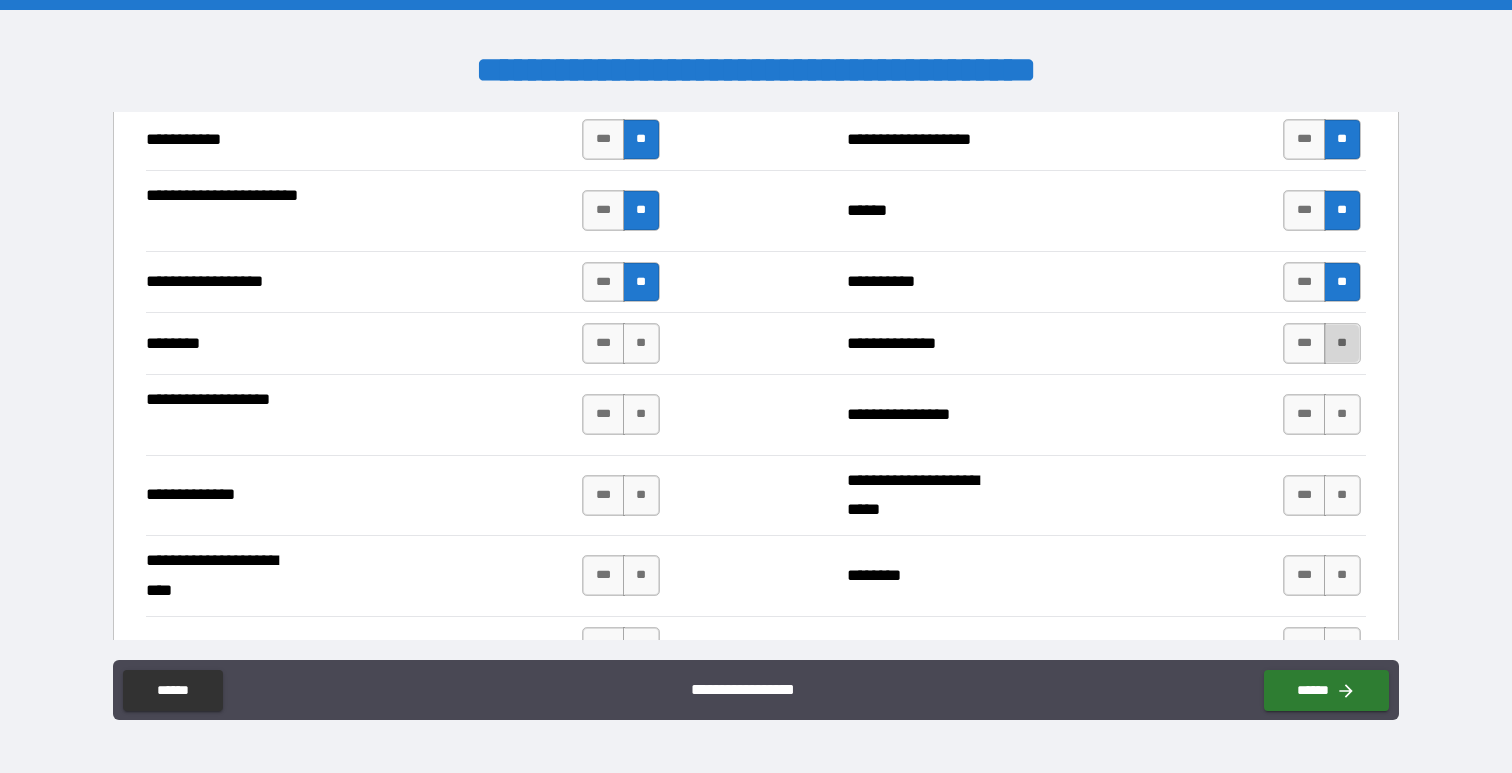 click on "**" at bounding box center [1342, 343] 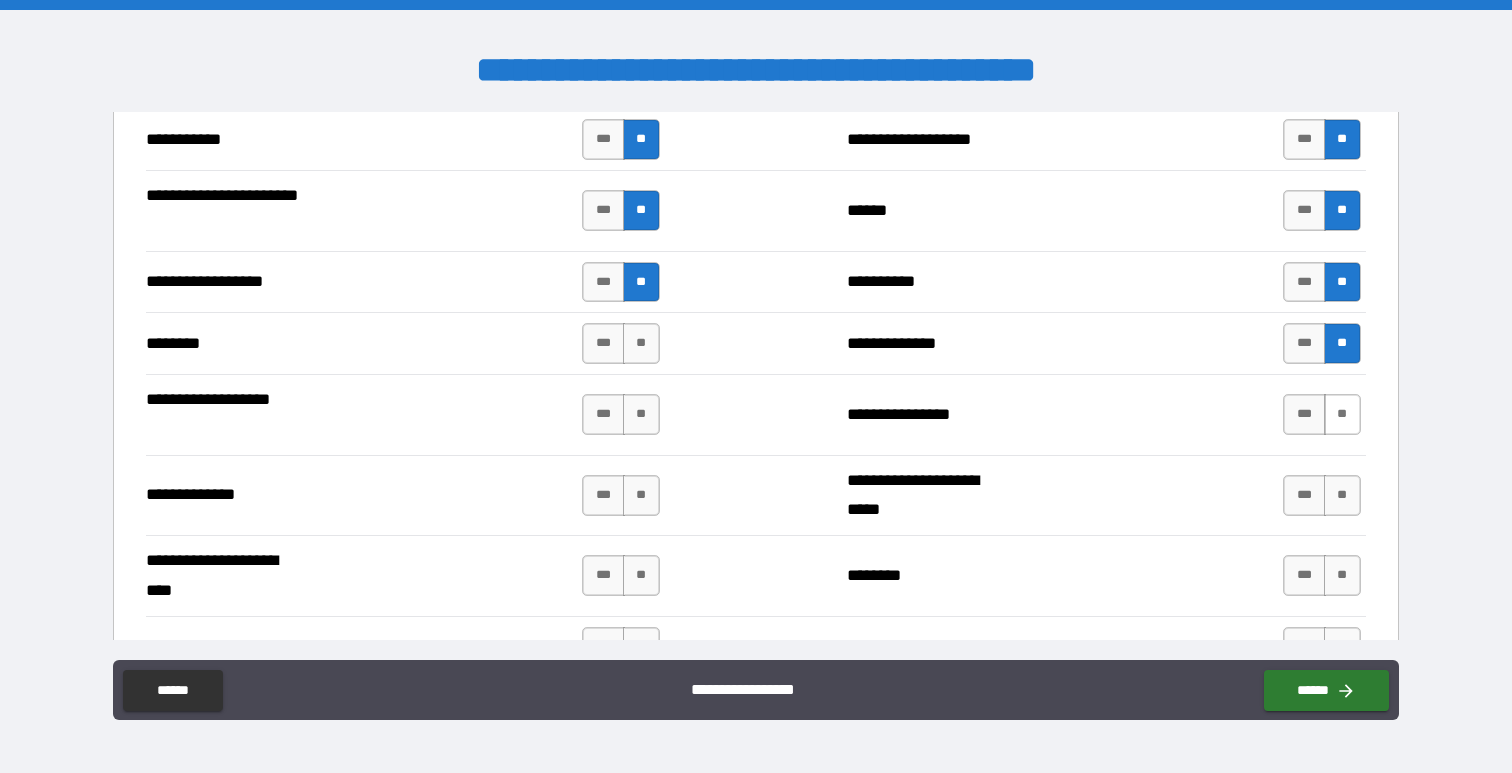 click on "**" at bounding box center [1342, 414] 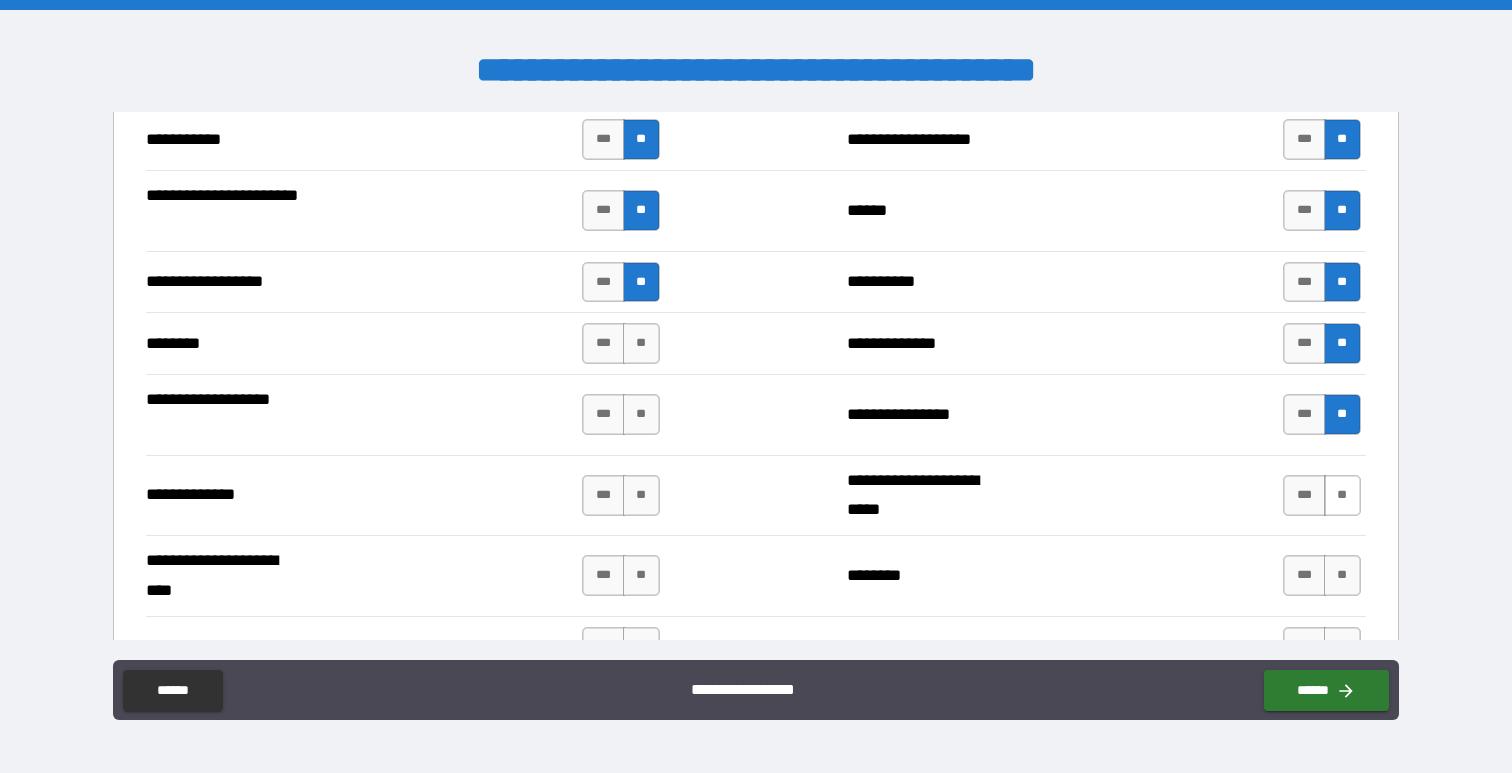 click on "**" at bounding box center (1342, 495) 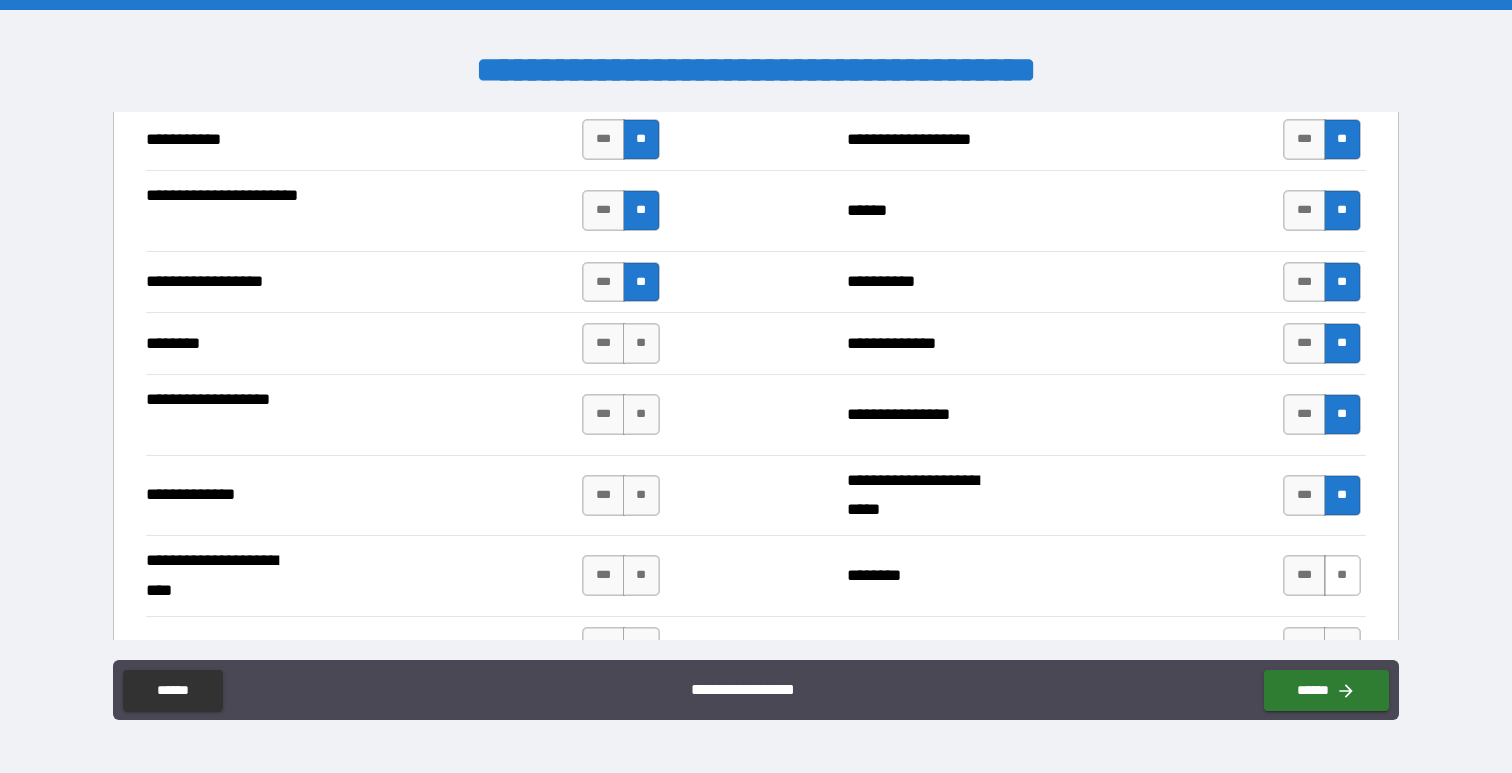 click on "**" at bounding box center [1342, 575] 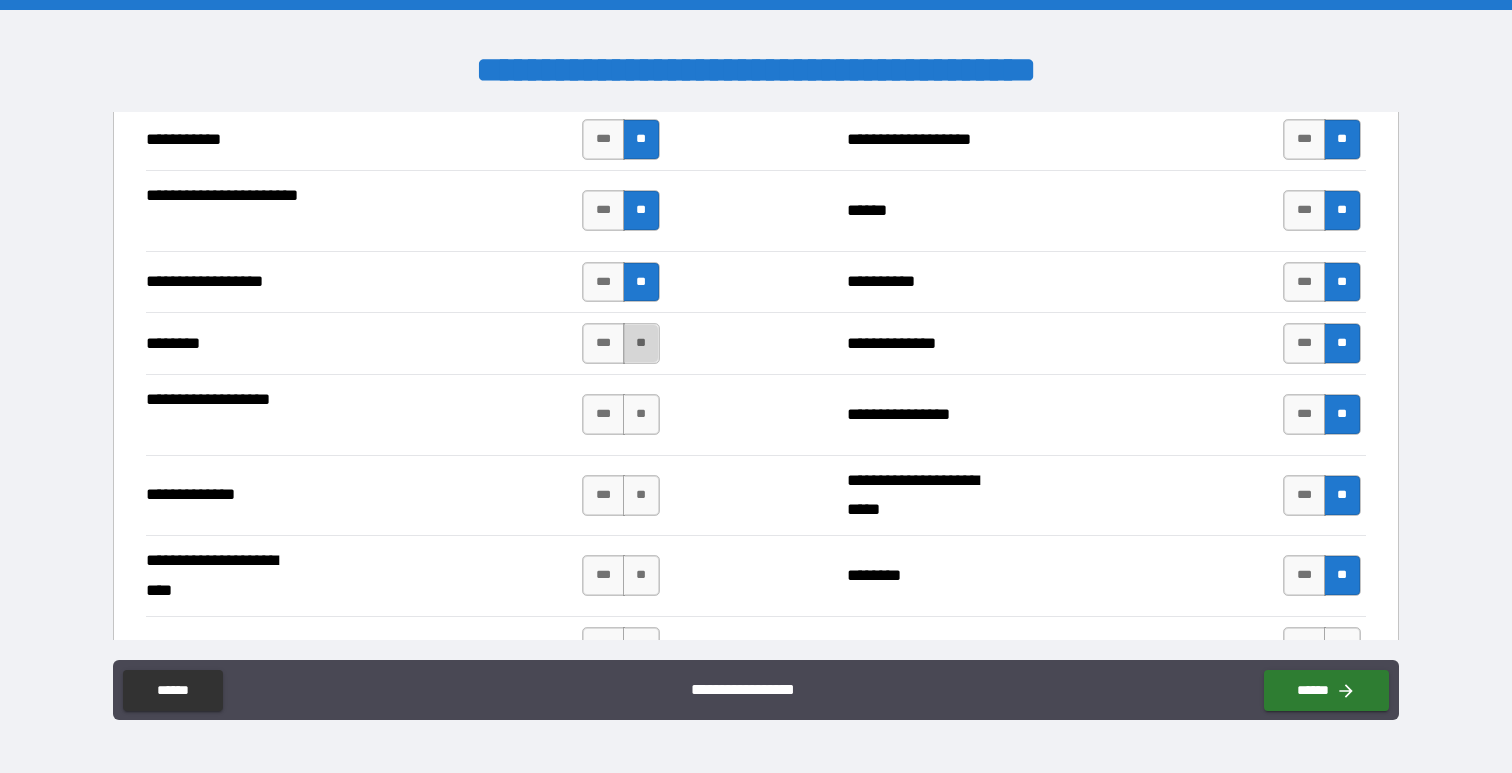 click on "**" at bounding box center [641, 343] 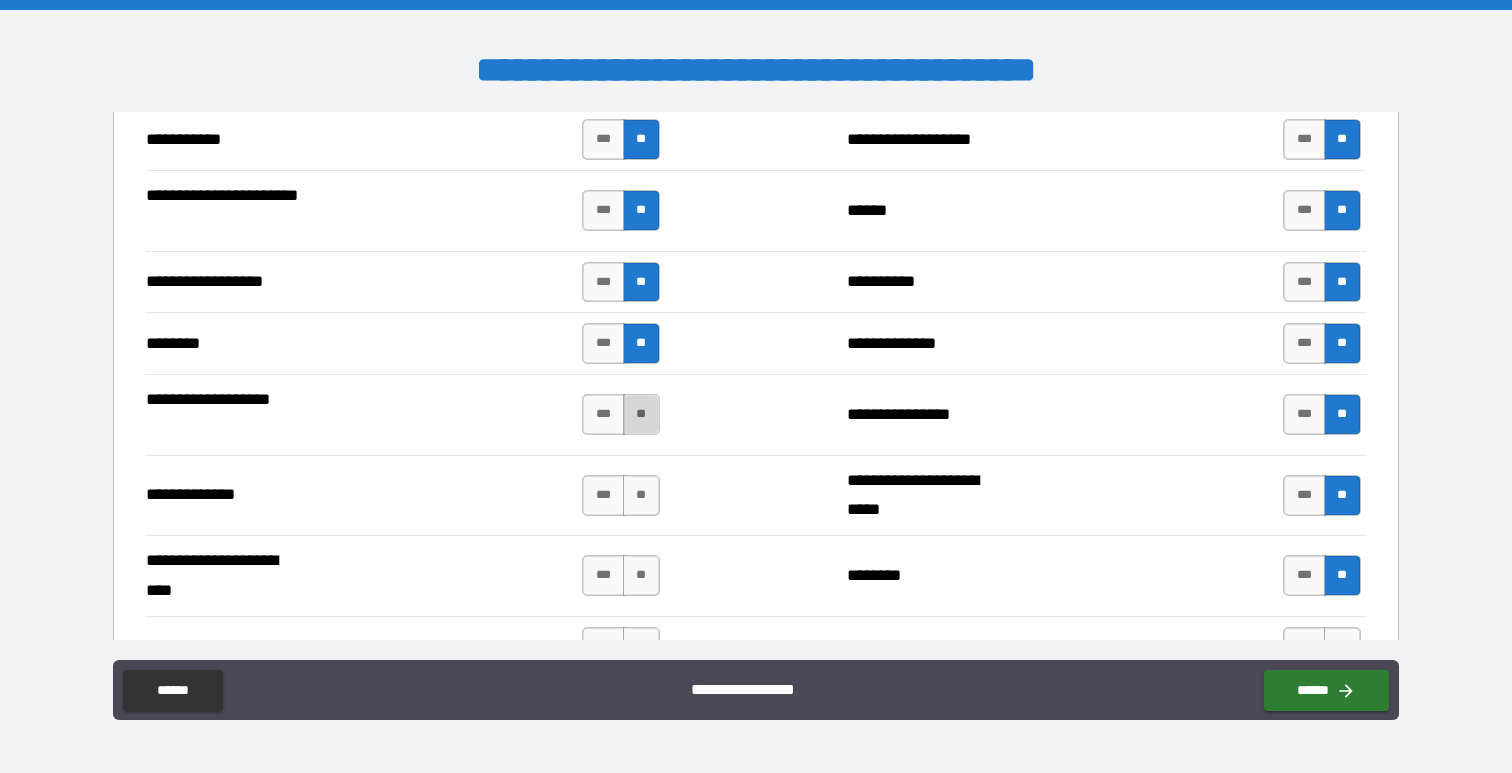 click on "**" at bounding box center (641, 414) 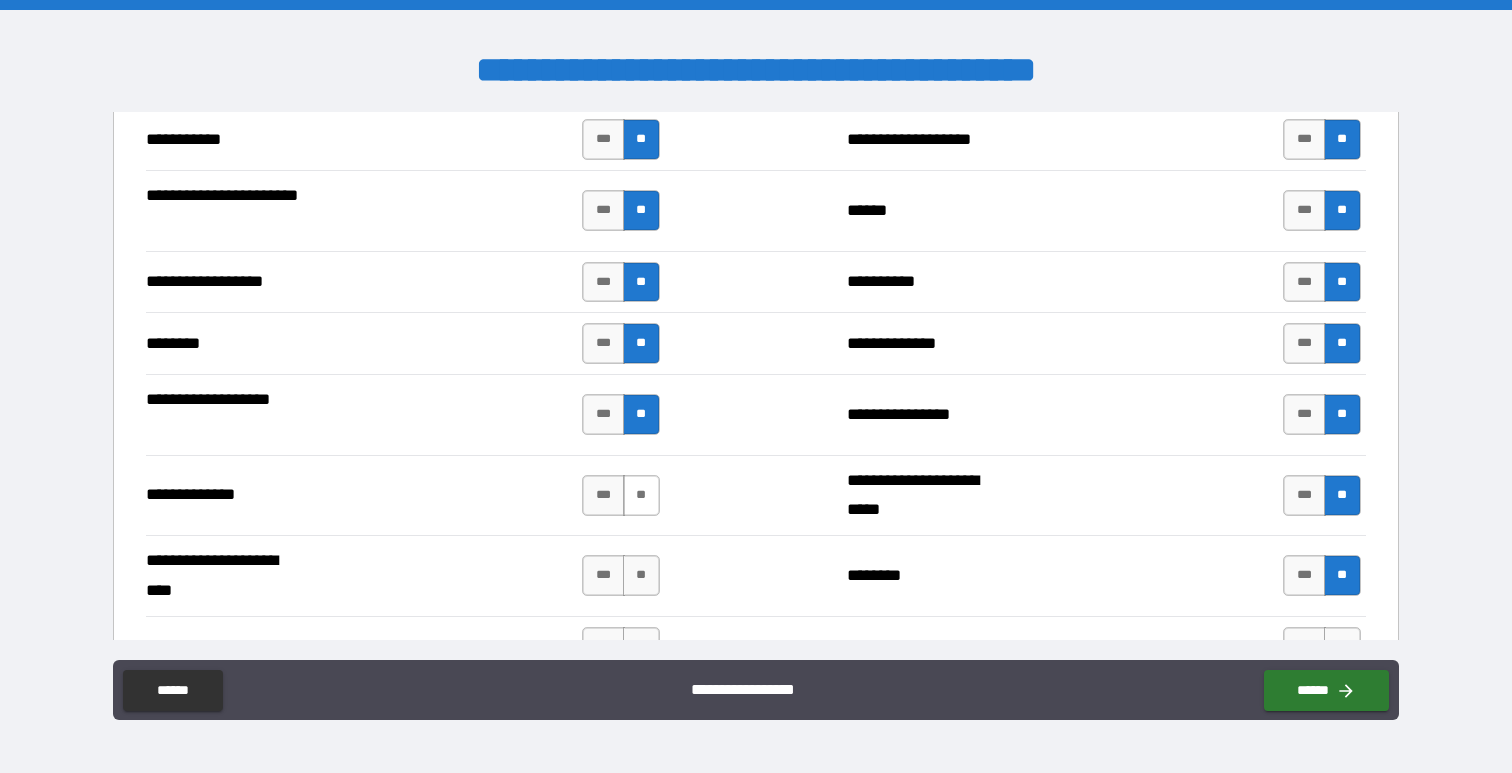 click on "**" at bounding box center (641, 495) 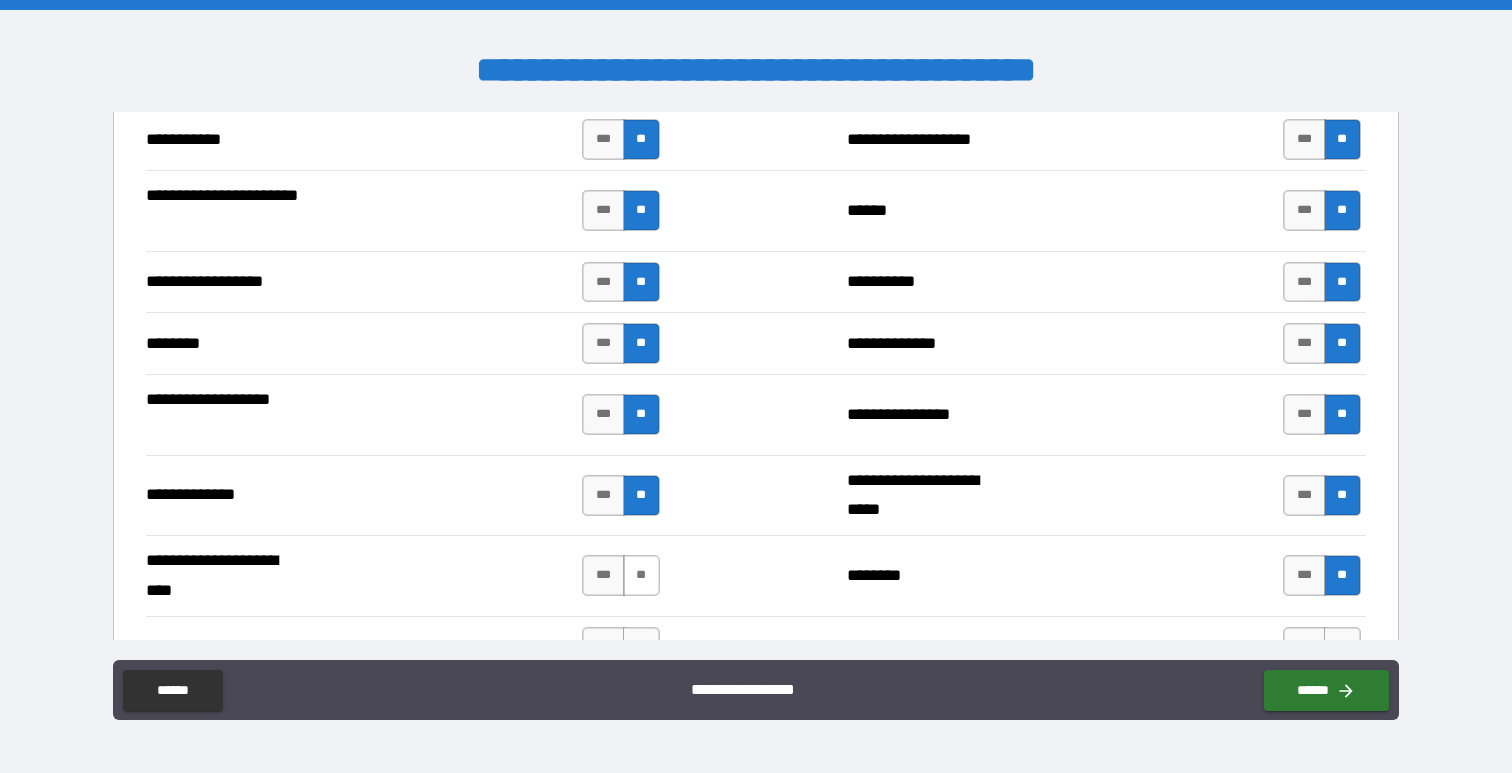 click on "**" at bounding box center [641, 575] 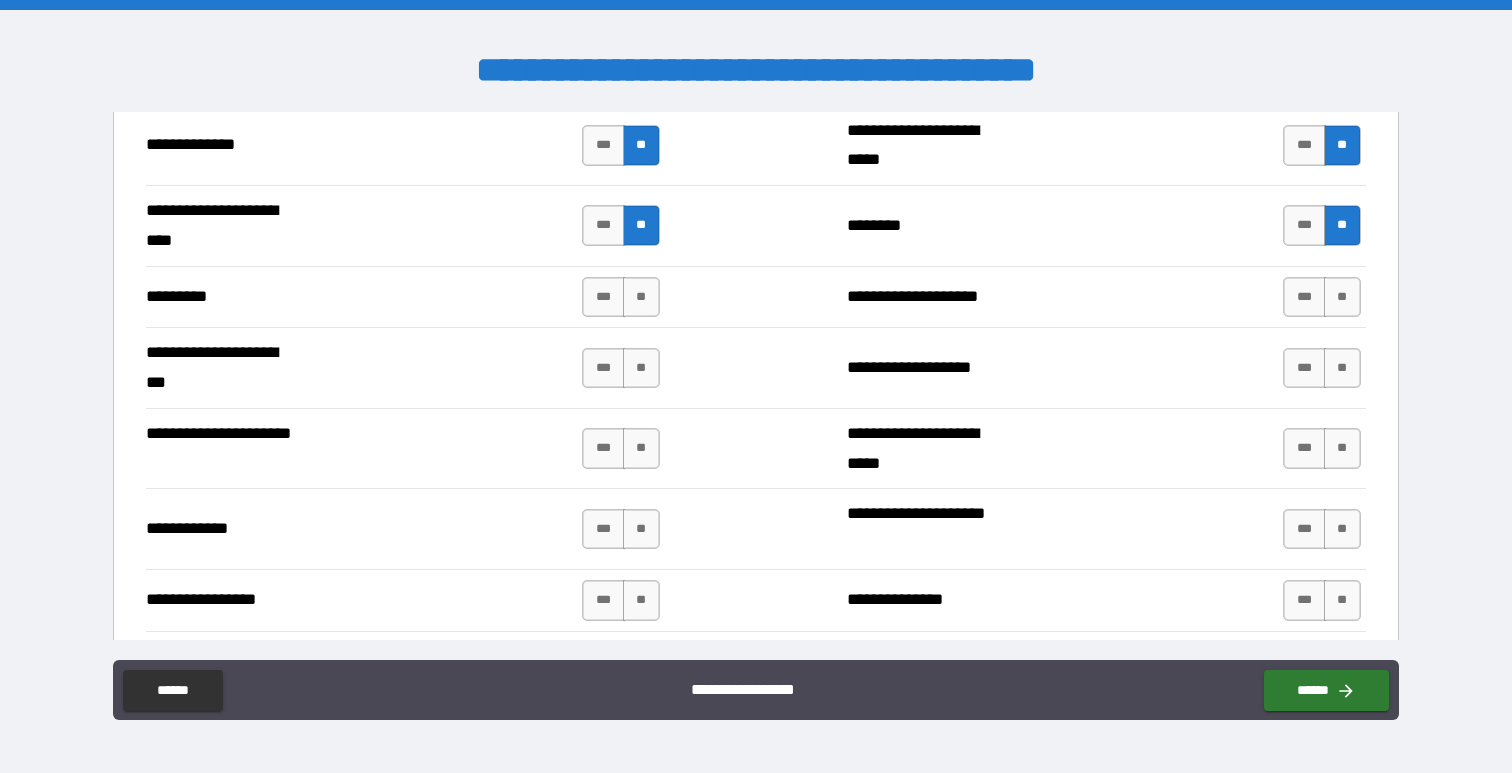 scroll, scrollTop: 3100, scrollLeft: 0, axis: vertical 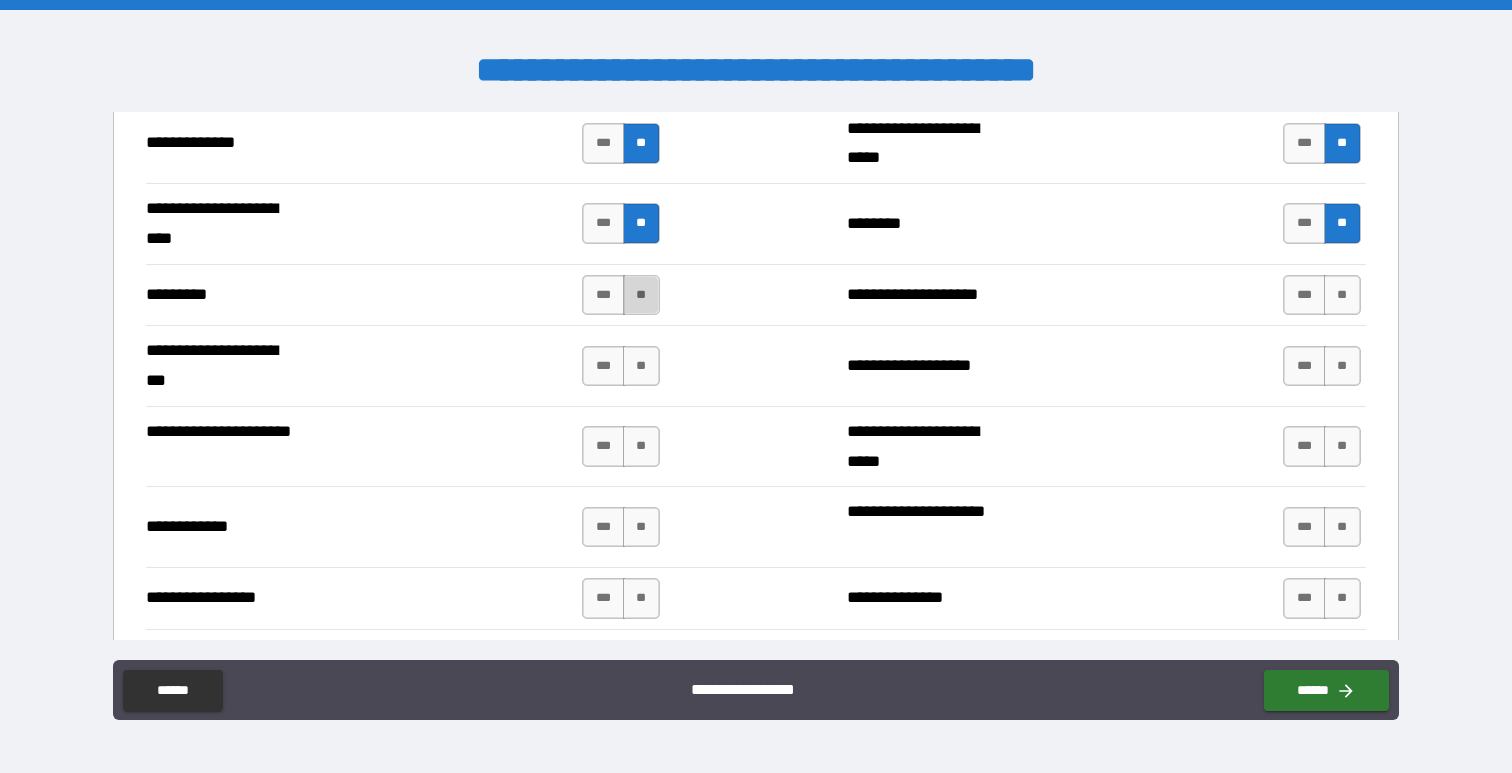 click on "**" at bounding box center (641, 295) 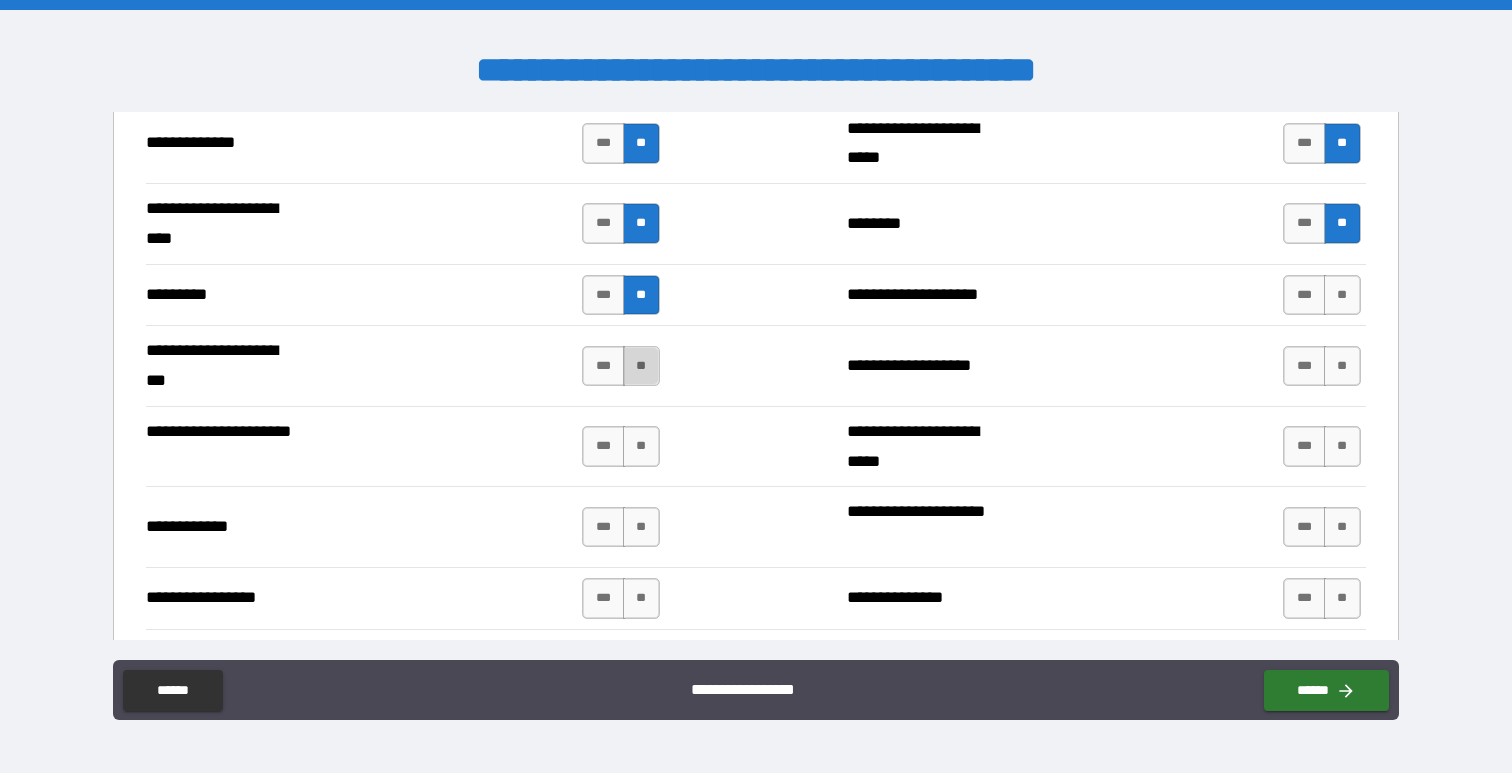 click on "**" at bounding box center [641, 366] 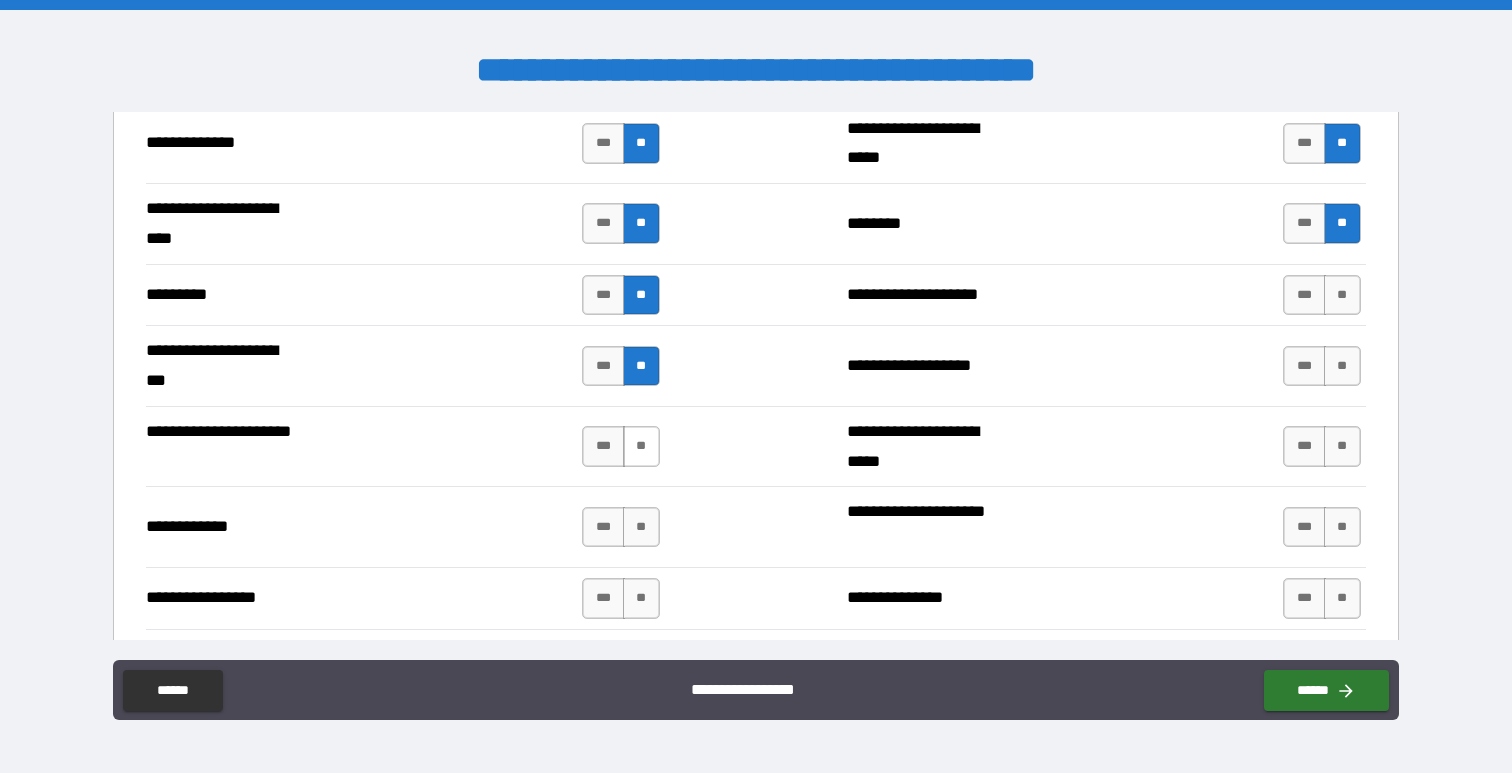 click on "**" at bounding box center [641, 446] 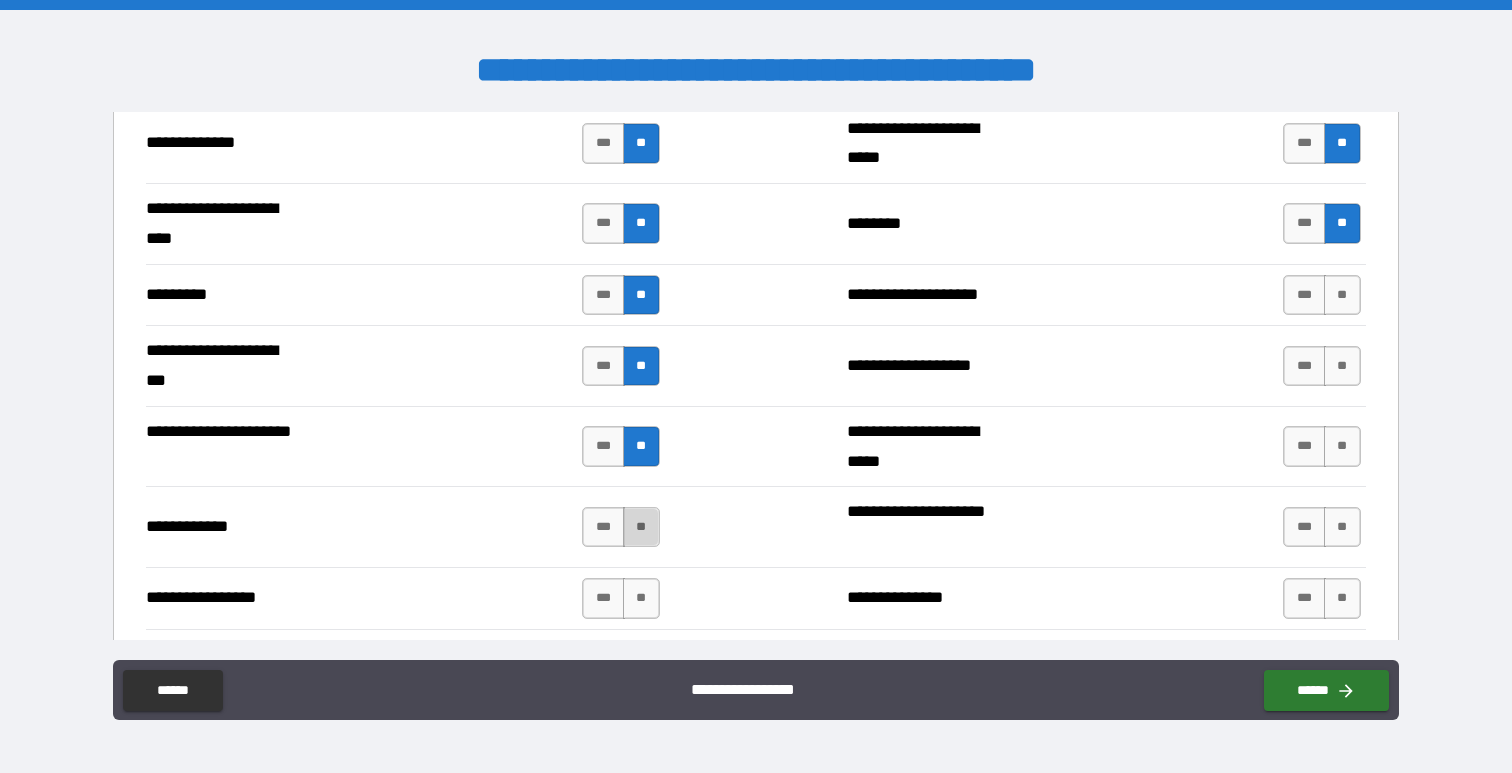 click on "**" at bounding box center [641, 527] 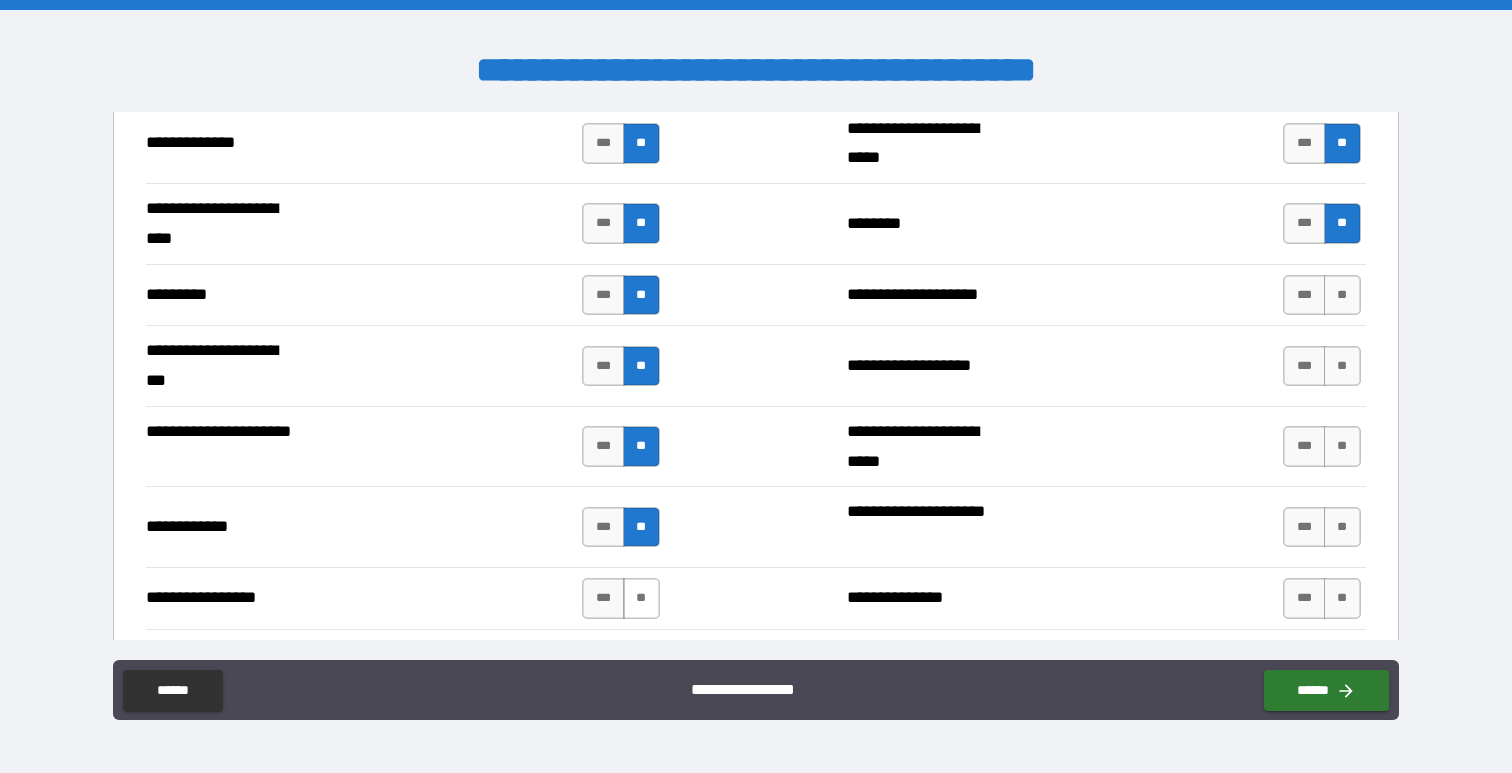 click on "**" at bounding box center (641, 598) 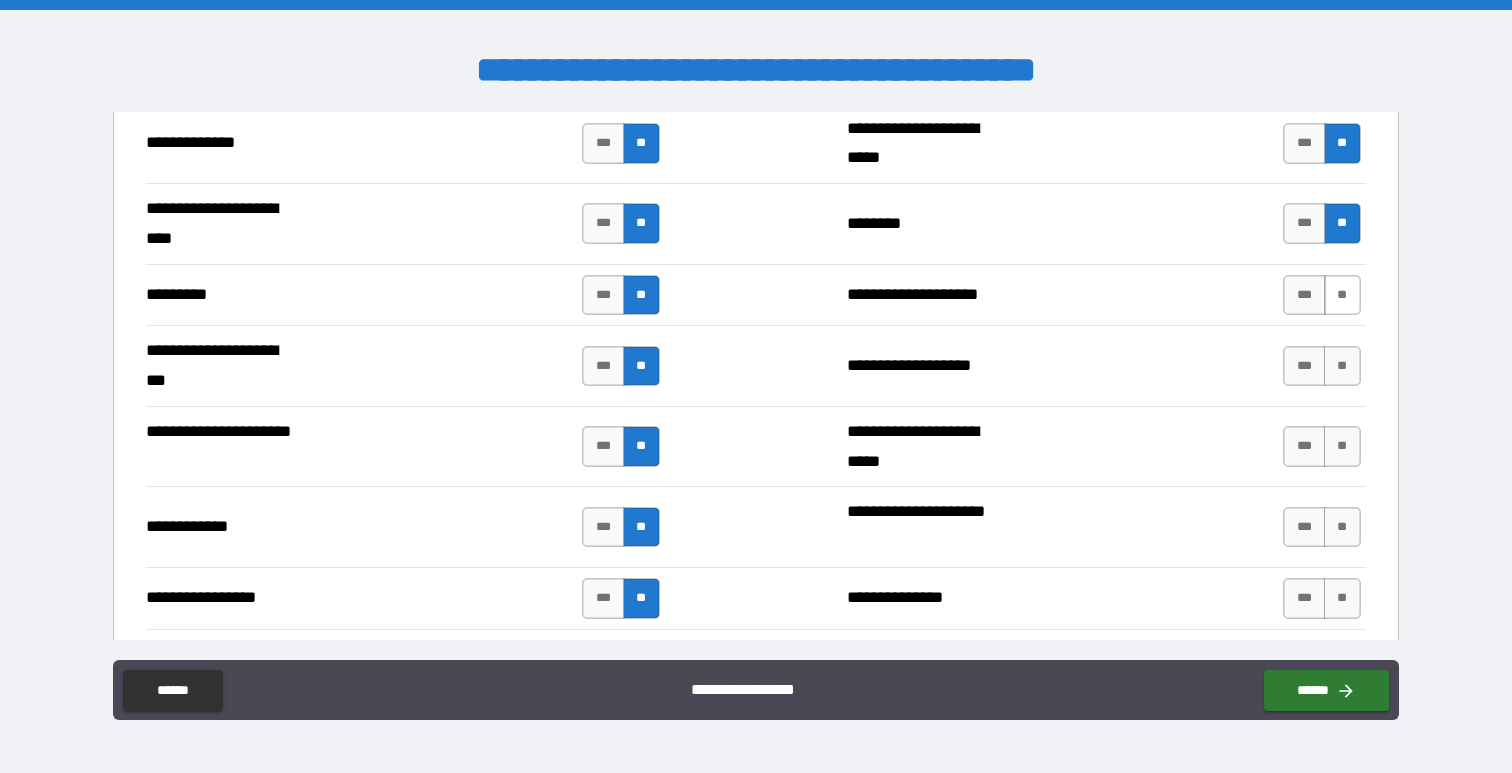 click on "**" at bounding box center (1342, 295) 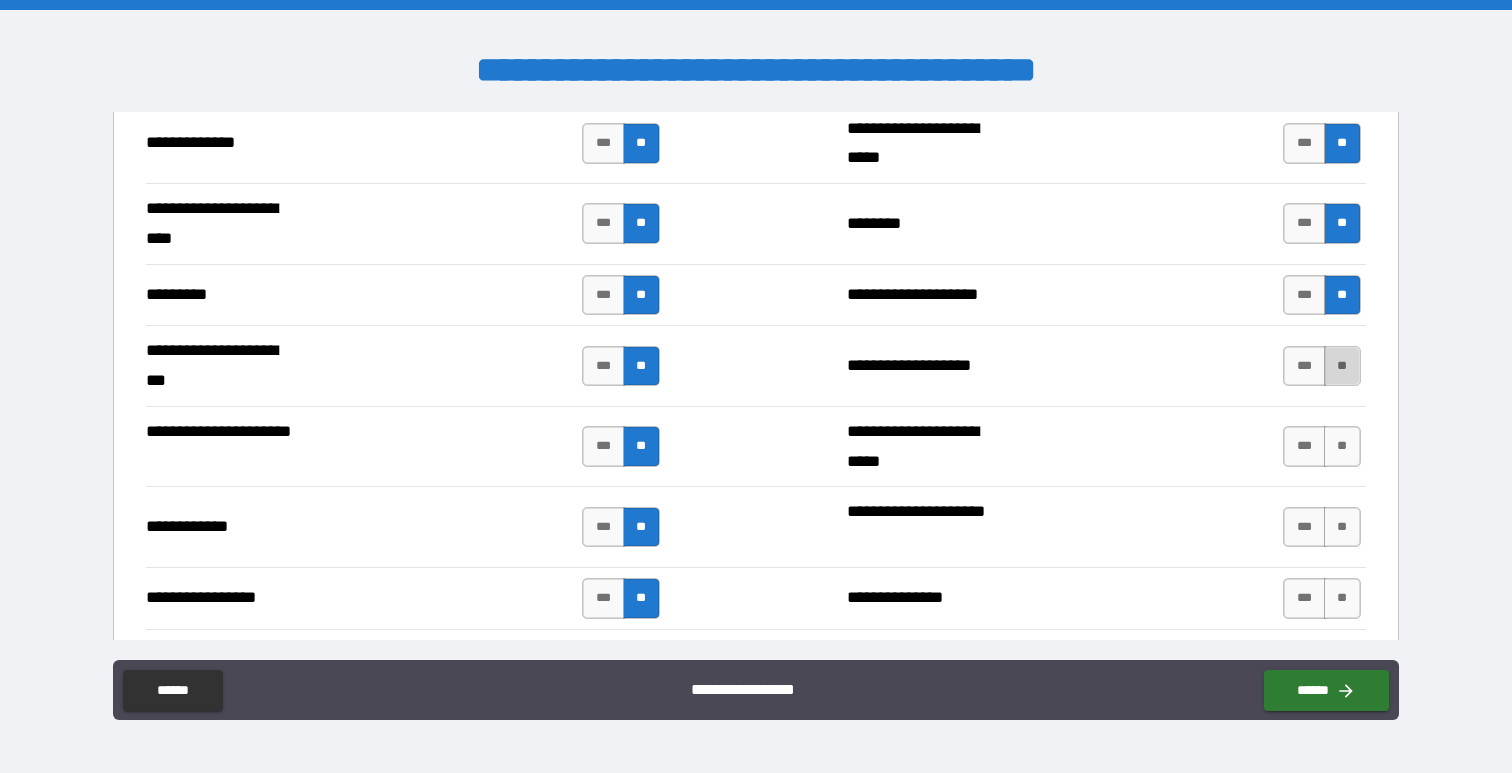 click on "**" at bounding box center (1342, 366) 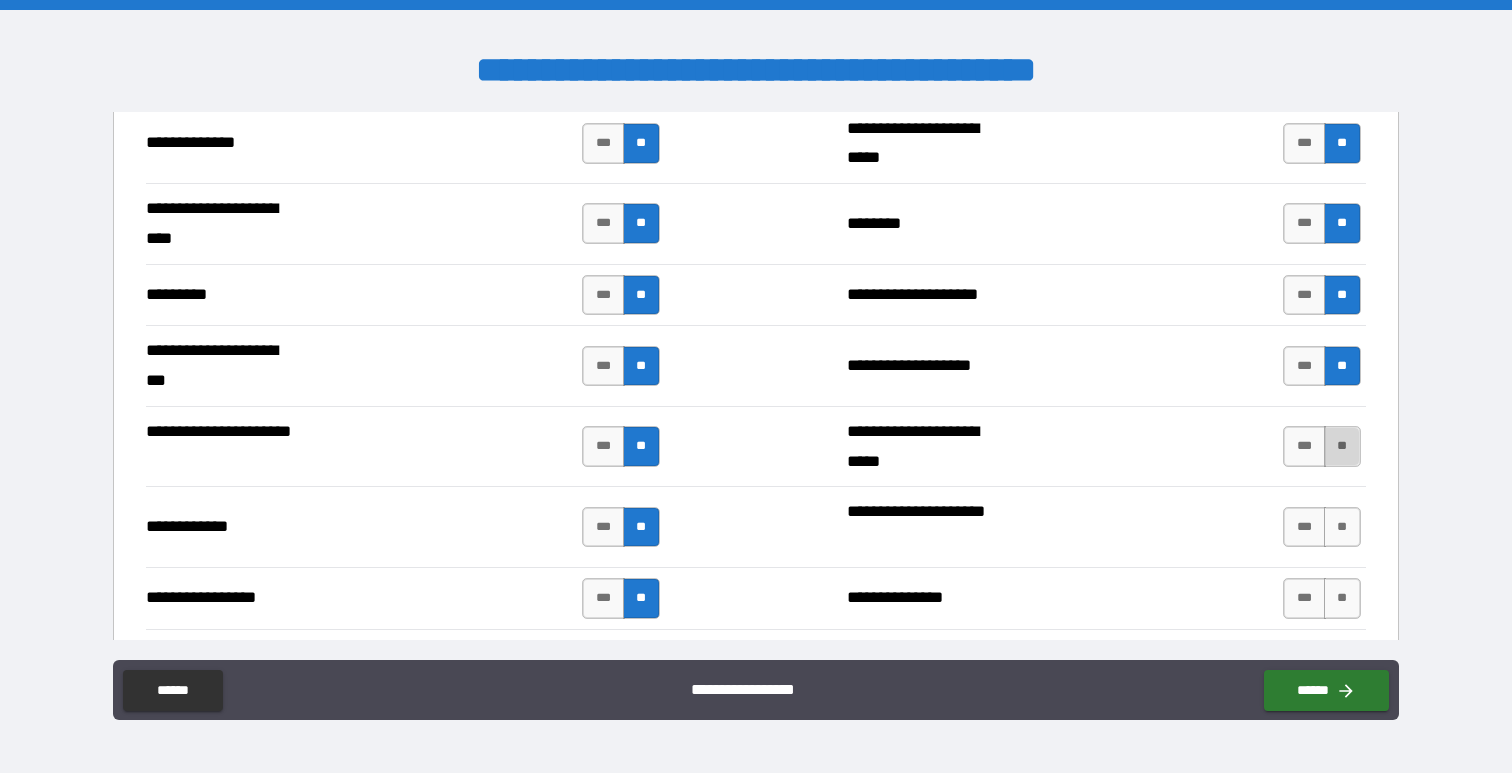click on "**" at bounding box center [1342, 446] 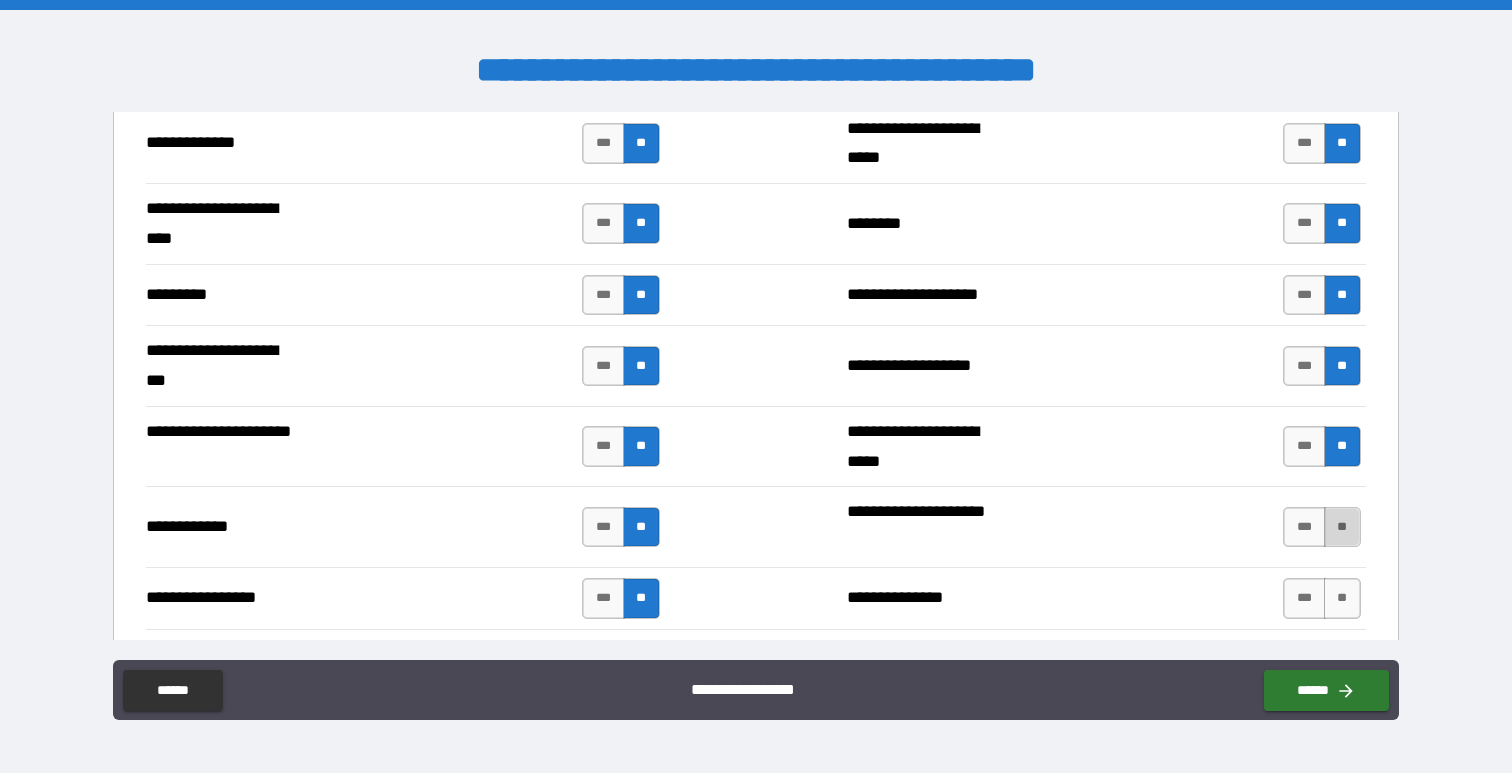 click on "**" at bounding box center (1342, 527) 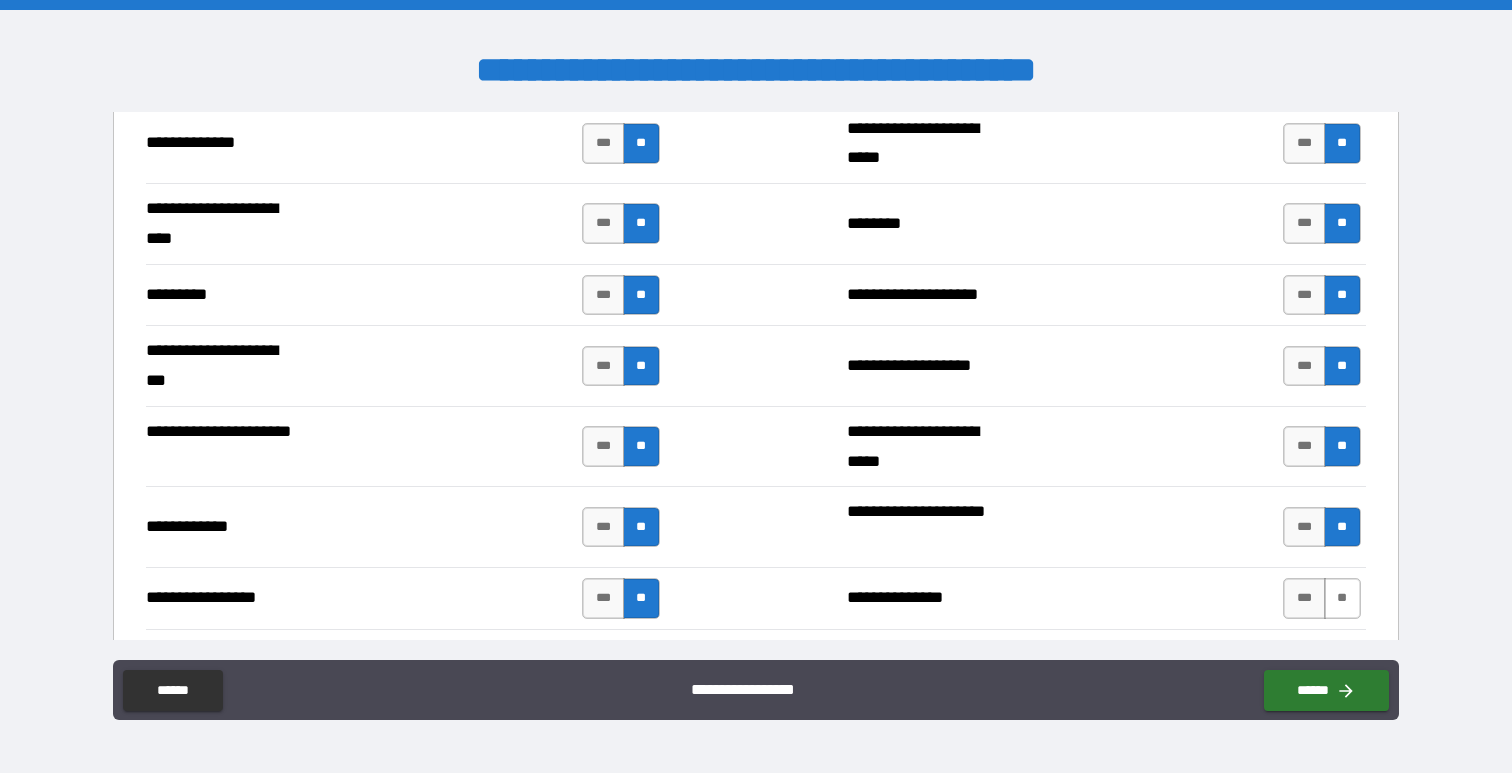click on "**" at bounding box center [1342, 598] 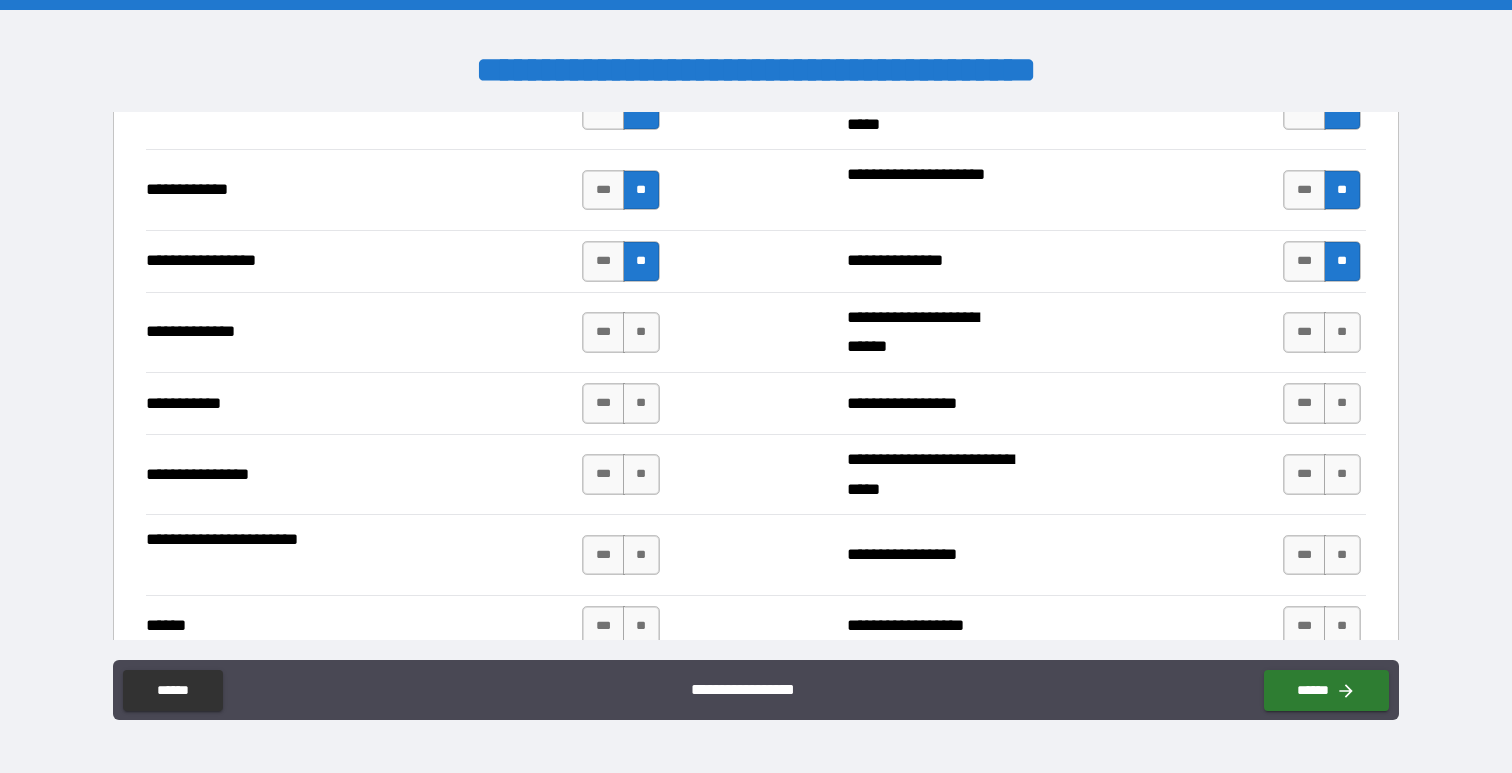 scroll, scrollTop: 3439, scrollLeft: 0, axis: vertical 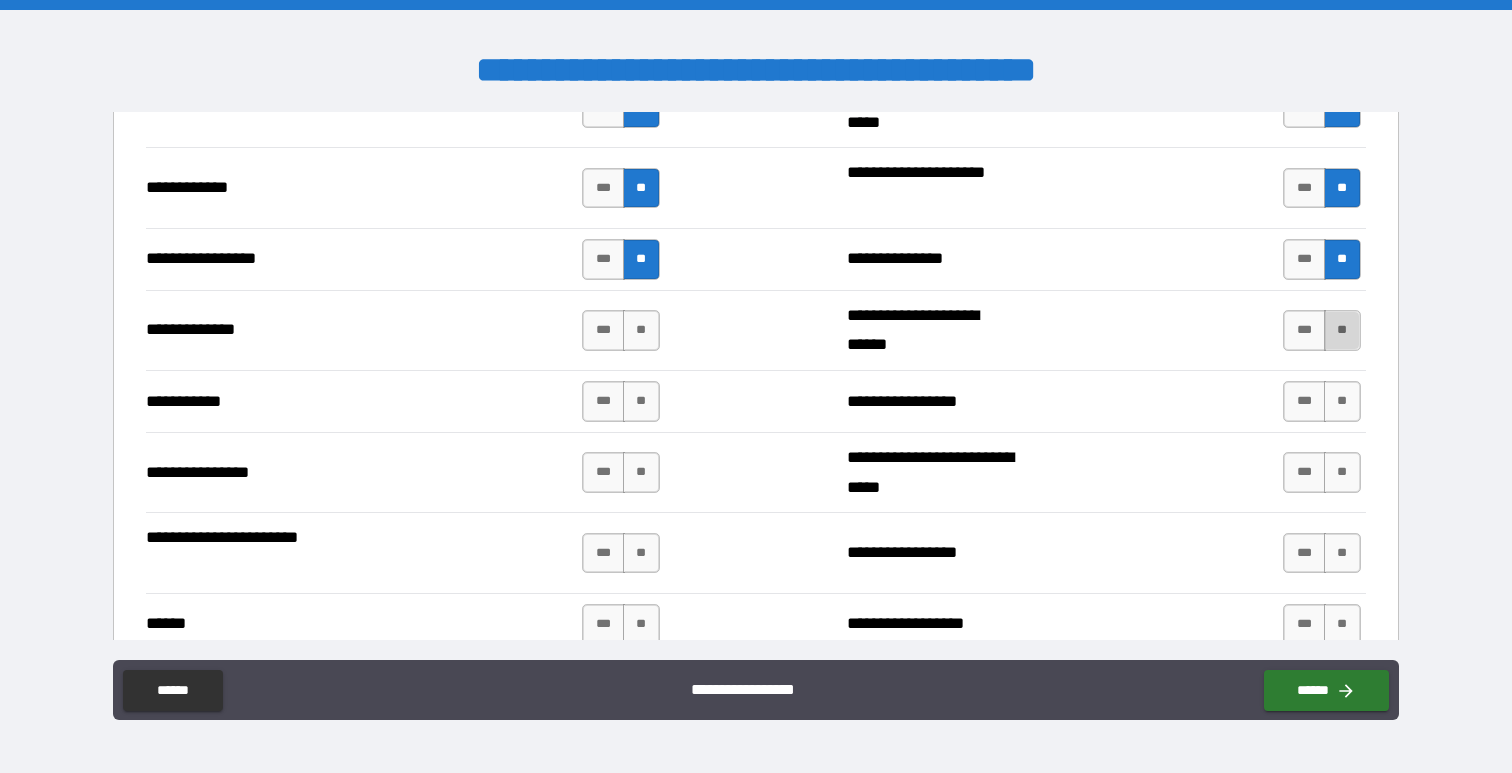 click on "**" at bounding box center [1342, 330] 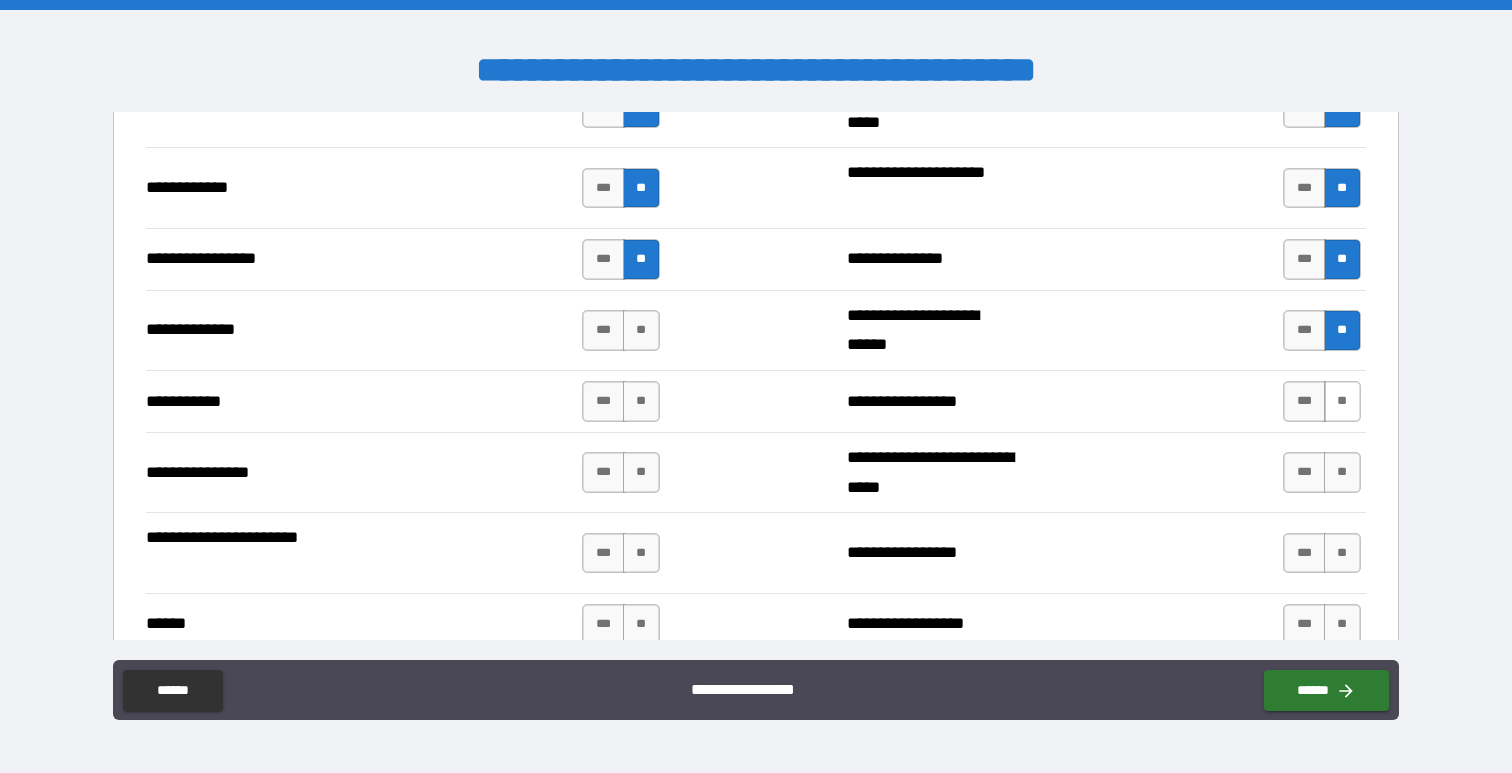 click on "**" at bounding box center (1342, 401) 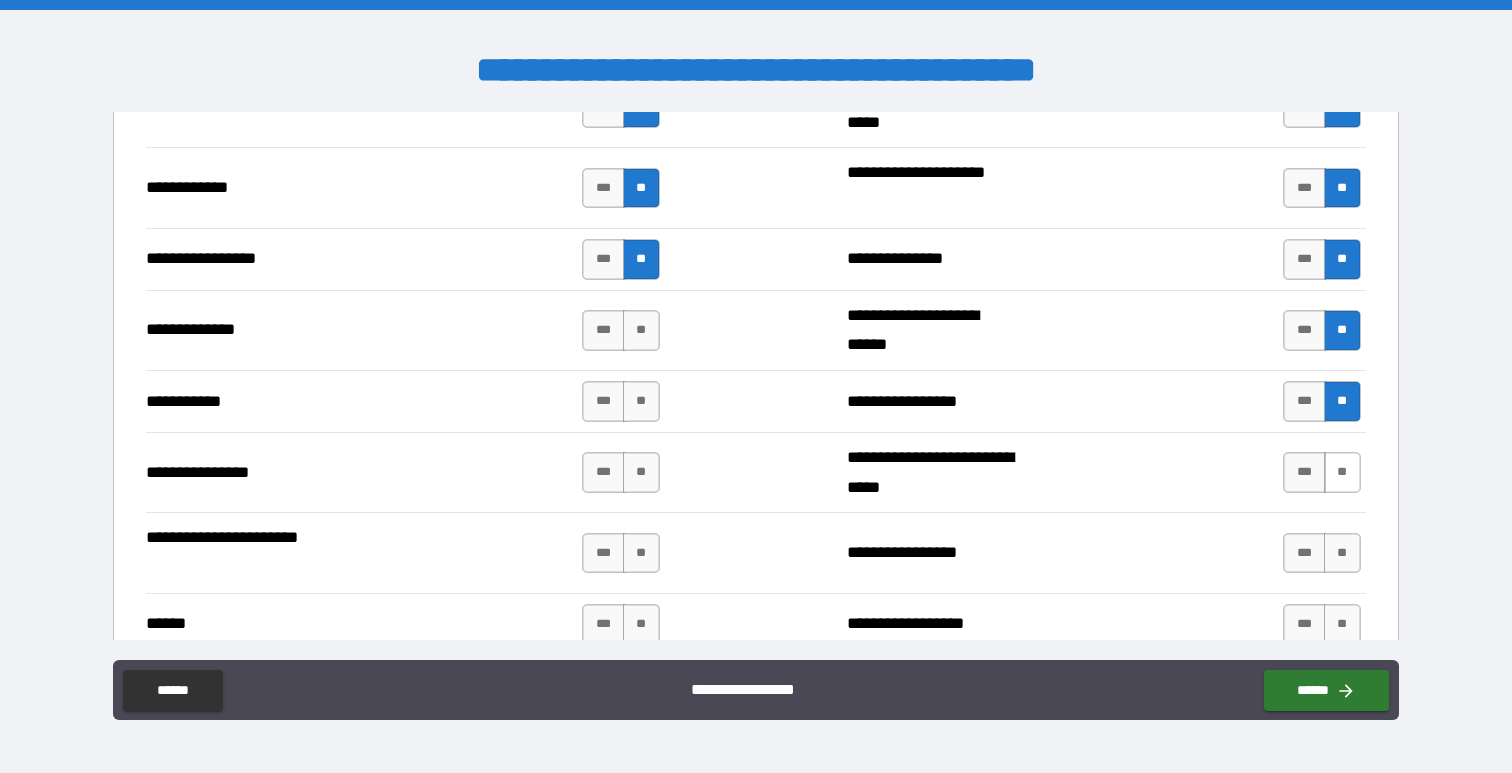 click on "**" at bounding box center (1342, 472) 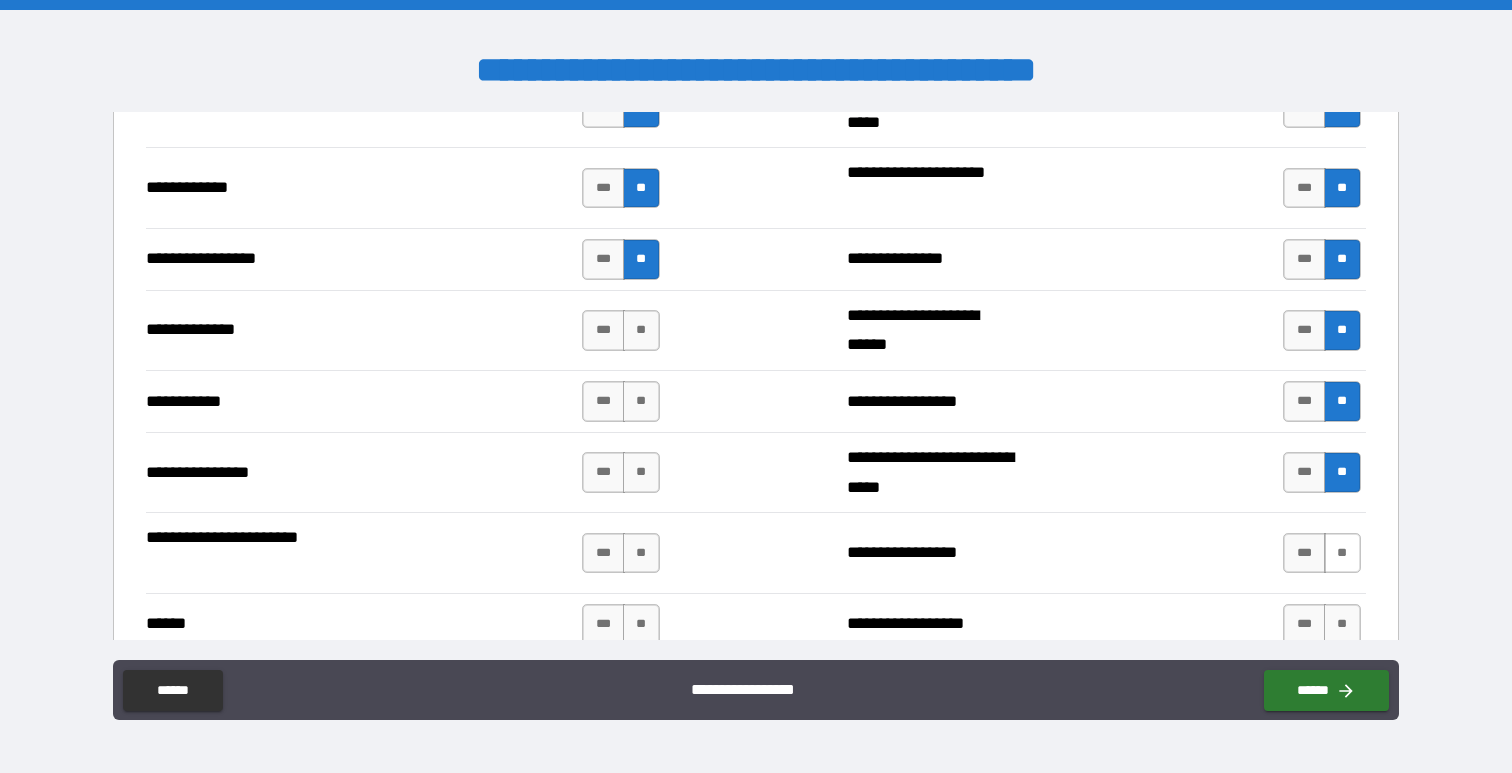 click on "**" at bounding box center (1342, 553) 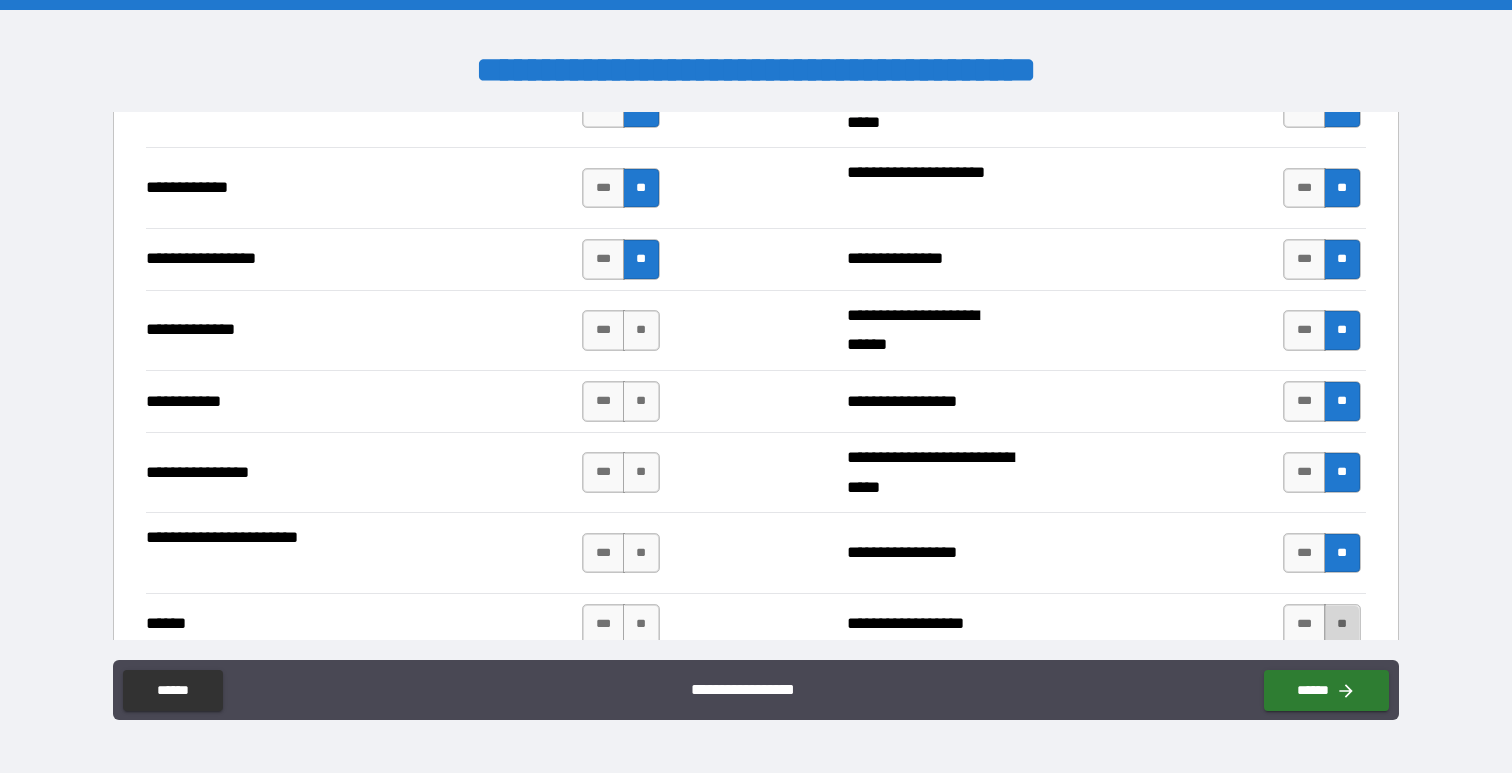 click on "**" at bounding box center [1342, 624] 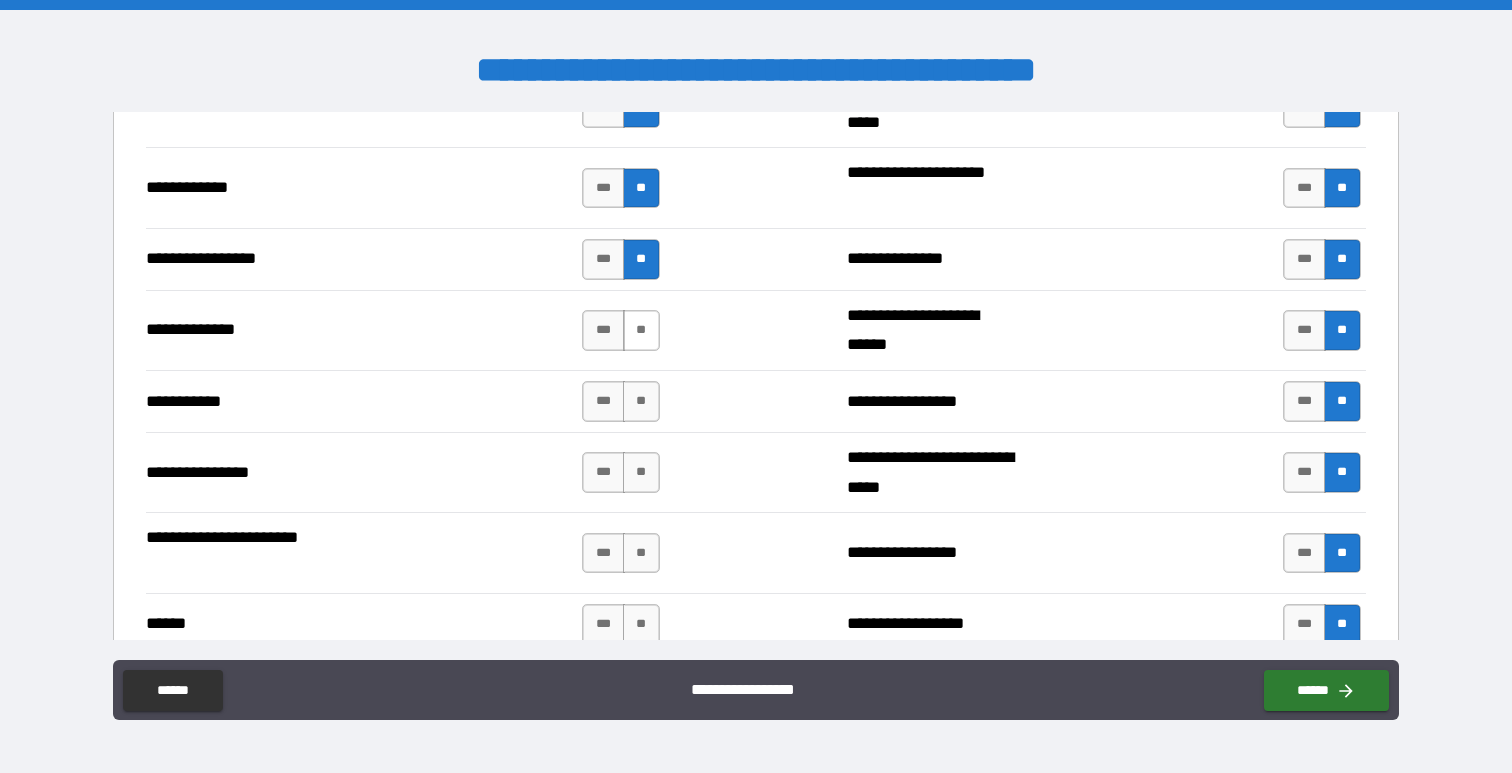 click on "**" at bounding box center (641, 330) 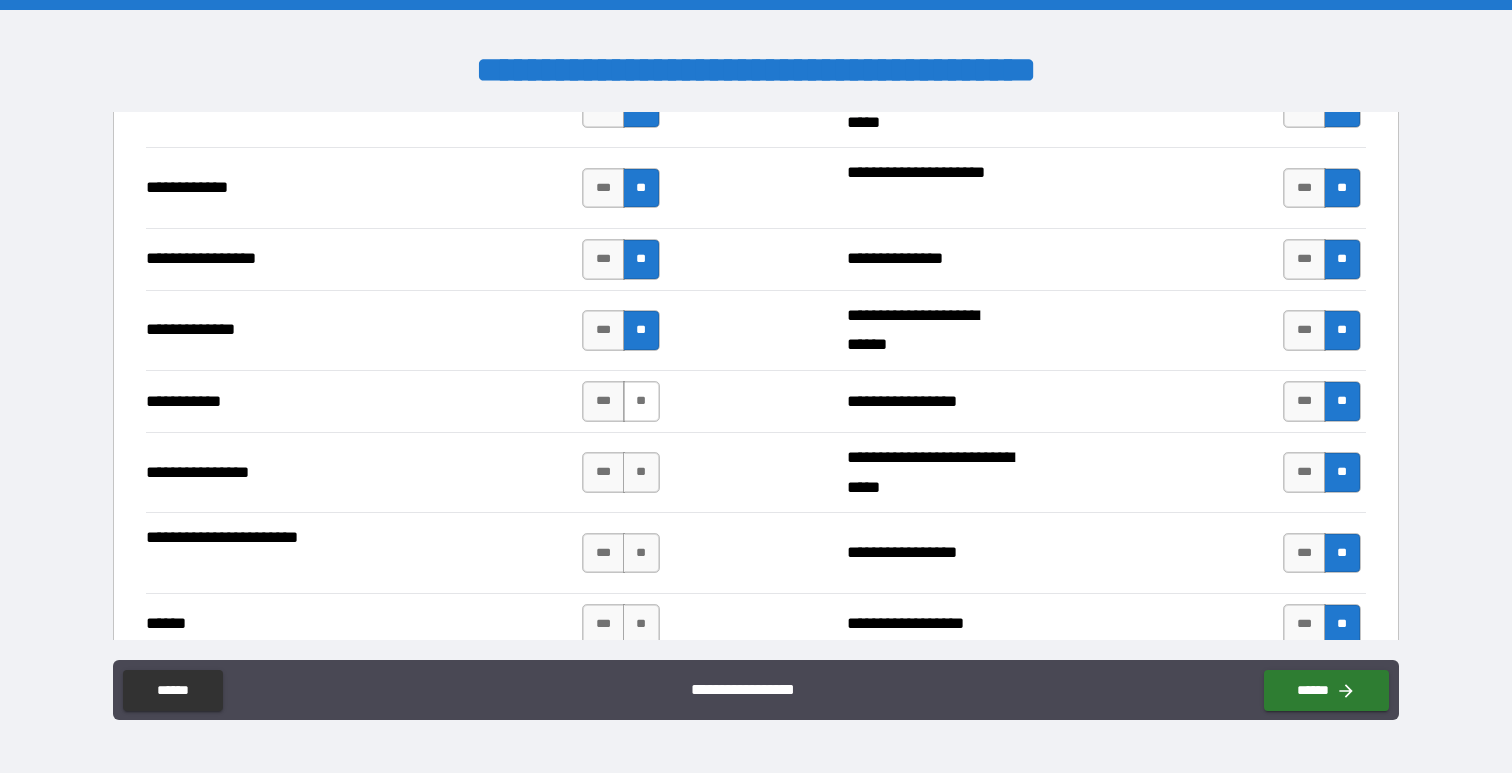 click on "**" at bounding box center [641, 401] 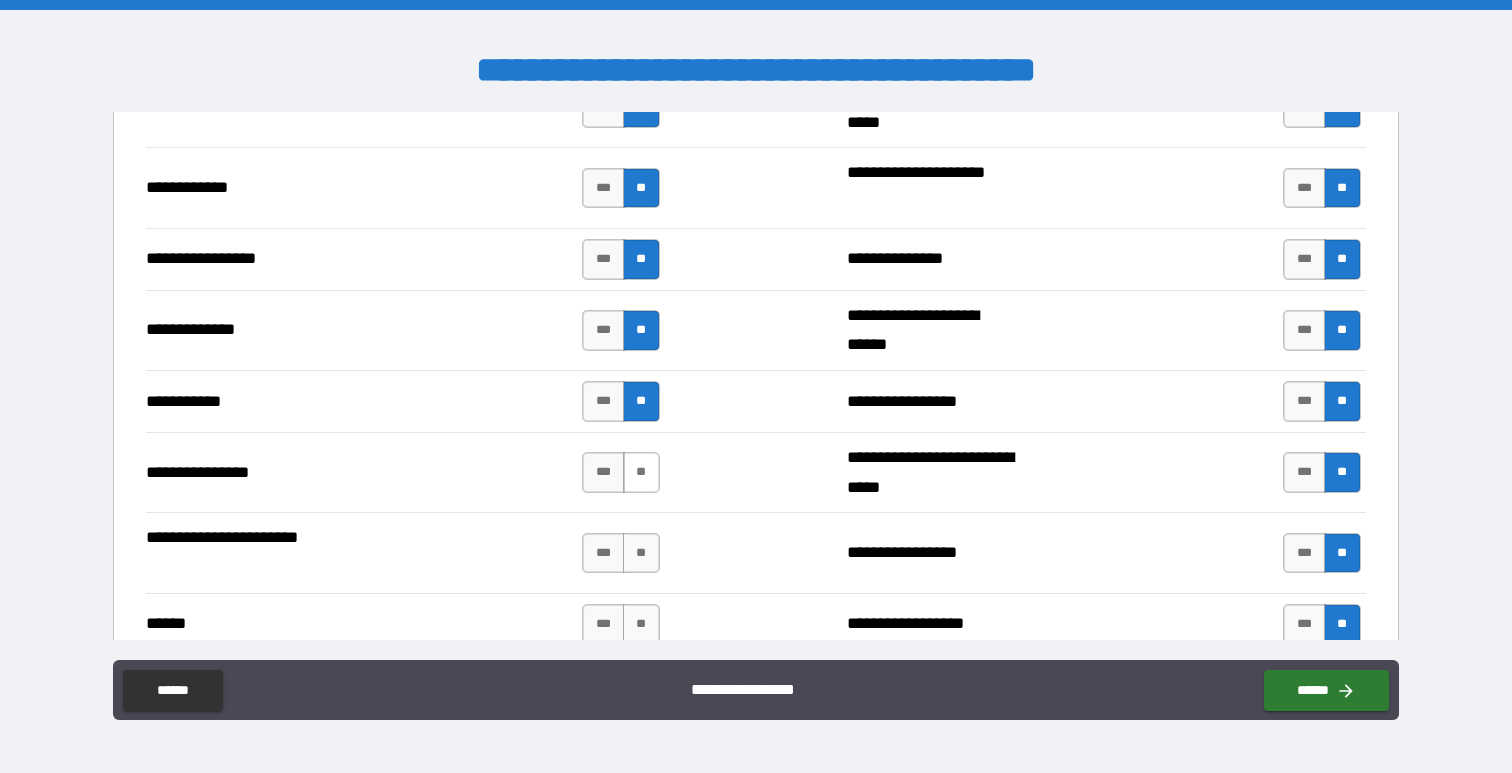 click on "**" at bounding box center [641, 472] 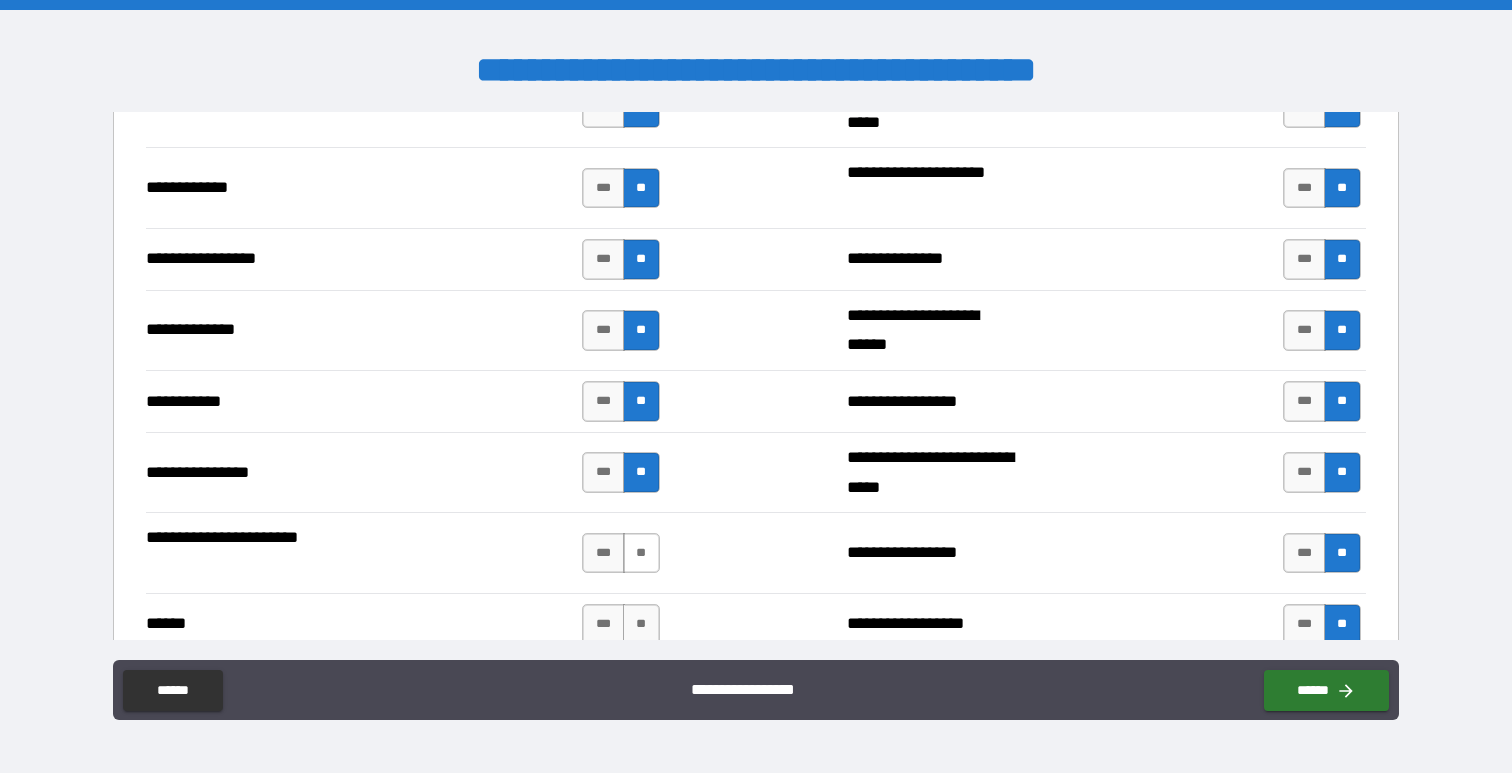 click on "**" at bounding box center (641, 553) 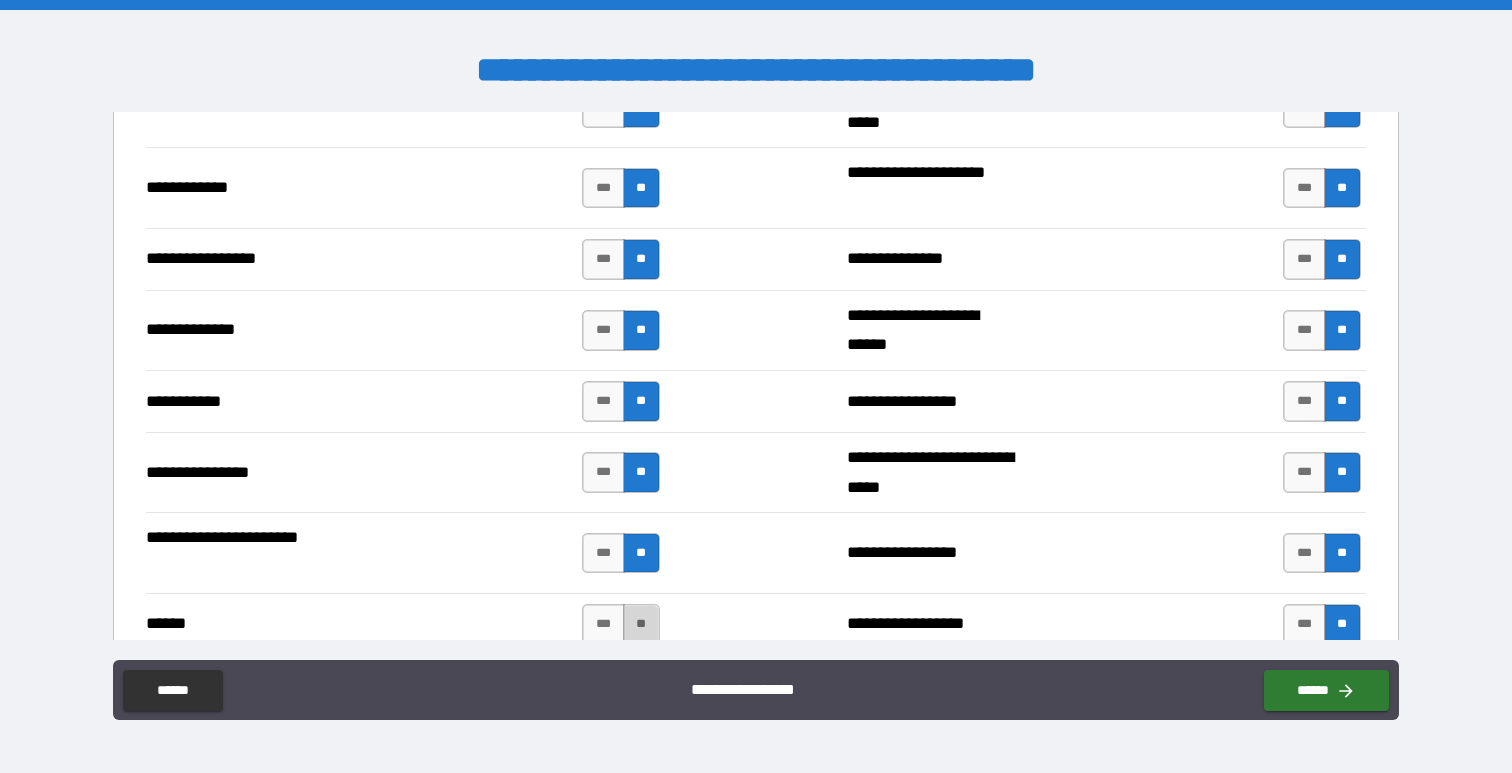 click on "**" at bounding box center [641, 624] 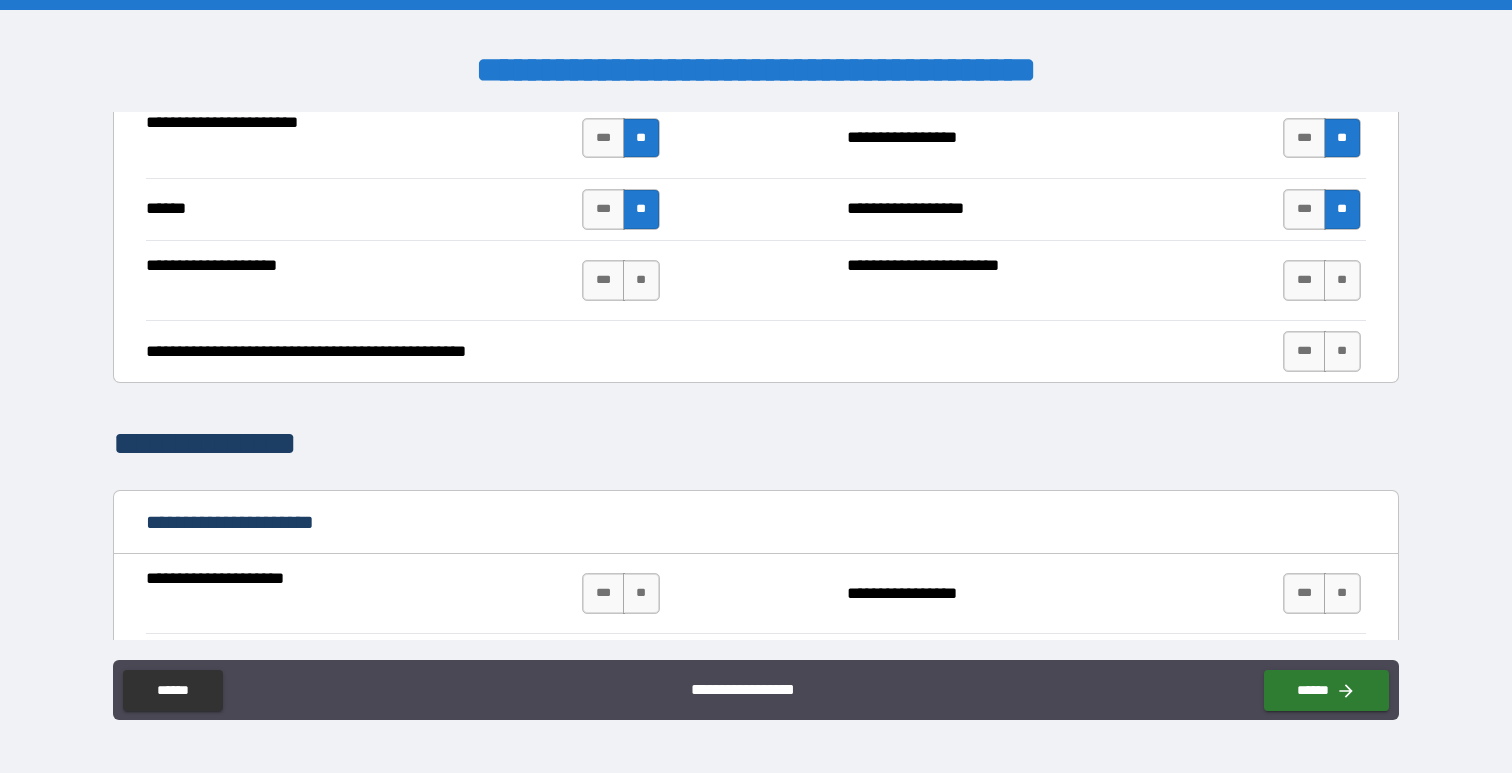 scroll, scrollTop: 3848, scrollLeft: 0, axis: vertical 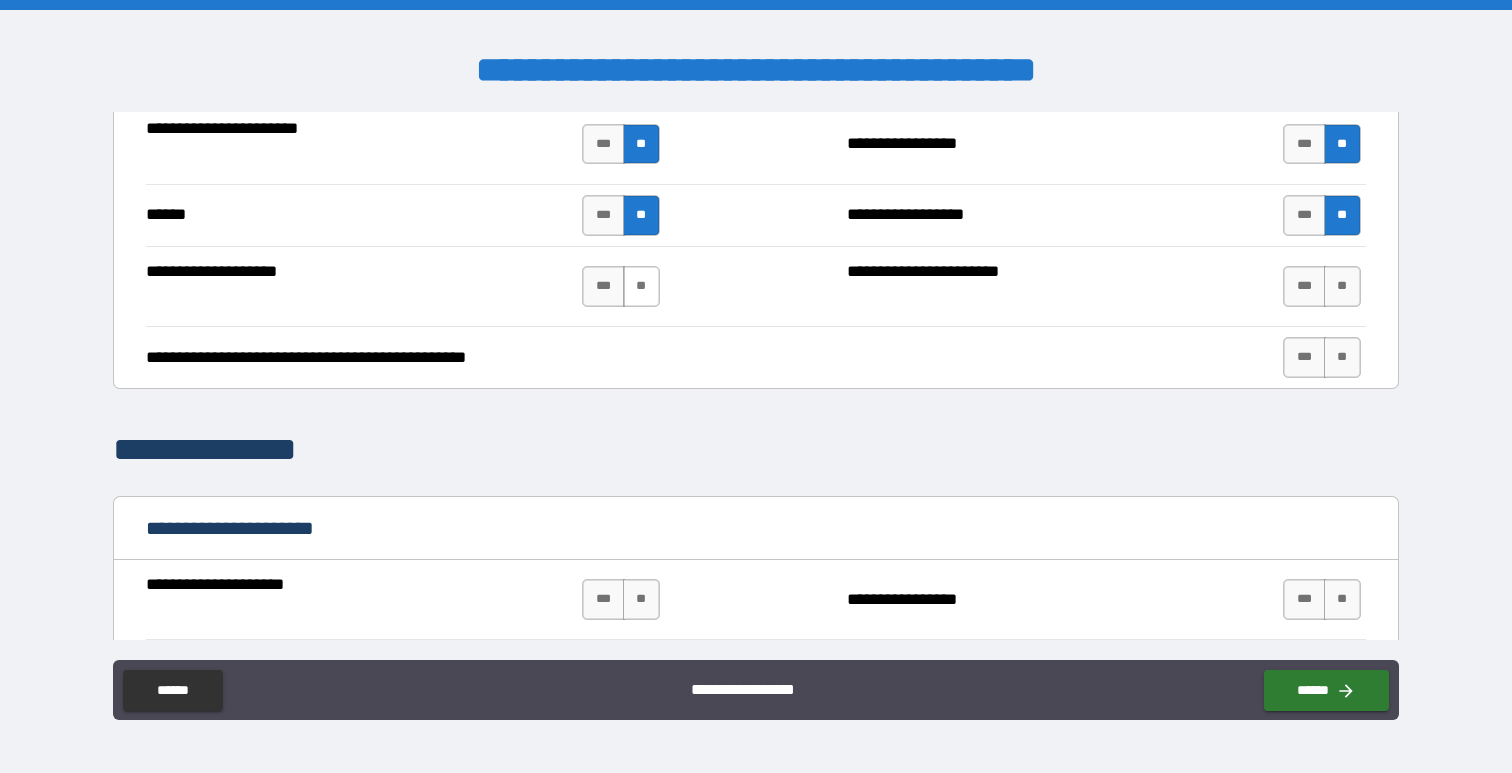 click on "**" at bounding box center [641, 286] 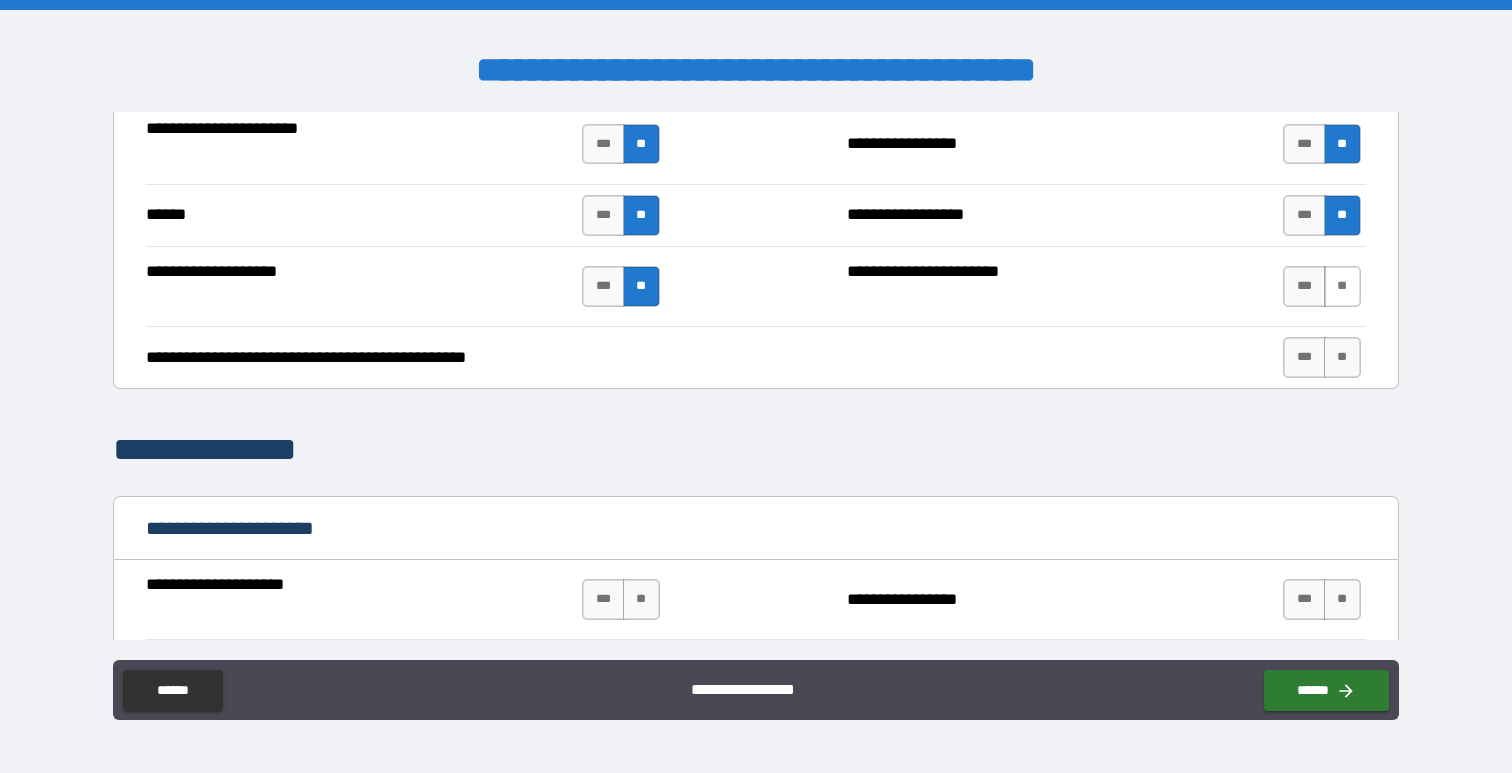 click on "**" at bounding box center [1342, 286] 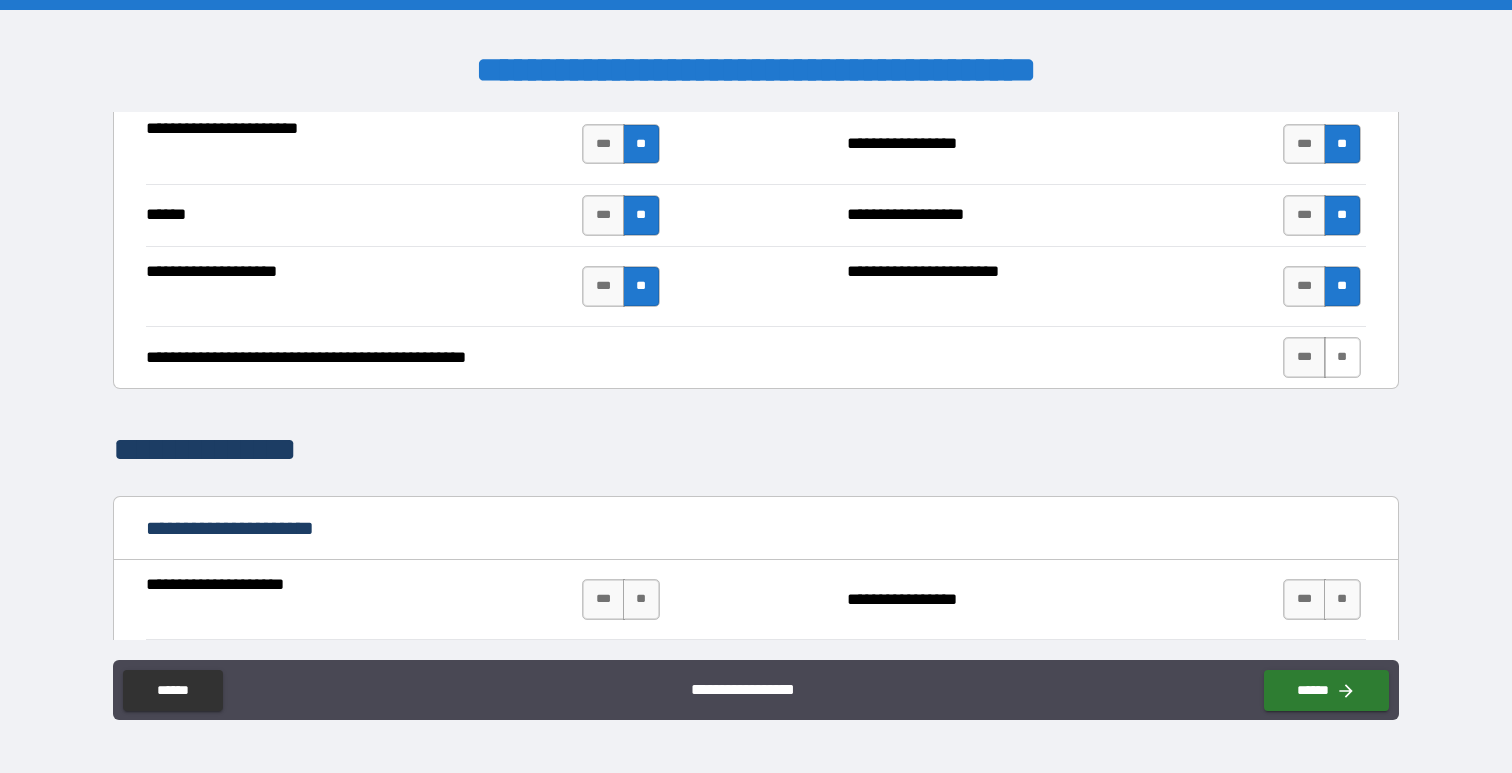 click on "**" at bounding box center [1342, 357] 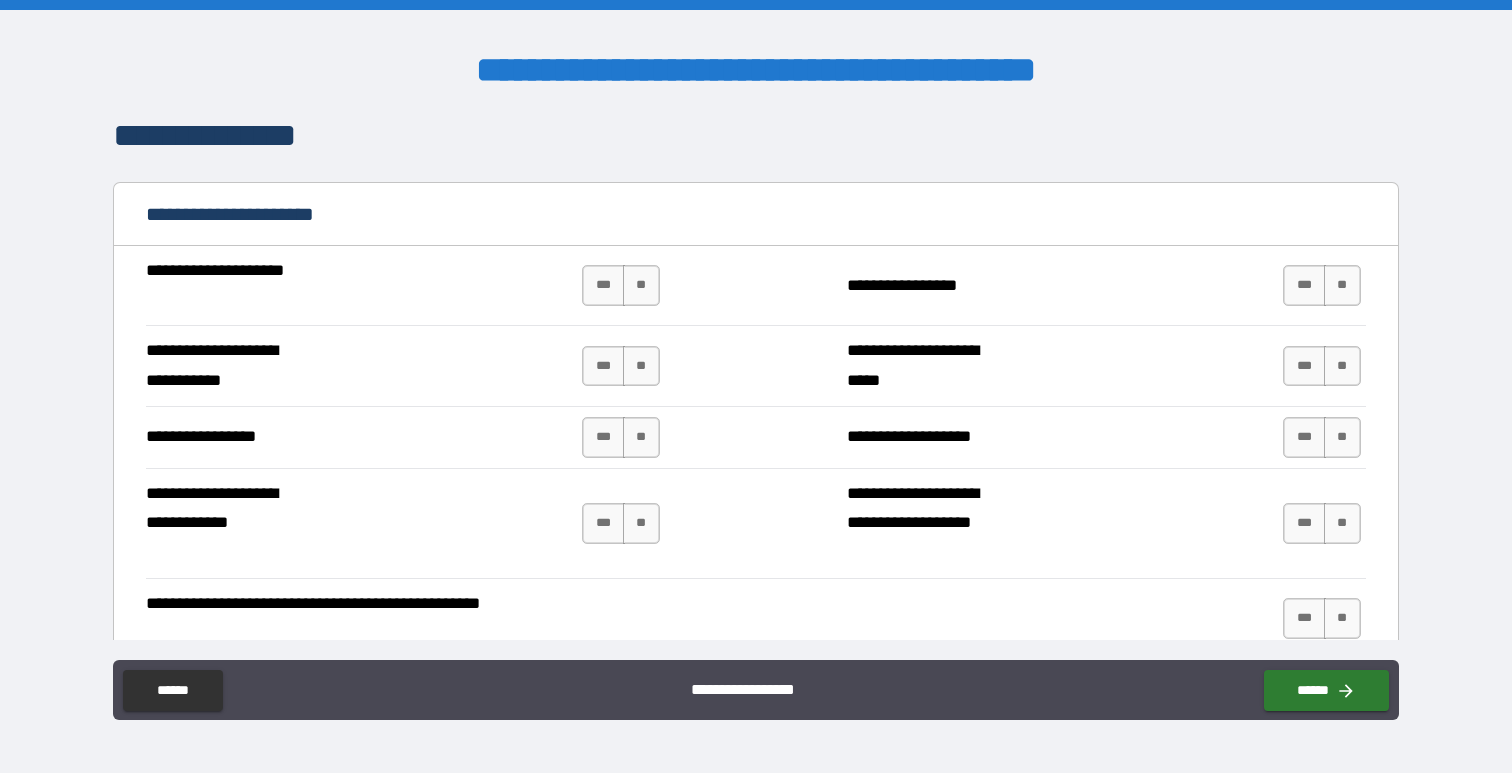 scroll, scrollTop: 4178, scrollLeft: 0, axis: vertical 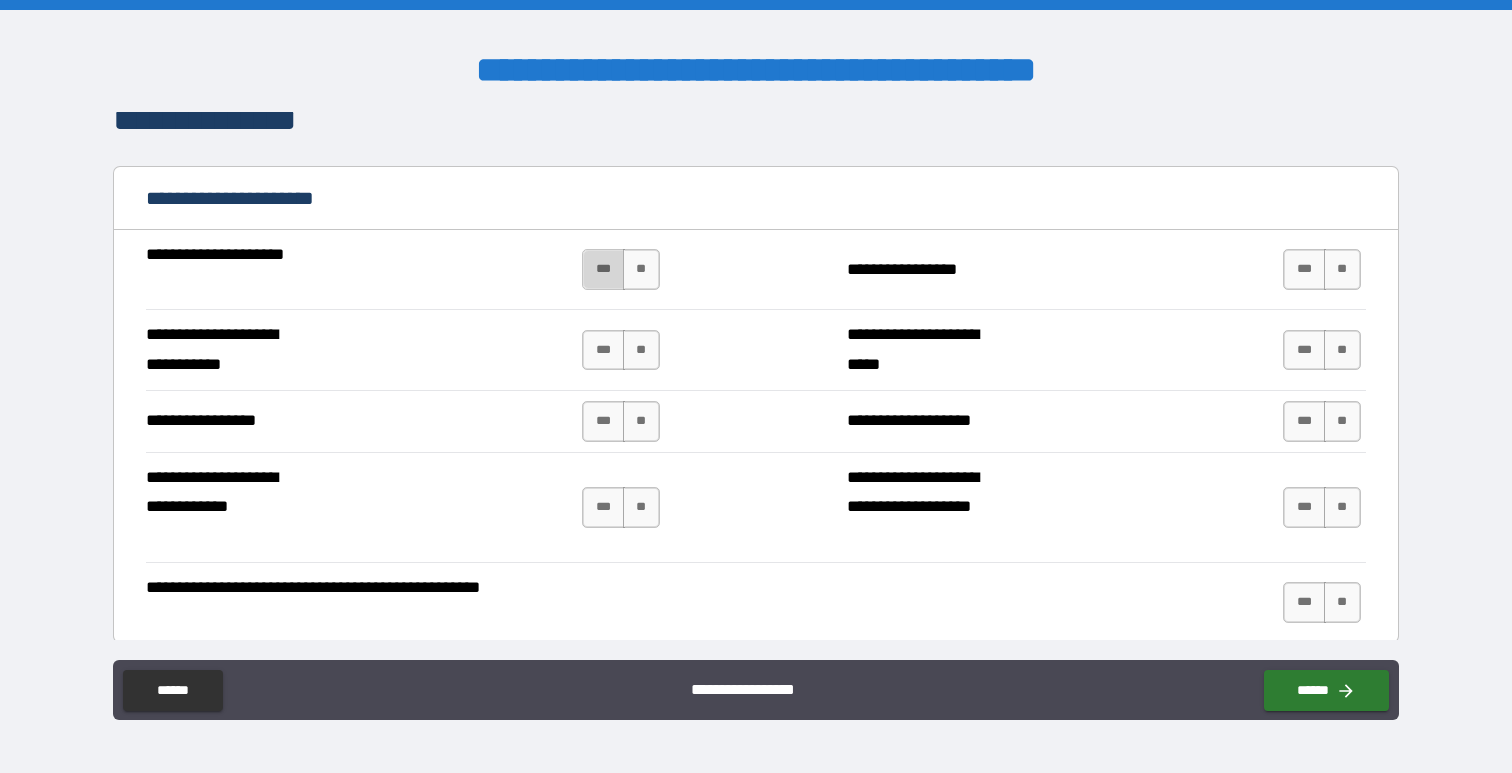 click on "***" at bounding box center (603, 269) 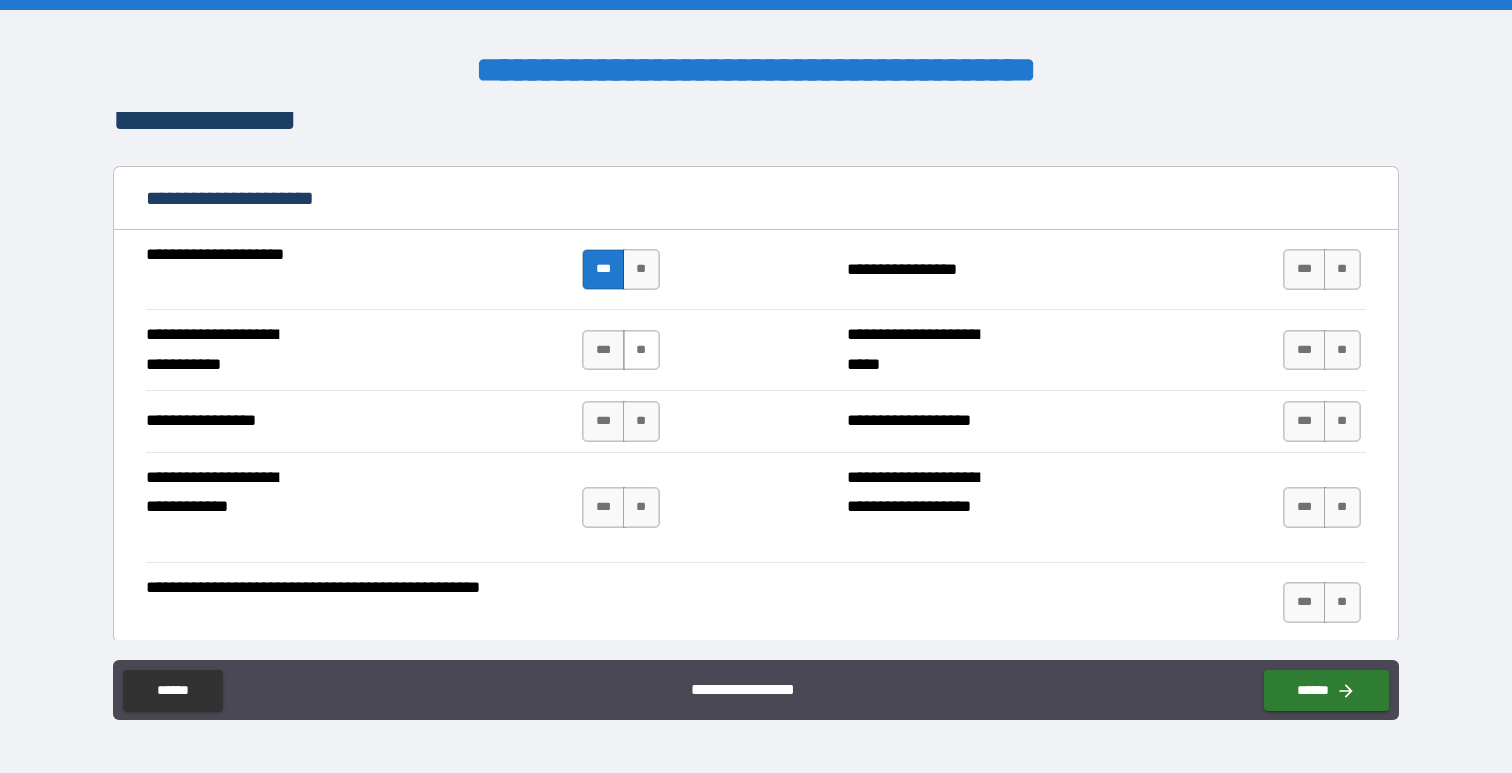 click on "**" at bounding box center [641, 350] 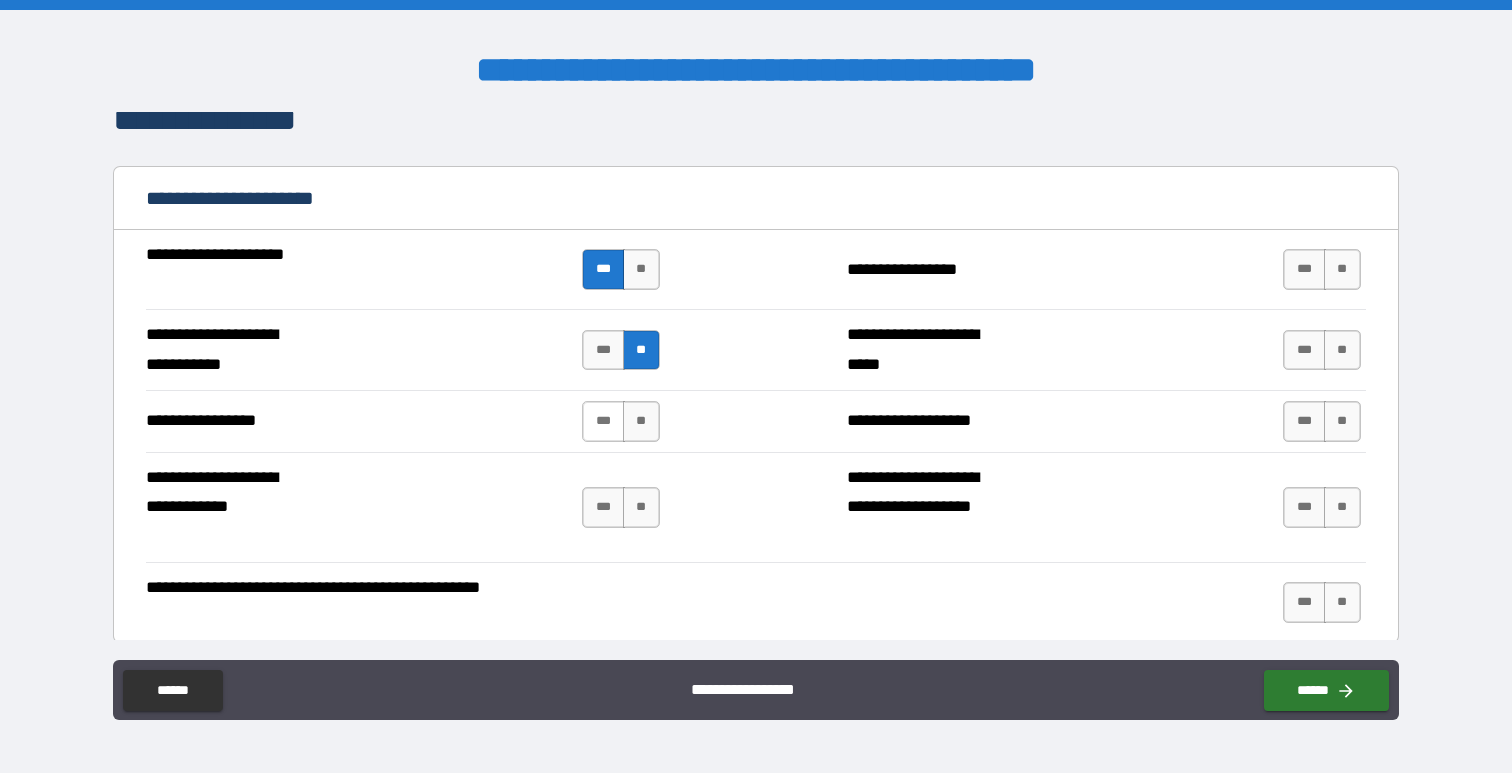 click on "***" at bounding box center (603, 421) 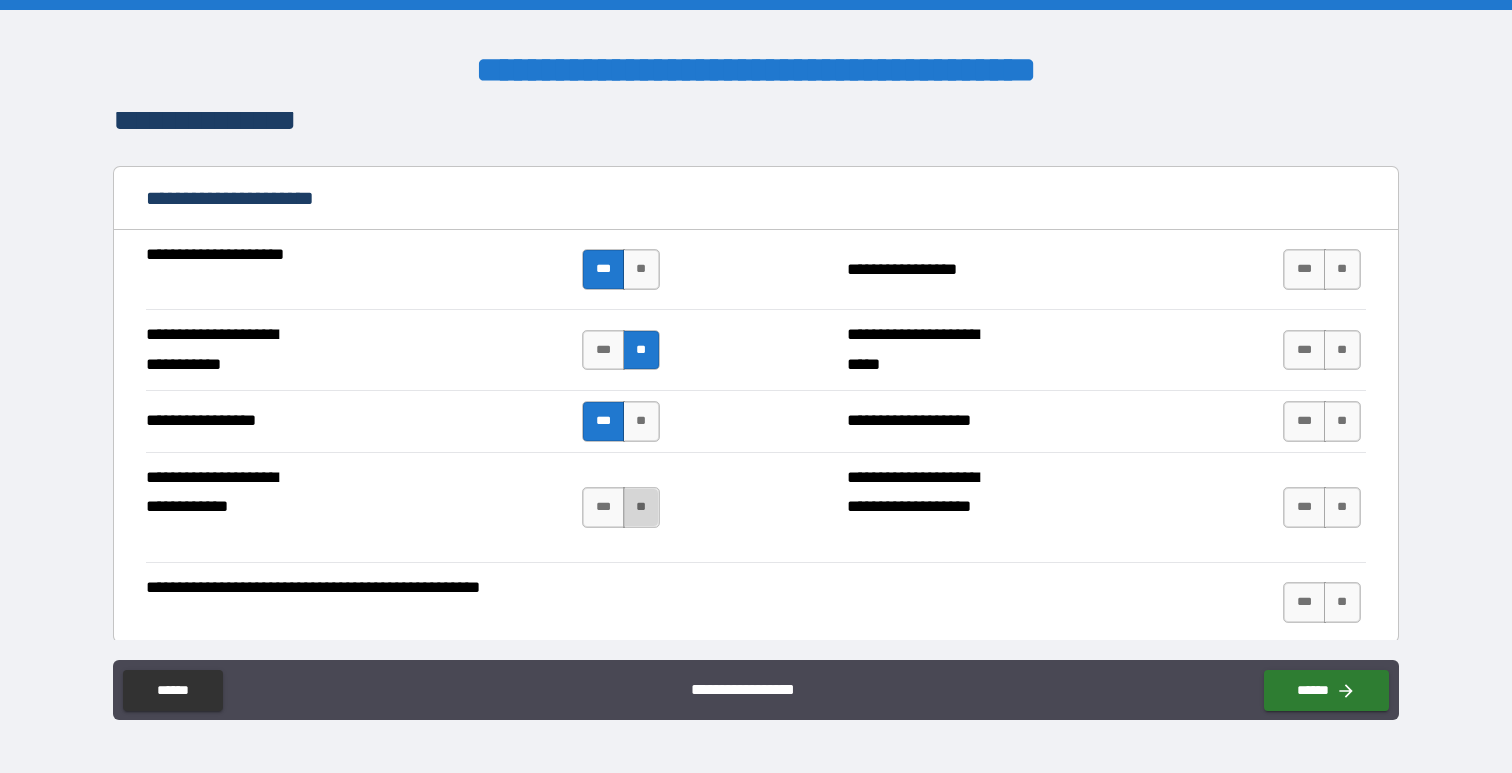 click on "**" at bounding box center (641, 507) 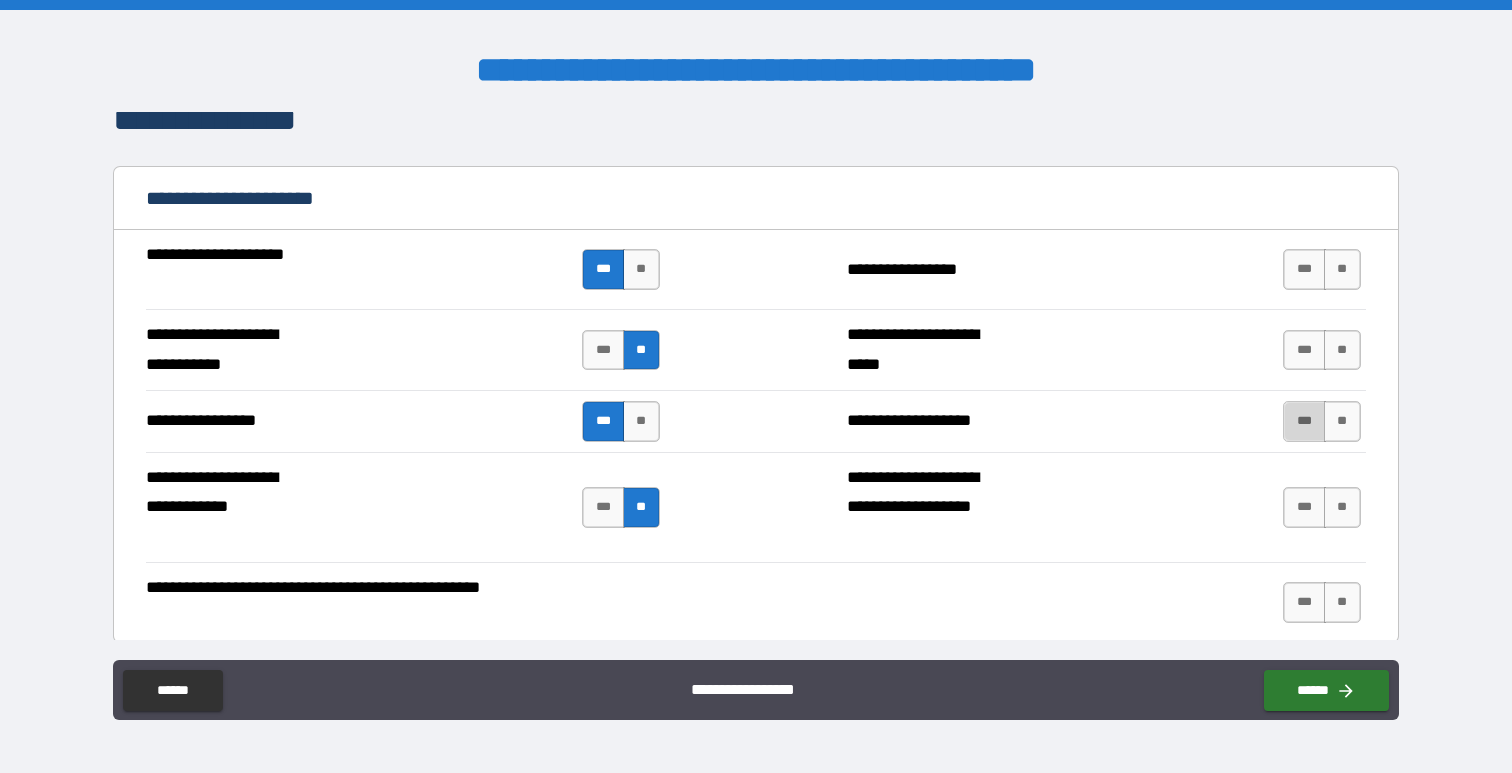 click on "***" at bounding box center [1304, 421] 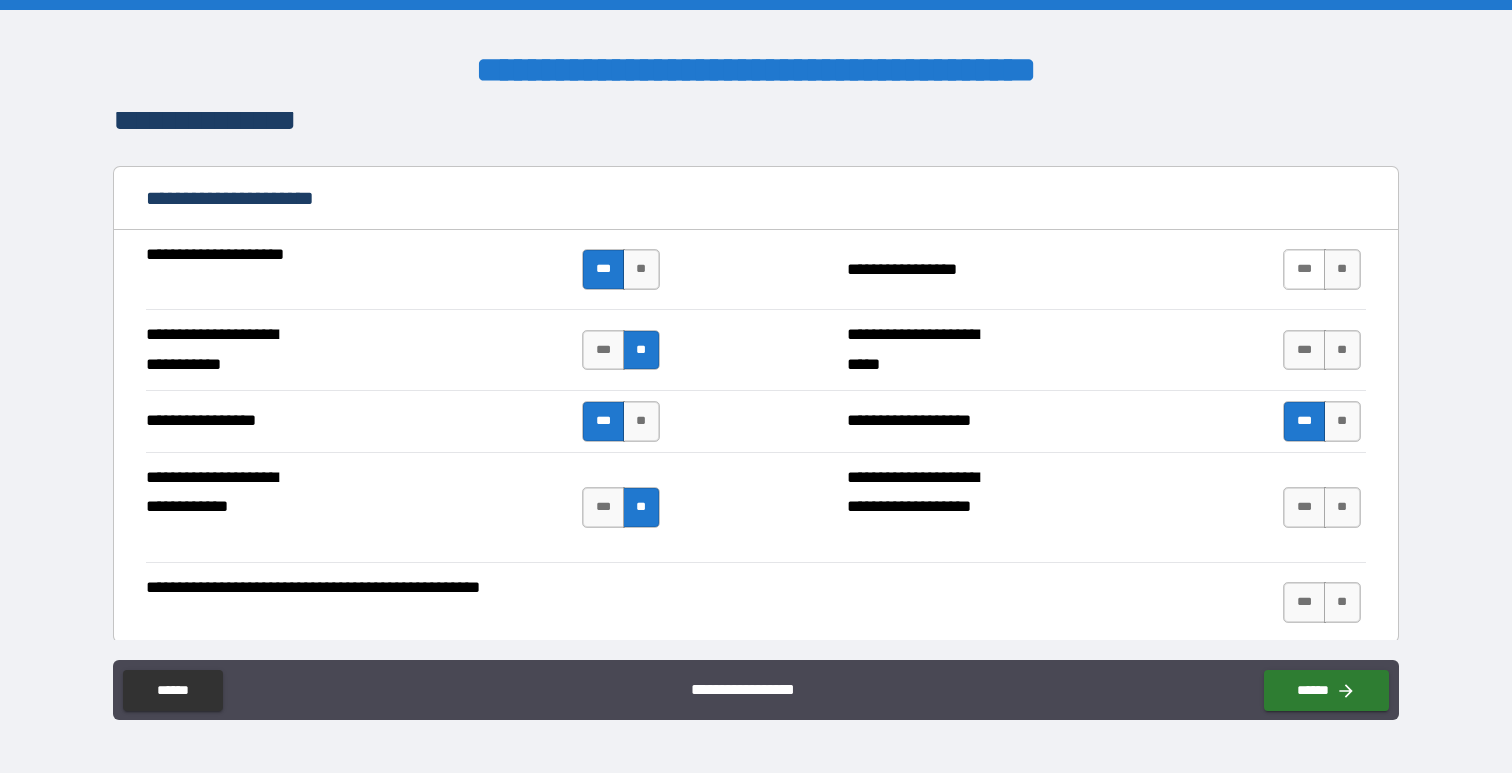 click on "***" at bounding box center (1304, 269) 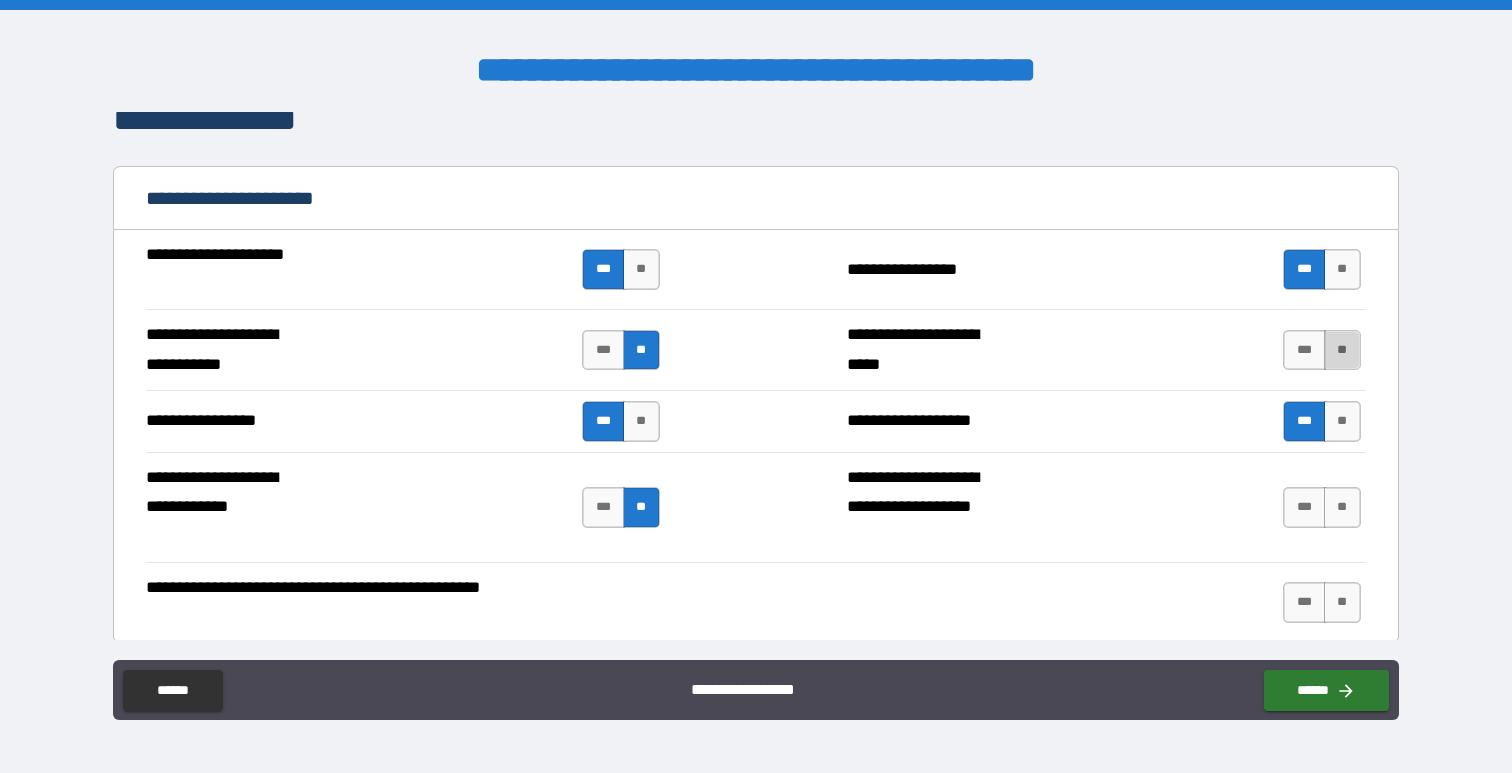 click on "**" at bounding box center [1342, 350] 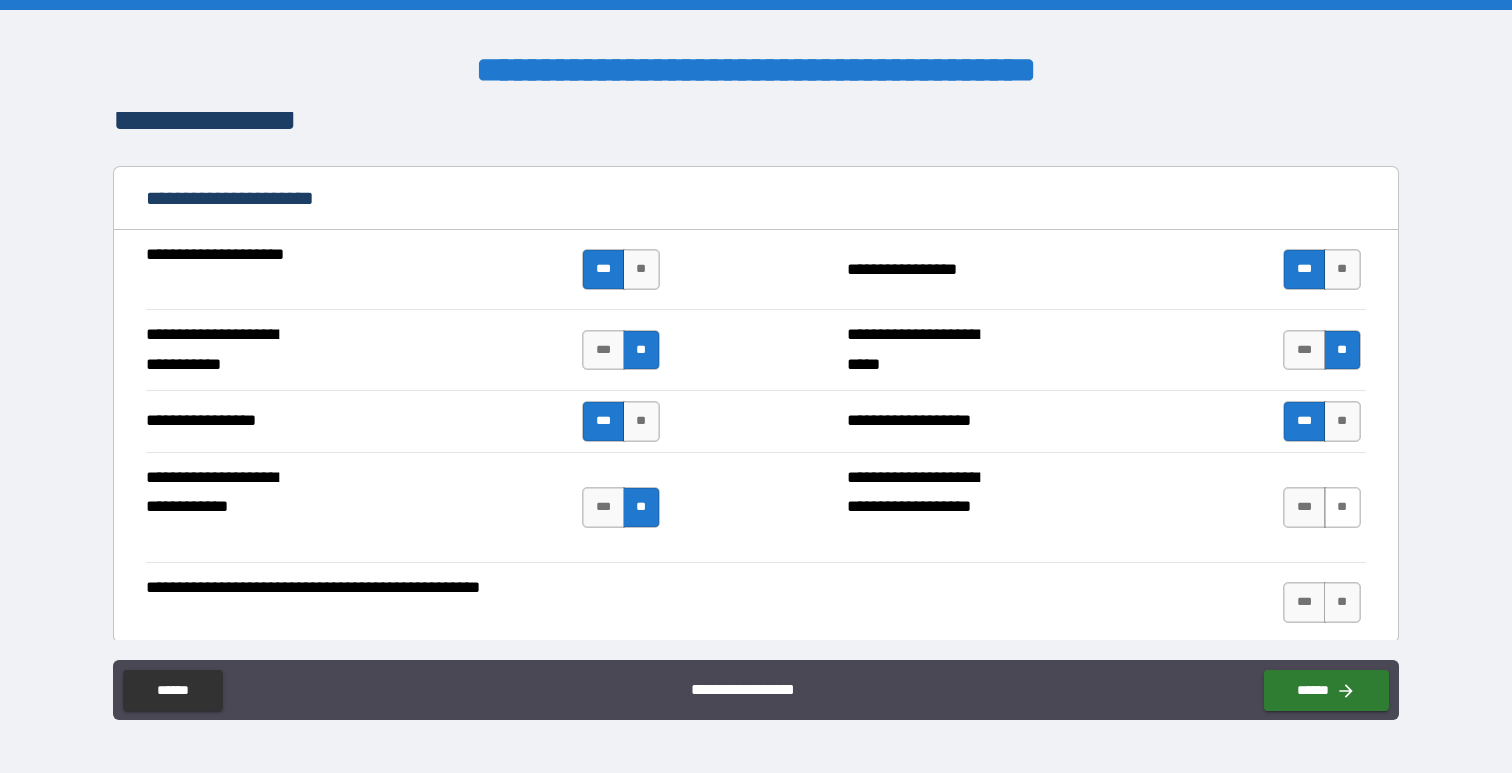 click on "**" at bounding box center [1342, 507] 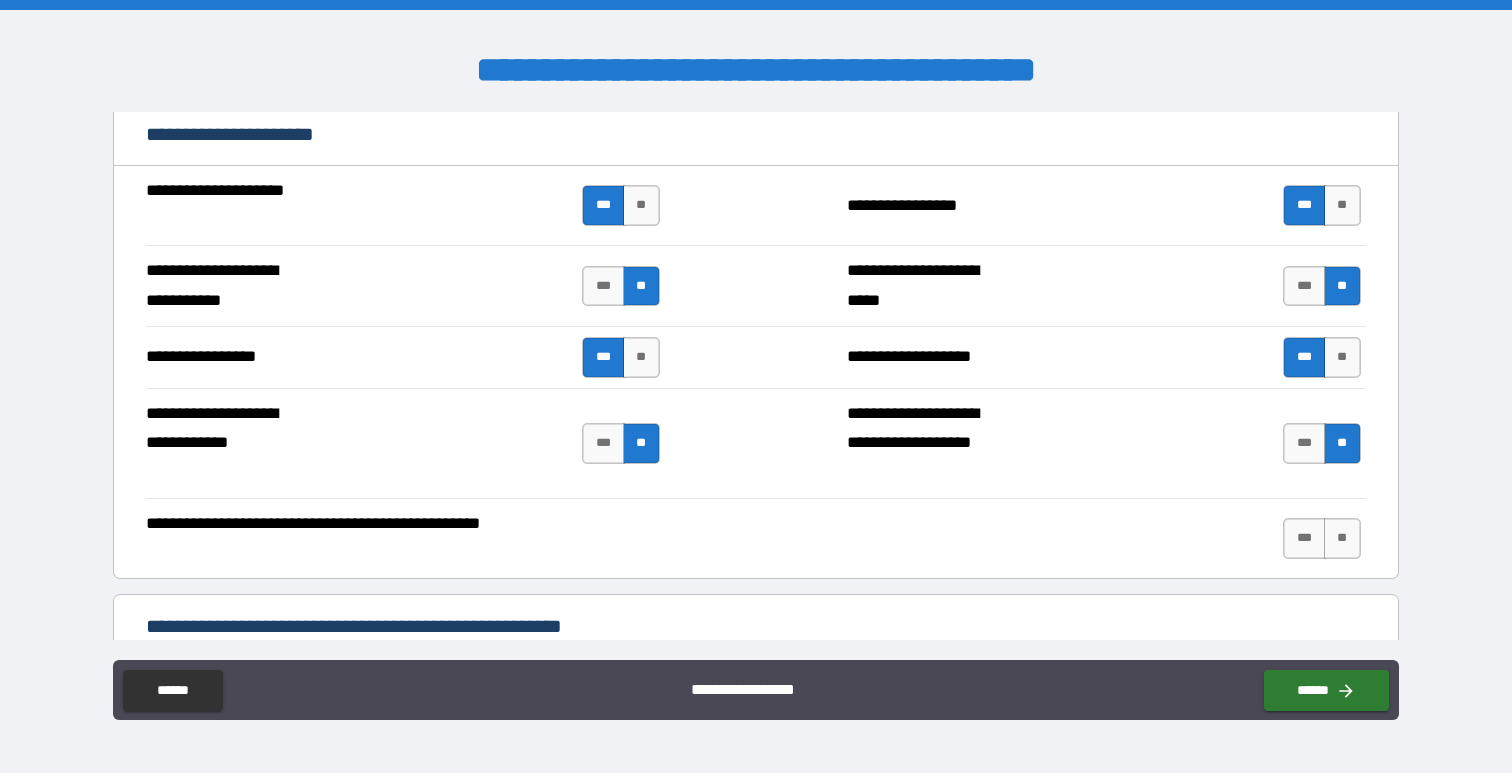 scroll, scrollTop: 4243, scrollLeft: 0, axis: vertical 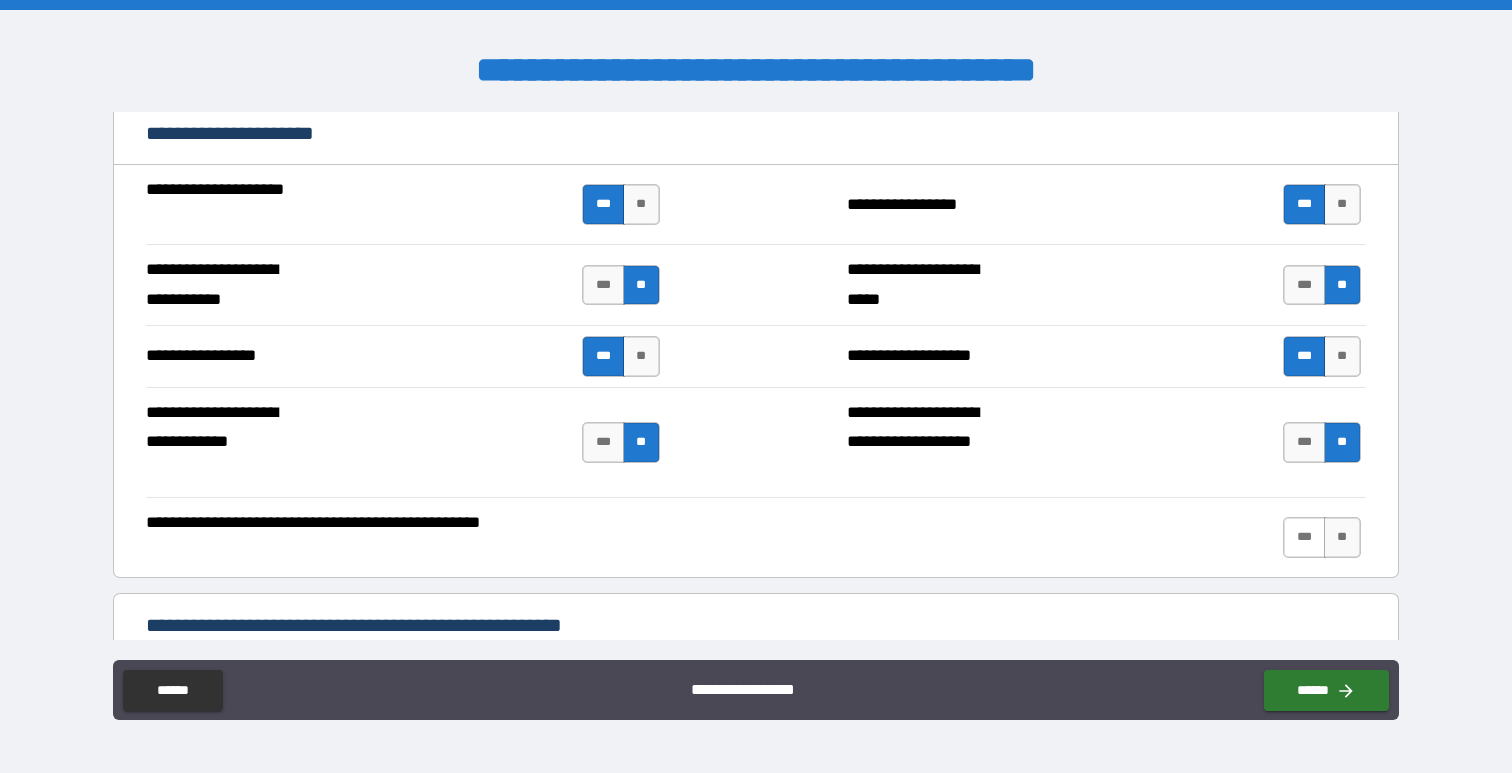 click on "***" at bounding box center (1304, 537) 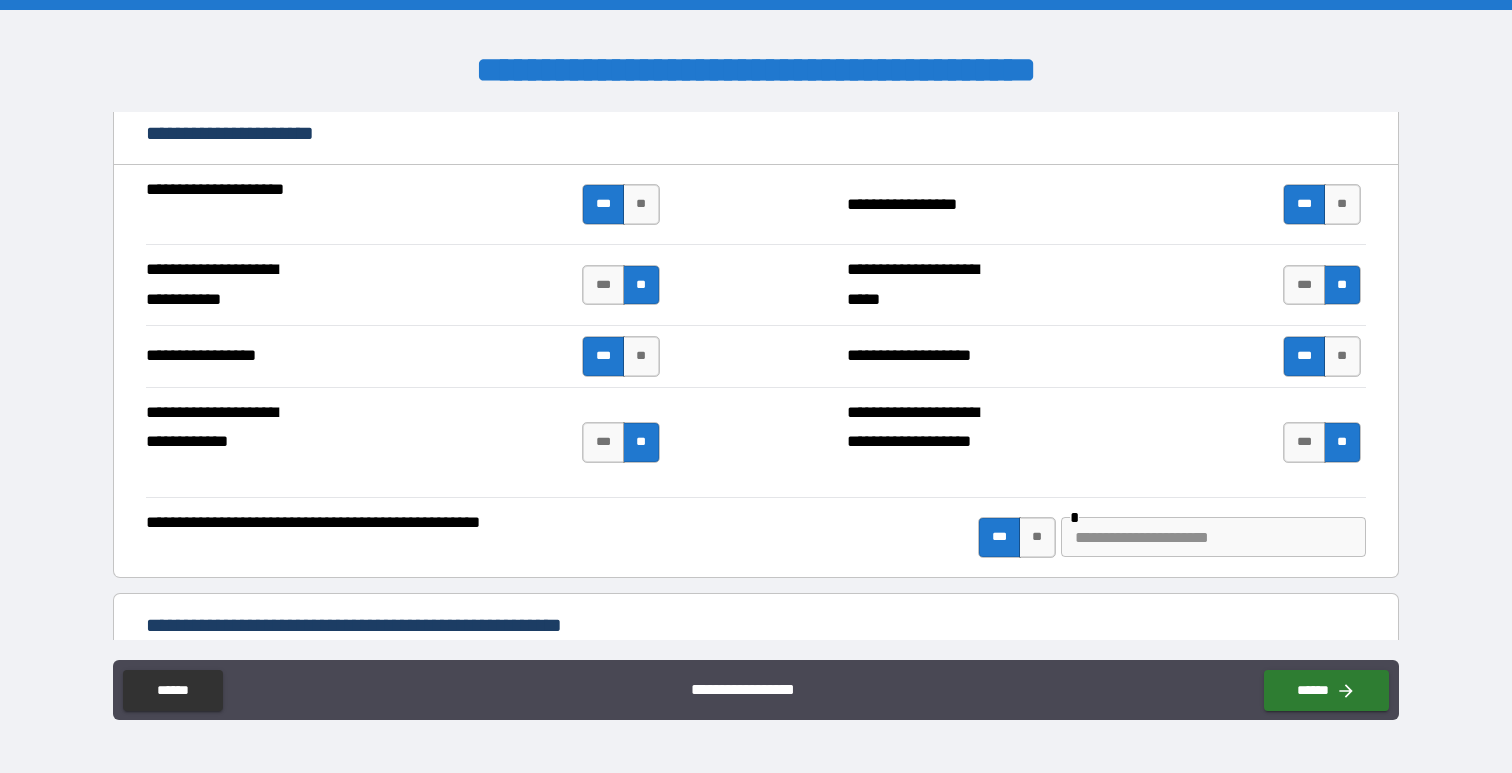 click at bounding box center (1213, 537) 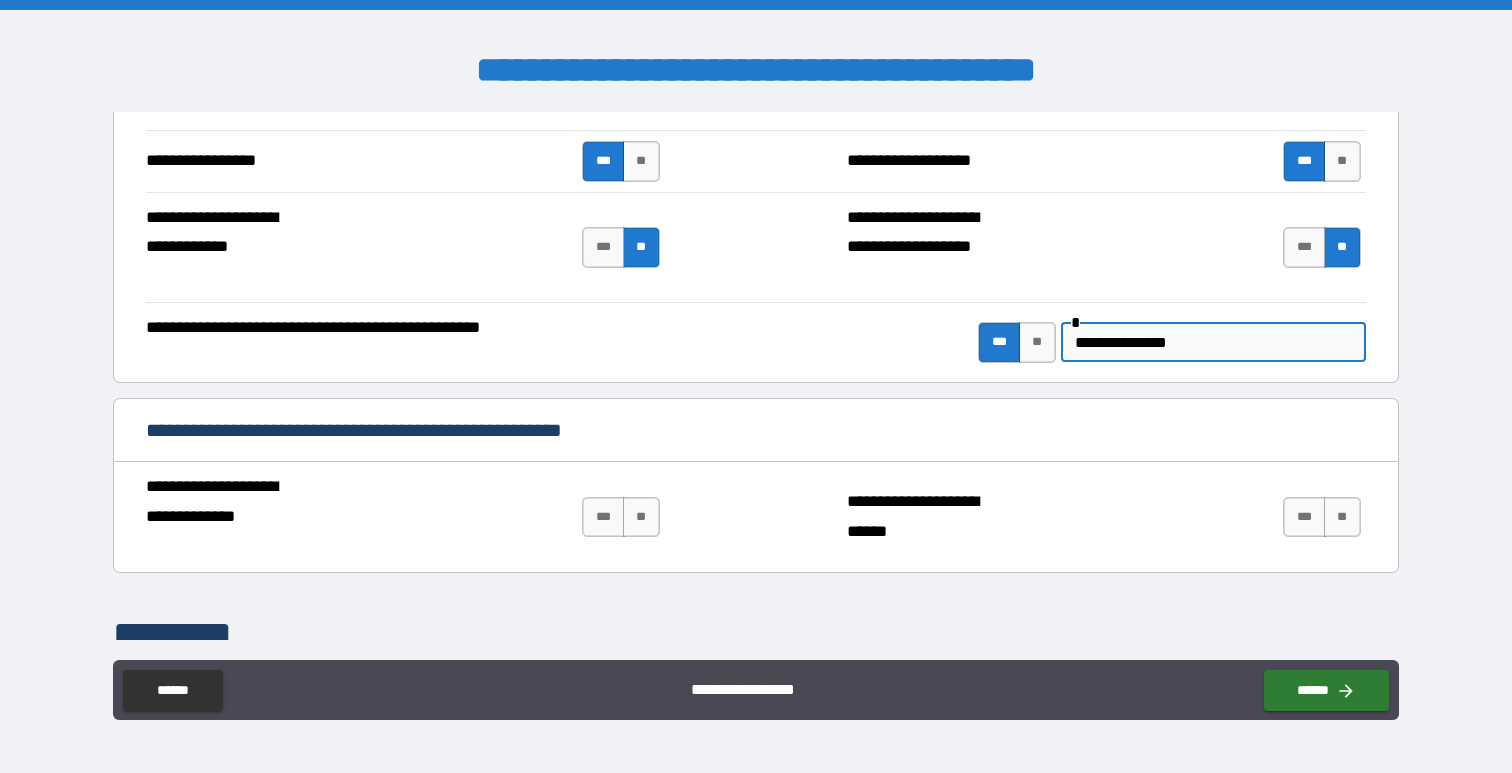 scroll, scrollTop: 4462, scrollLeft: 0, axis: vertical 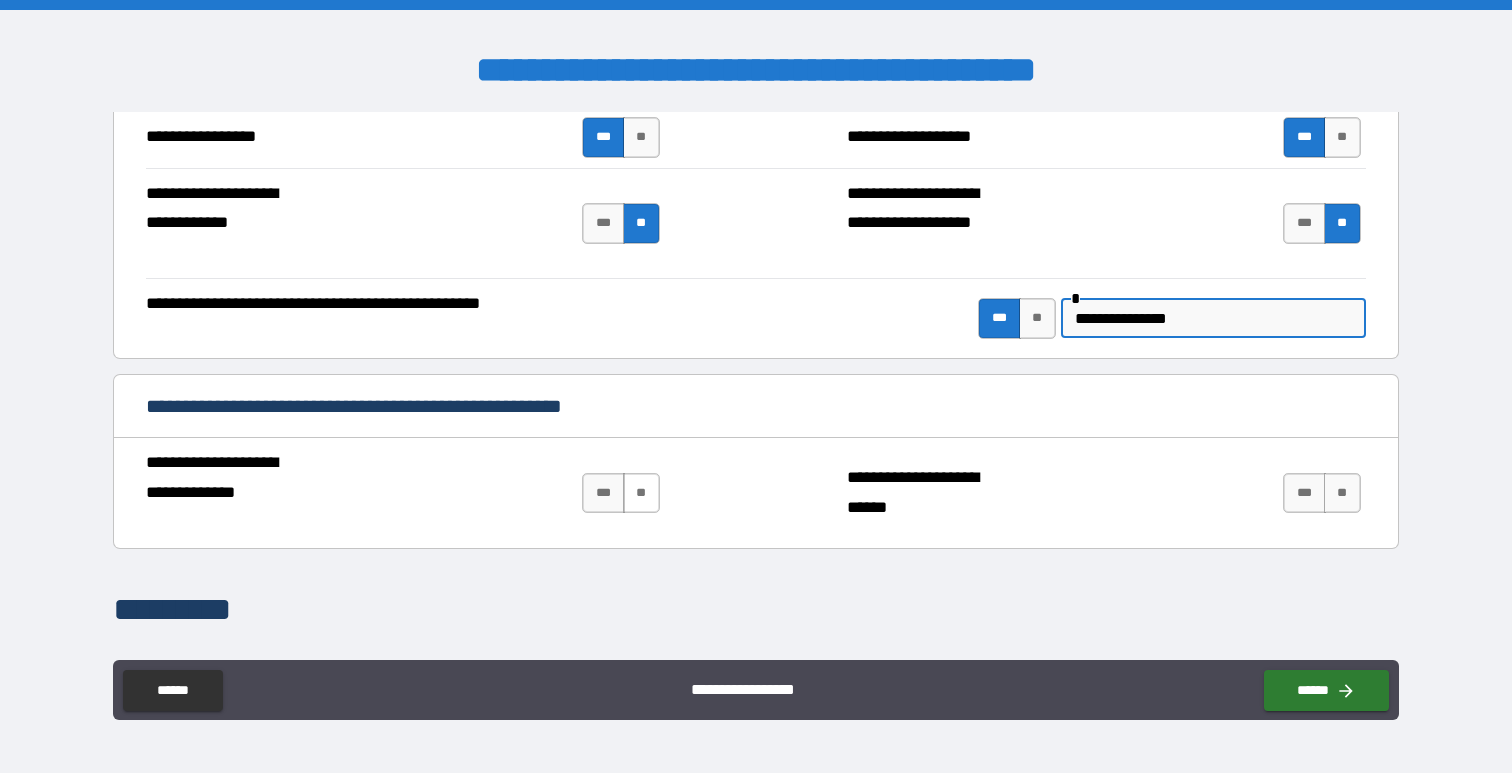 type on "**********" 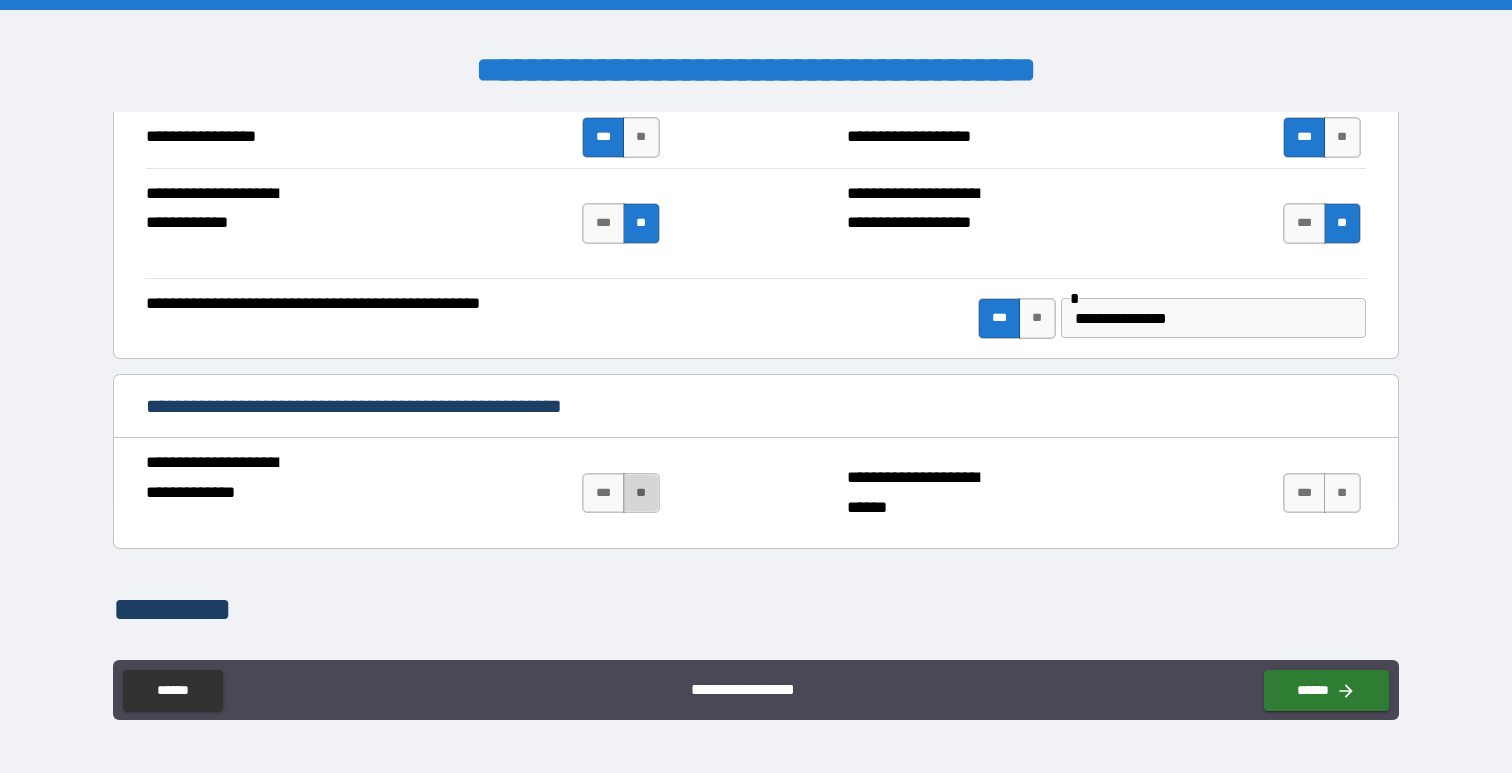 click on "**" at bounding box center (641, 493) 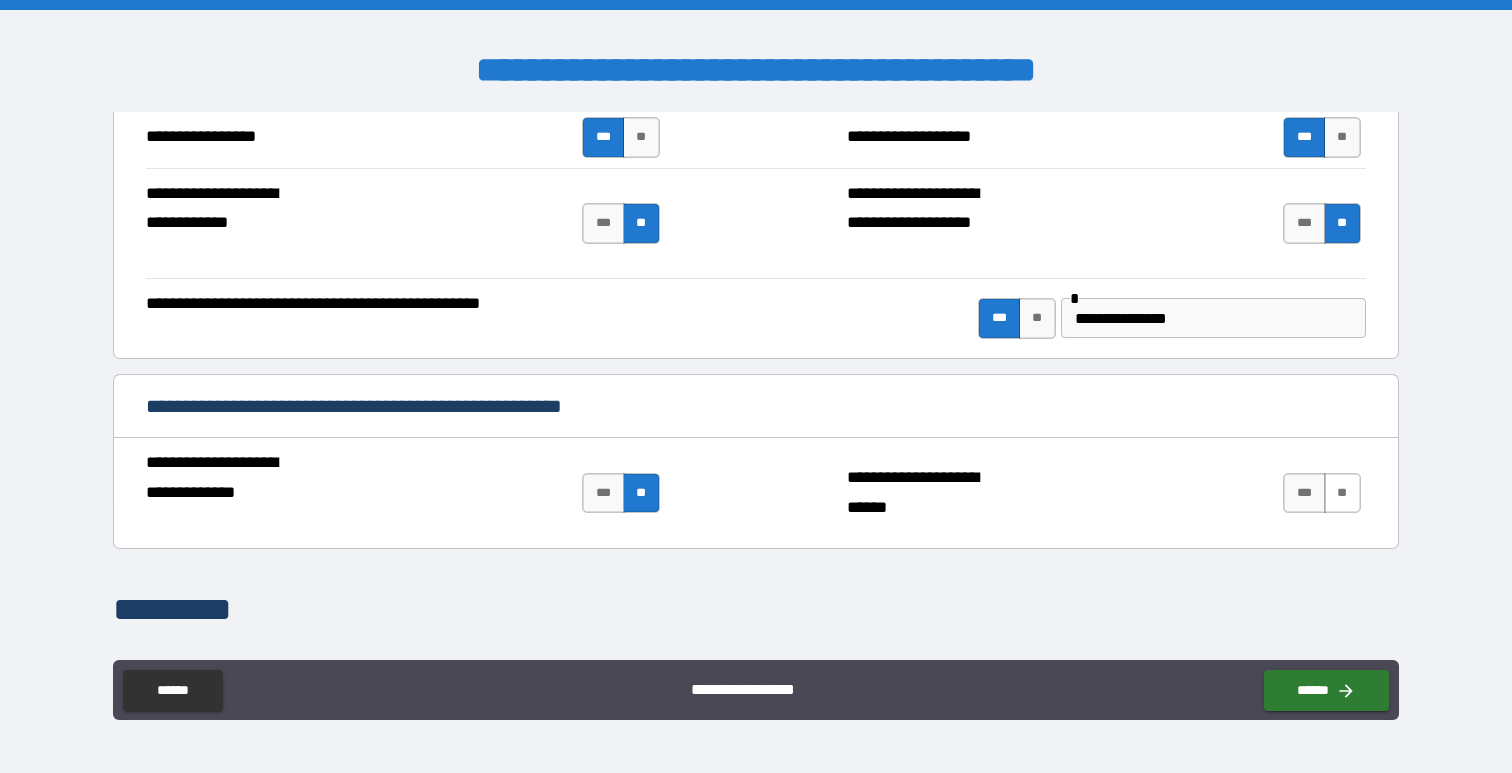 click on "**" at bounding box center [1342, 493] 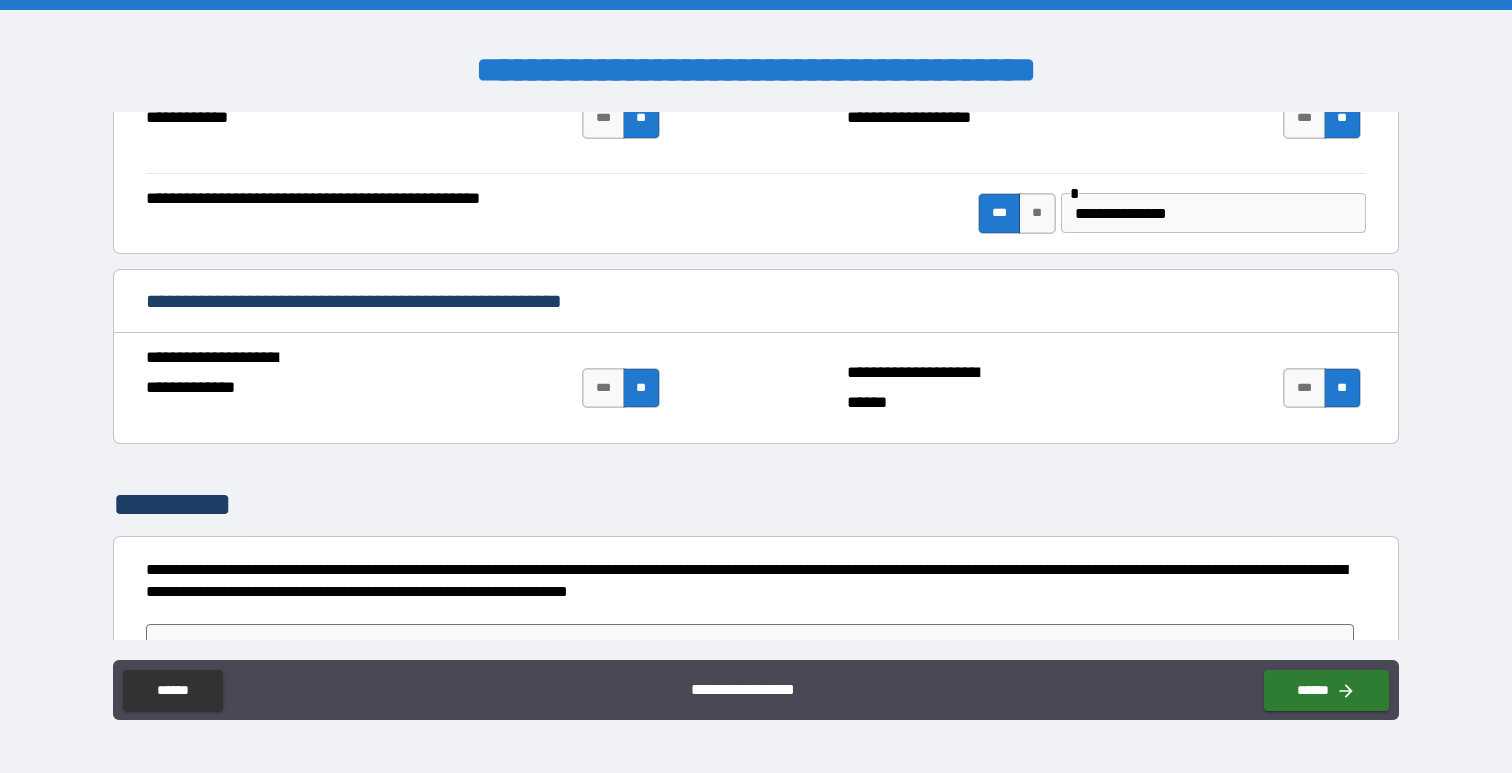 scroll, scrollTop: 4621, scrollLeft: 0, axis: vertical 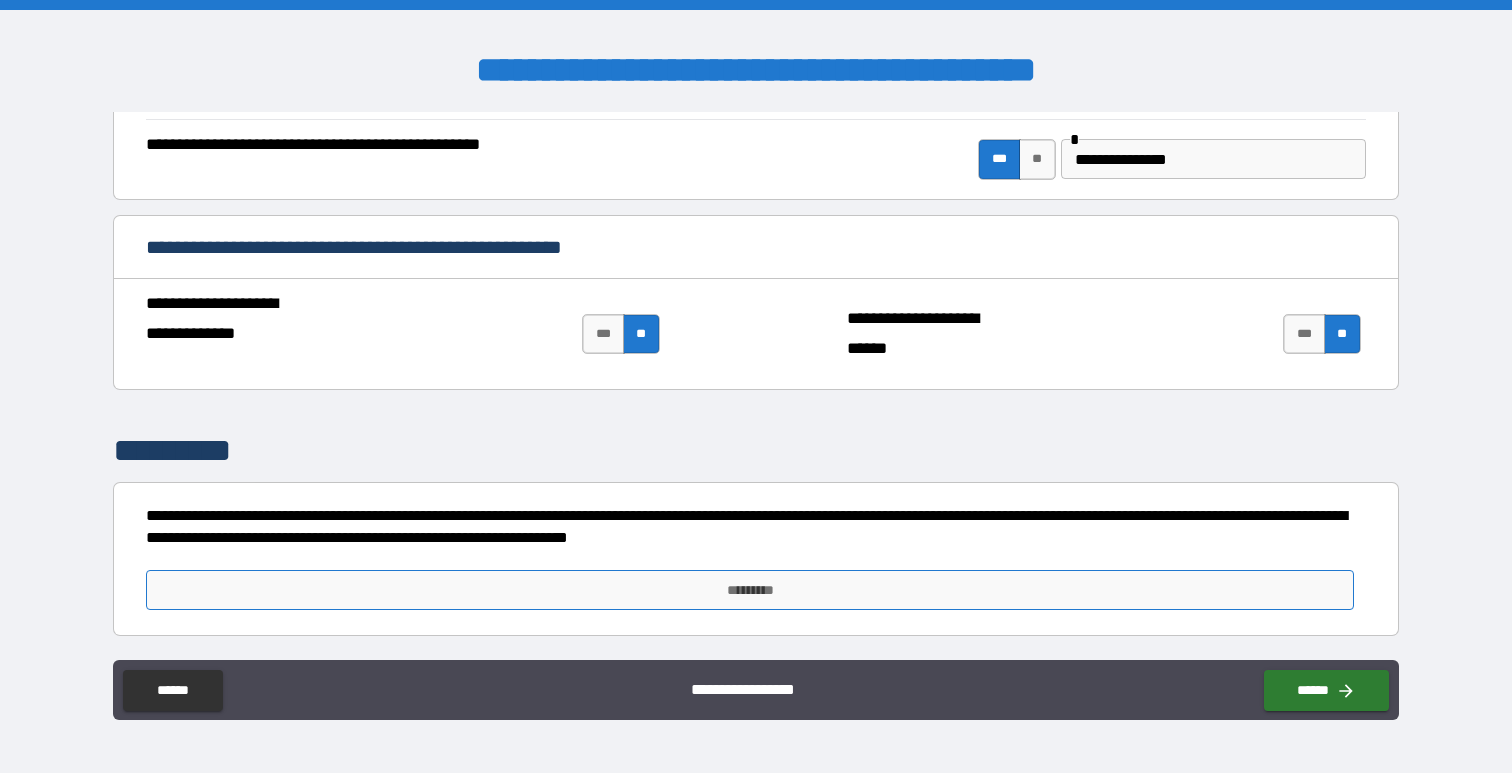 click on "*********" at bounding box center (749, 590) 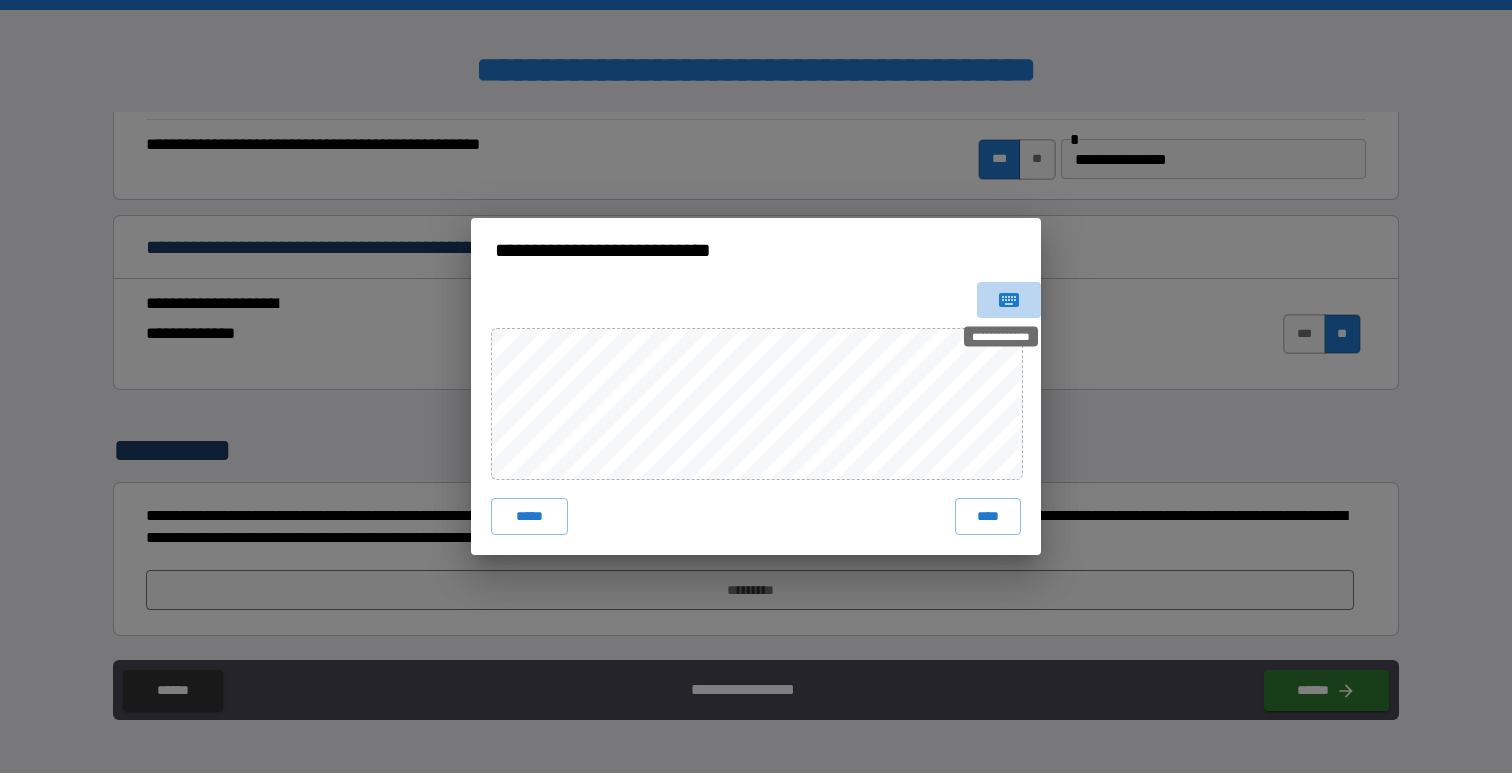 click 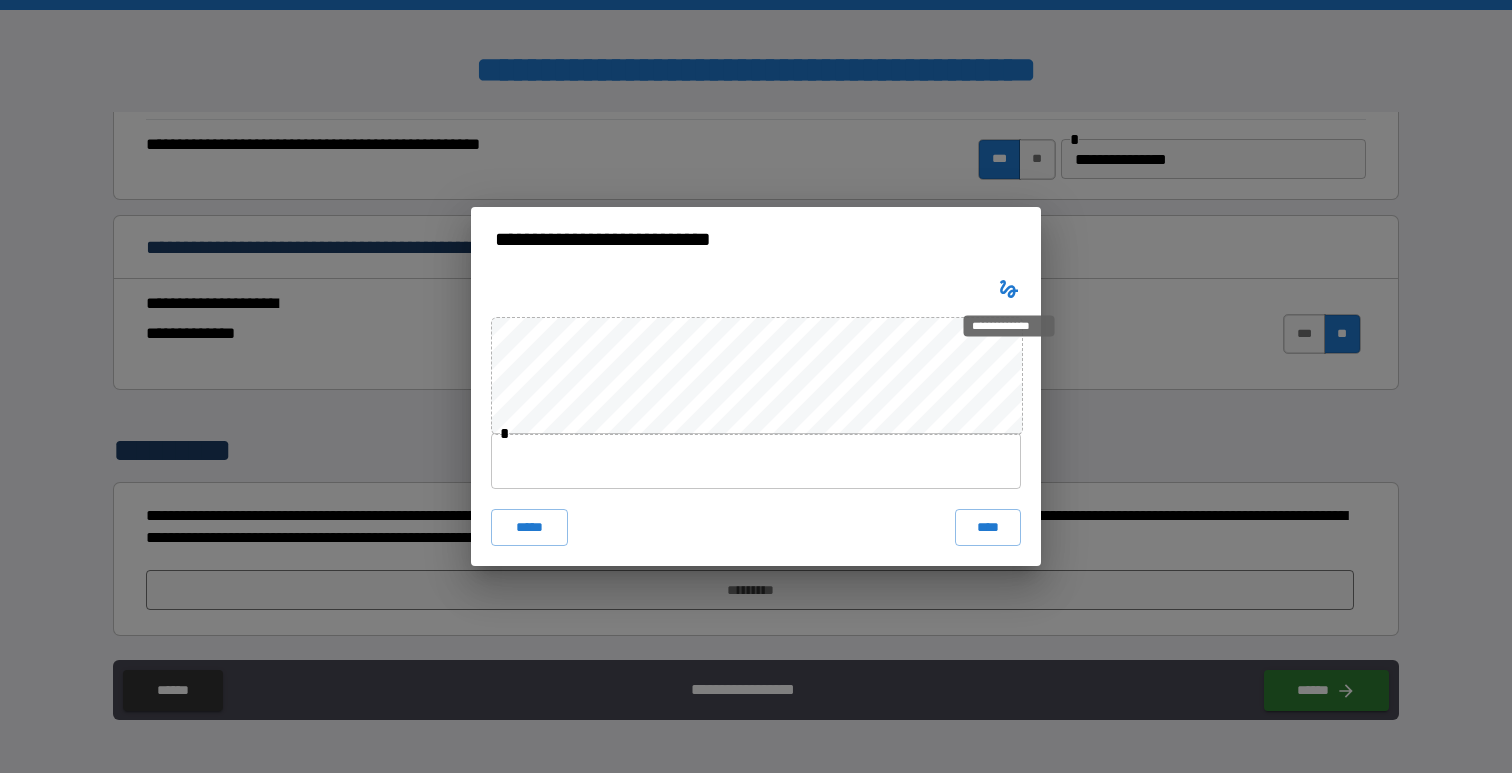 type 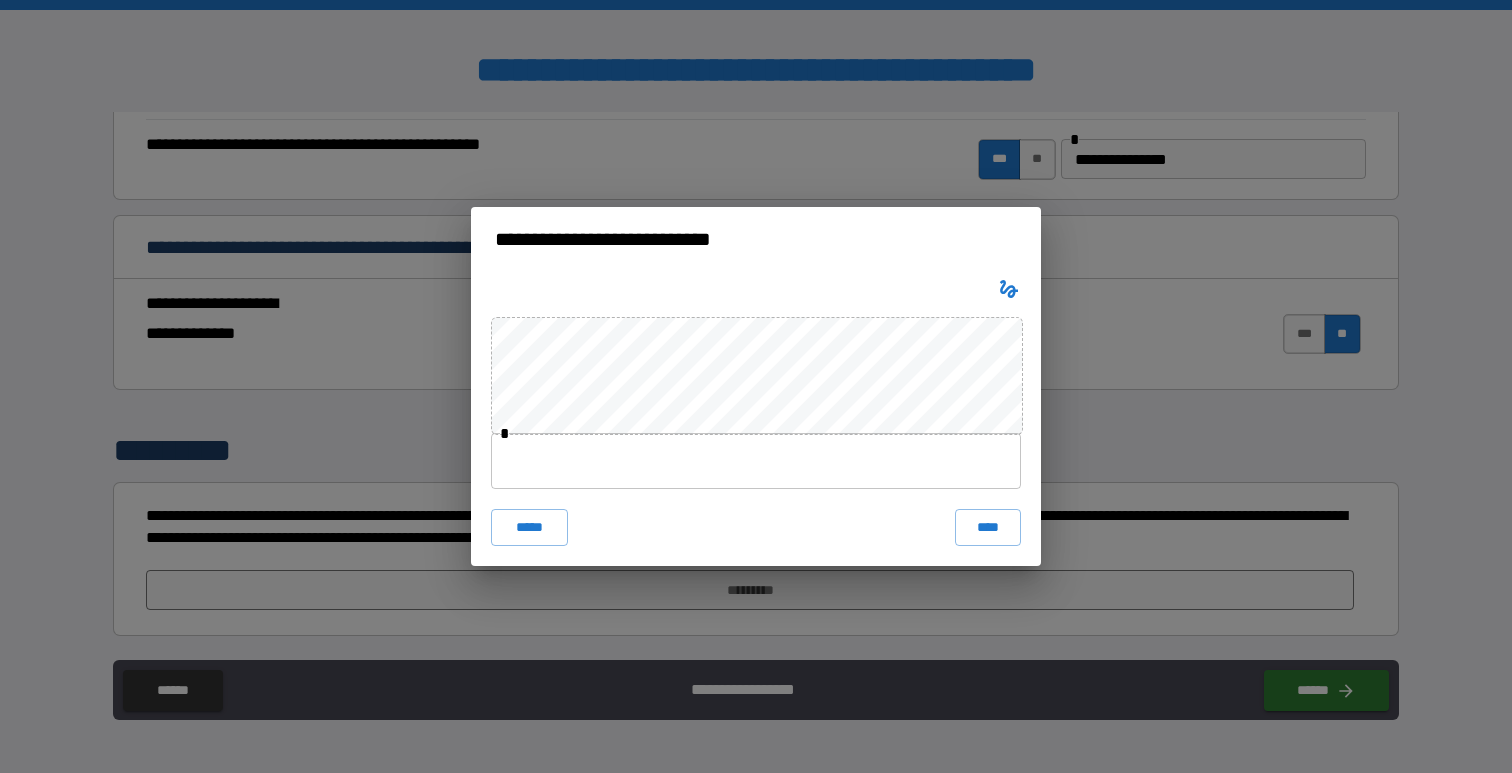 click at bounding box center (756, 461) 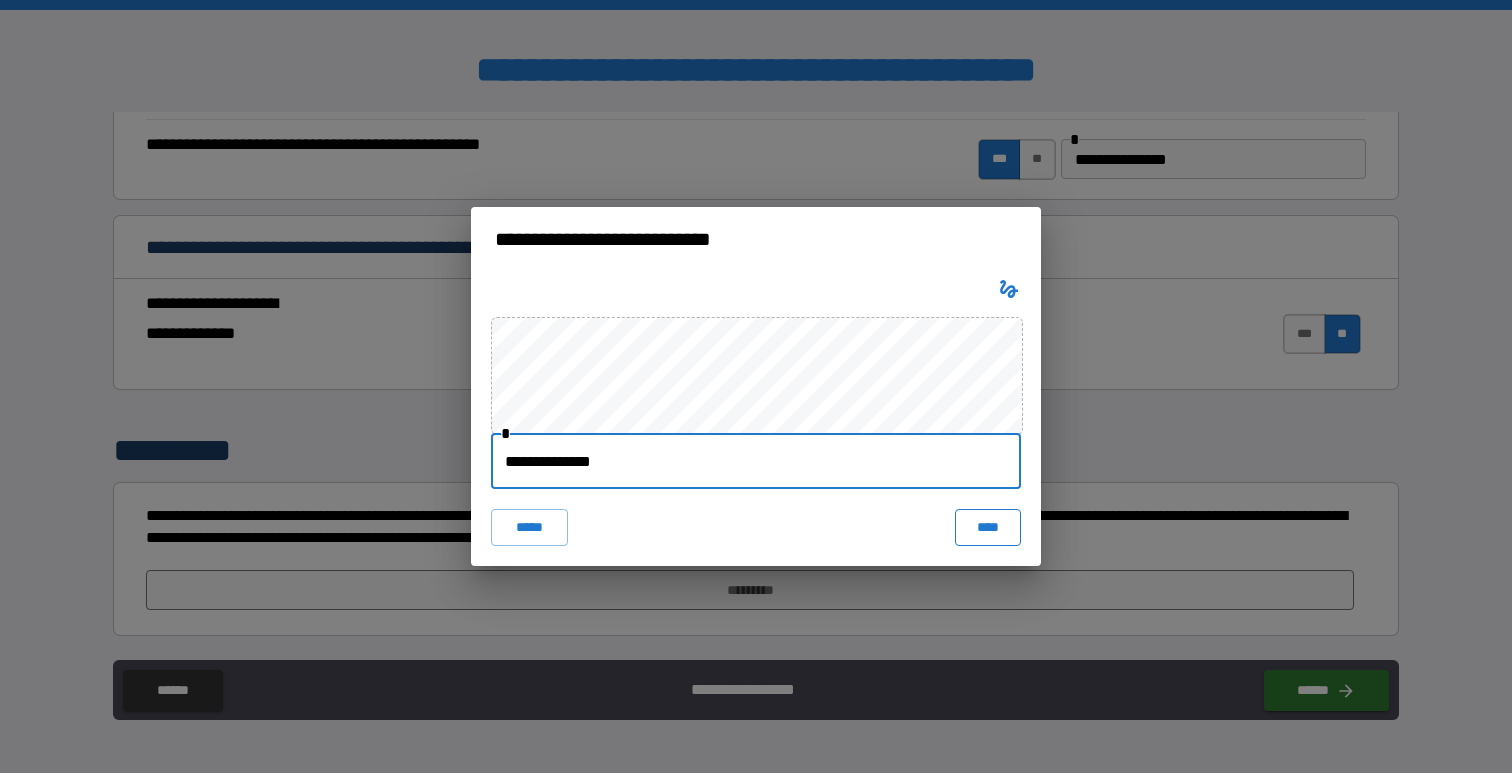 type on "**********" 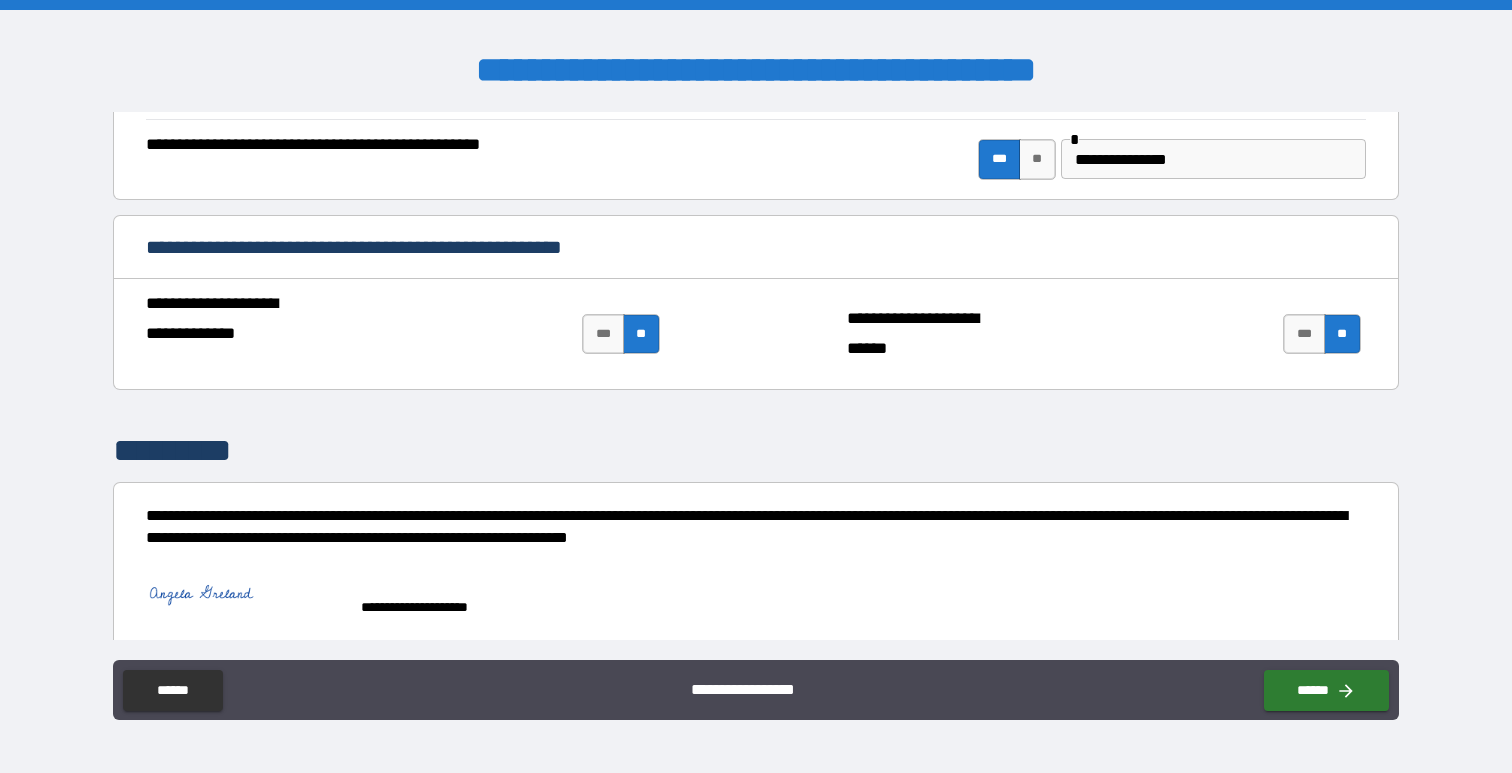 scroll, scrollTop: 4638, scrollLeft: 0, axis: vertical 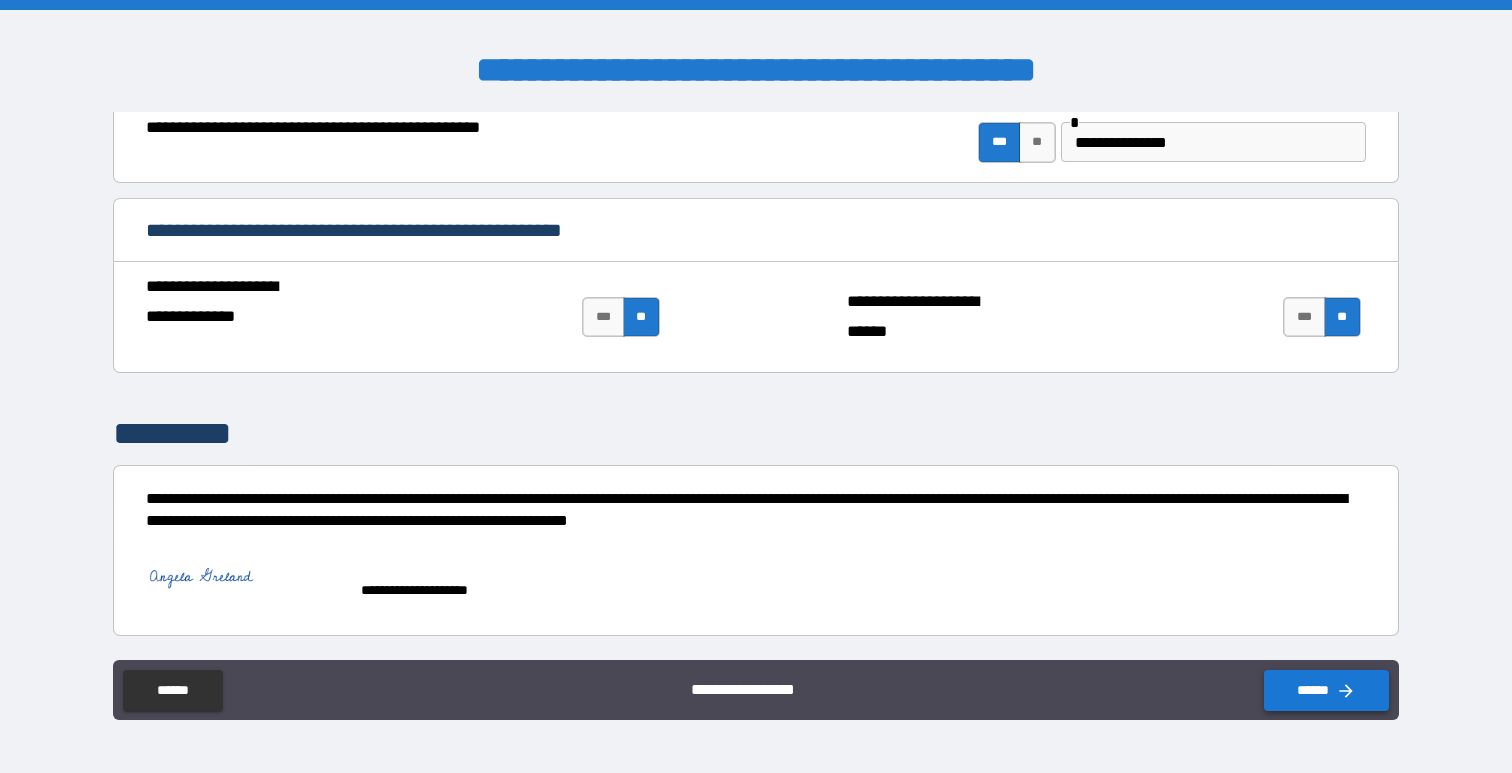 click on "******" at bounding box center [1326, 690] 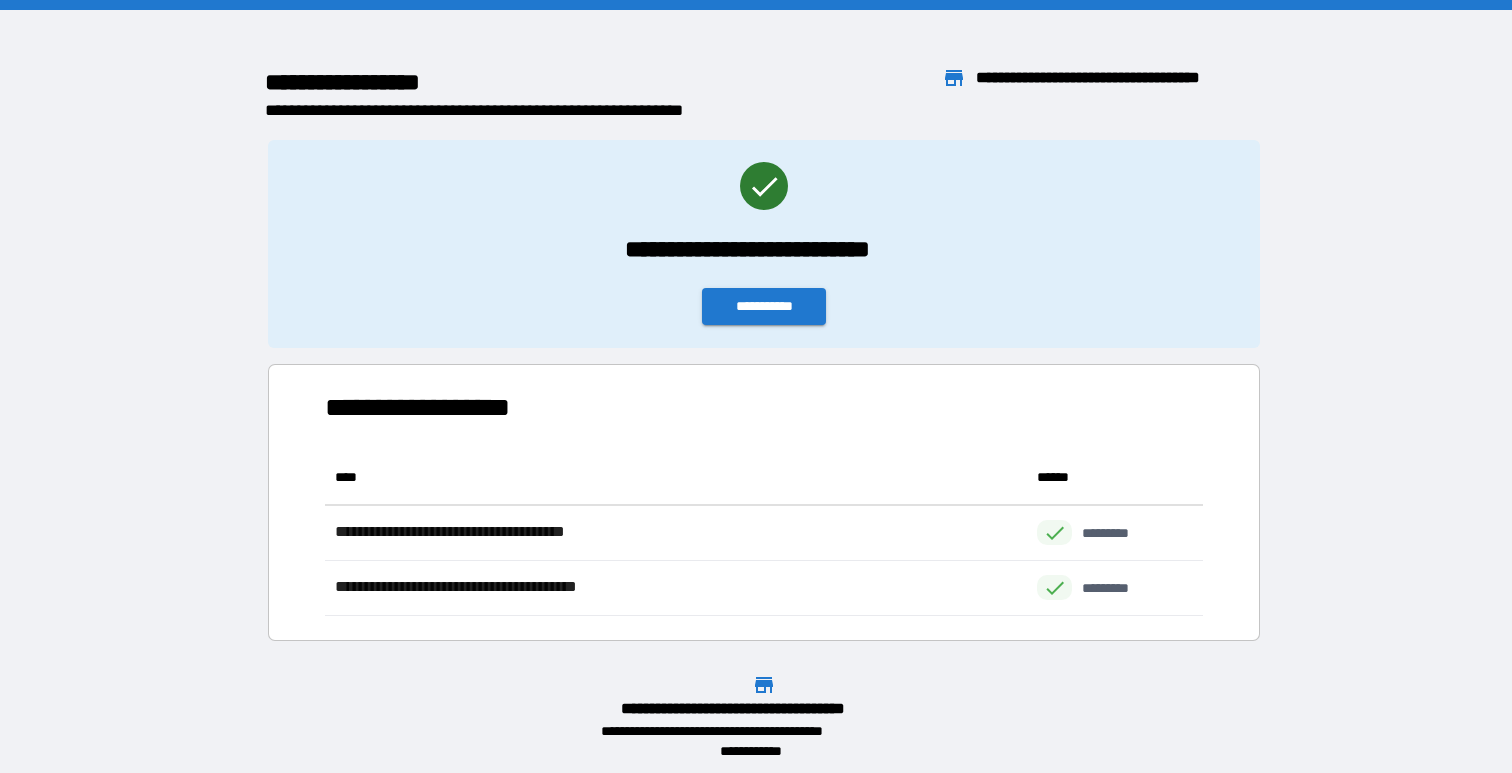 scroll, scrollTop: 1, scrollLeft: 1, axis: both 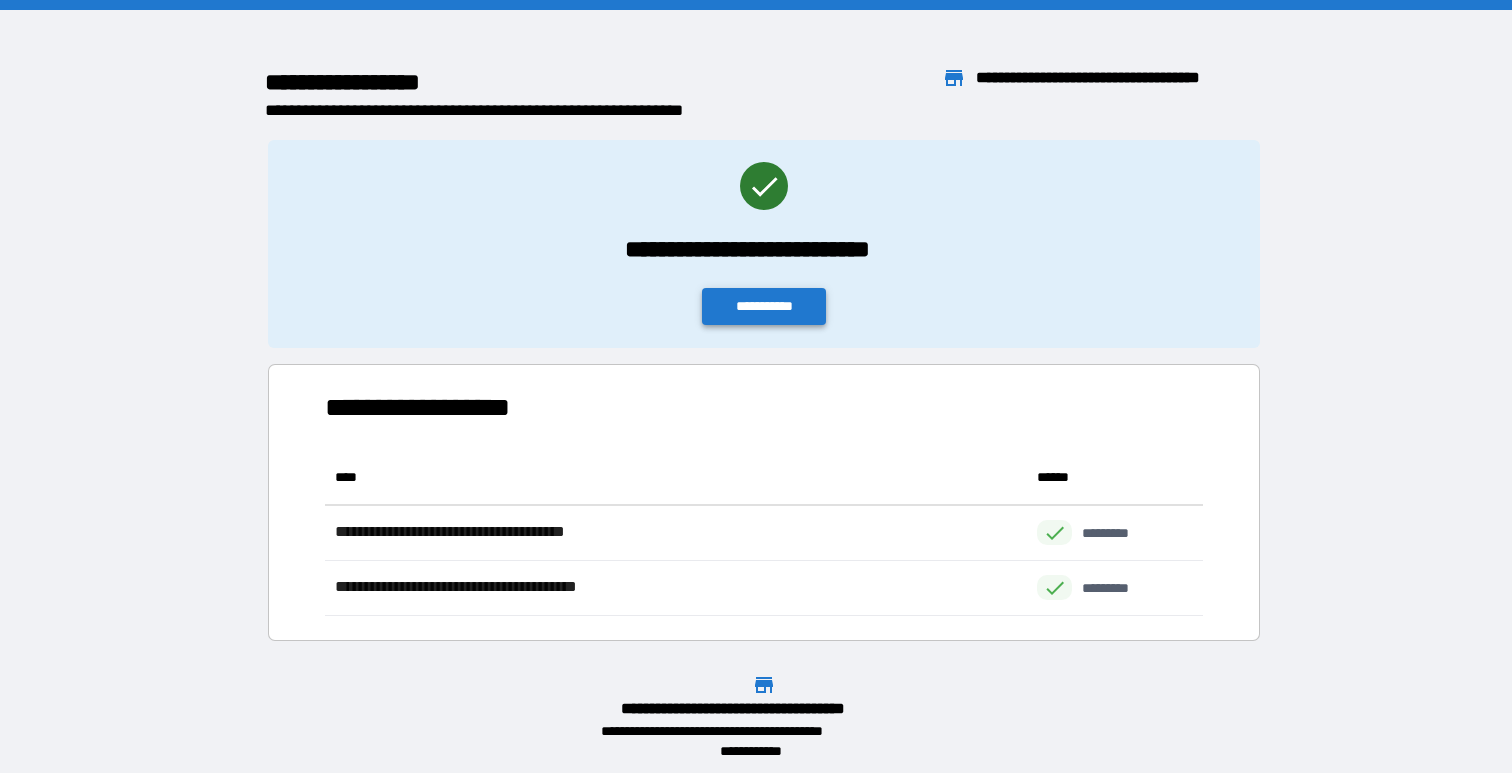 click on "**********" at bounding box center (764, 306) 